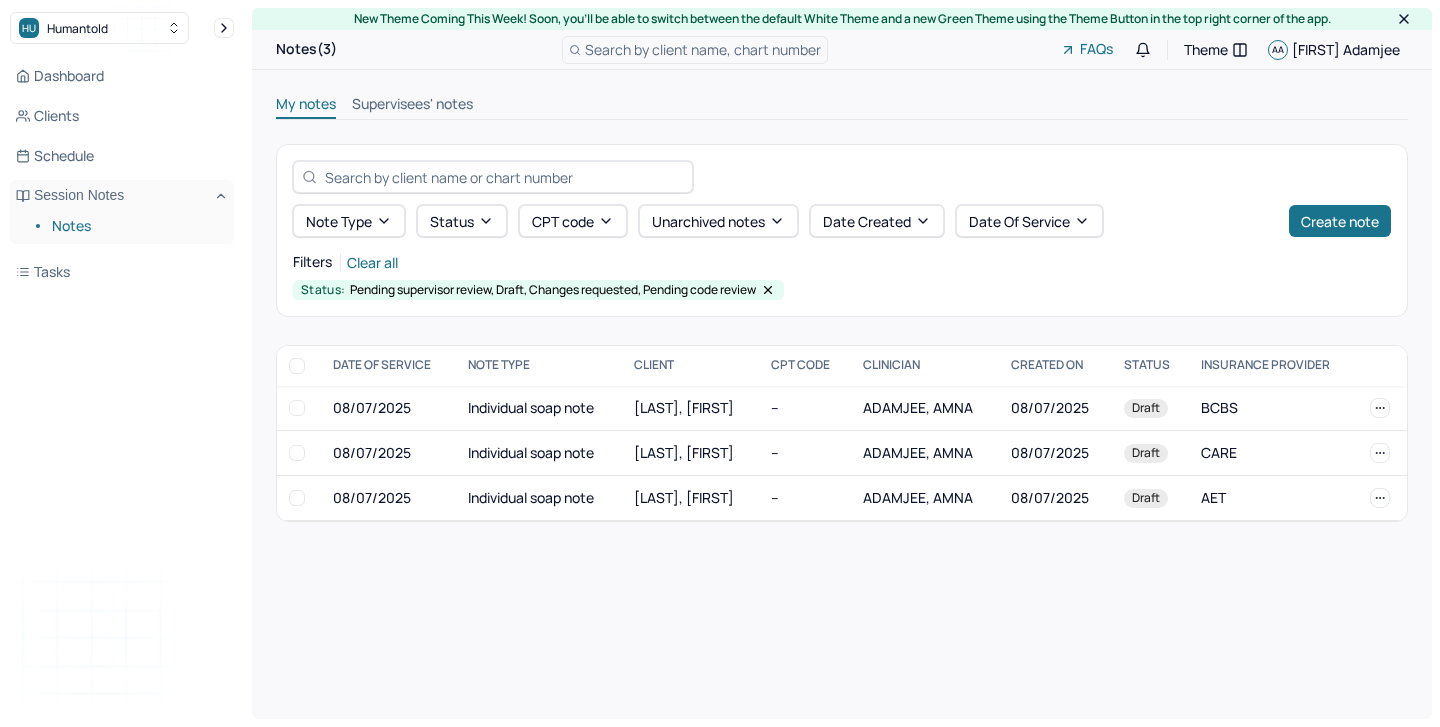 scroll, scrollTop: 0, scrollLeft: 0, axis: both 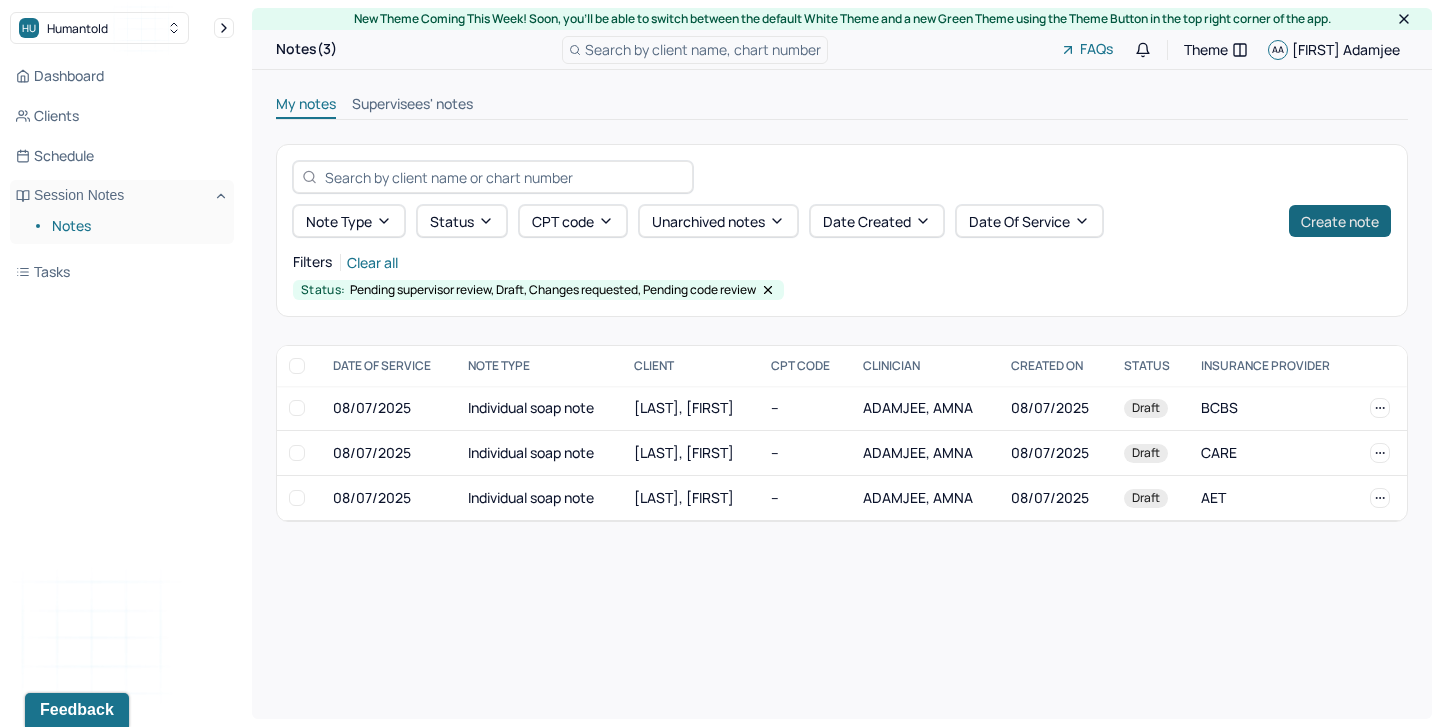 click on "Create note" at bounding box center (1340, 221) 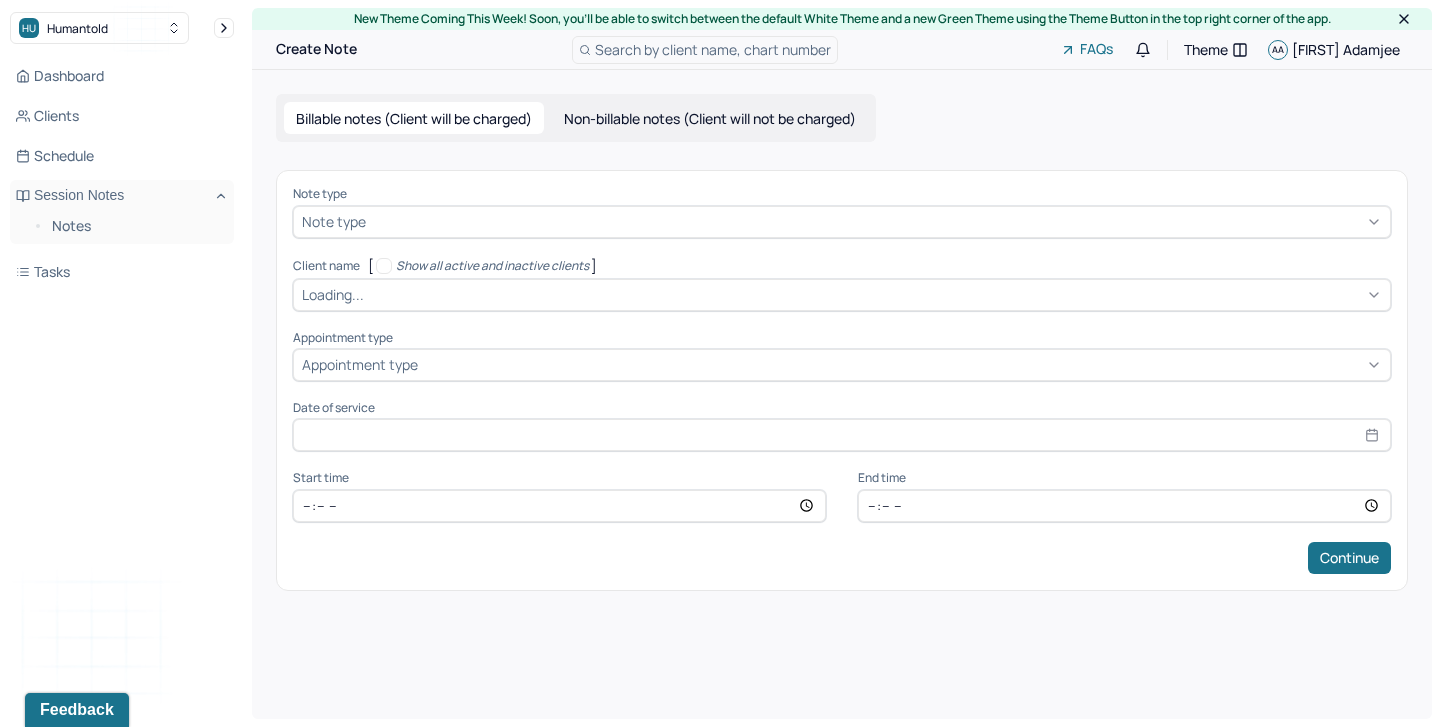 click on "Note type" at bounding box center (842, 222) 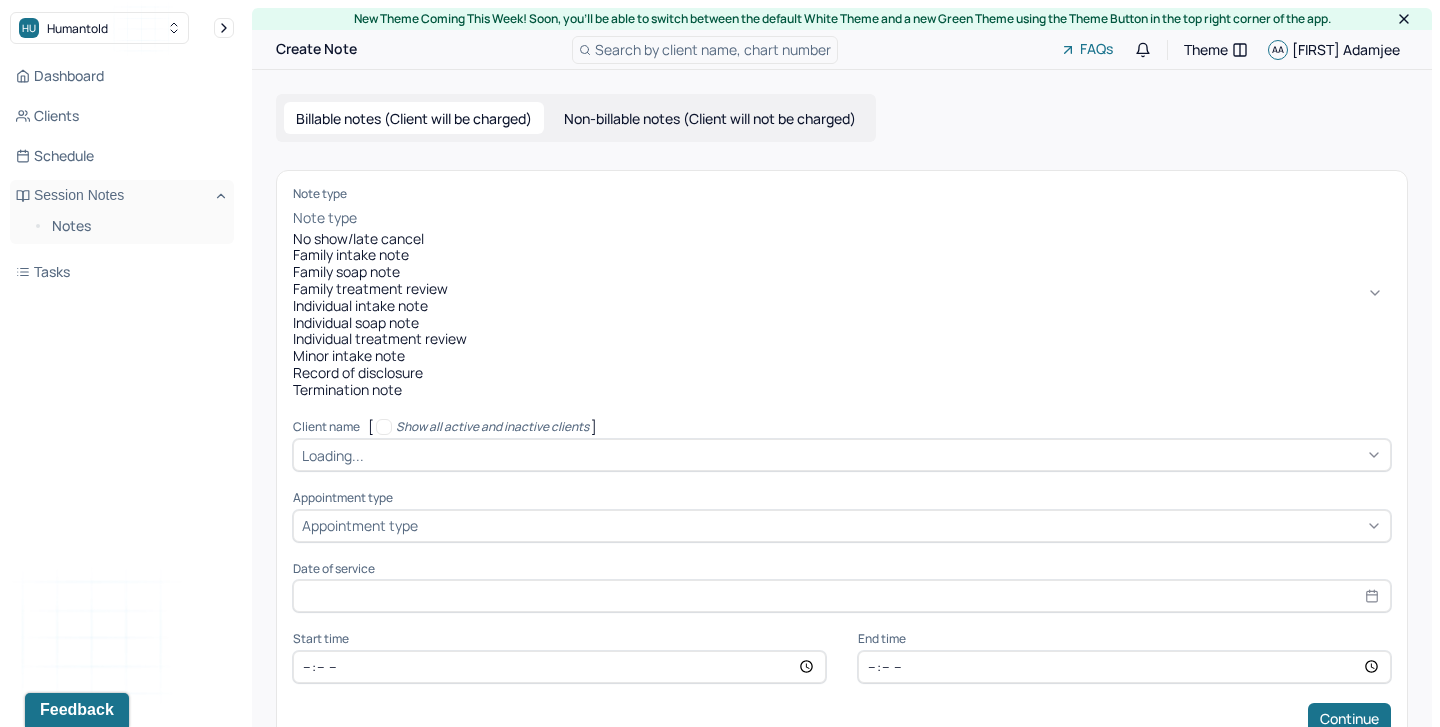 click on "Individual intake note" at bounding box center (842, 306) 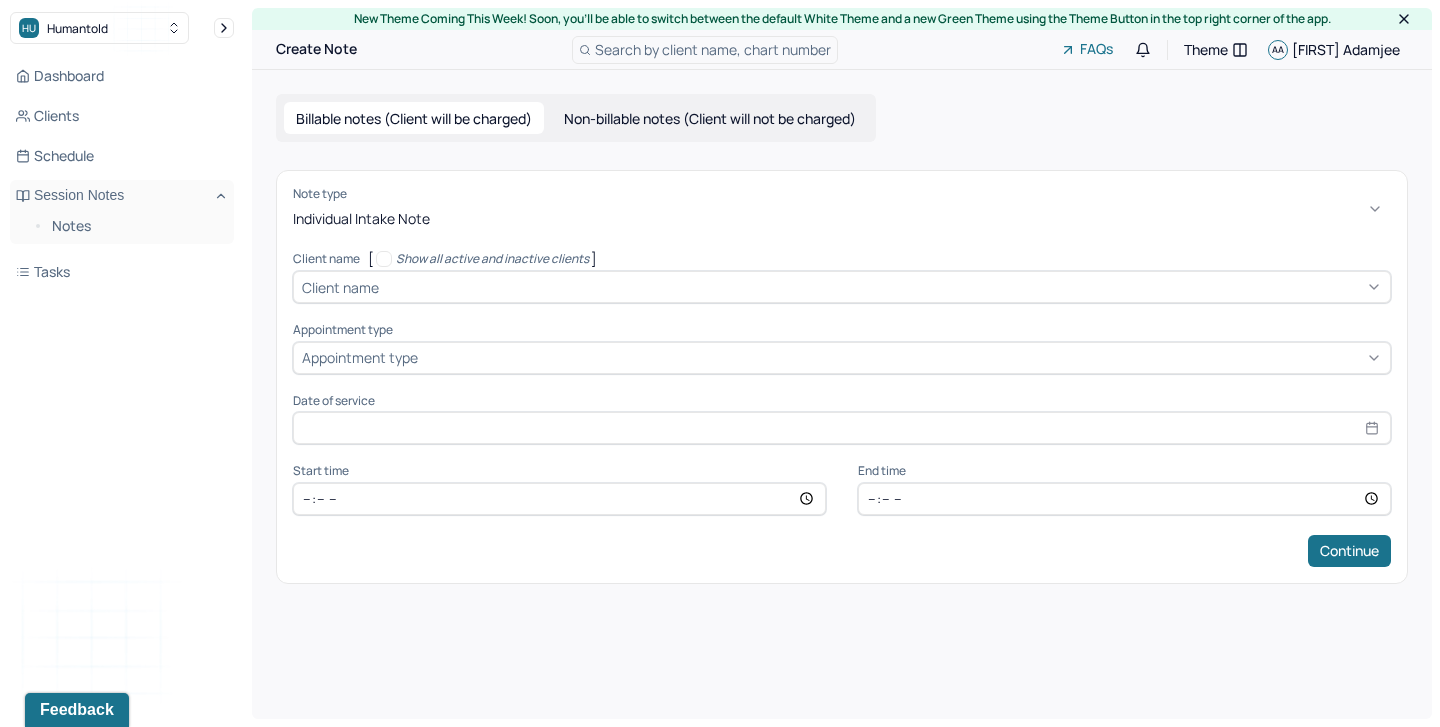 click on "Individual intake note" at bounding box center [842, 218] 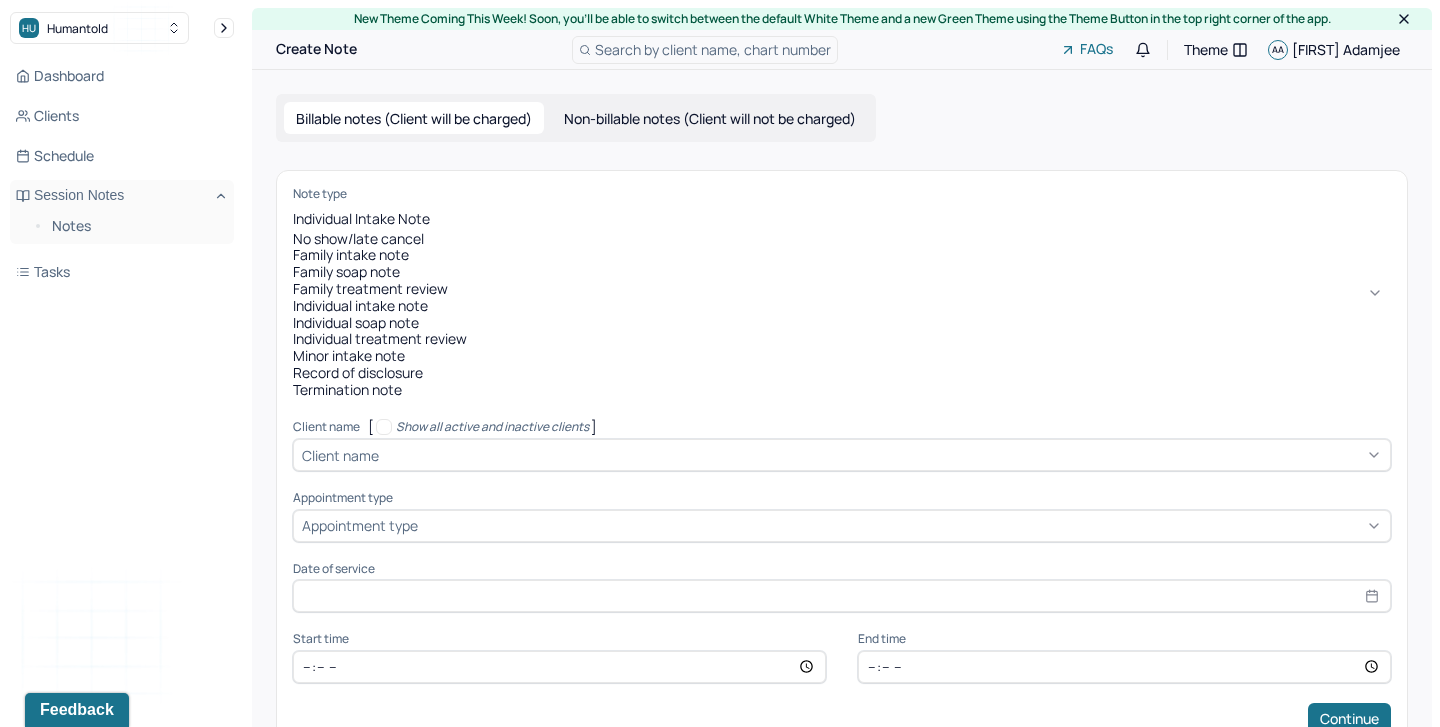 click on "Individual soap note" at bounding box center [842, 323] 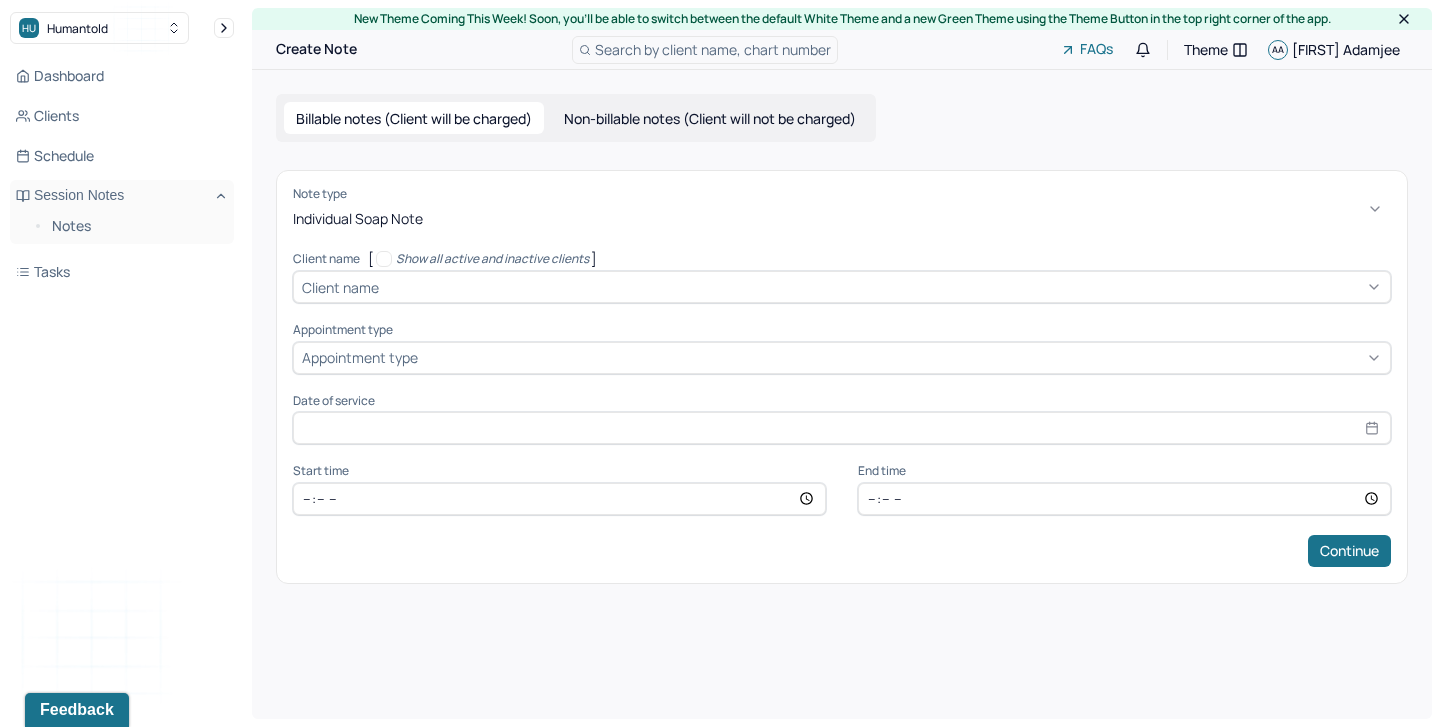 click at bounding box center [882, 287] 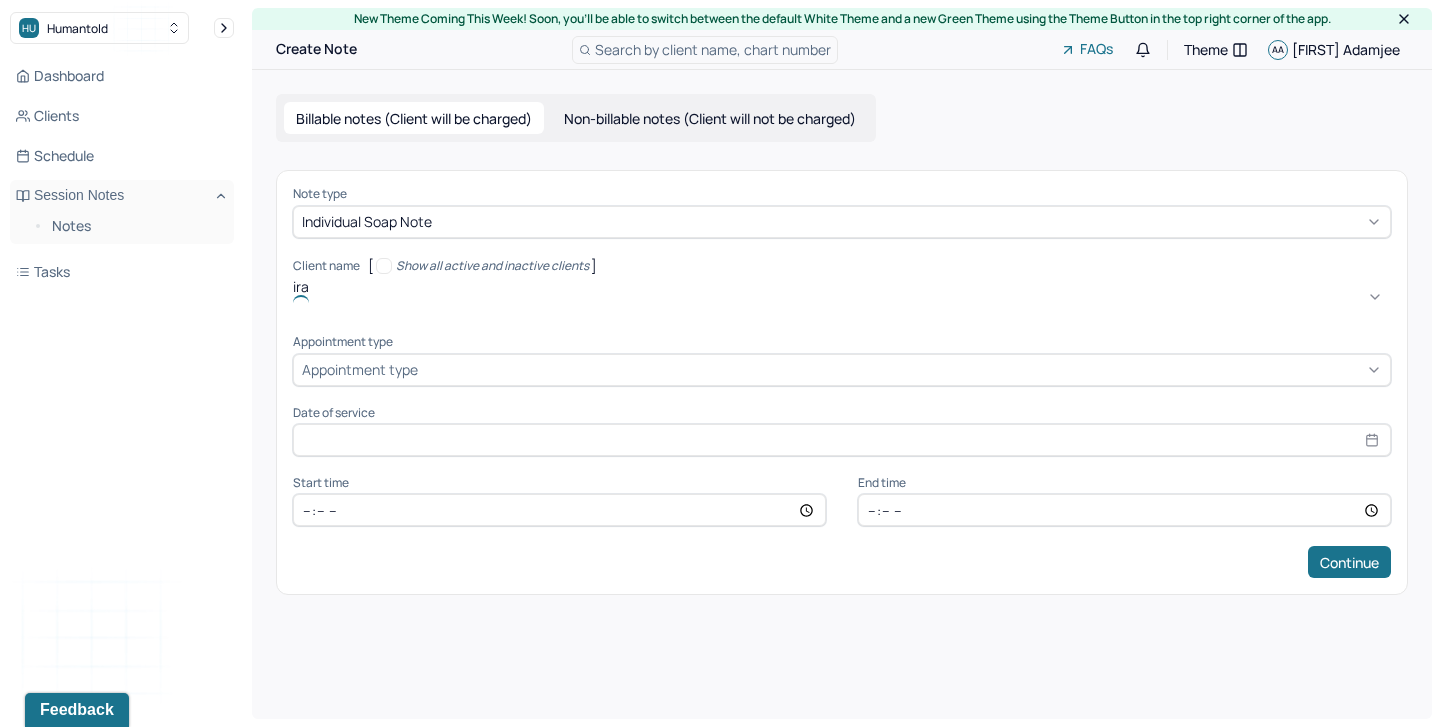 type on "iram" 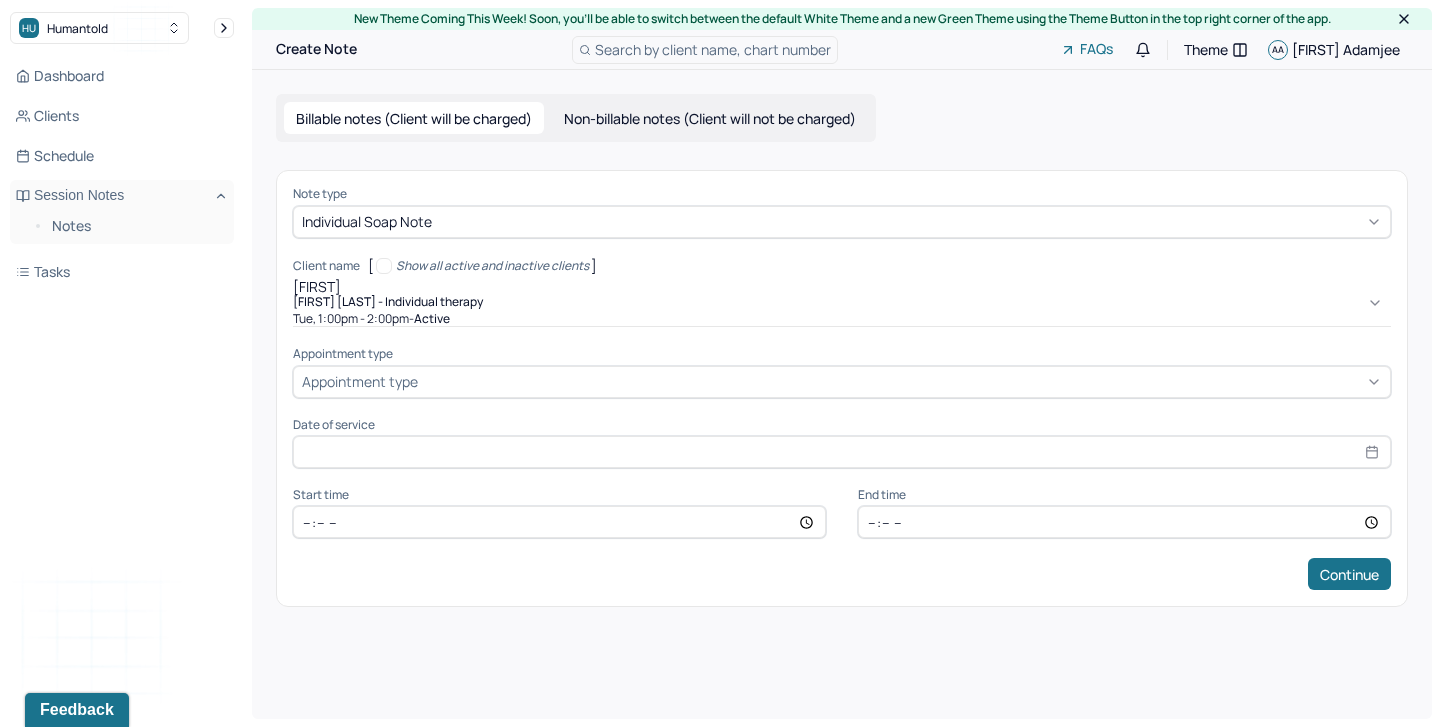click on "Iram Malik - Individual therapy" at bounding box center (388, 302) 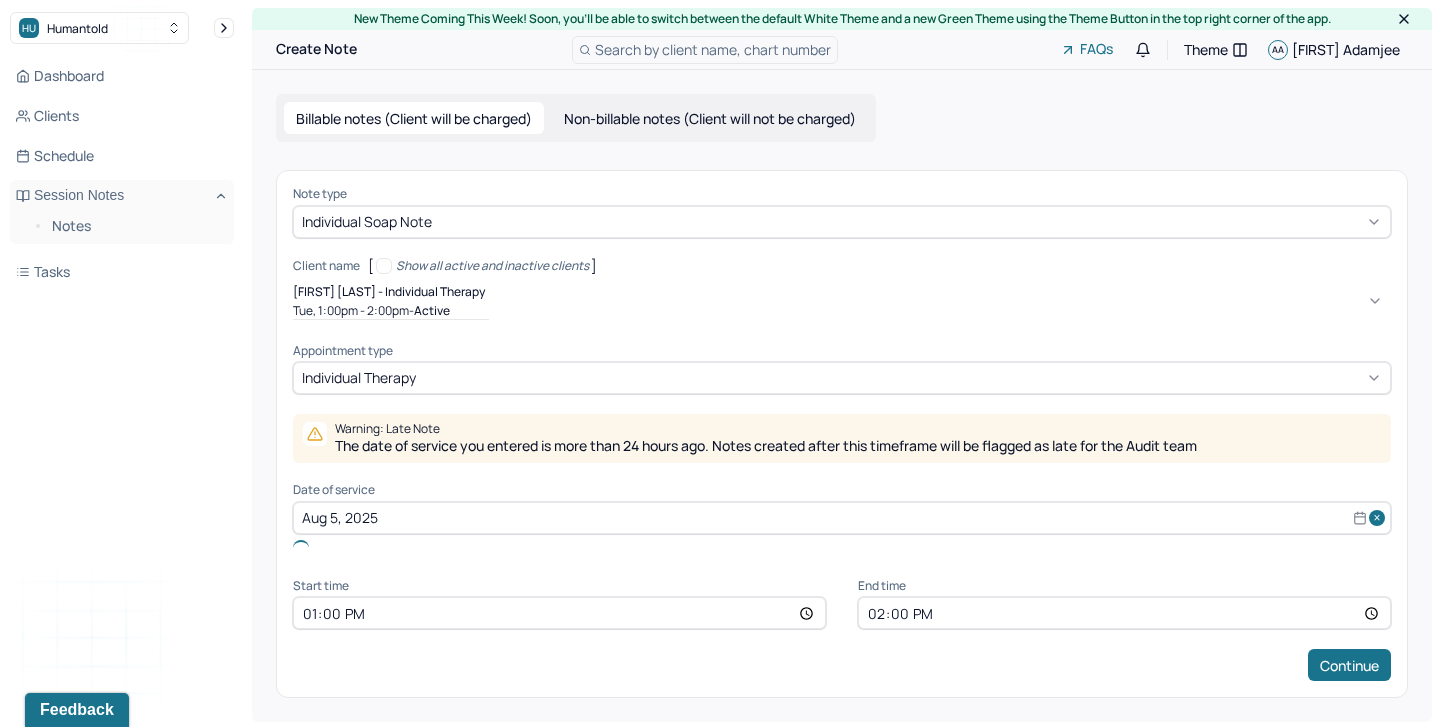 select on "7" 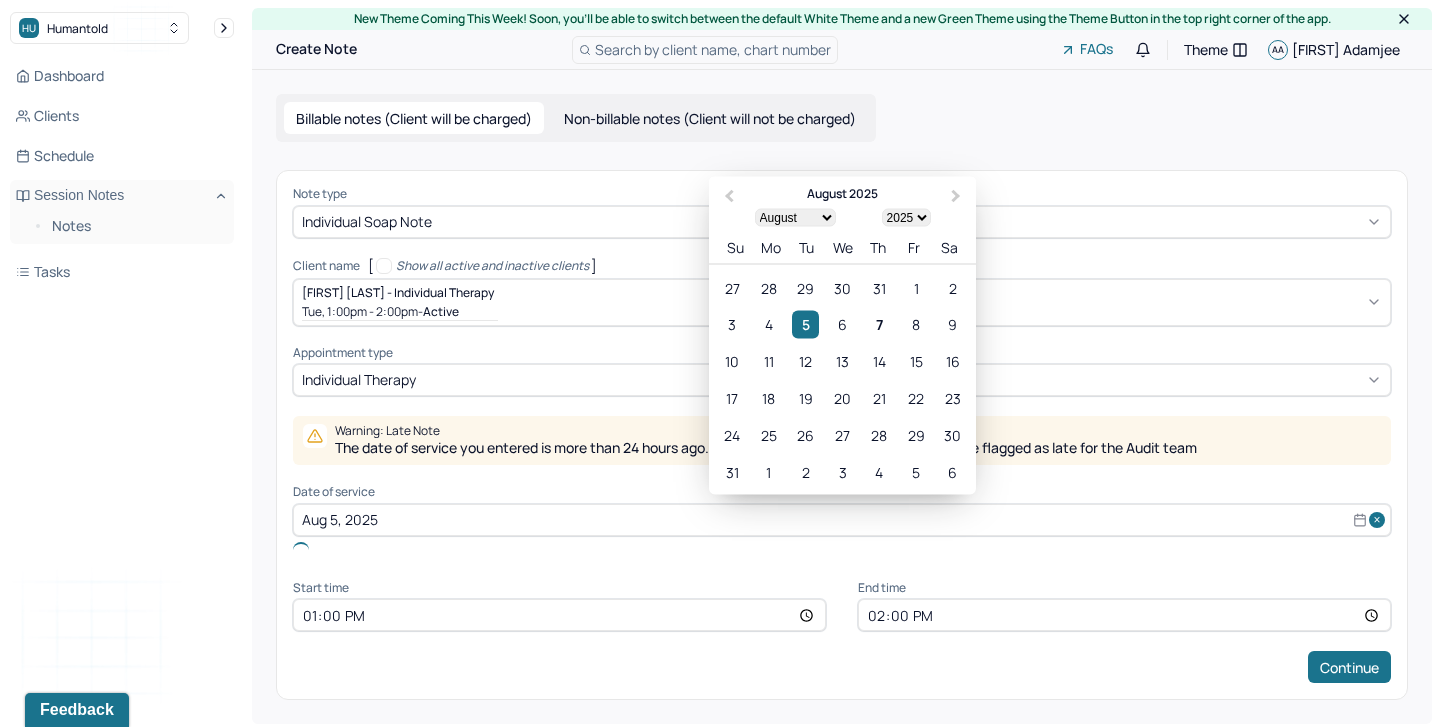 click on "Aug 5, 2025" at bounding box center (842, 520) 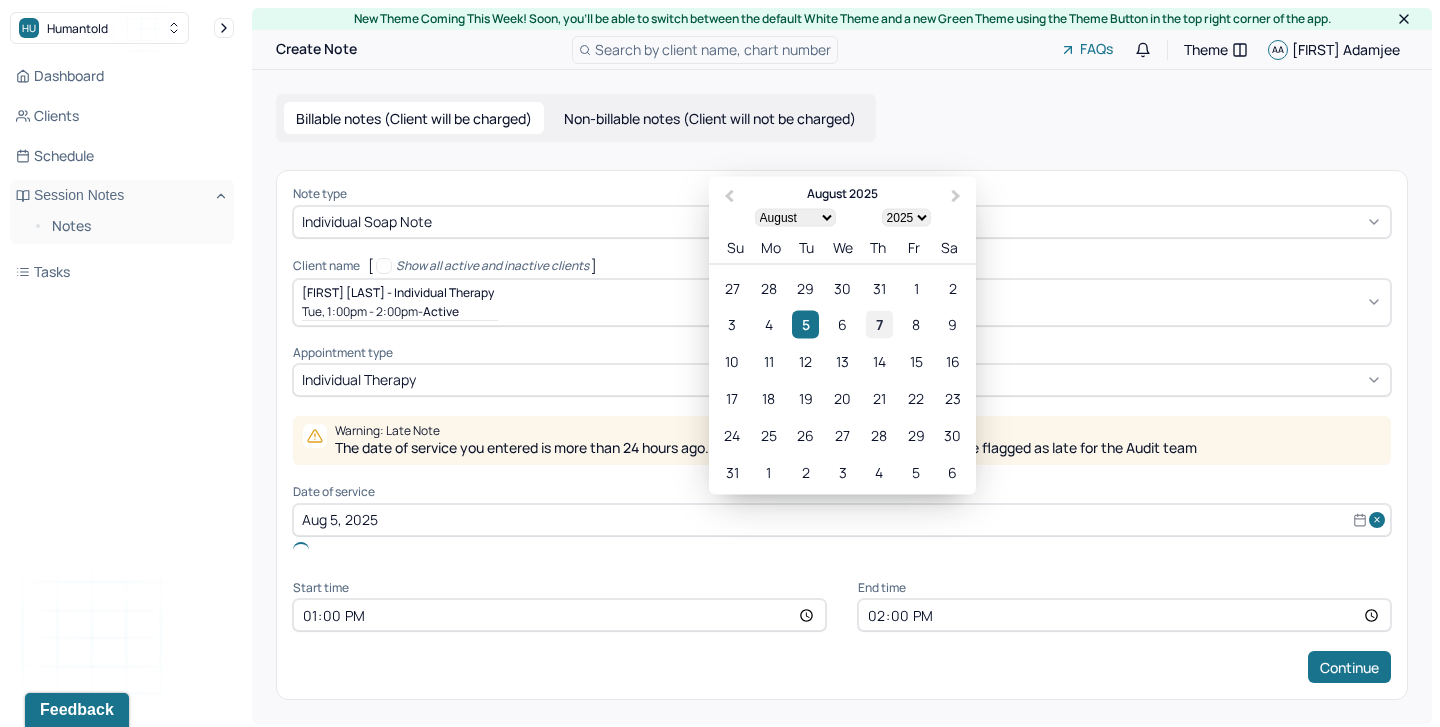 click on "7" at bounding box center (879, 324) 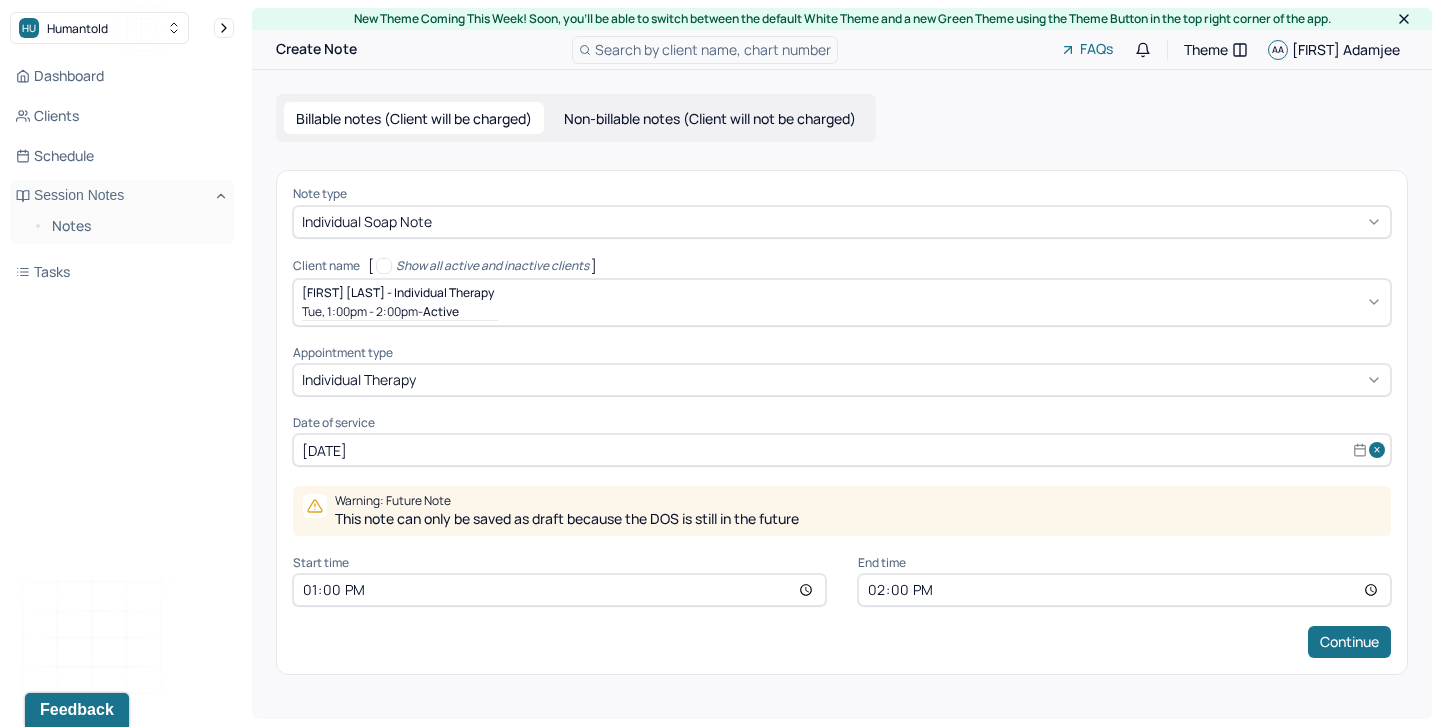 click on "13:00" at bounding box center [559, 590] 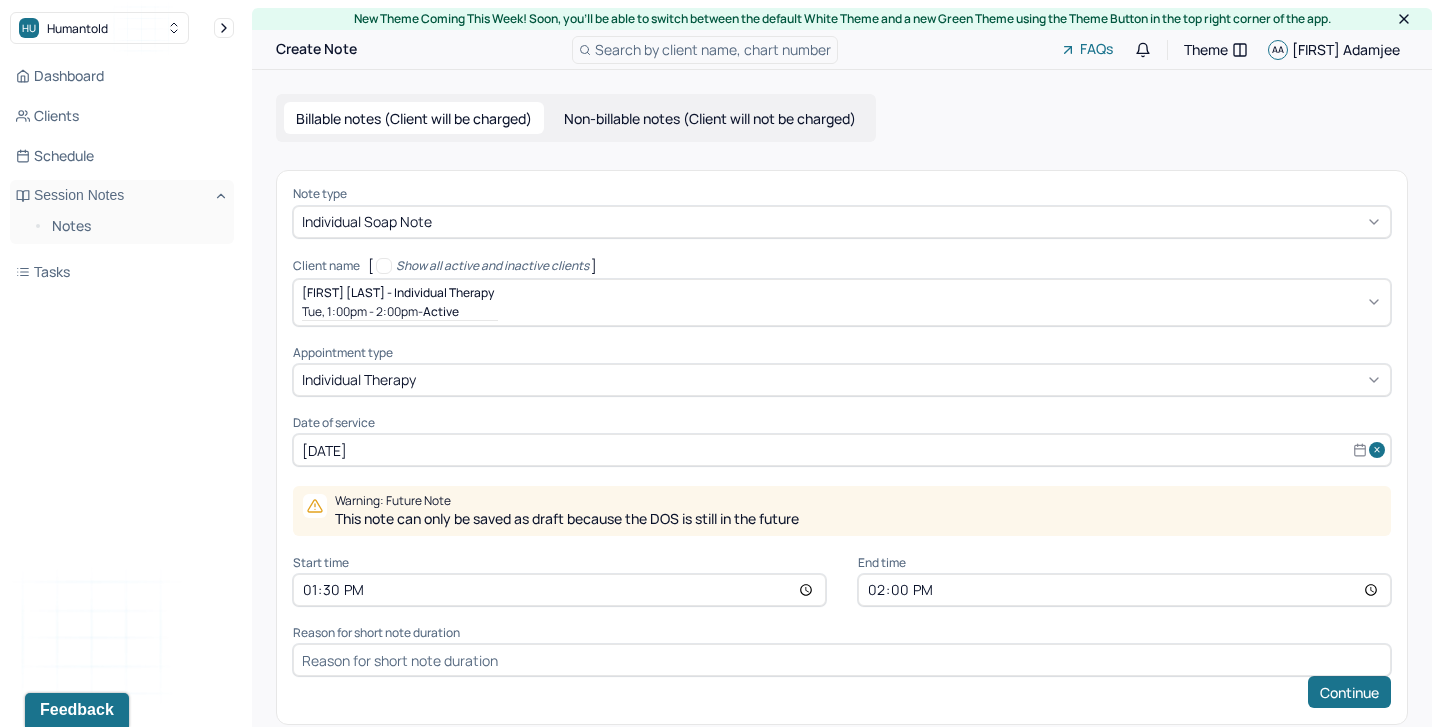 type on "13:30" 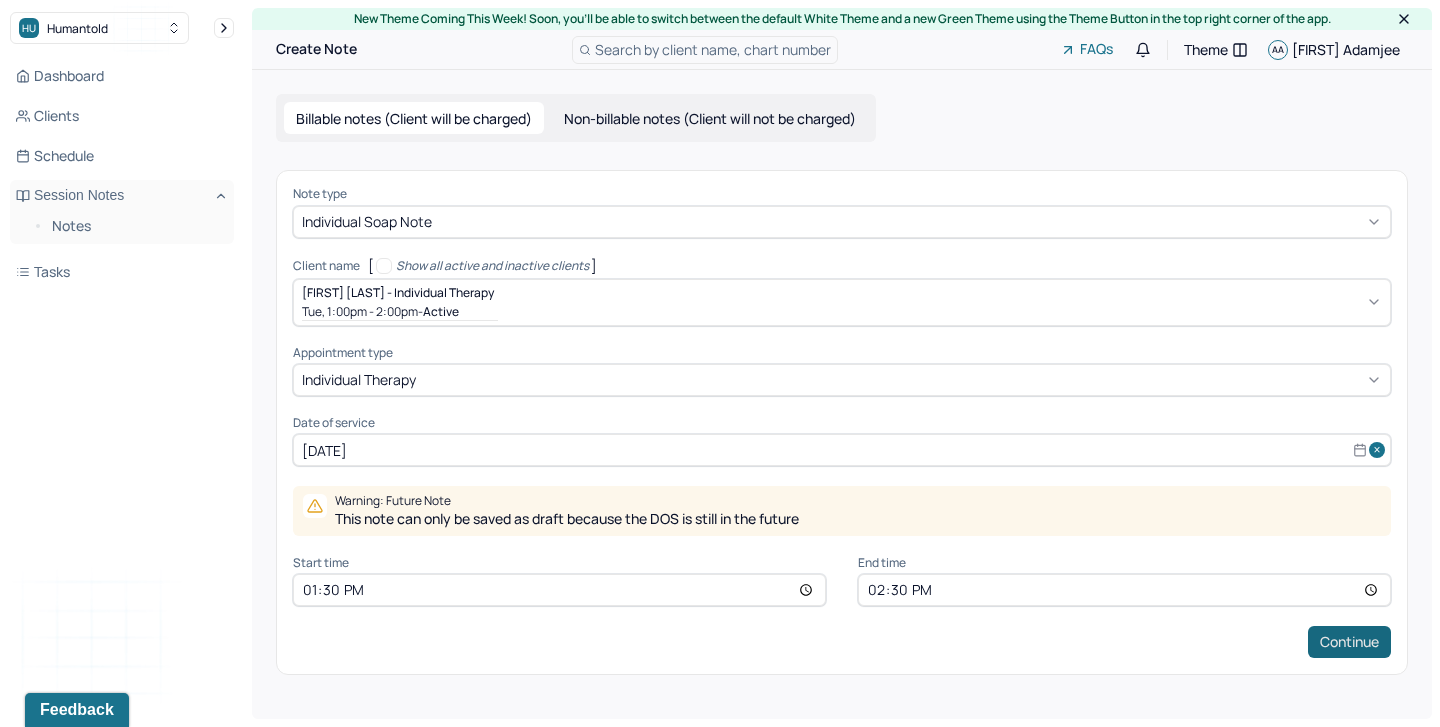 type on "14:30" 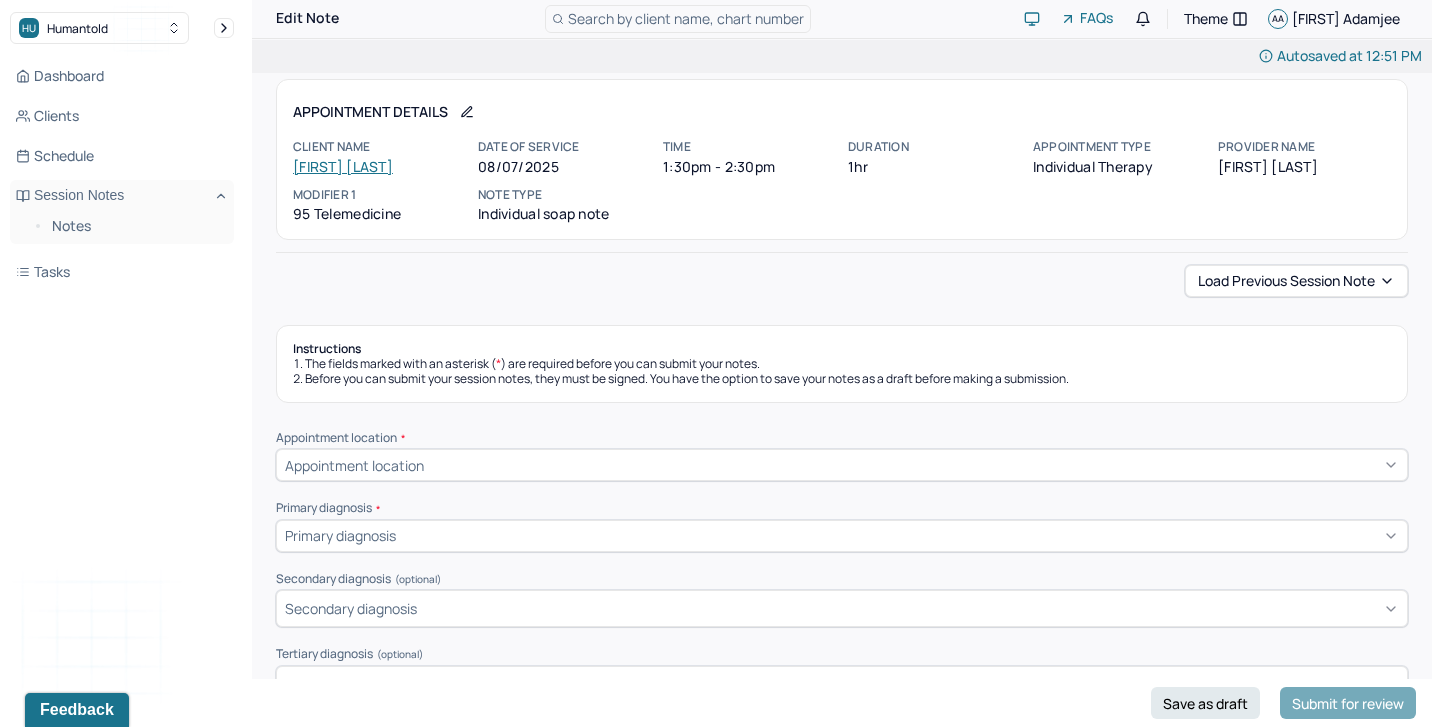 scroll, scrollTop: 50, scrollLeft: 0, axis: vertical 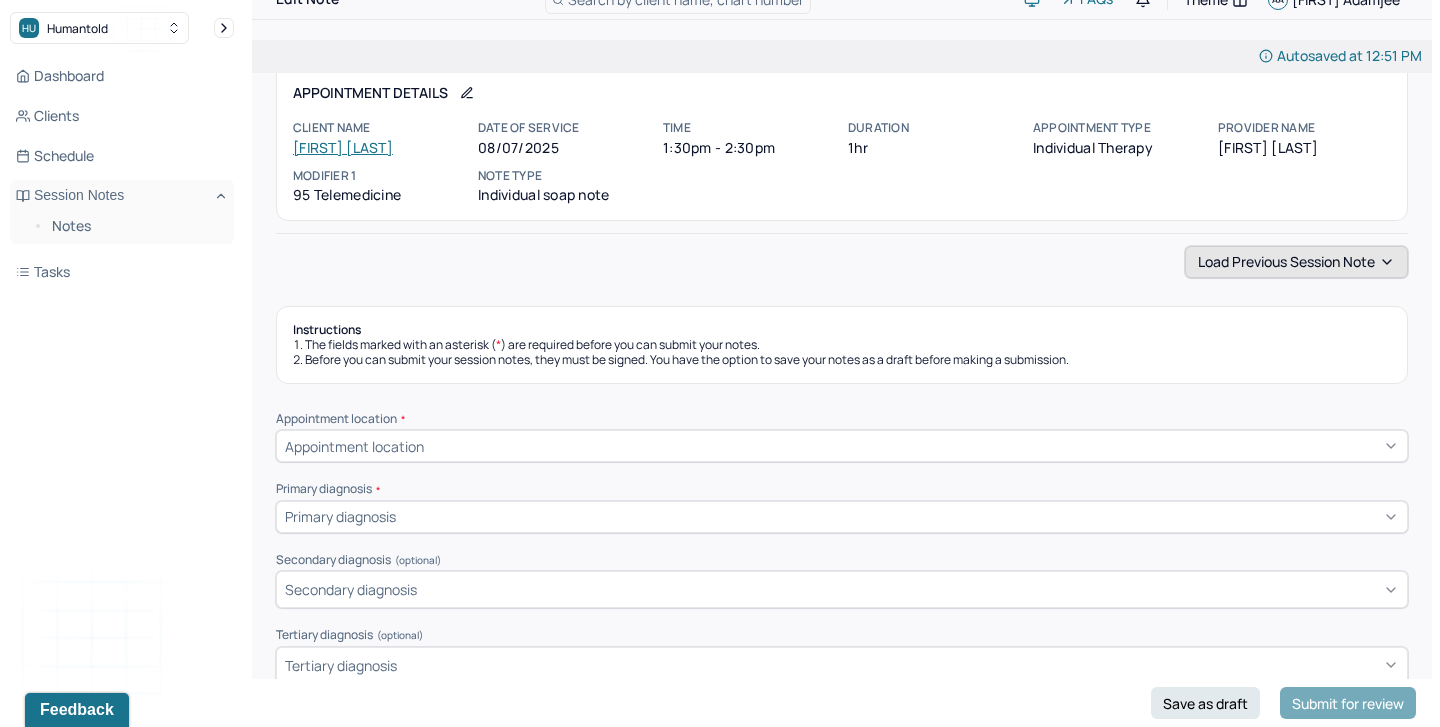 click on "Load previous session note" at bounding box center (1296, 262) 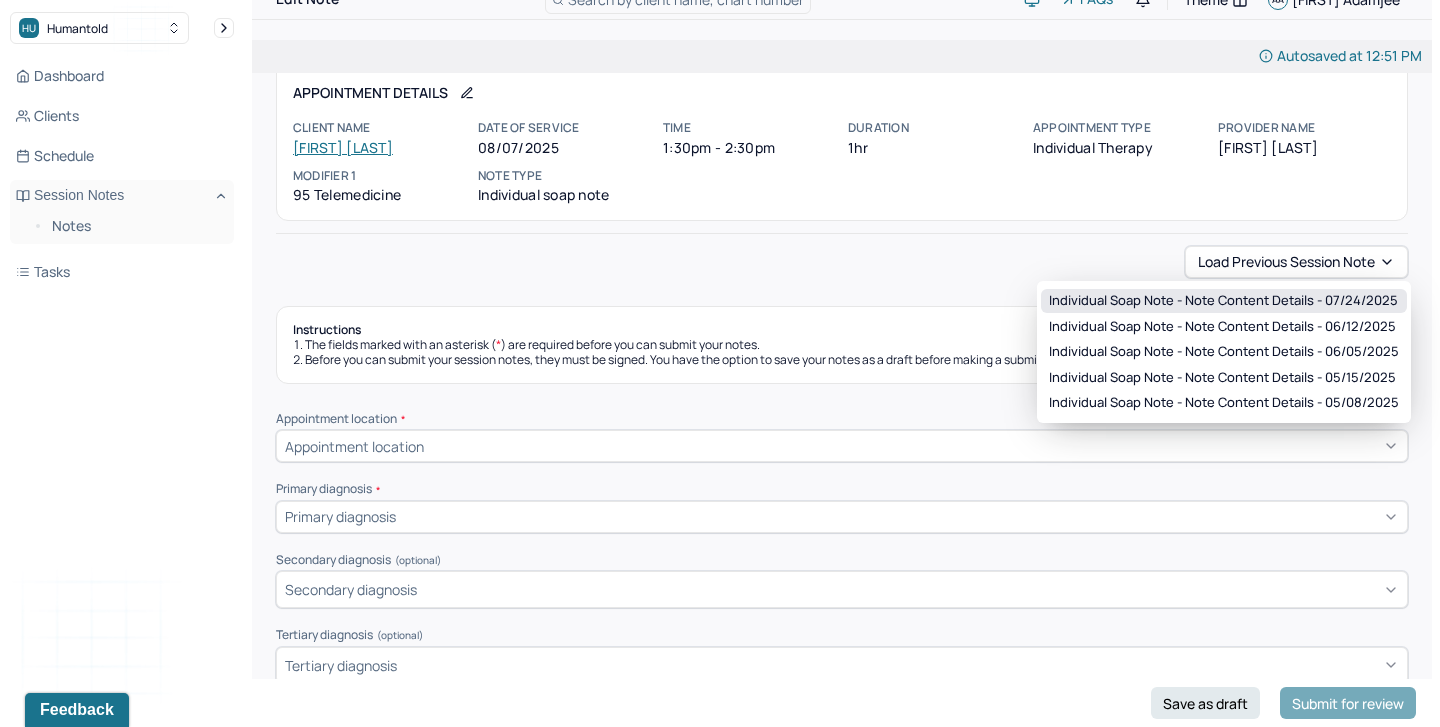 click on "Individual soap note   - Note content Details -   07/24/2025" at bounding box center (1223, 301) 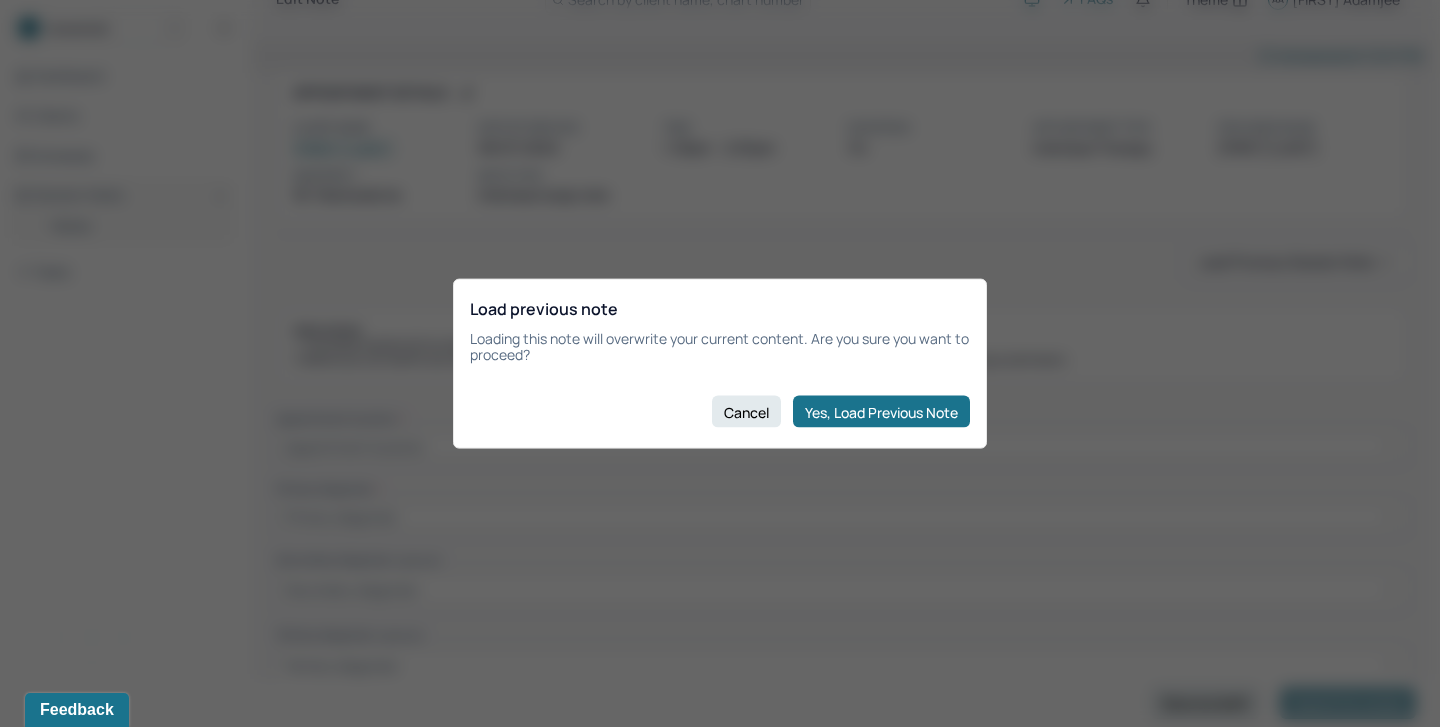 click on "Yes, Load Previous Note" at bounding box center [881, 412] 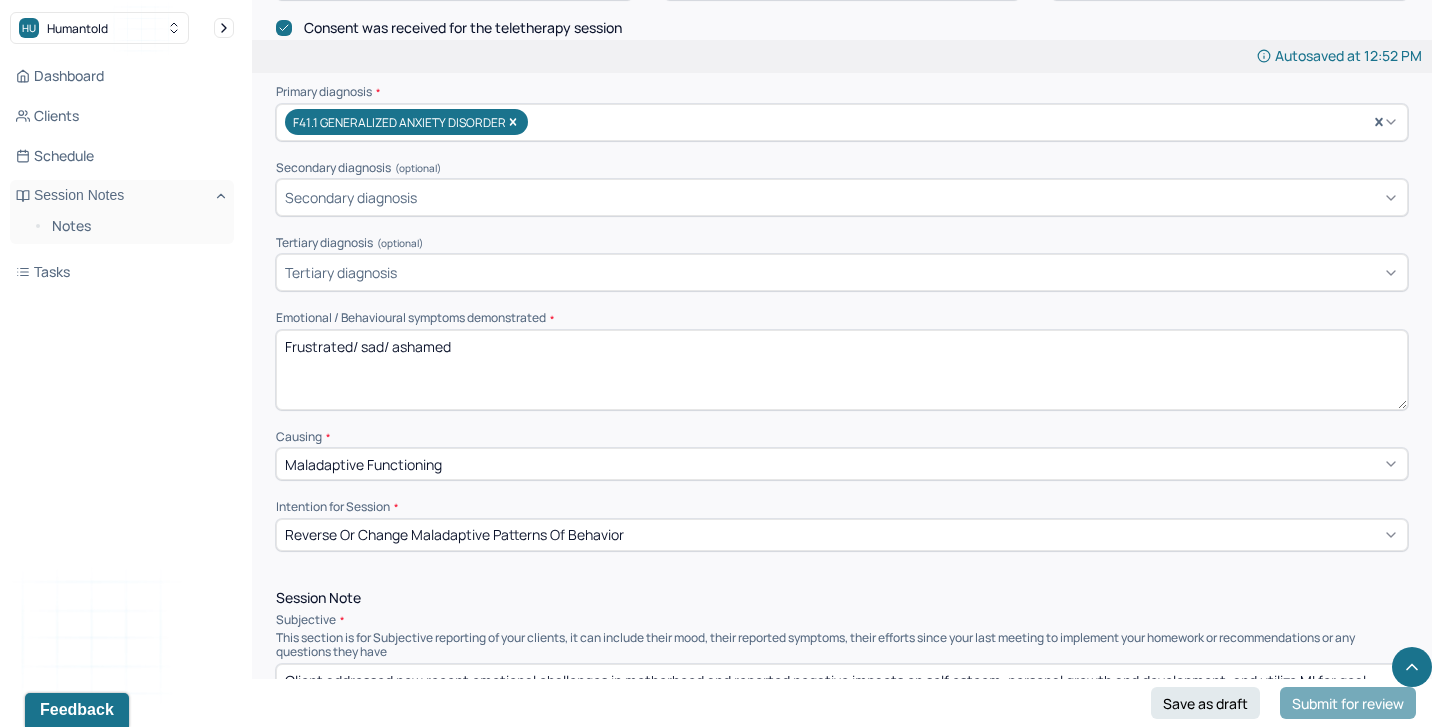 scroll, scrollTop: 674, scrollLeft: 0, axis: vertical 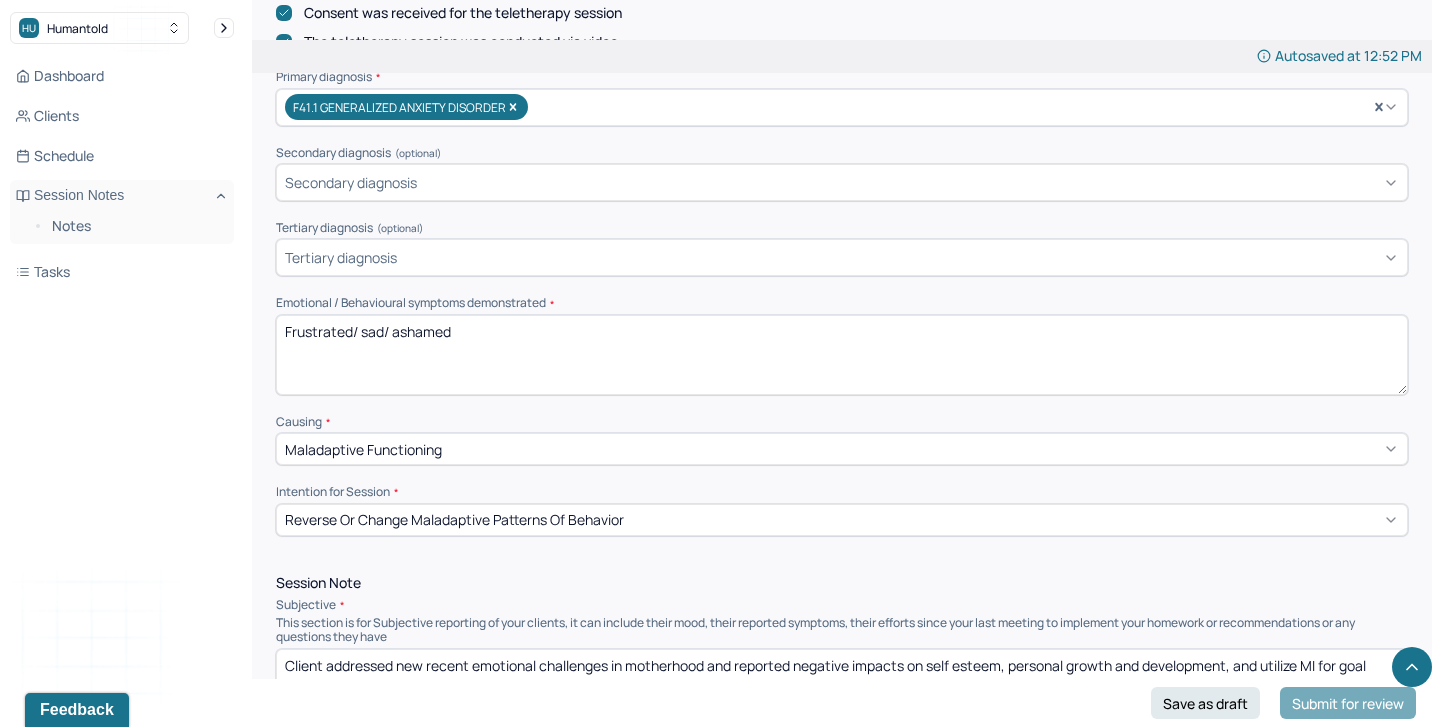 drag, startPoint x: 474, startPoint y: 329, endPoint x: 198, endPoint y: 311, distance: 276.58633 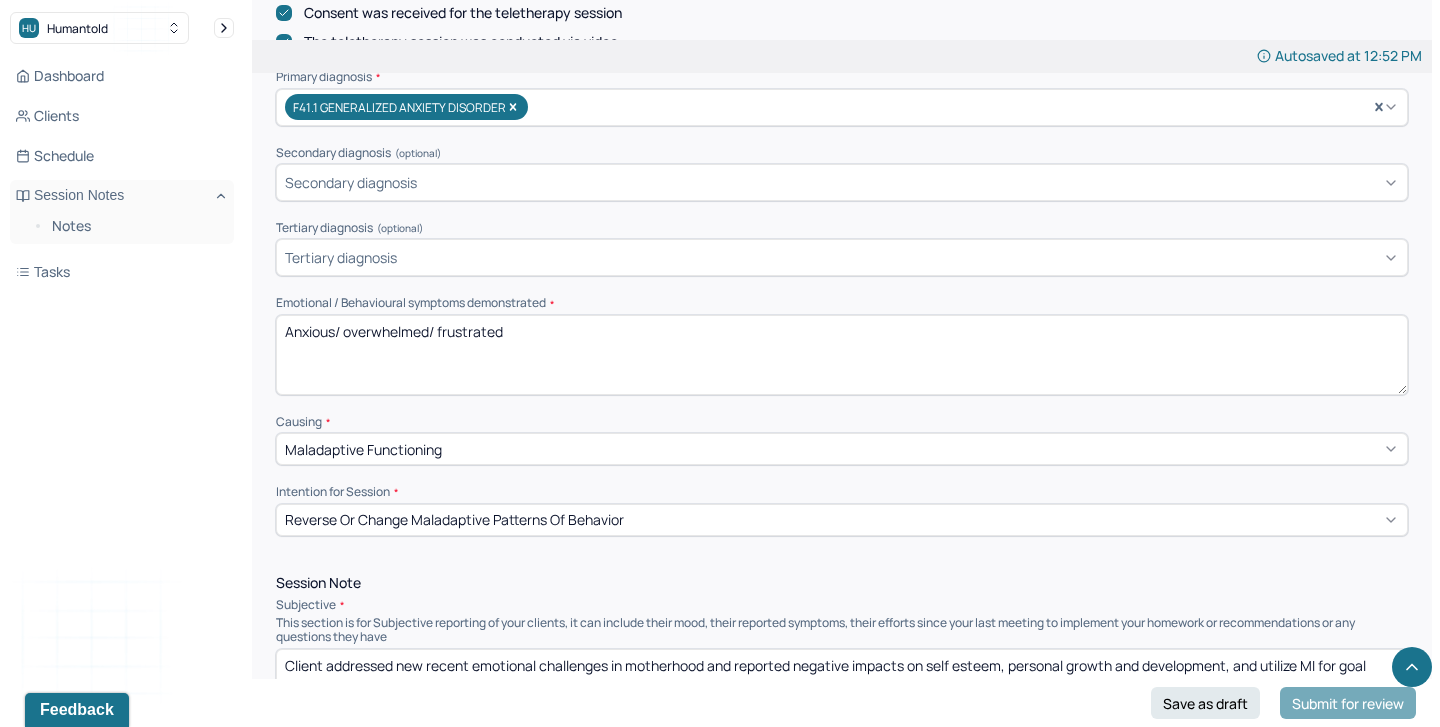 scroll, scrollTop: 835, scrollLeft: 0, axis: vertical 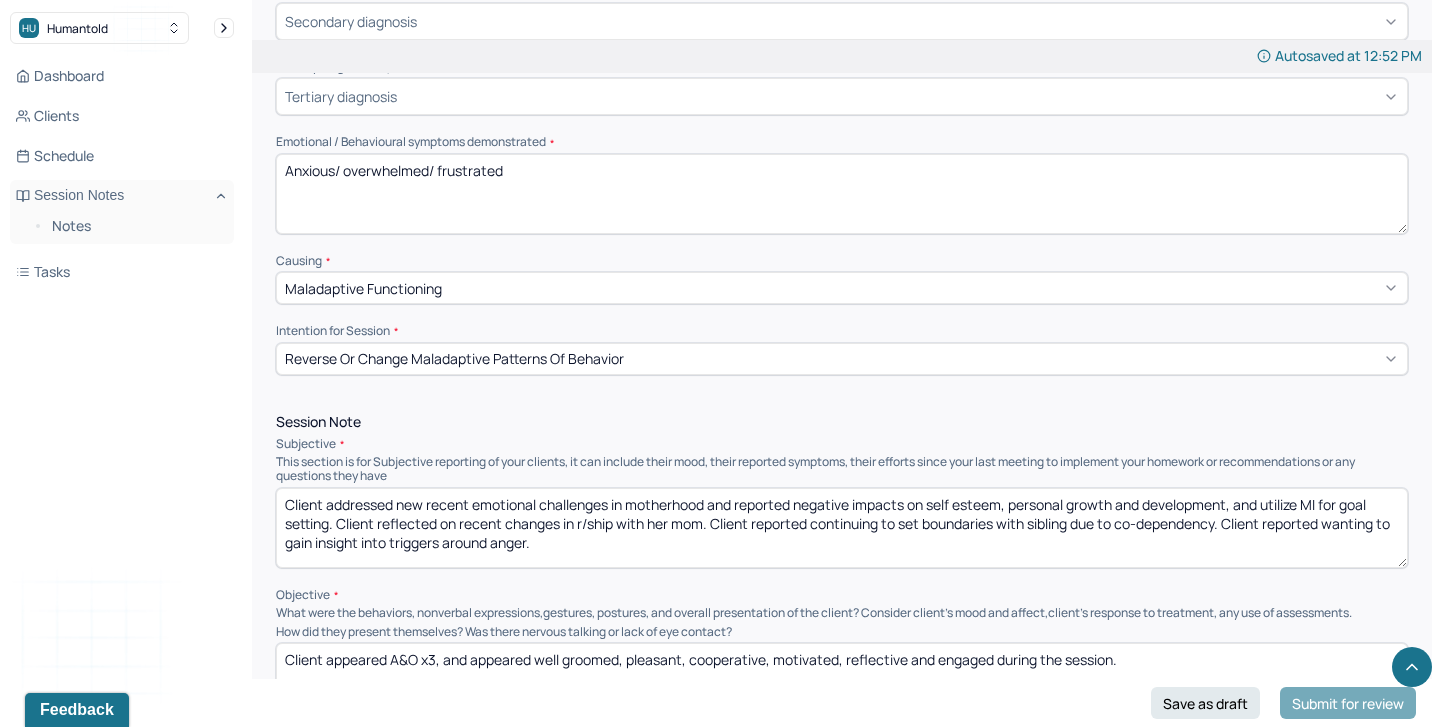 type on "Anxious/ overwhelmed/ frustrated" 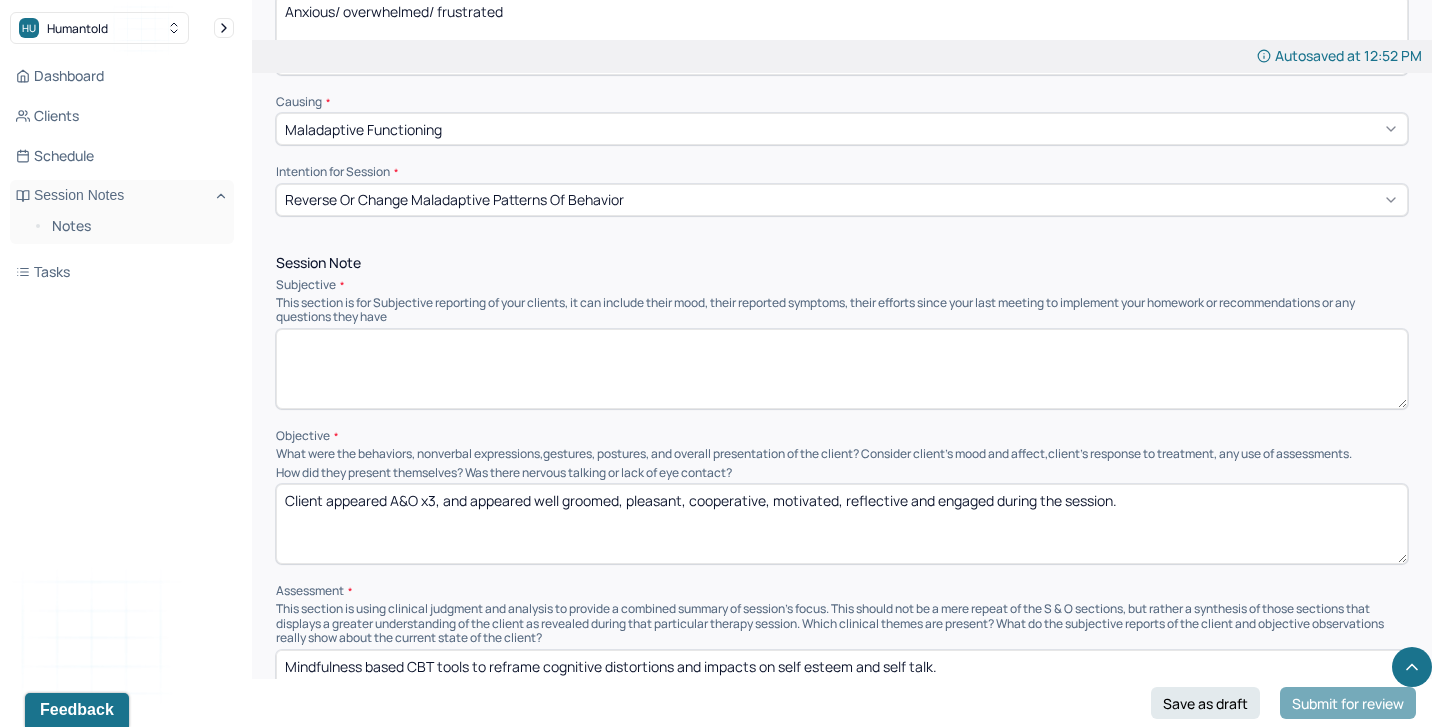 scroll, scrollTop: 1079, scrollLeft: 0, axis: vertical 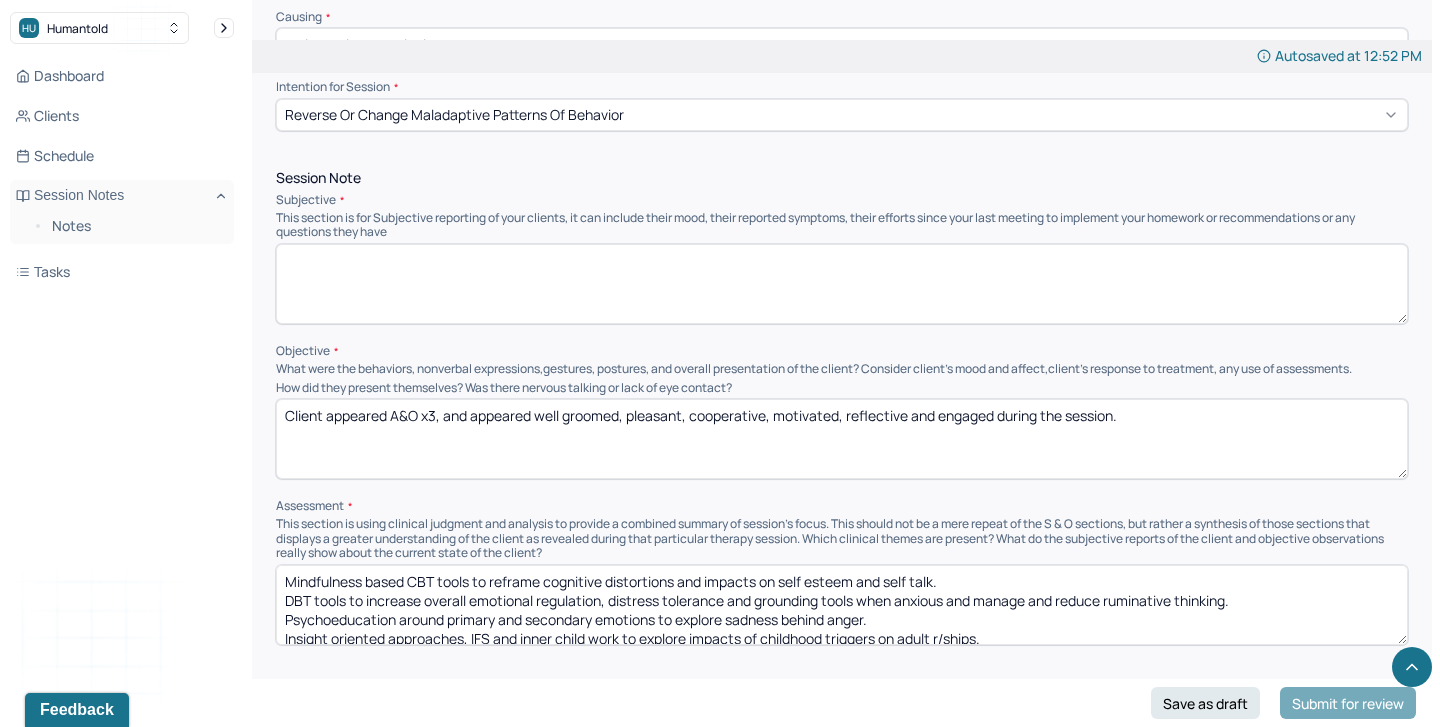 type 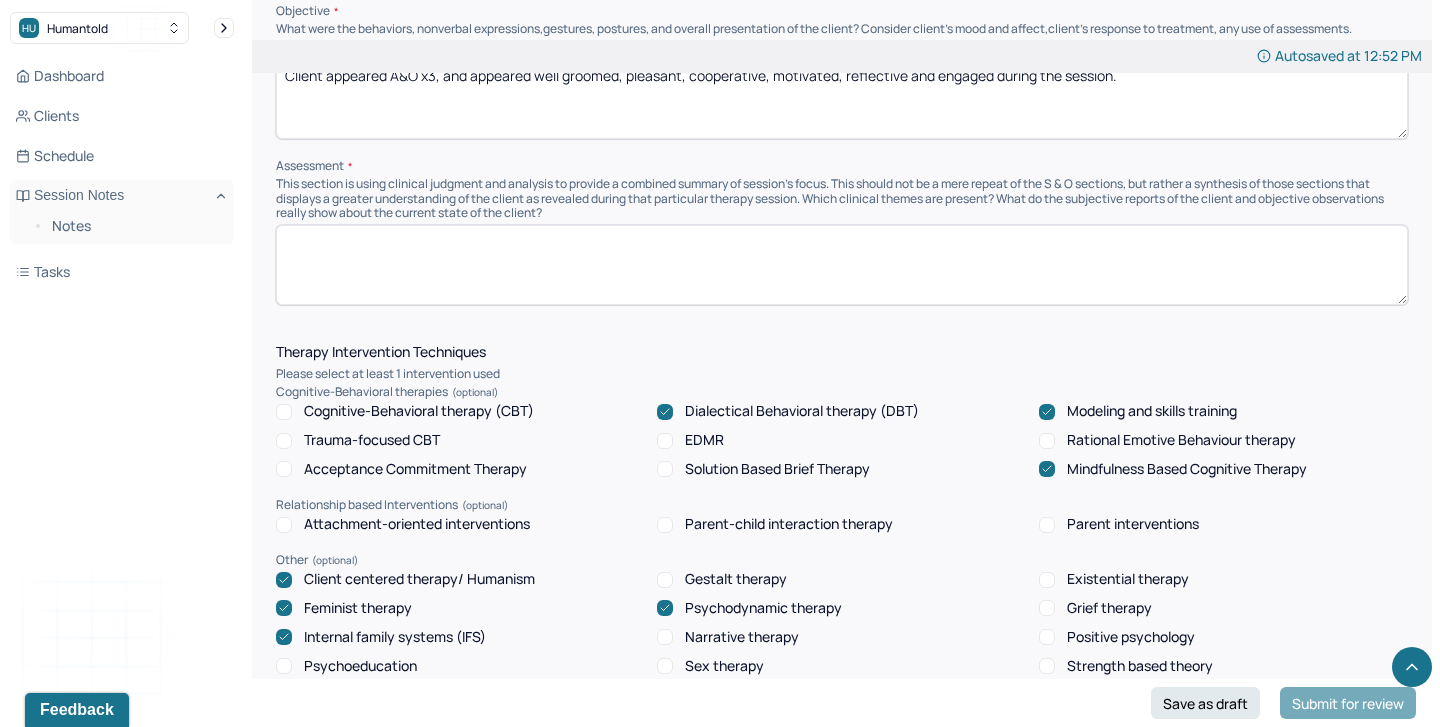 scroll, scrollTop: 1493, scrollLeft: 0, axis: vertical 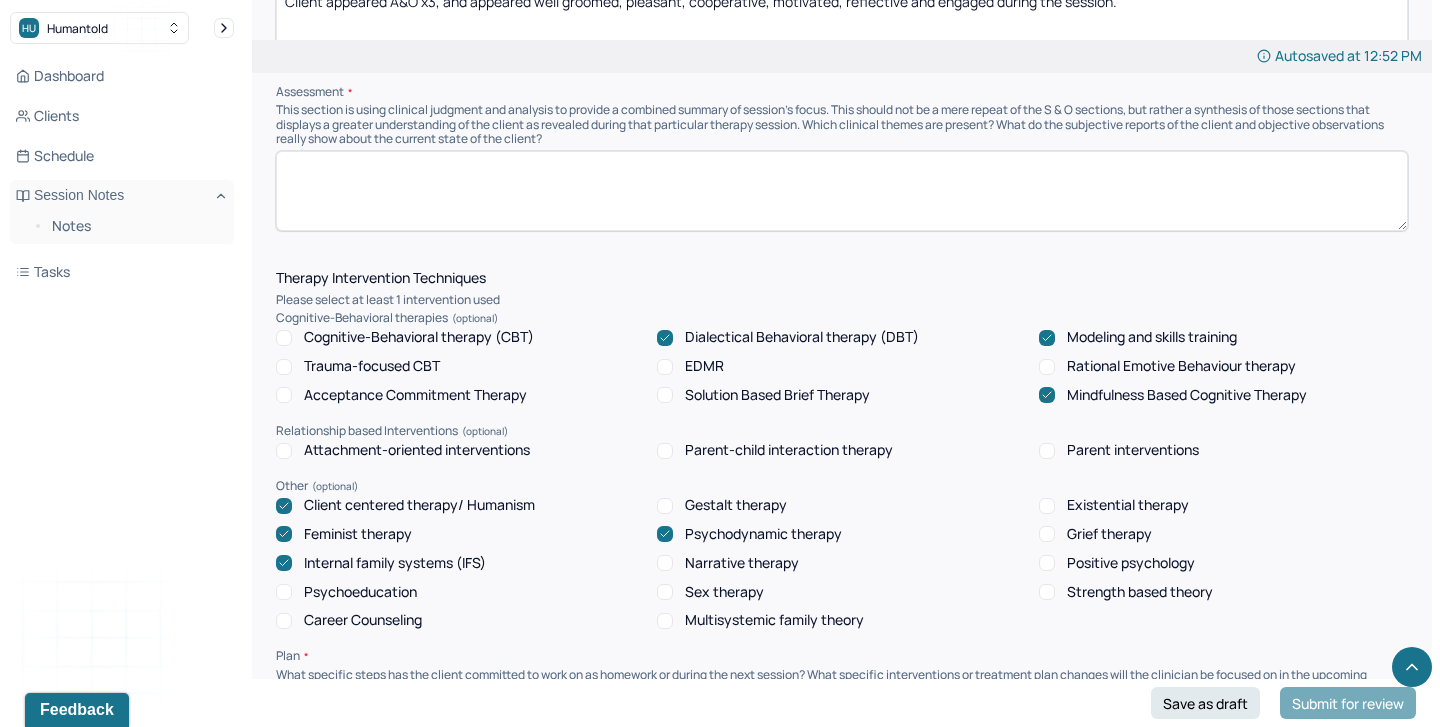 type 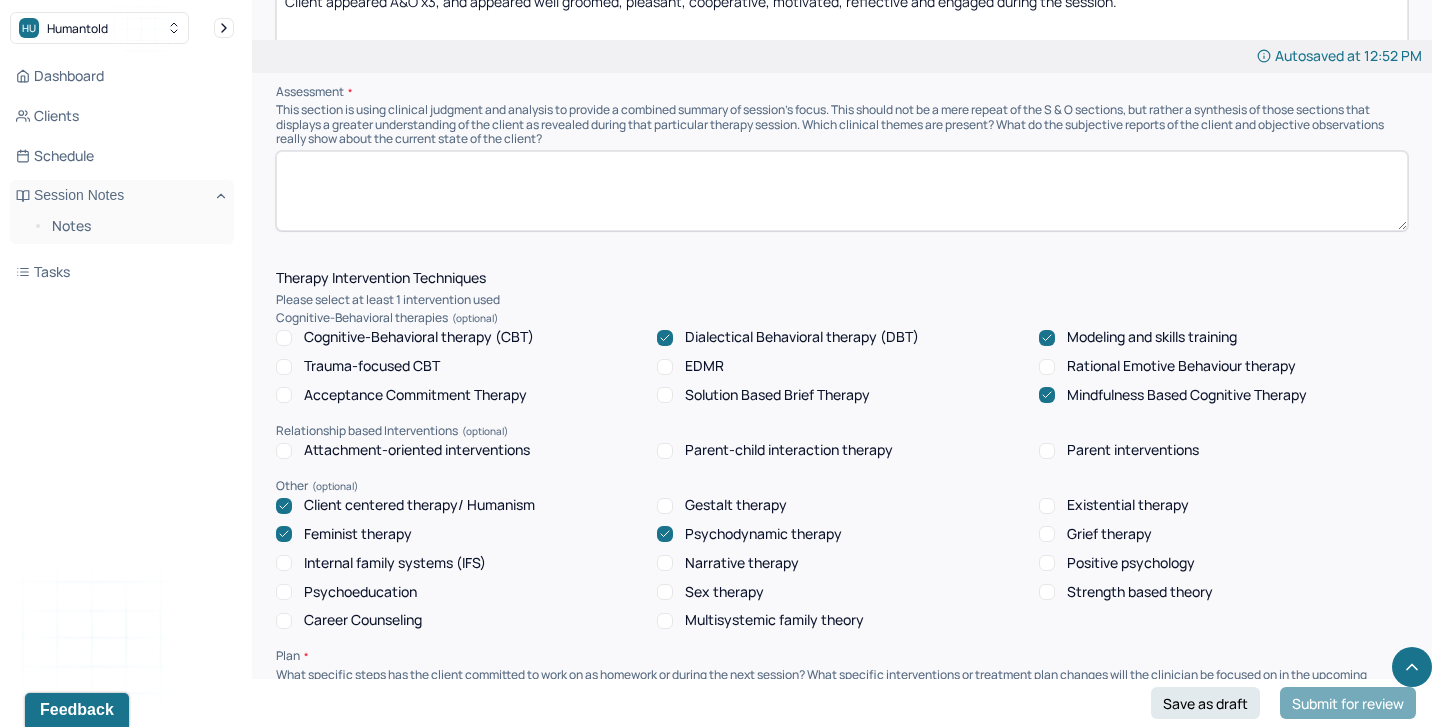 click 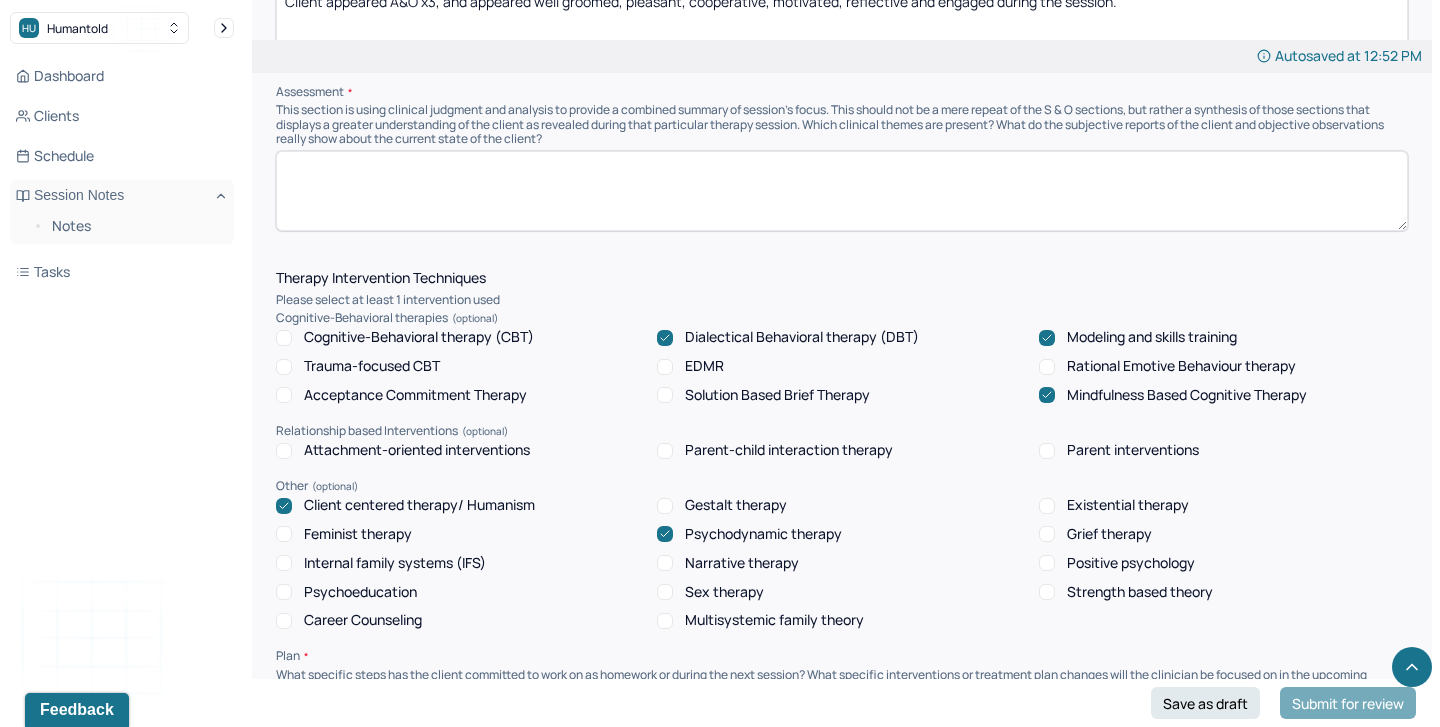 click 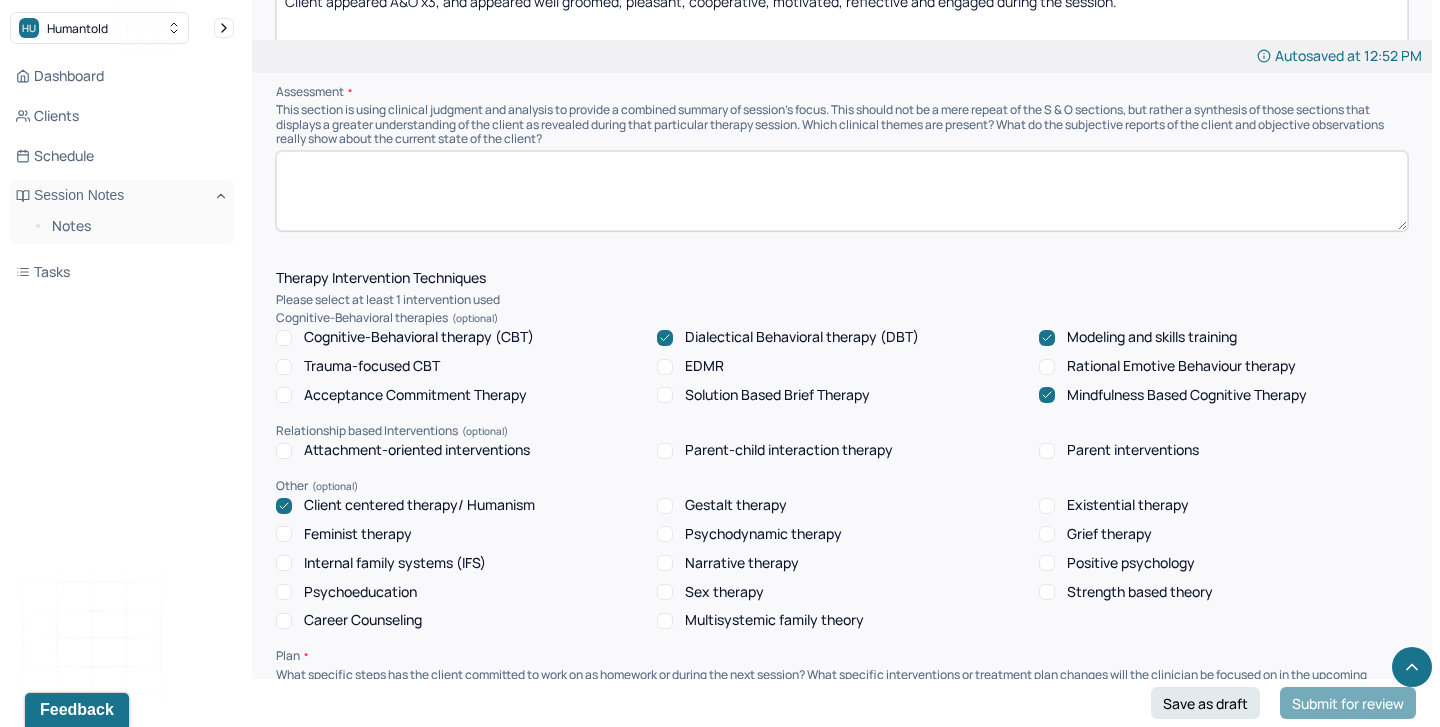 click 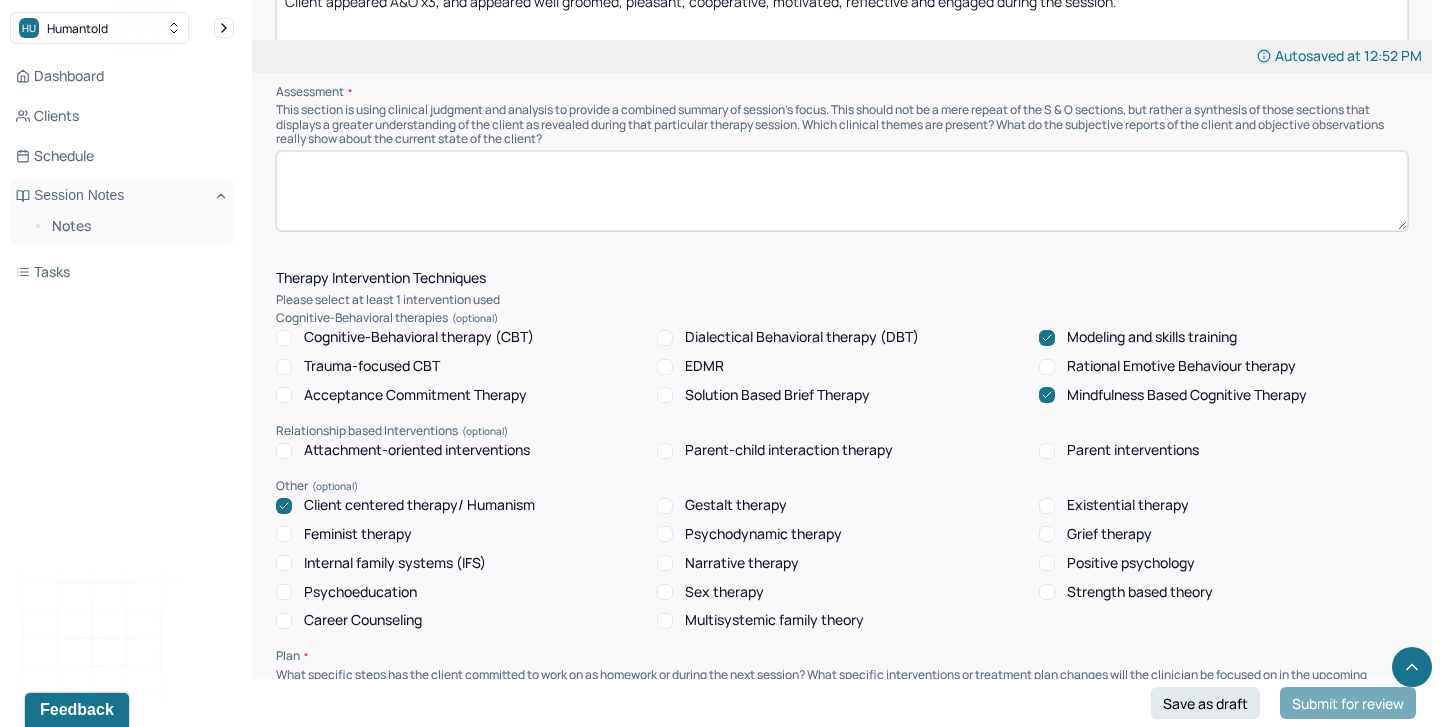 click 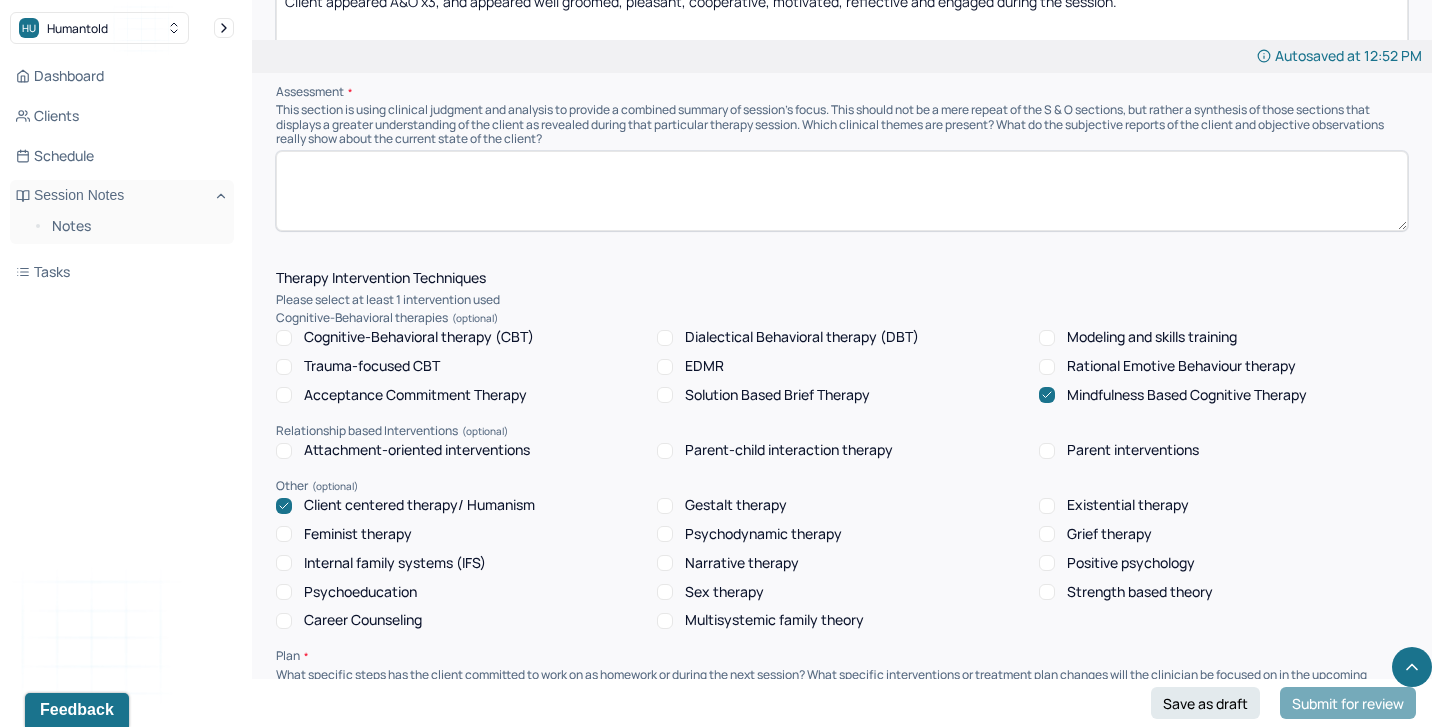 click 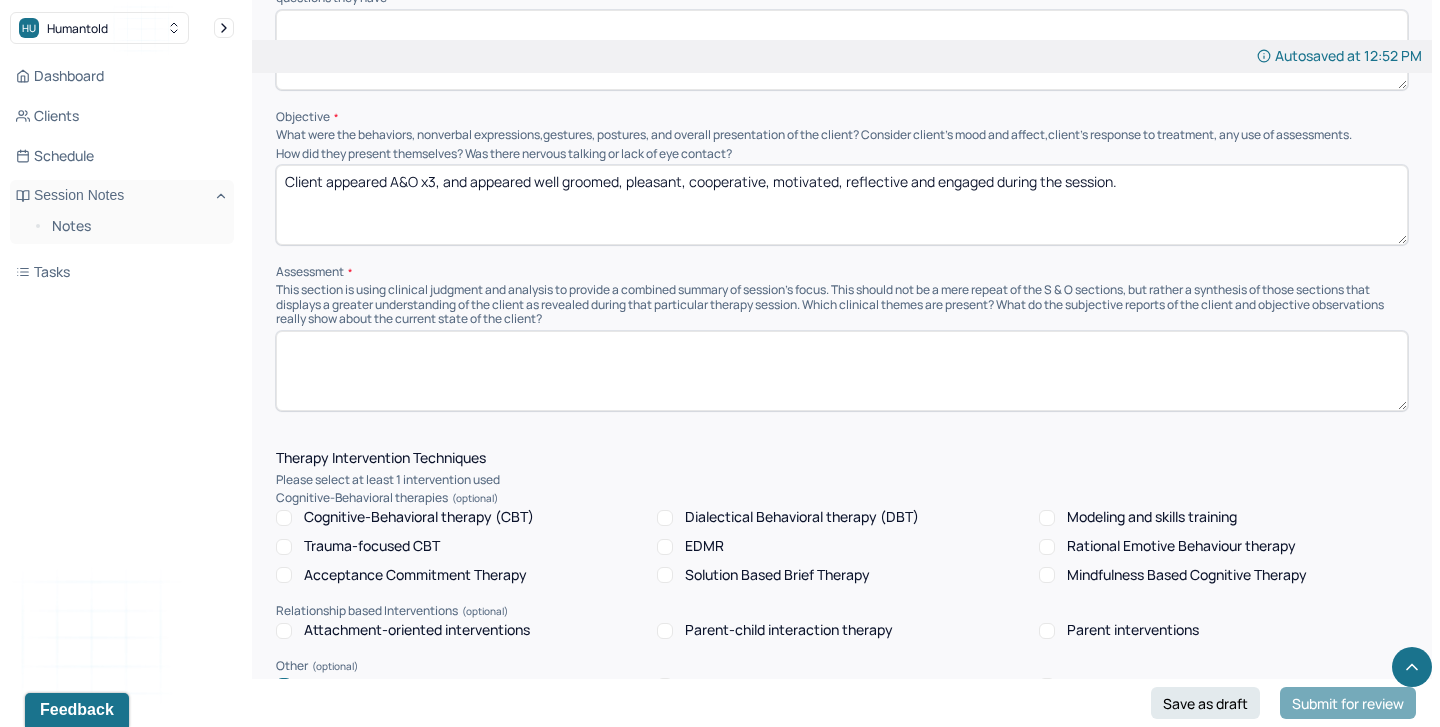 scroll, scrollTop: 1307, scrollLeft: 0, axis: vertical 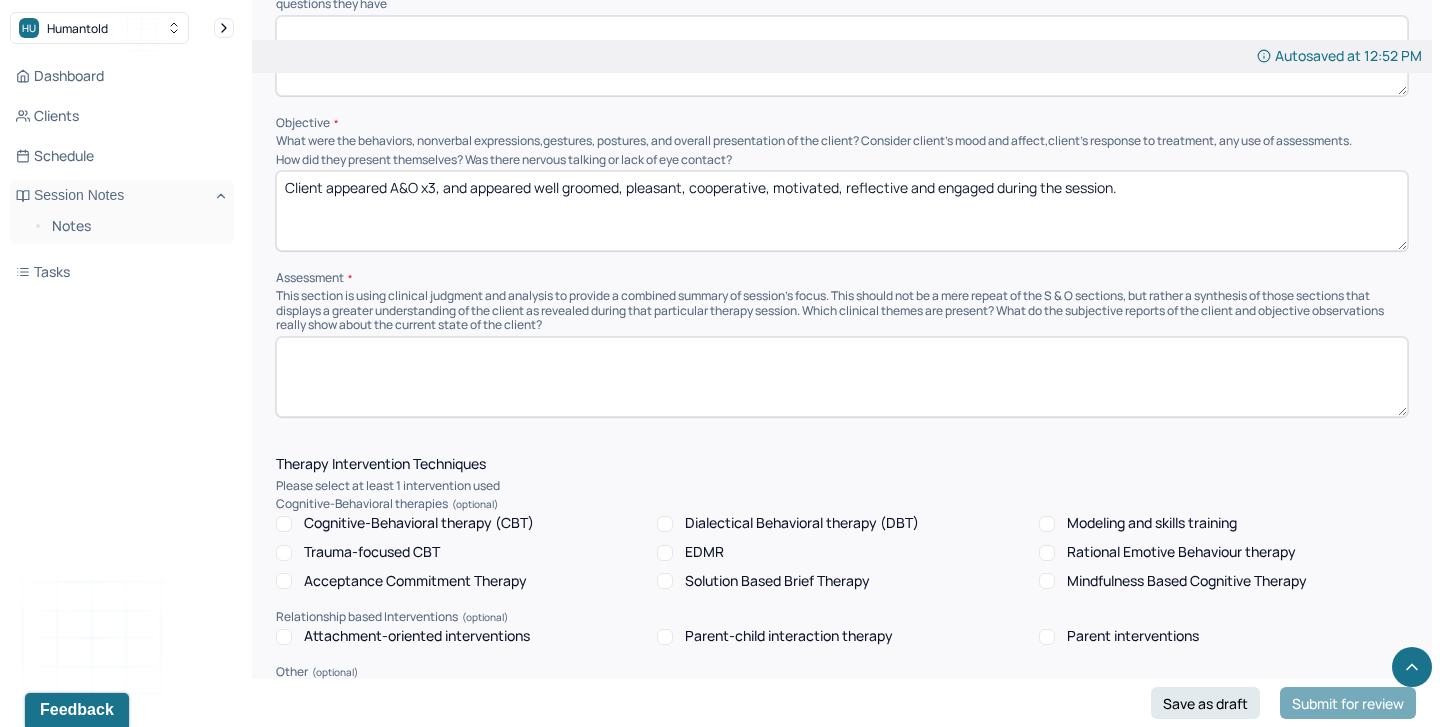 click on "Client appeared A&O x3, and appeared well groomed, pleasant, cooperative, motivated, reflective and engaged during the session." at bounding box center [842, 211] 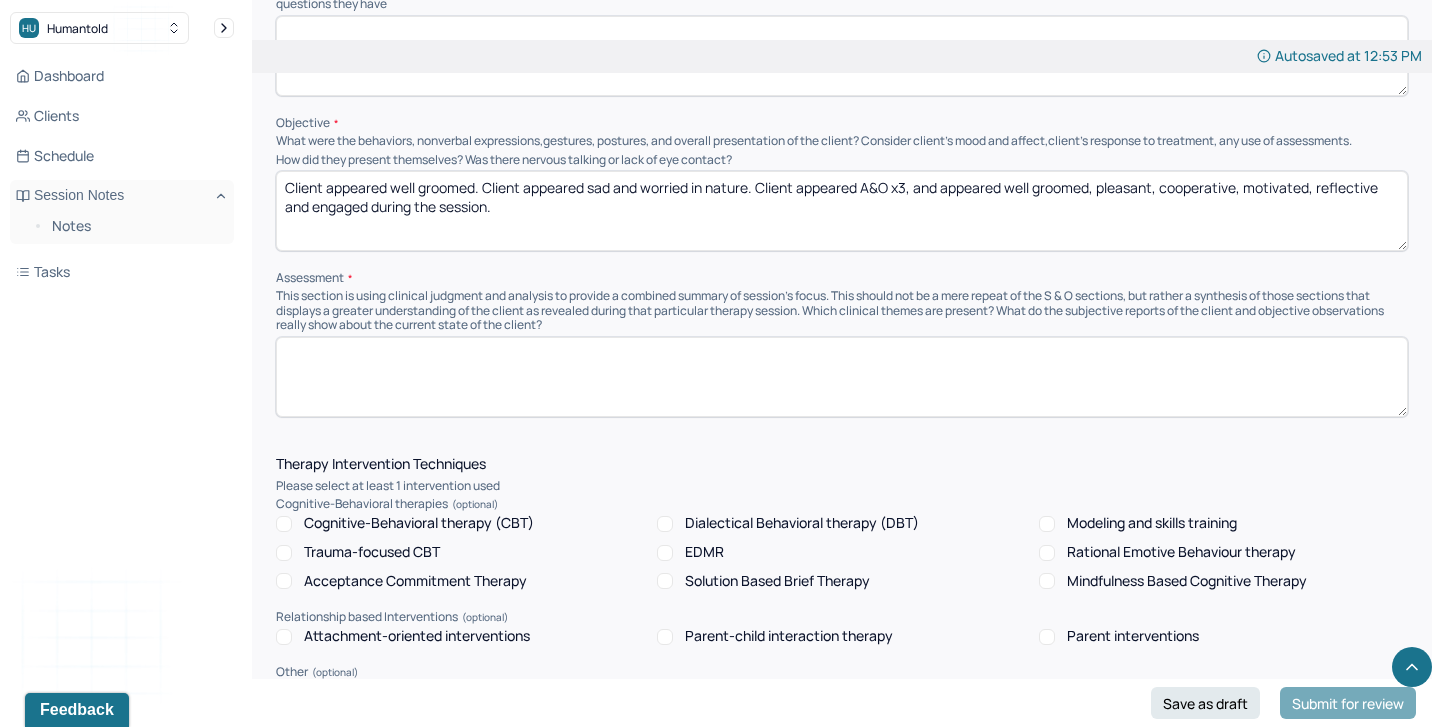 drag, startPoint x: 1092, startPoint y: 182, endPoint x: 1007, endPoint y: 181, distance: 85.00588 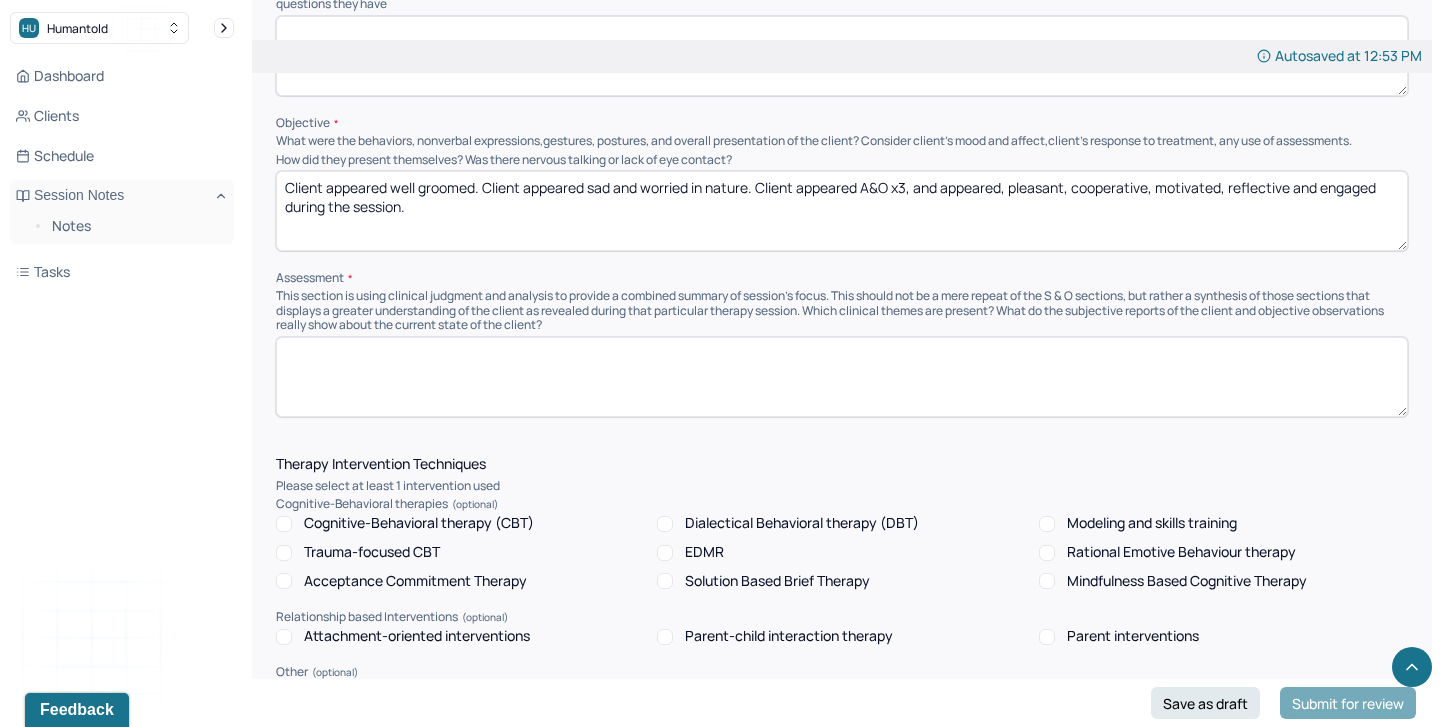 click on "Client appeared well groomed. Client appeared sad and worried in nature. Client appeared A&O x3, and appeared , pleasant, cooperative, motivated, reflective and engaged during the session." at bounding box center [842, 211] 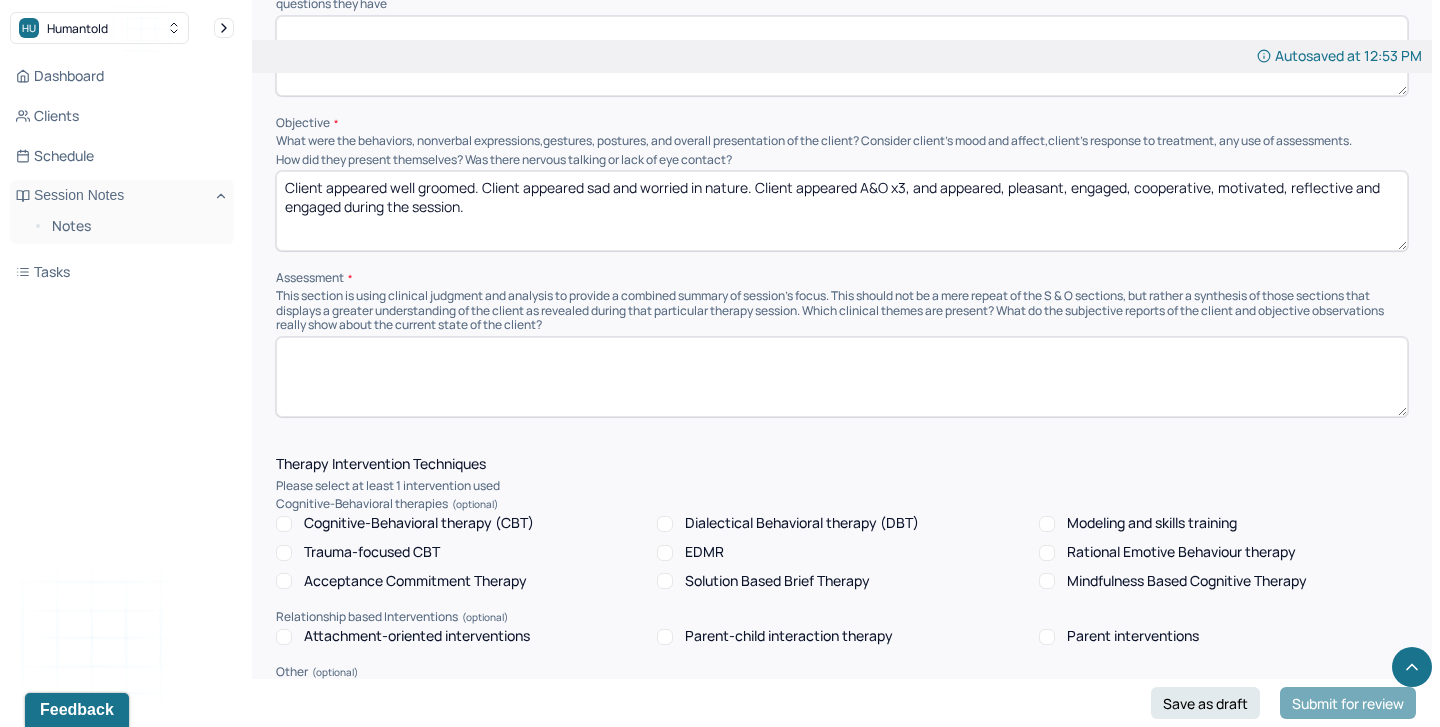click on "Client appeared well groomed. Client appeared sad and worried in nature. Client appeared A&O x3, and appeared, pleasant, engaged, cooperative, motivated, reflective and engaged during the session." at bounding box center [842, 211] 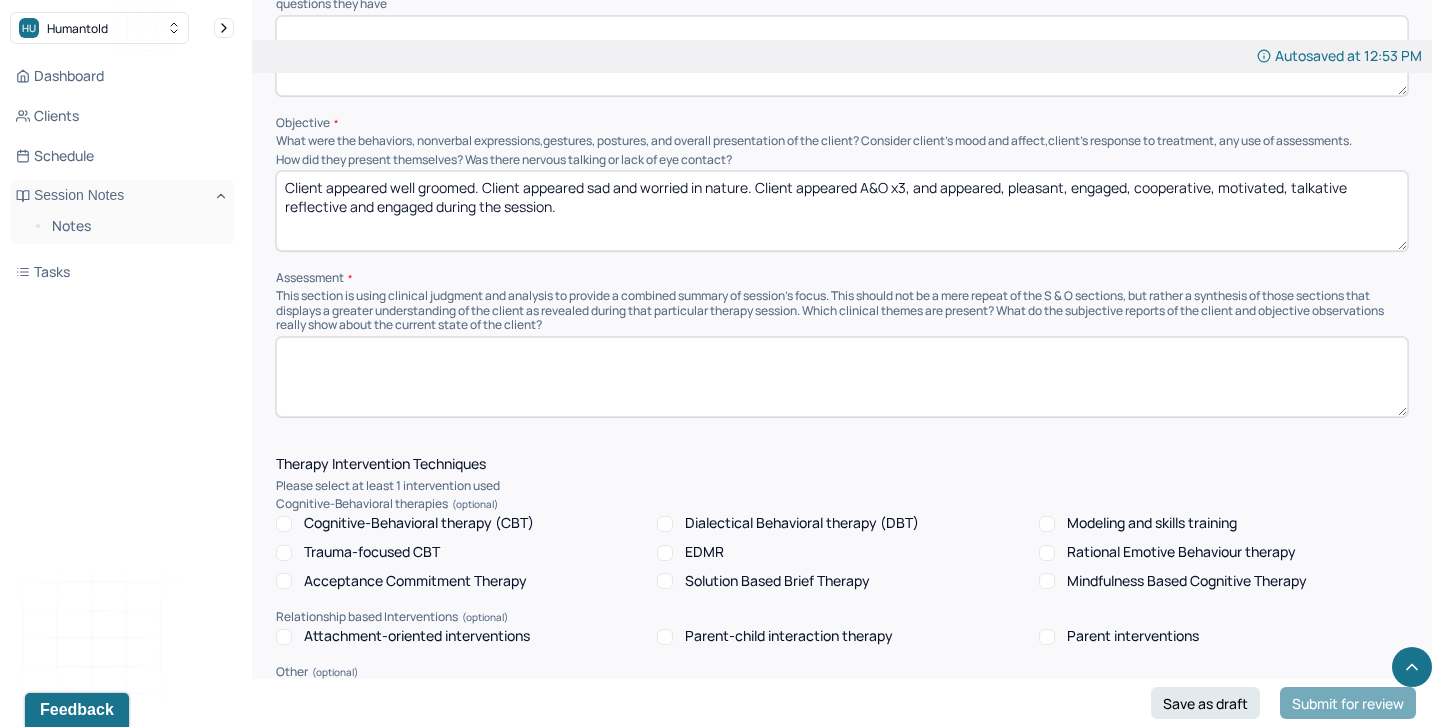 click on "Client appeared well groomed. Client appeared sad and worried in nature. Client appeared A&O x3, and appeared, pleasant, engaged, cooperative, motivated, talkarive reflective and engaged during the session." at bounding box center [842, 211] 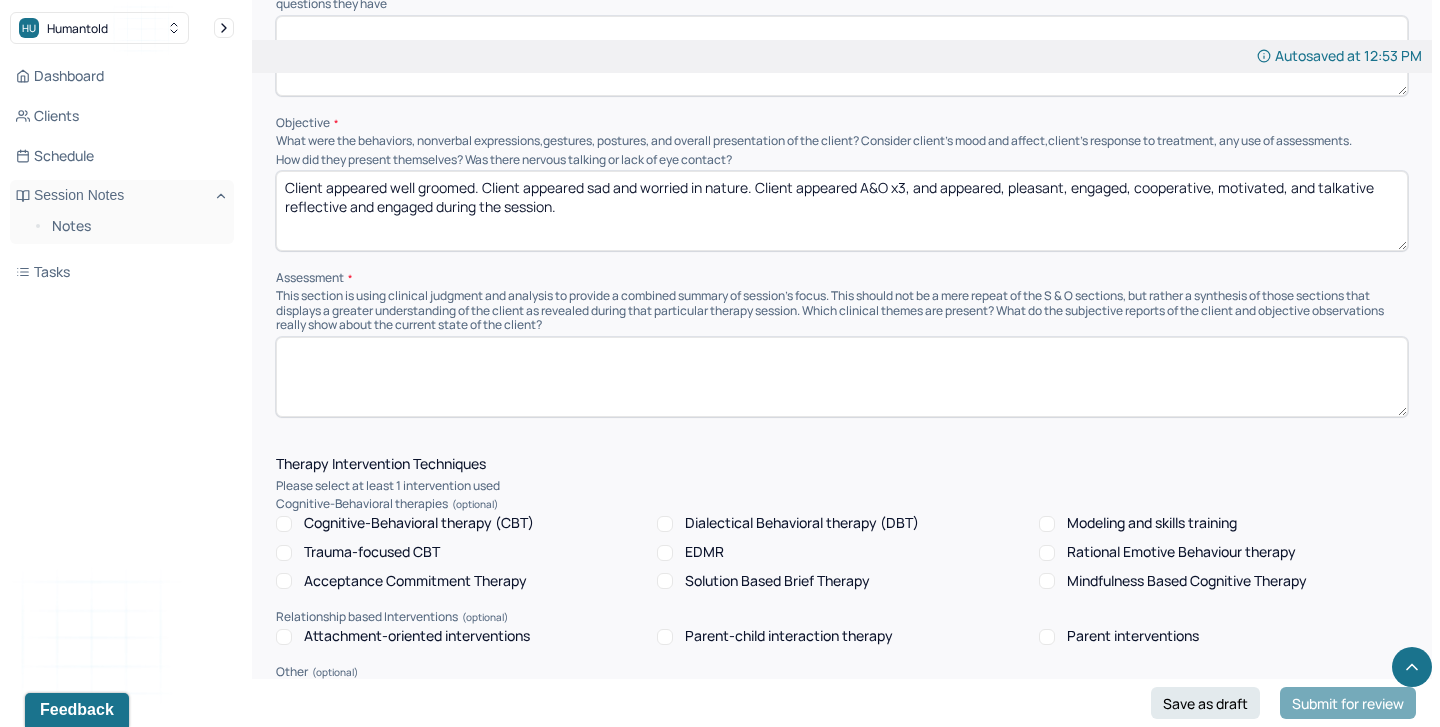 drag, startPoint x: 437, startPoint y: 201, endPoint x: 234, endPoint y: 201, distance: 203 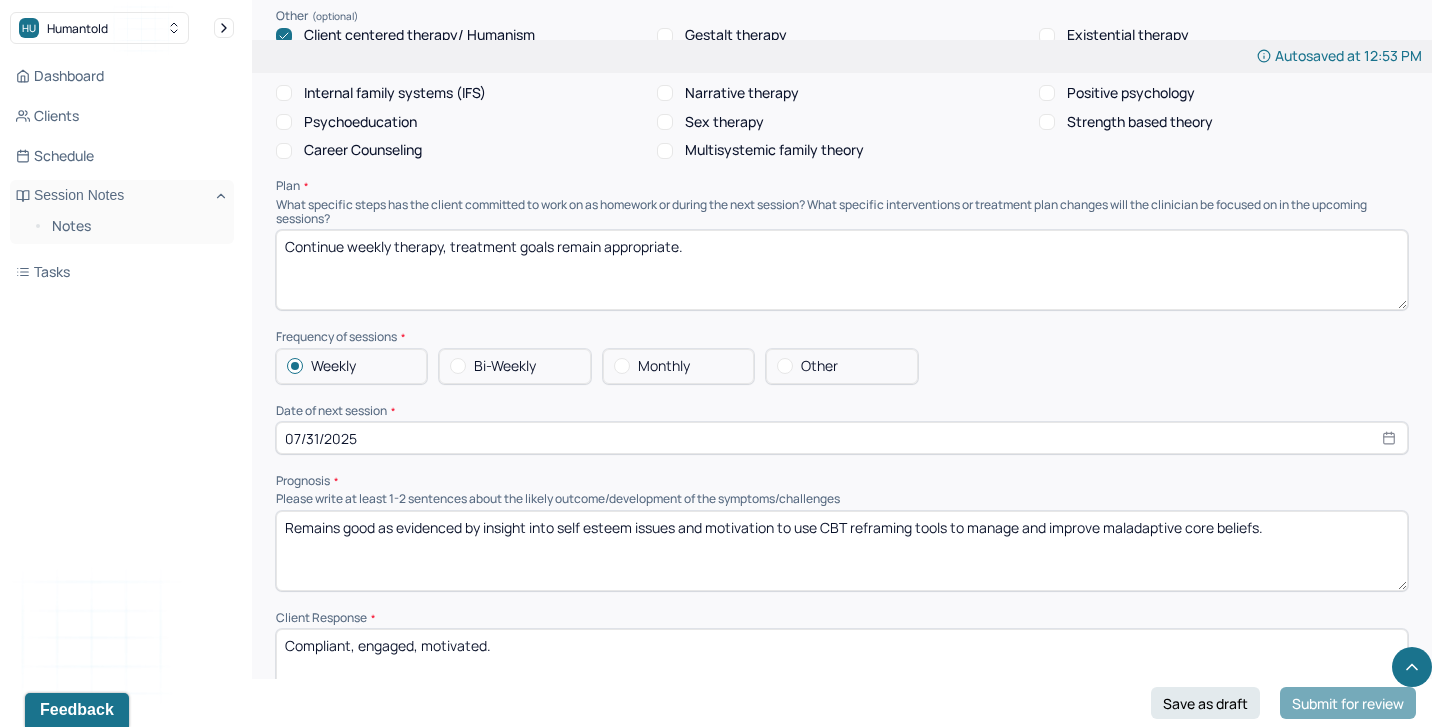 scroll, scrollTop: 1965, scrollLeft: 0, axis: vertical 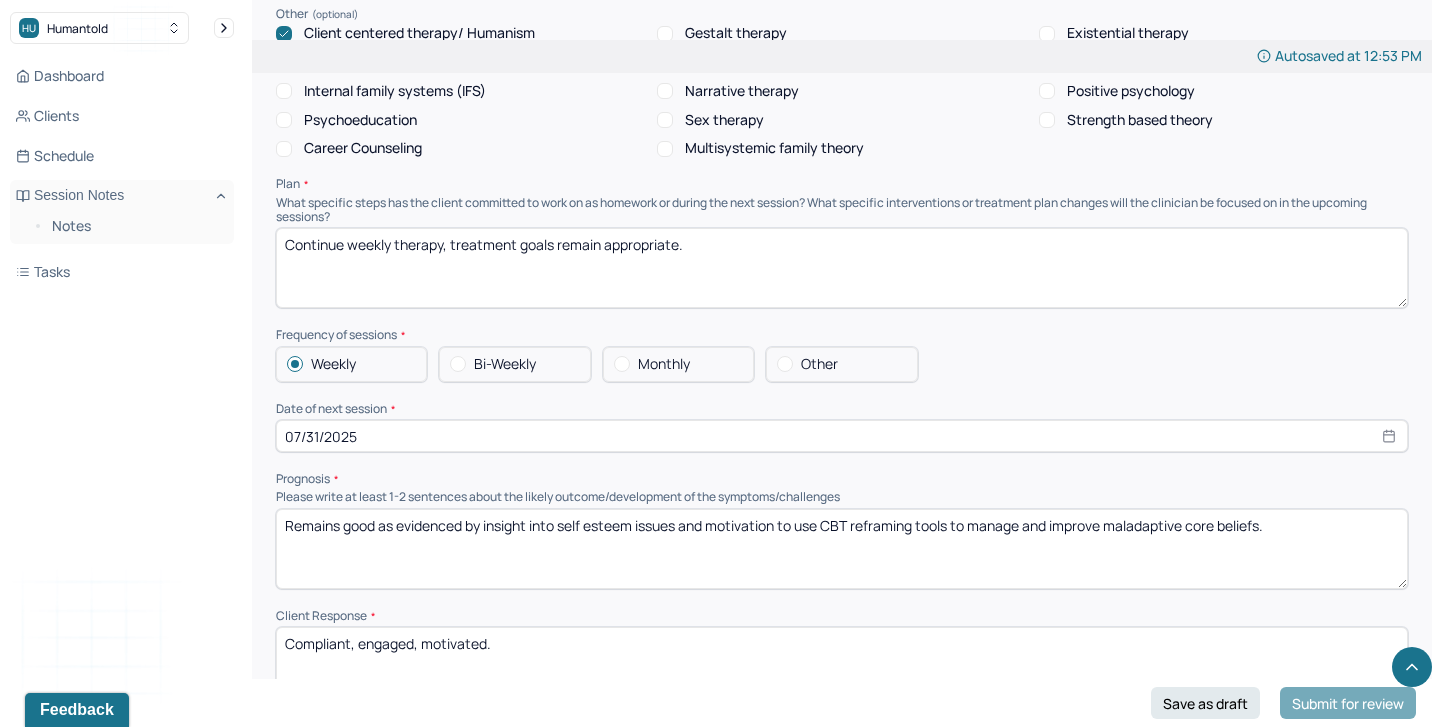 type on "Client appeared well groomed. Client appeared sad and worried in nature. Client appeared A&O x3, and appeared, pleasant, engaged, cooperative, motivated, and talkative during the session." 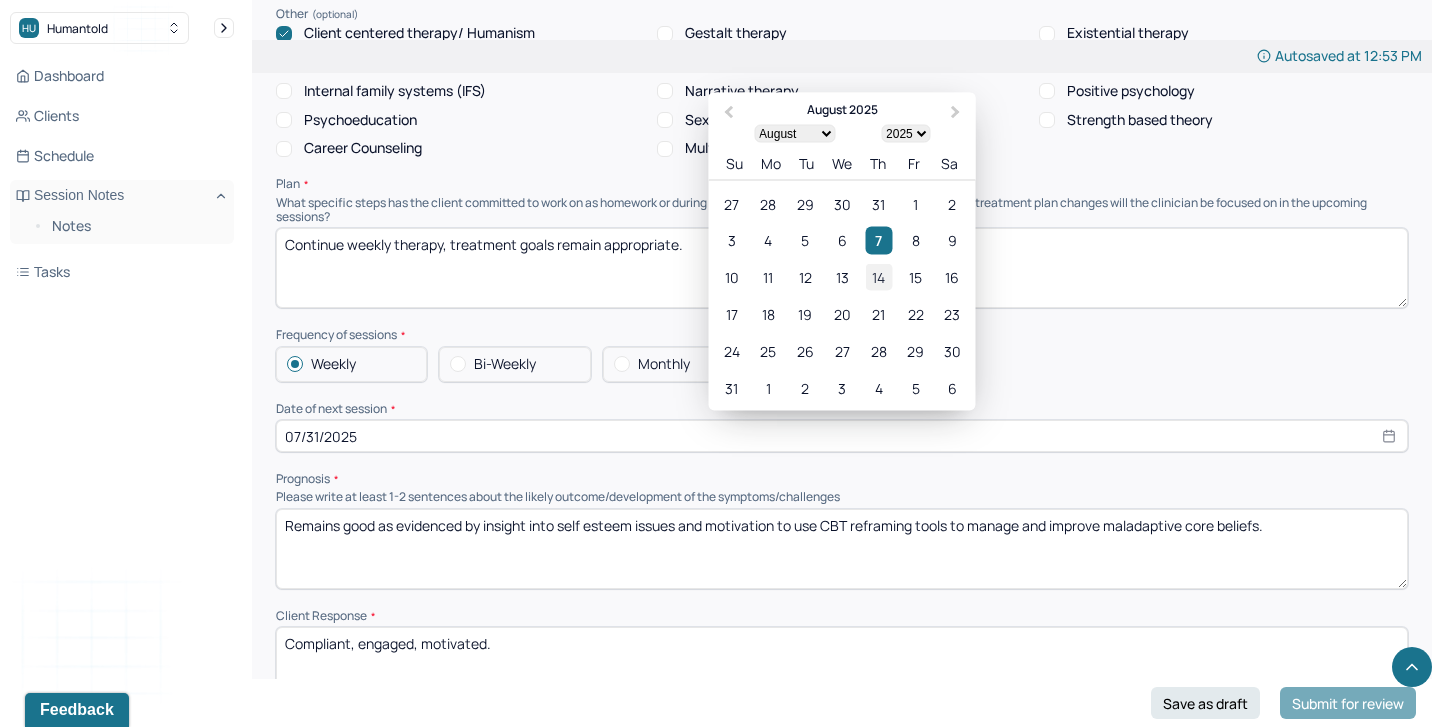 click on "14" at bounding box center (878, 277) 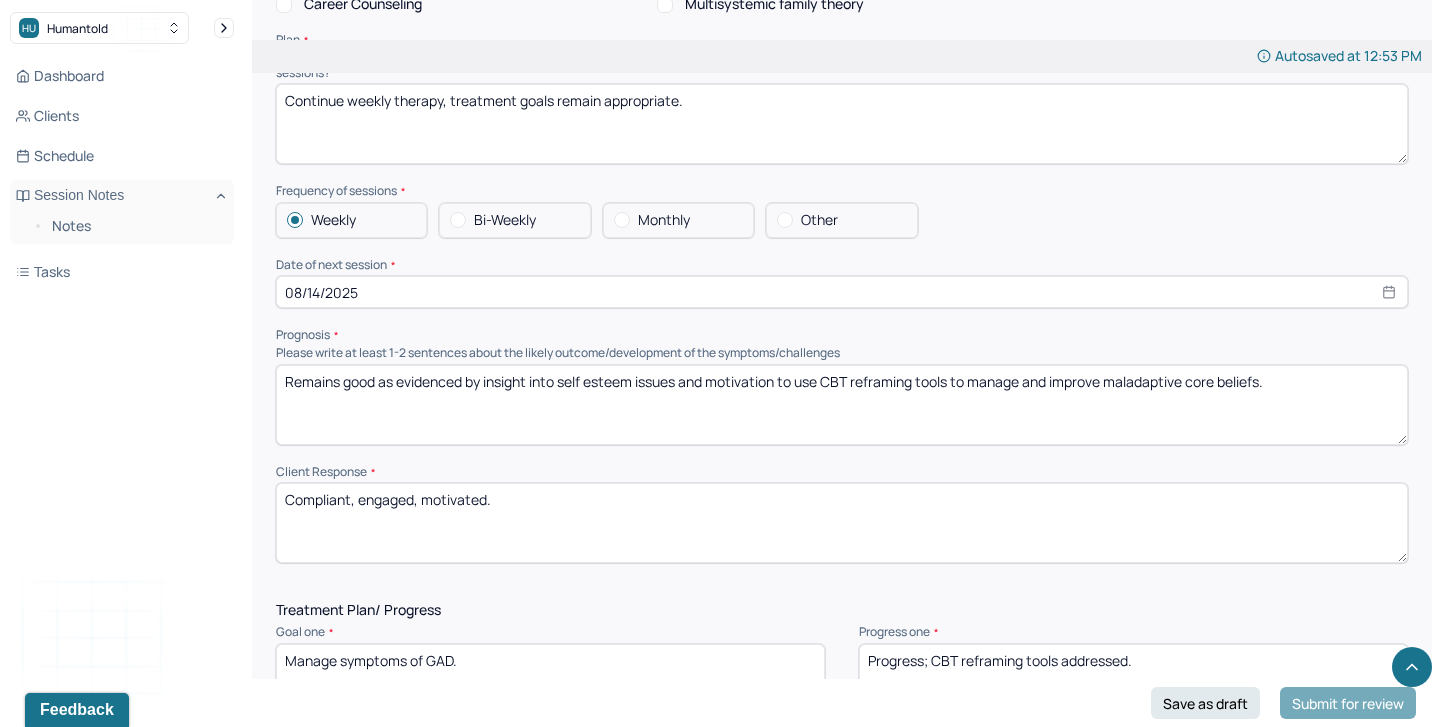 scroll, scrollTop: 2143, scrollLeft: 0, axis: vertical 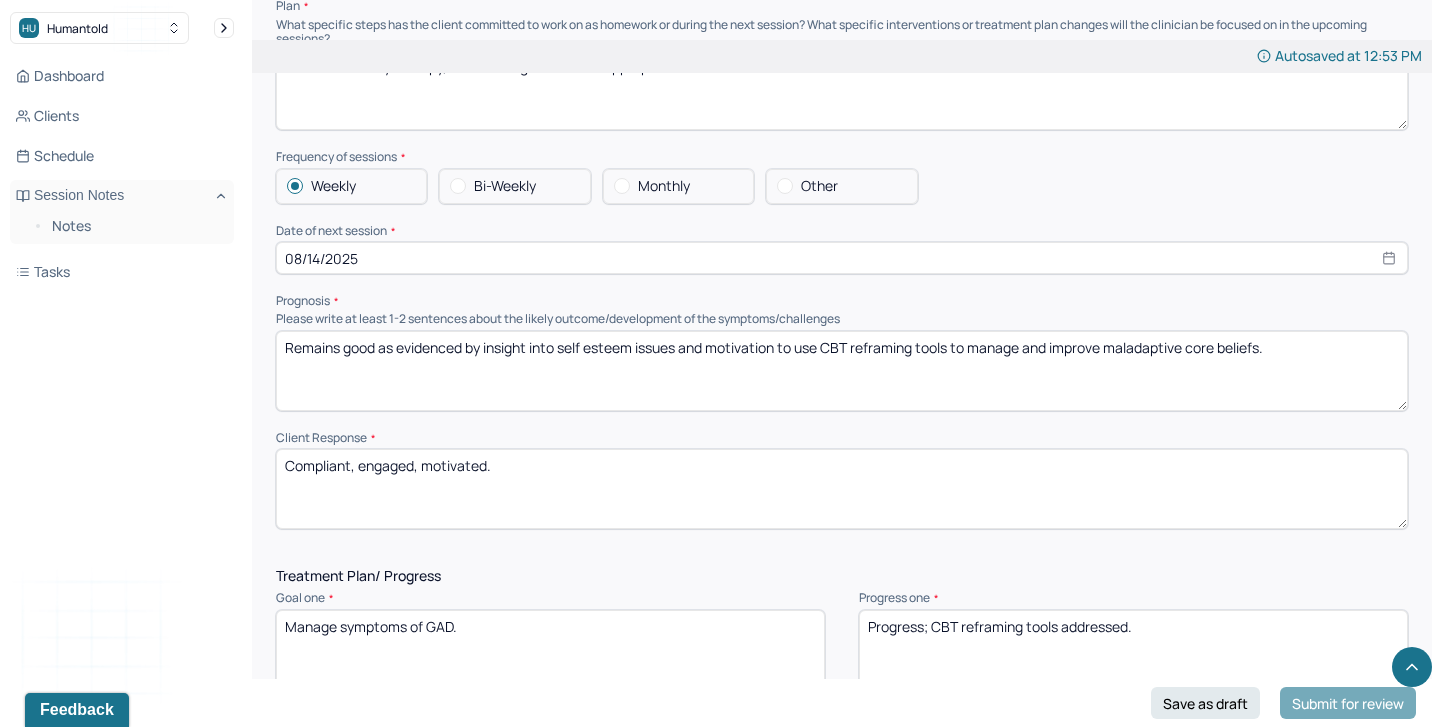 drag, startPoint x: 597, startPoint y: 464, endPoint x: 283, endPoint y: 464, distance: 314 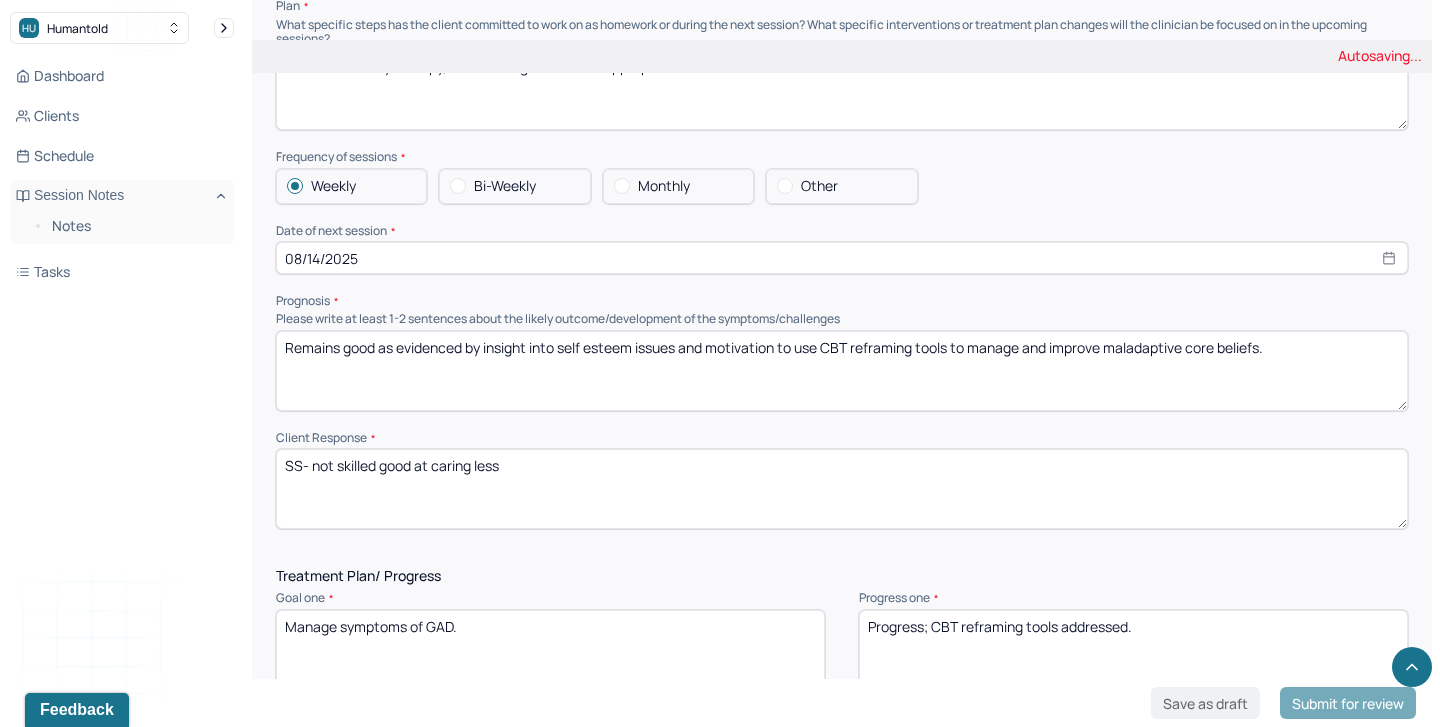 drag, startPoint x: 539, startPoint y: 457, endPoint x: 209, endPoint y: 454, distance: 330.01364 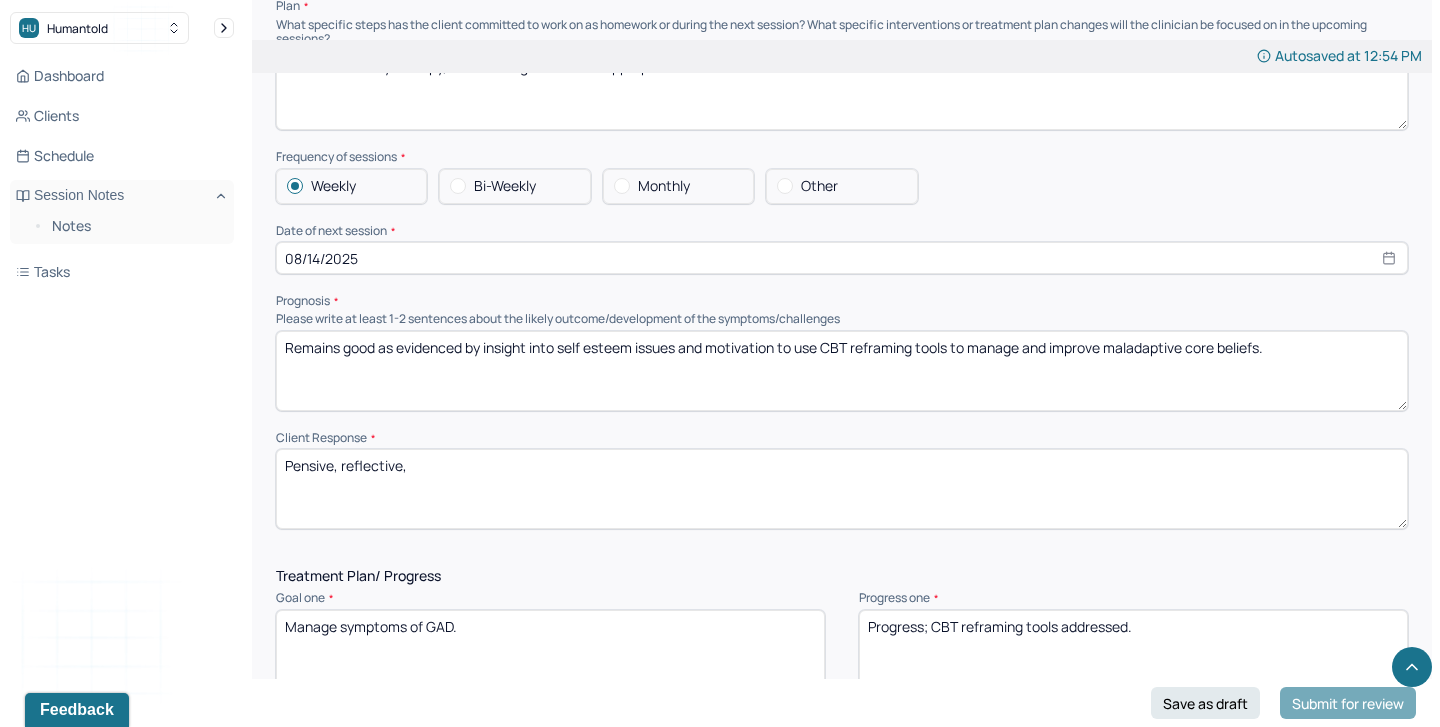 click on "Pensive, reflective," at bounding box center (842, 489) 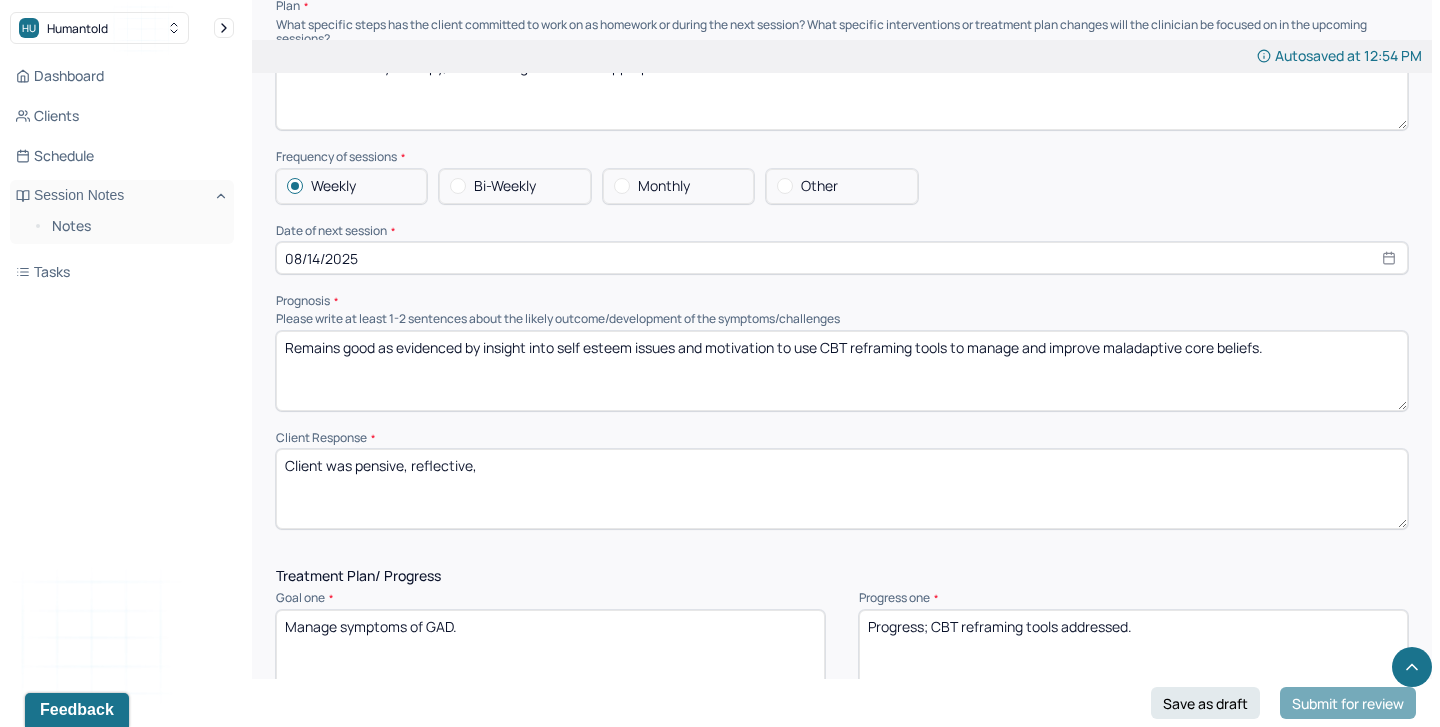 click on "Client was ensive, reflective," at bounding box center [842, 489] 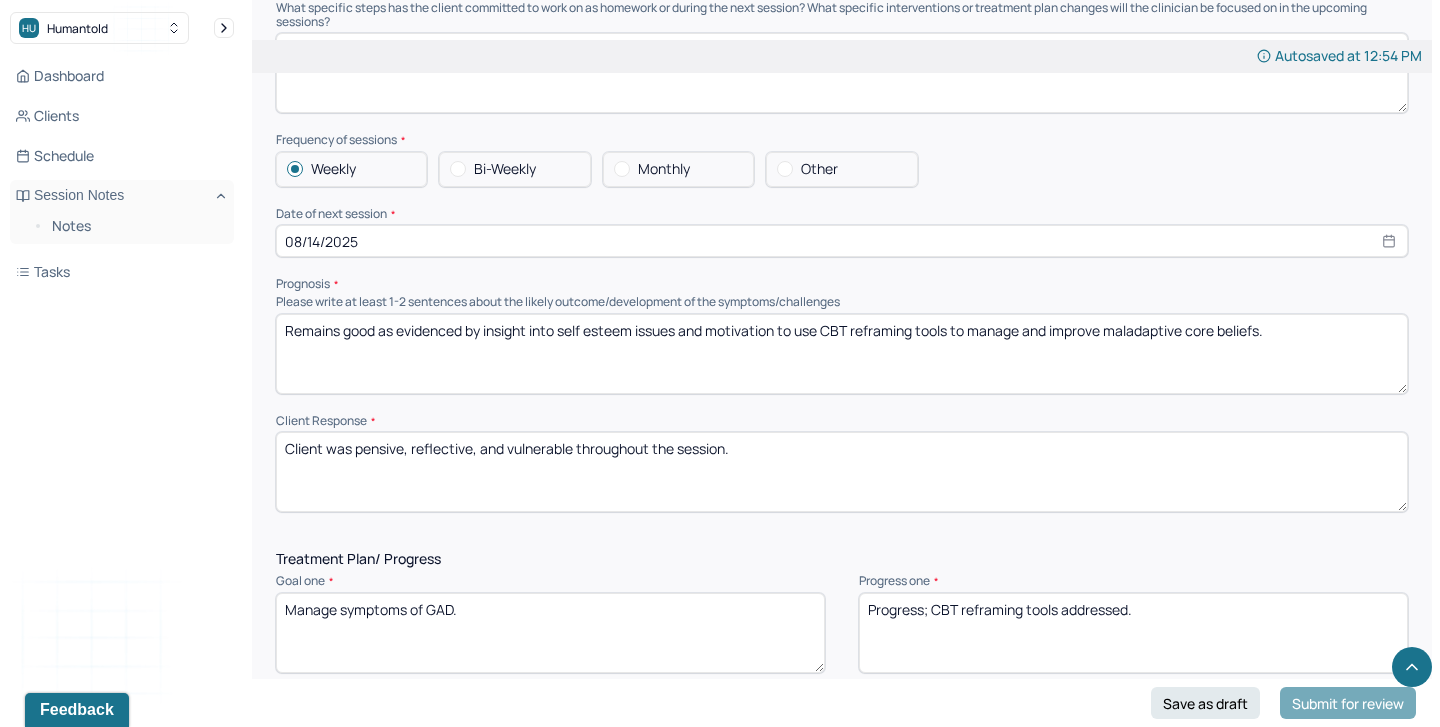 scroll, scrollTop: 2327, scrollLeft: 0, axis: vertical 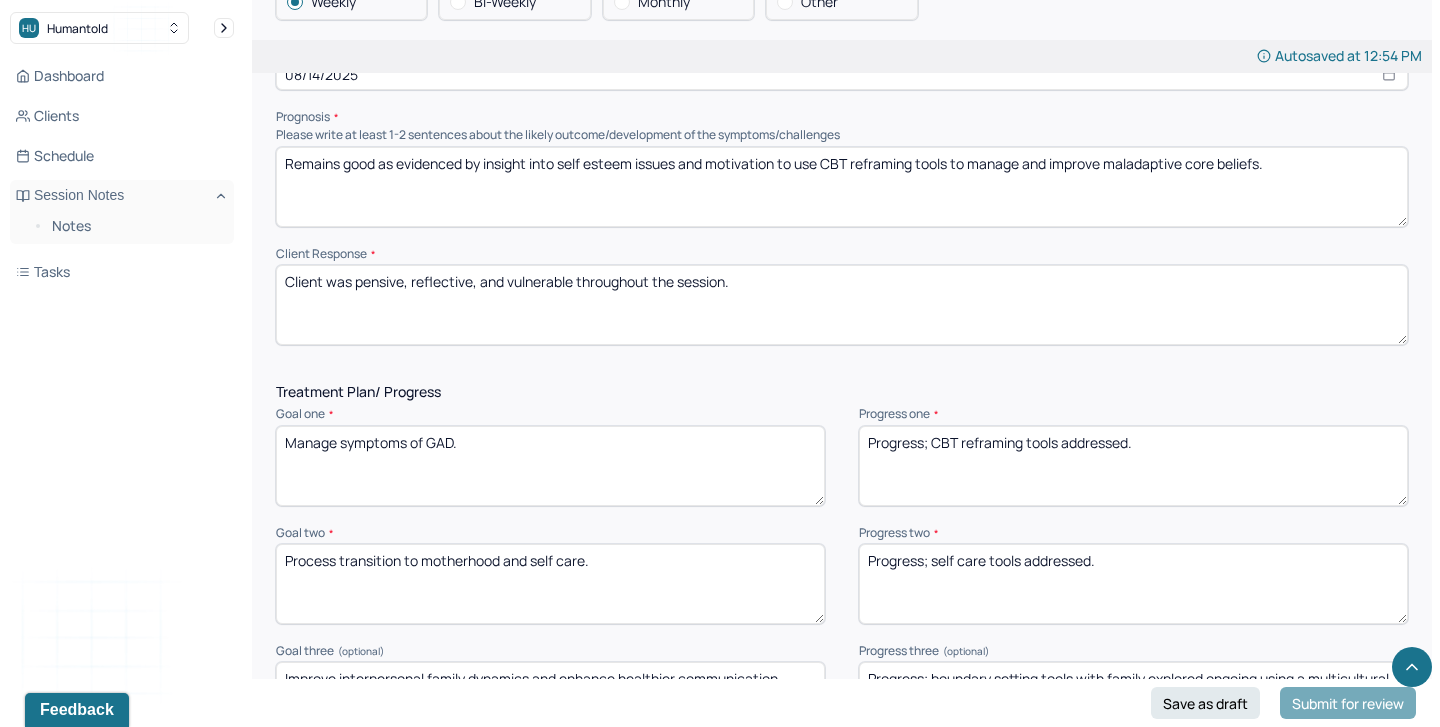 type on "Client was pensive, reflective, and vulnerable throughout the session." 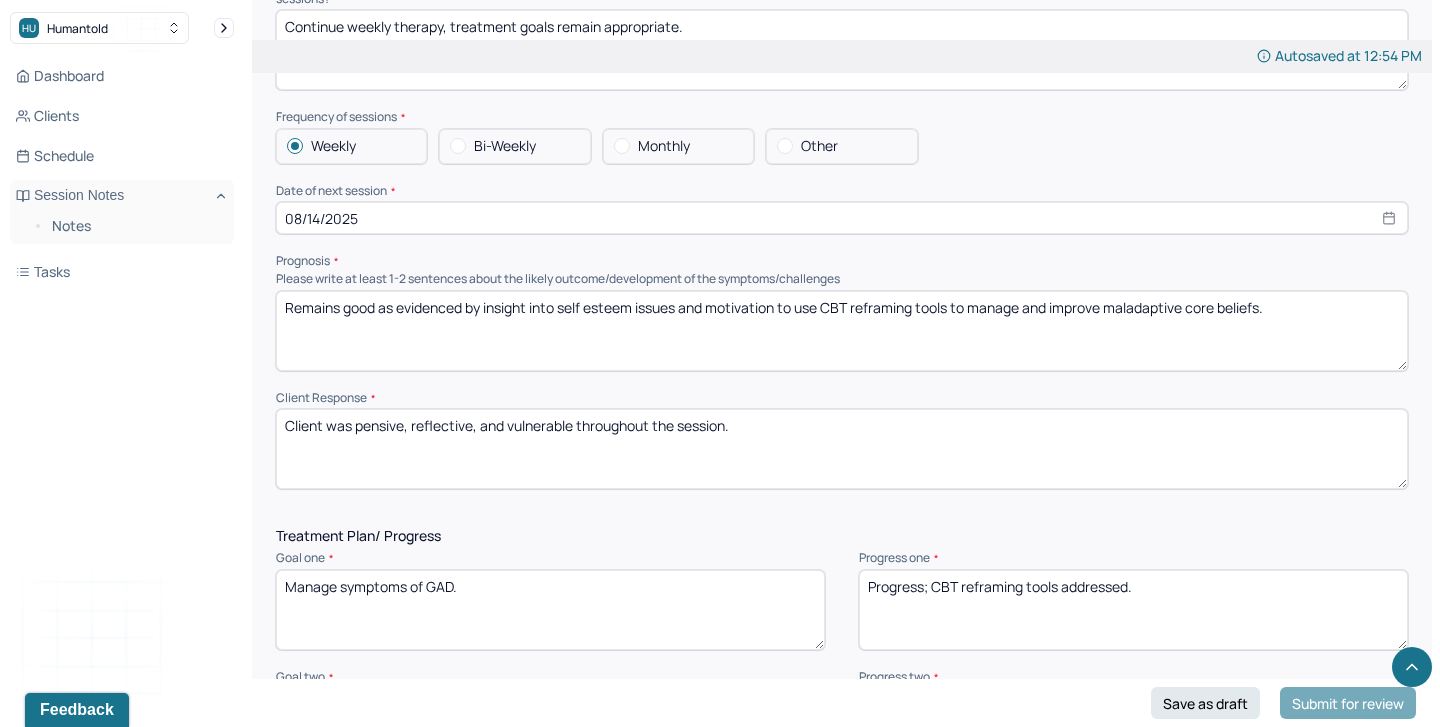 drag, startPoint x: 482, startPoint y: 301, endPoint x: 1279, endPoint y: 352, distance: 798.63007 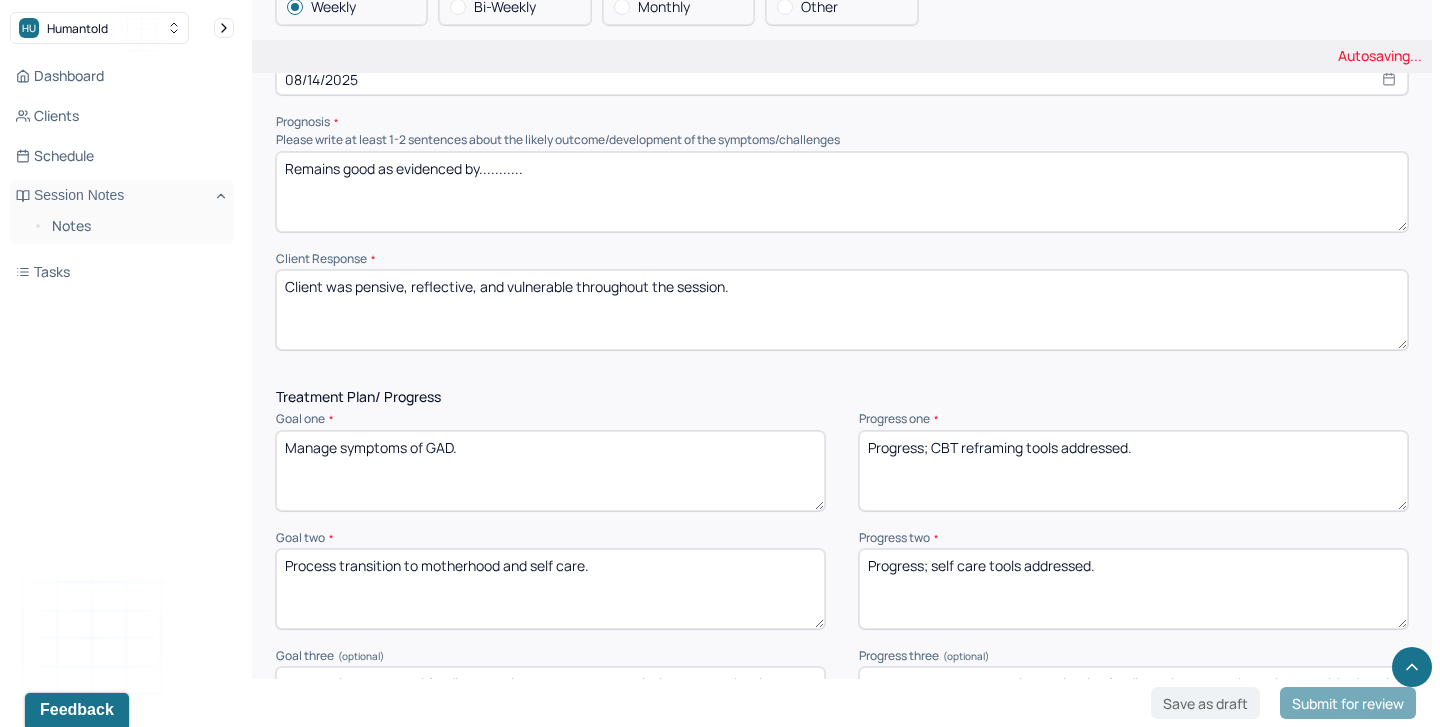 scroll, scrollTop: 2338, scrollLeft: 0, axis: vertical 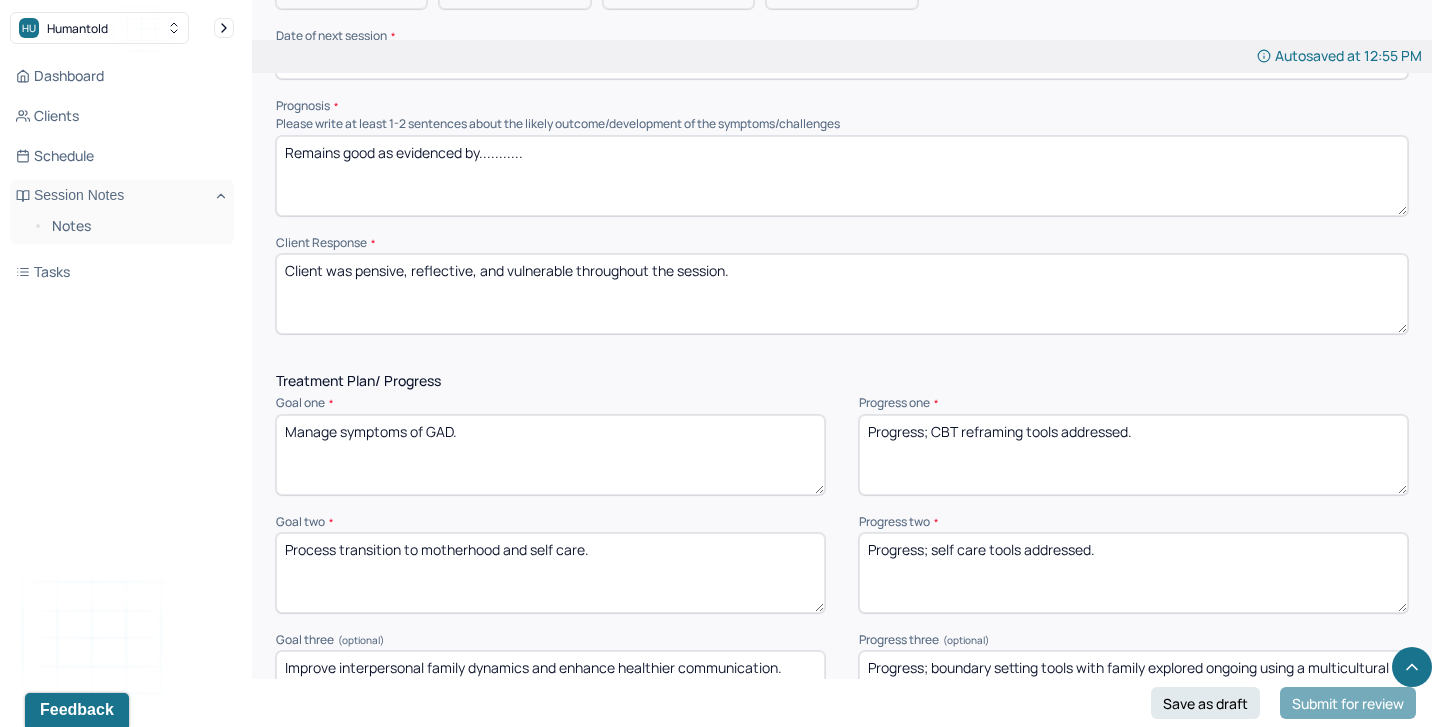 type on "Remains good as evidenced by..........." 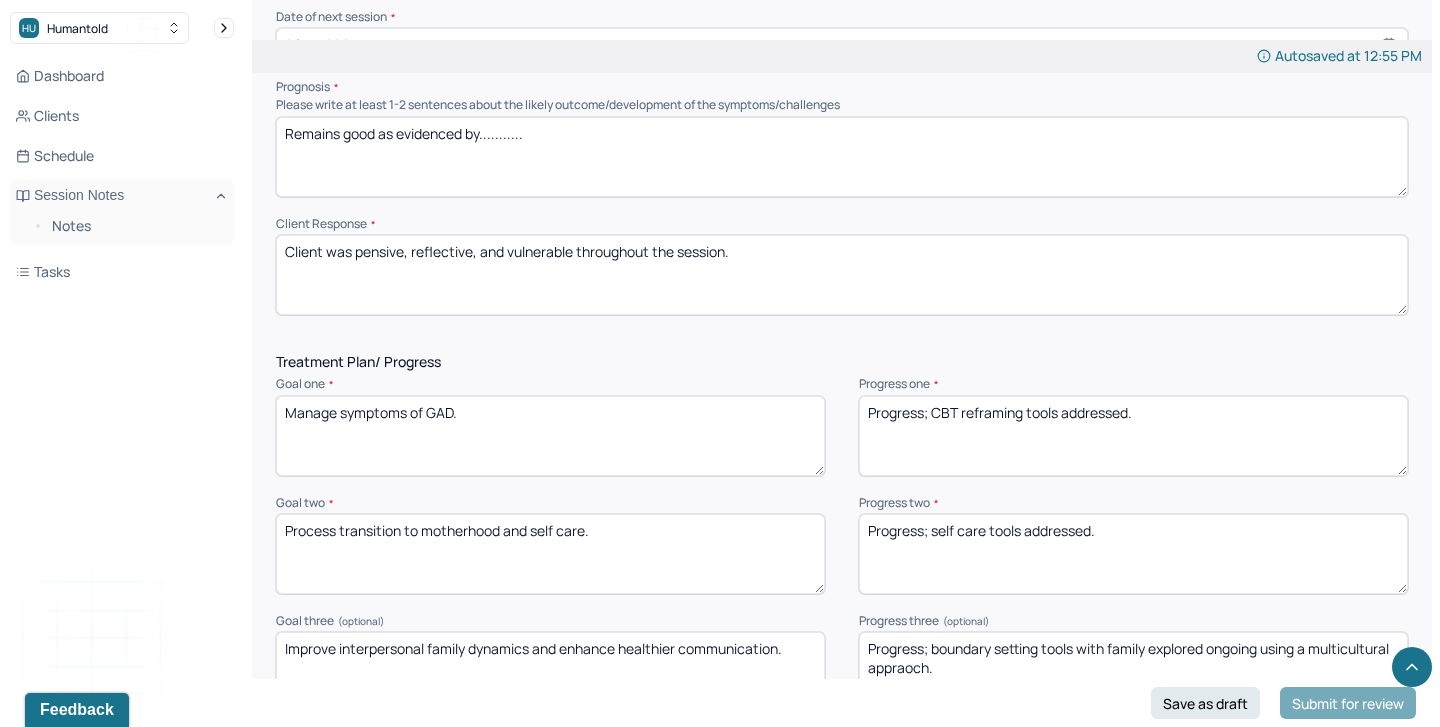 scroll, scrollTop: 2362, scrollLeft: 0, axis: vertical 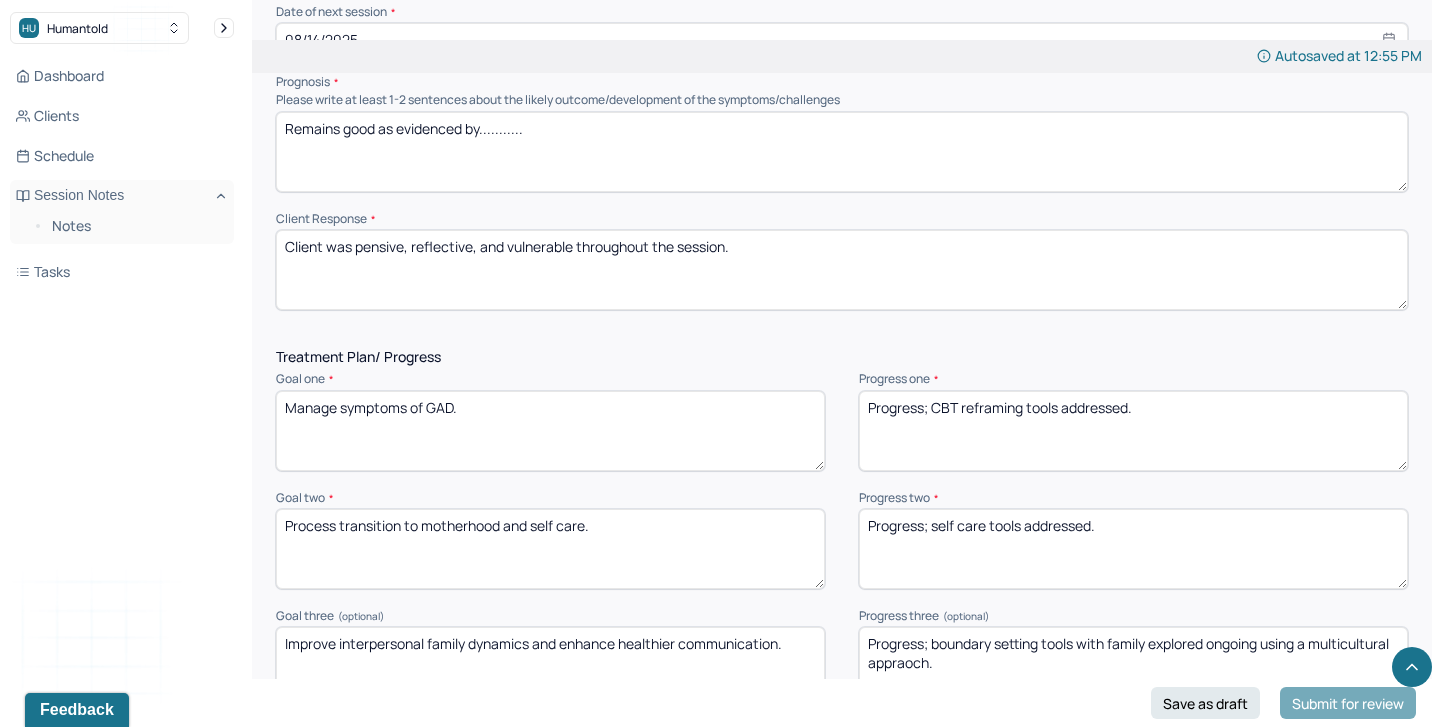 drag, startPoint x: 932, startPoint y: 398, endPoint x: 1174, endPoint y: 402, distance: 242.03305 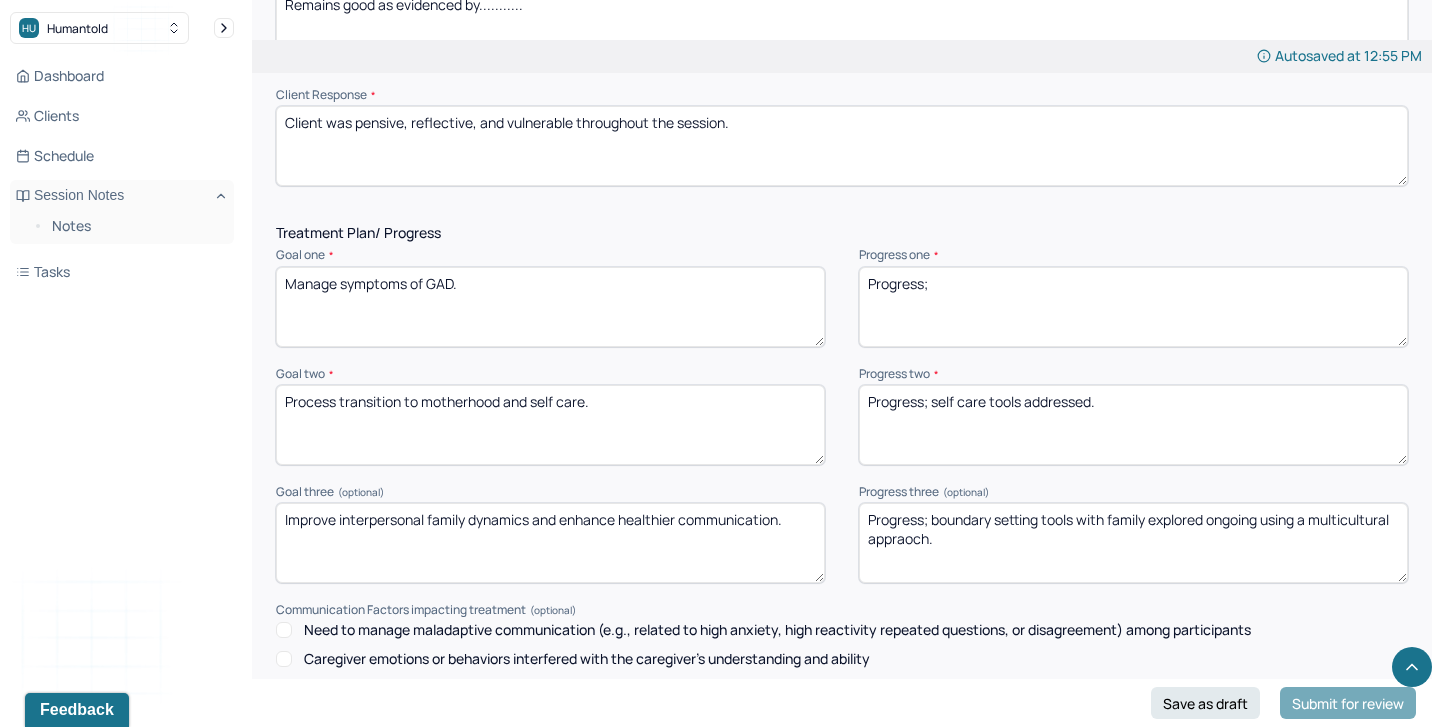 scroll, scrollTop: 2487, scrollLeft: 0, axis: vertical 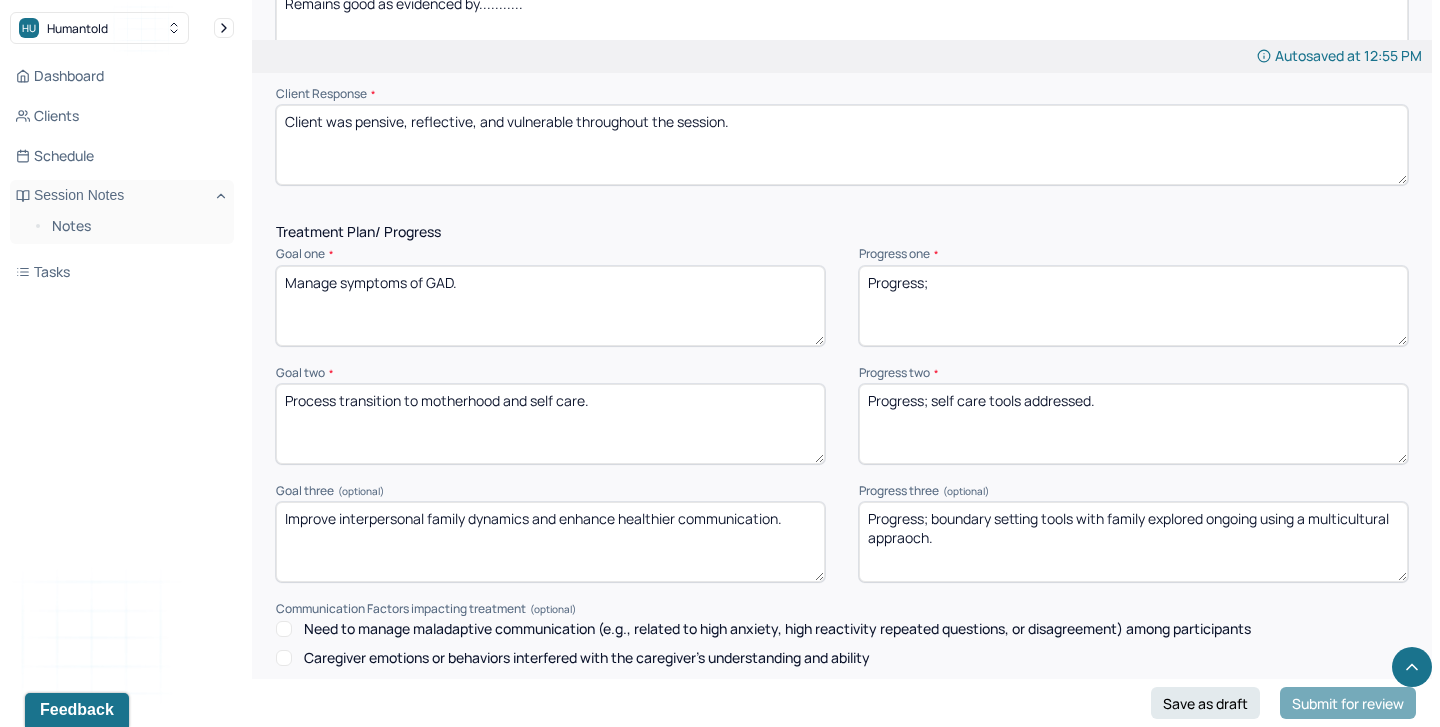 type on "Progress;" 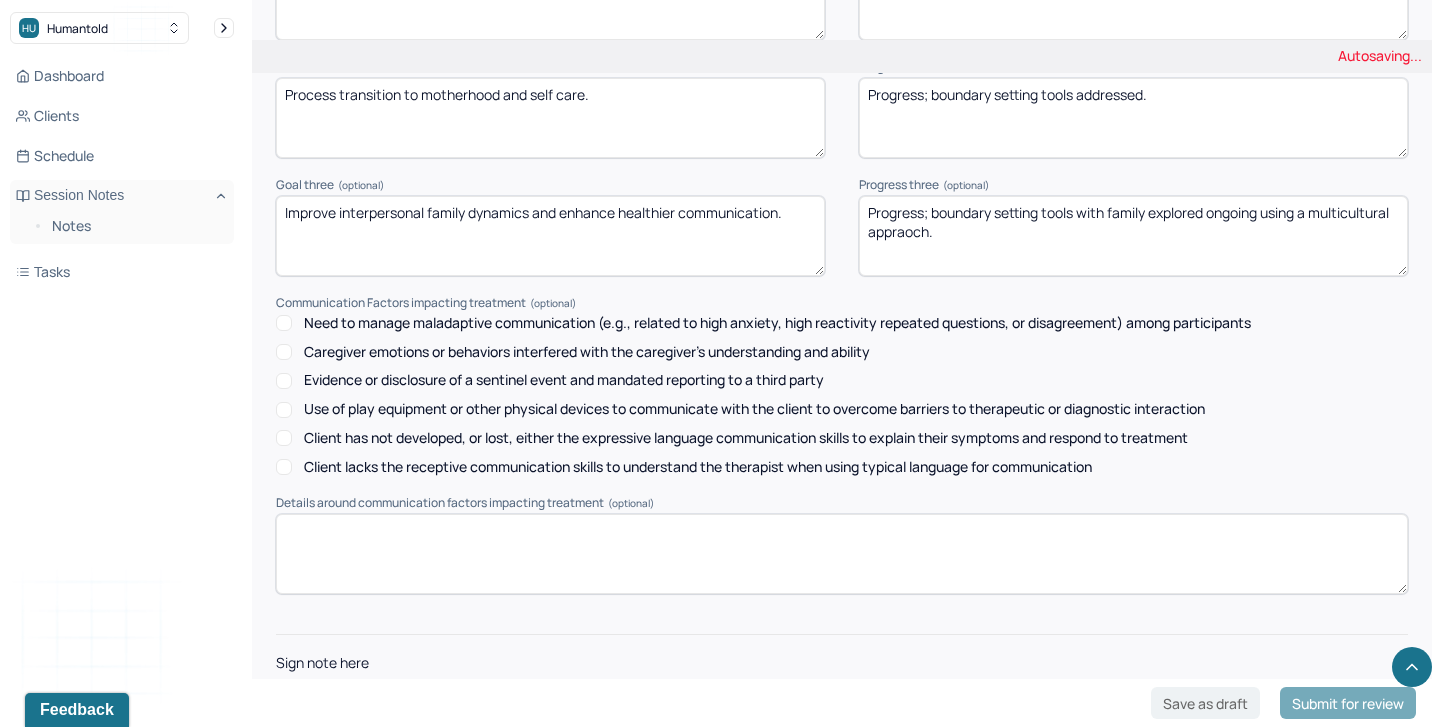 scroll, scrollTop: 2868, scrollLeft: 0, axis: vertical 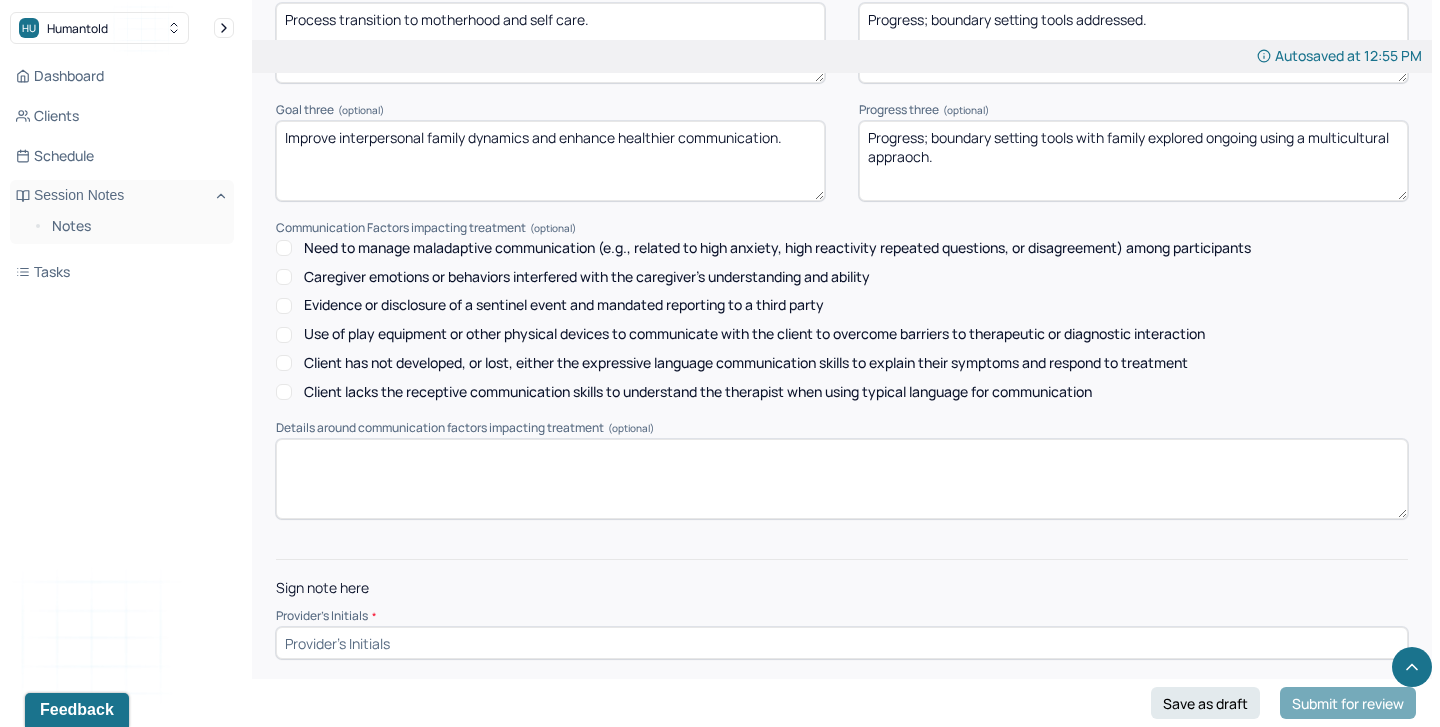 type on "Progress; boundary setting tools addressed." 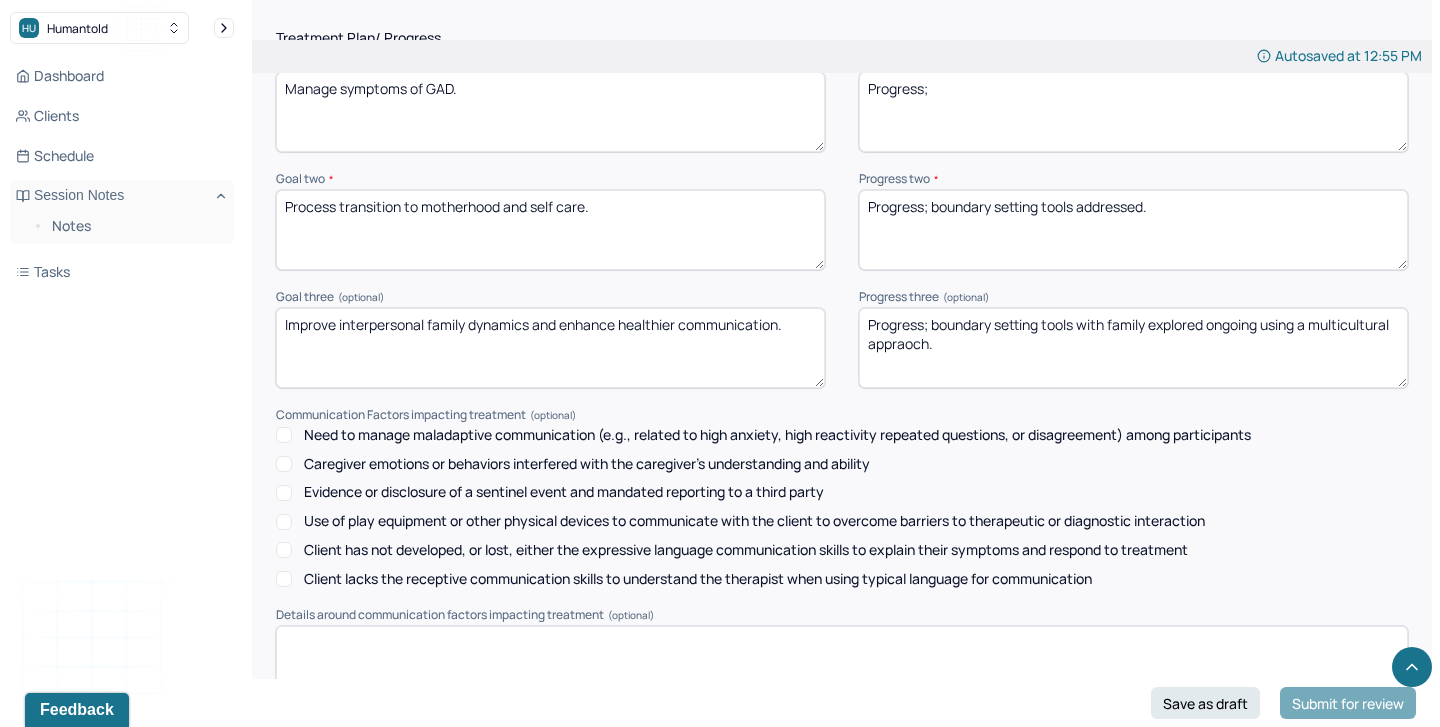 scroll, scrollTop: 2663, scrollLeft: 0, axis: vertical 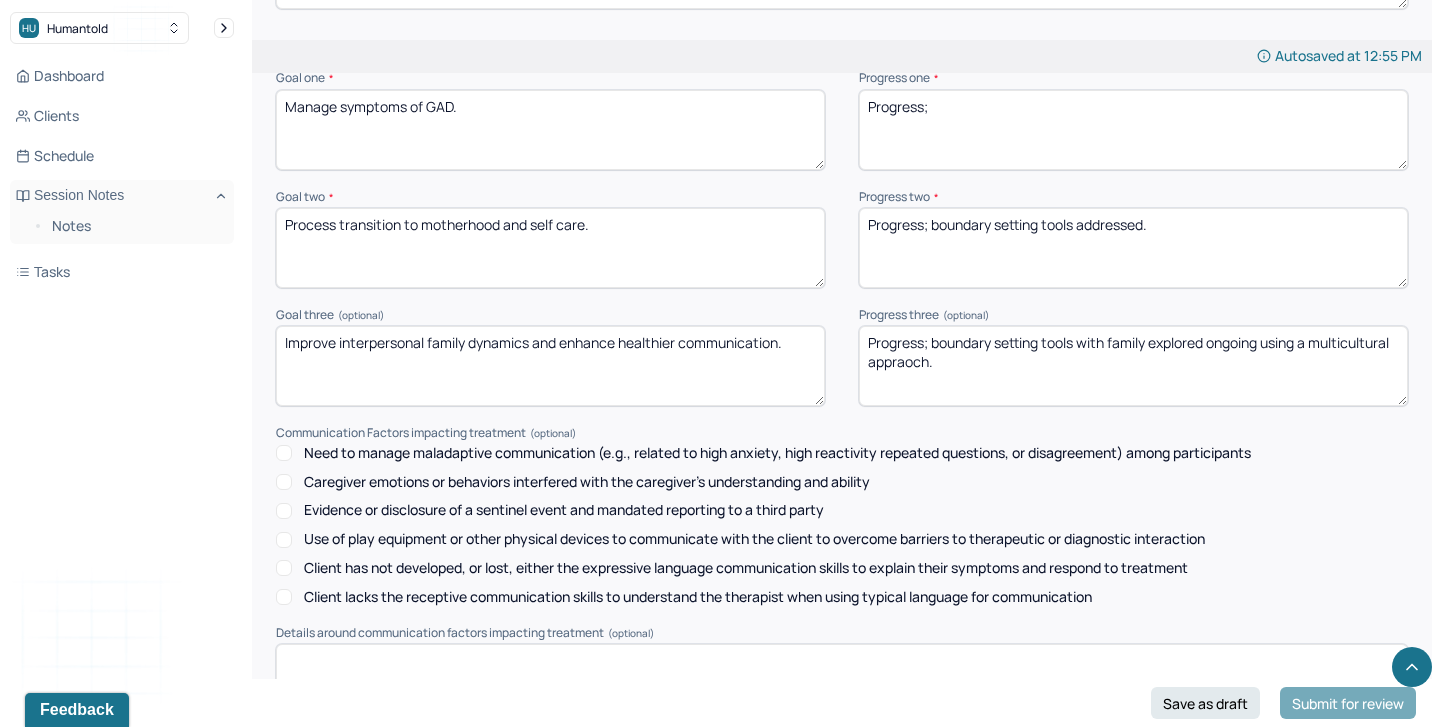 type on "aa" 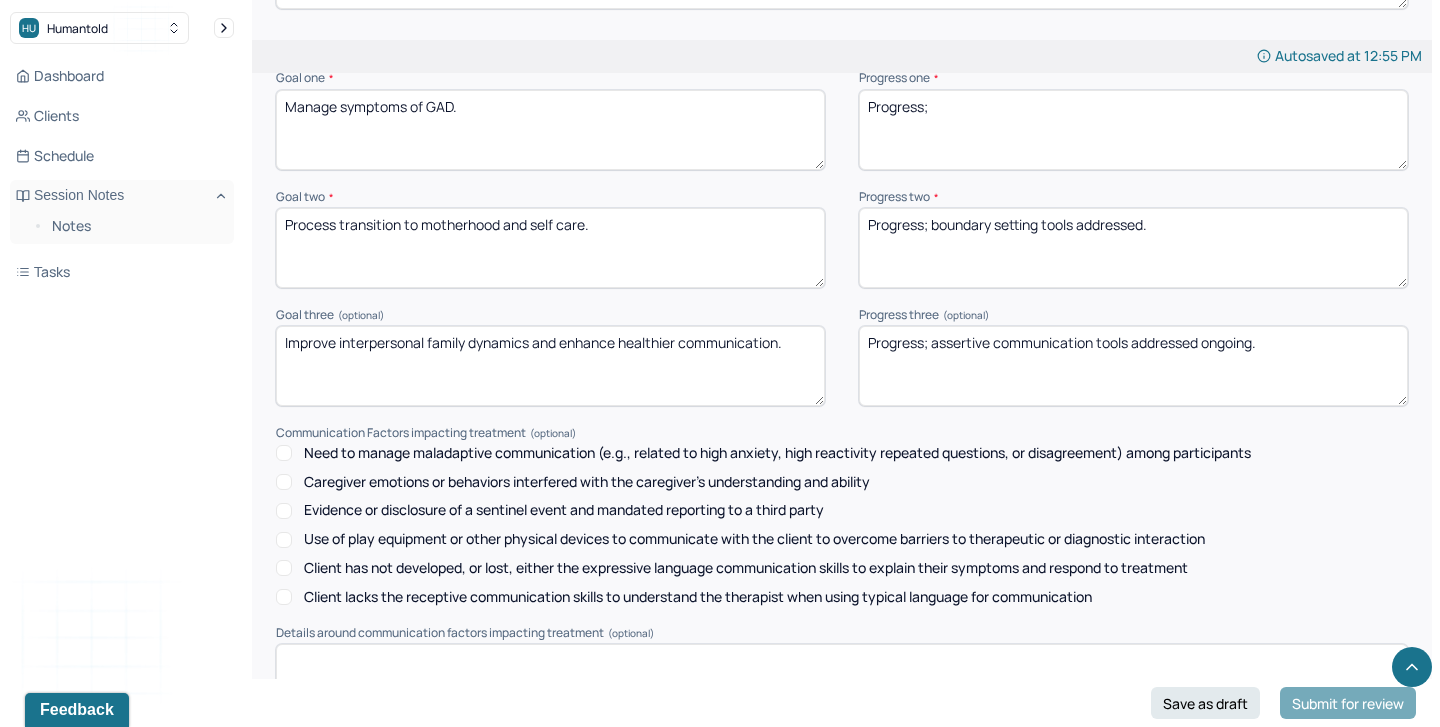 click on "Progress; communication tools addressed ongoing." at bounding box center [1133, 366] 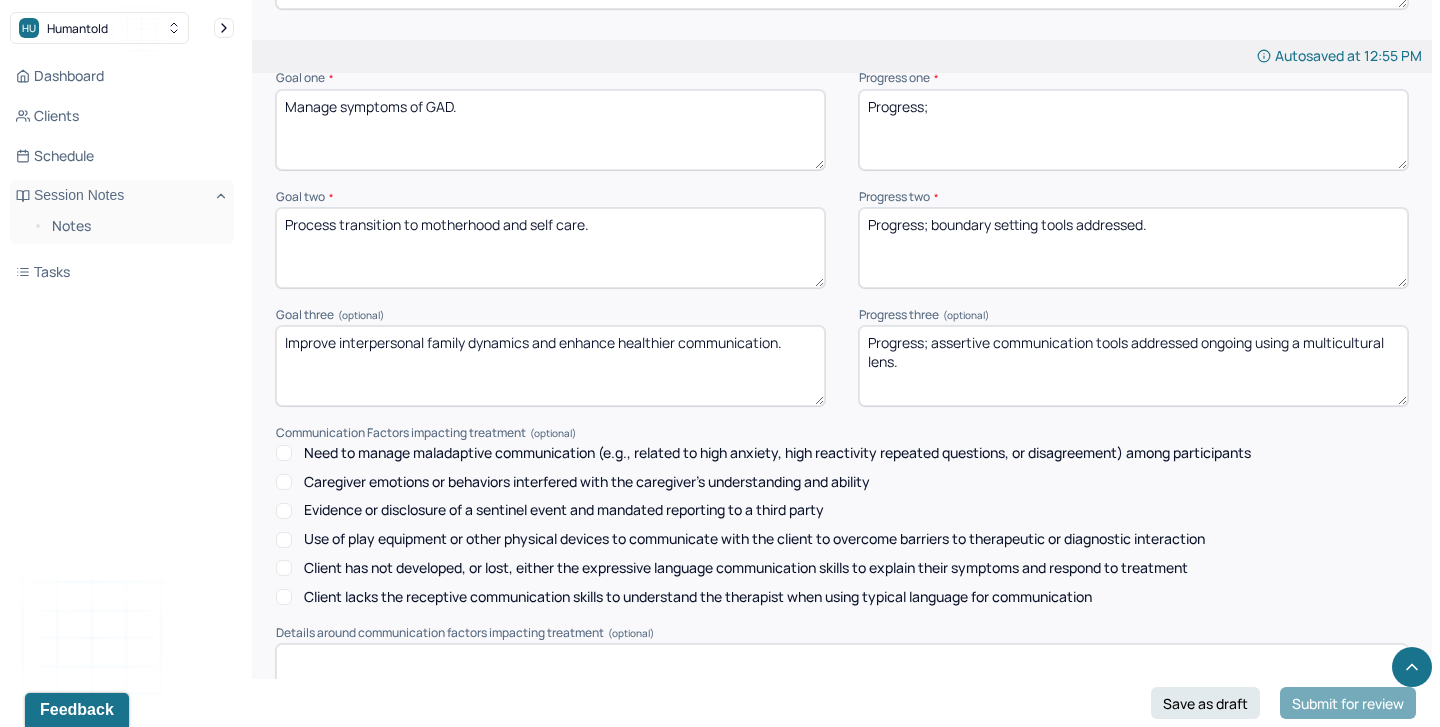type on "Progress; assertive communication tools addressed ongoing using a multicultural lens." 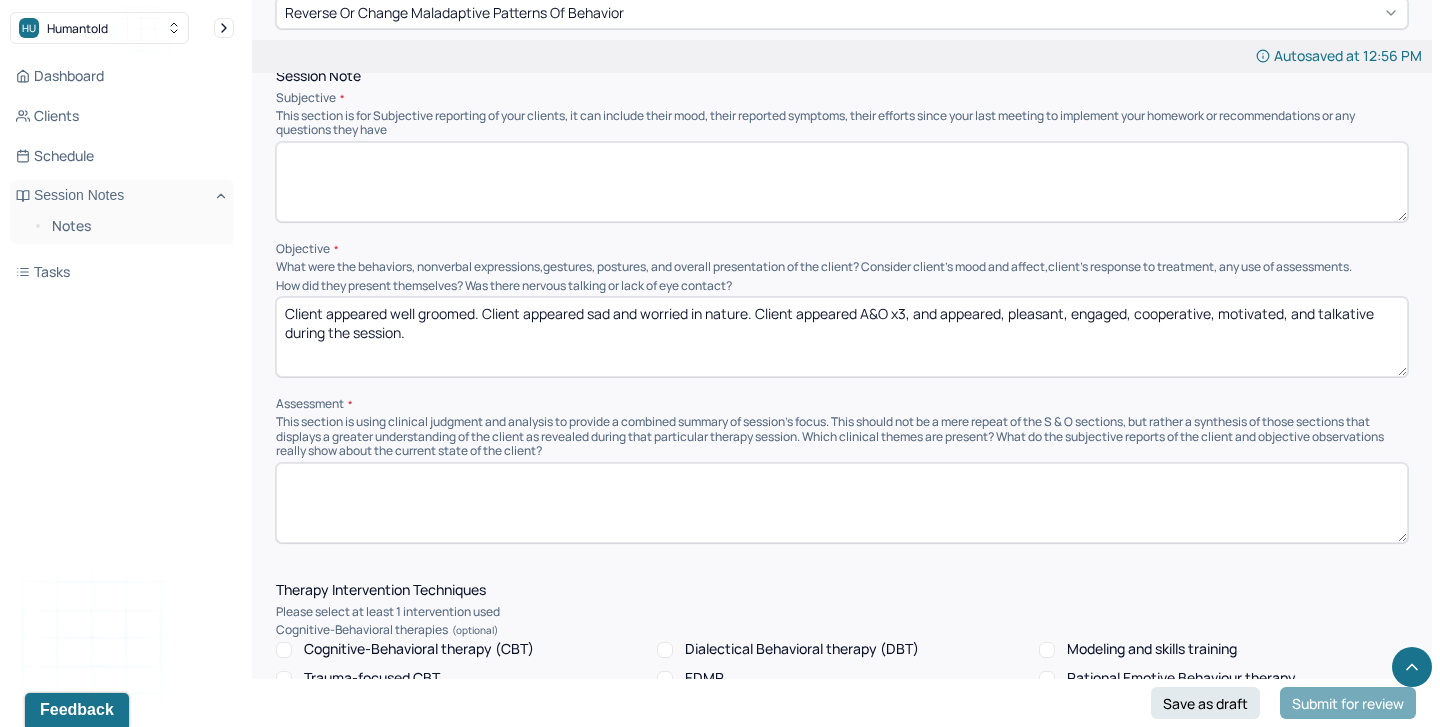 scroll, scrollTop: 1145, scrollLeft: 0, axis: vertical 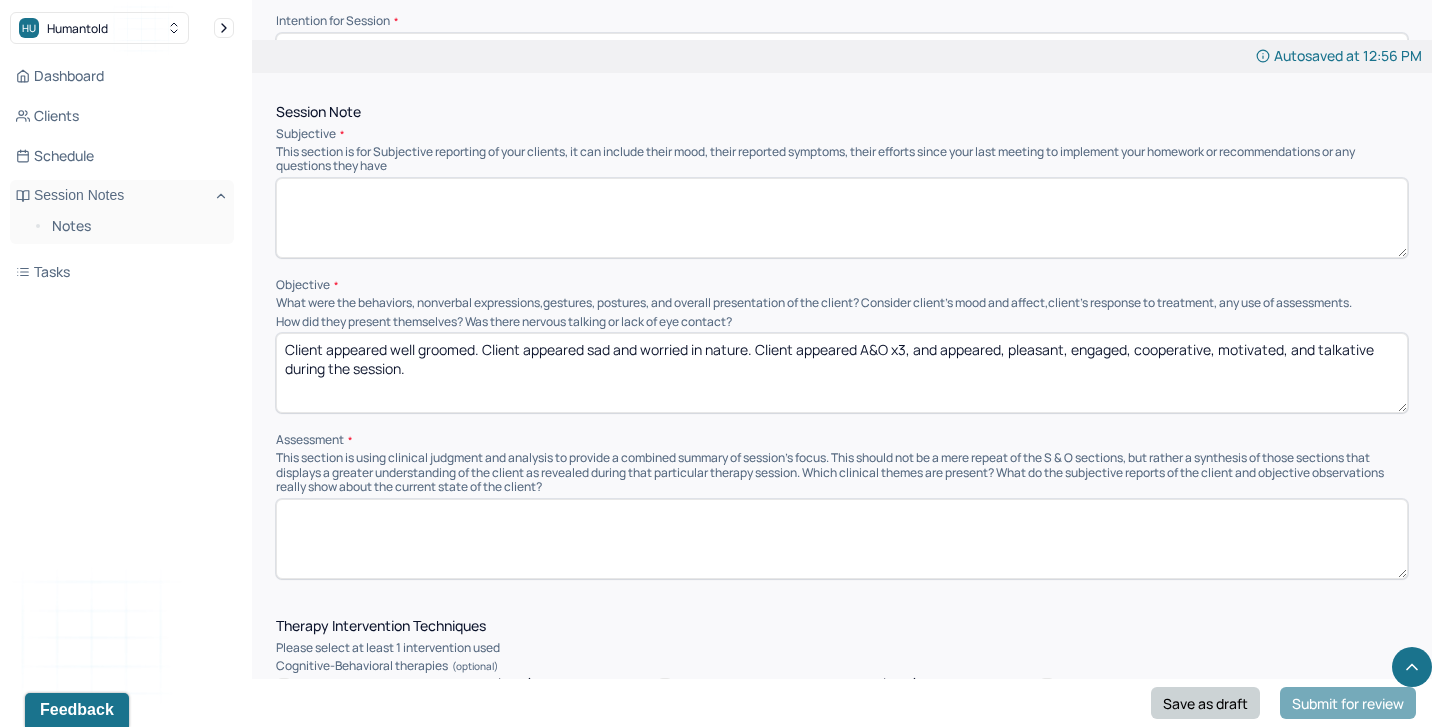 type on "Progress; ACT, CBT and DBT tools addressed ongoing to manage anxiety symptoms." 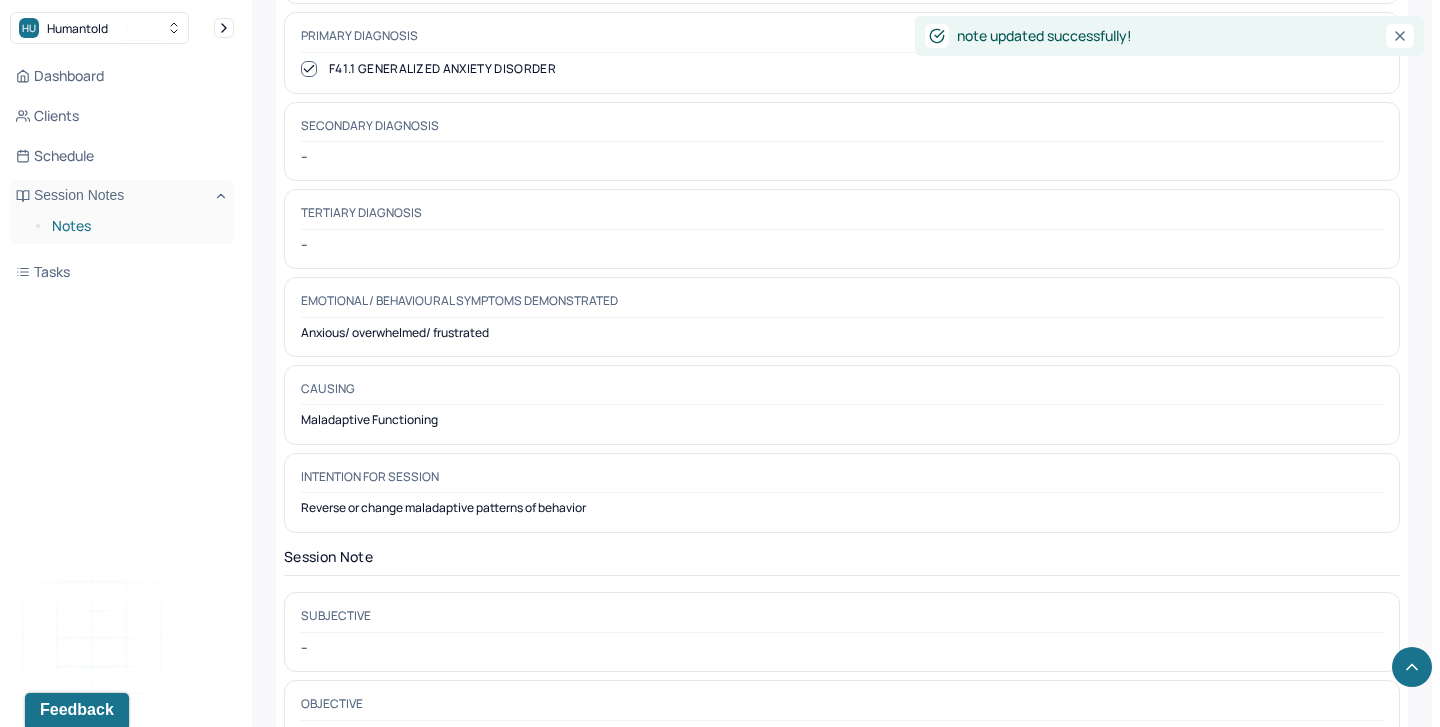 click on "Notes" at bounding box center (135, 226) 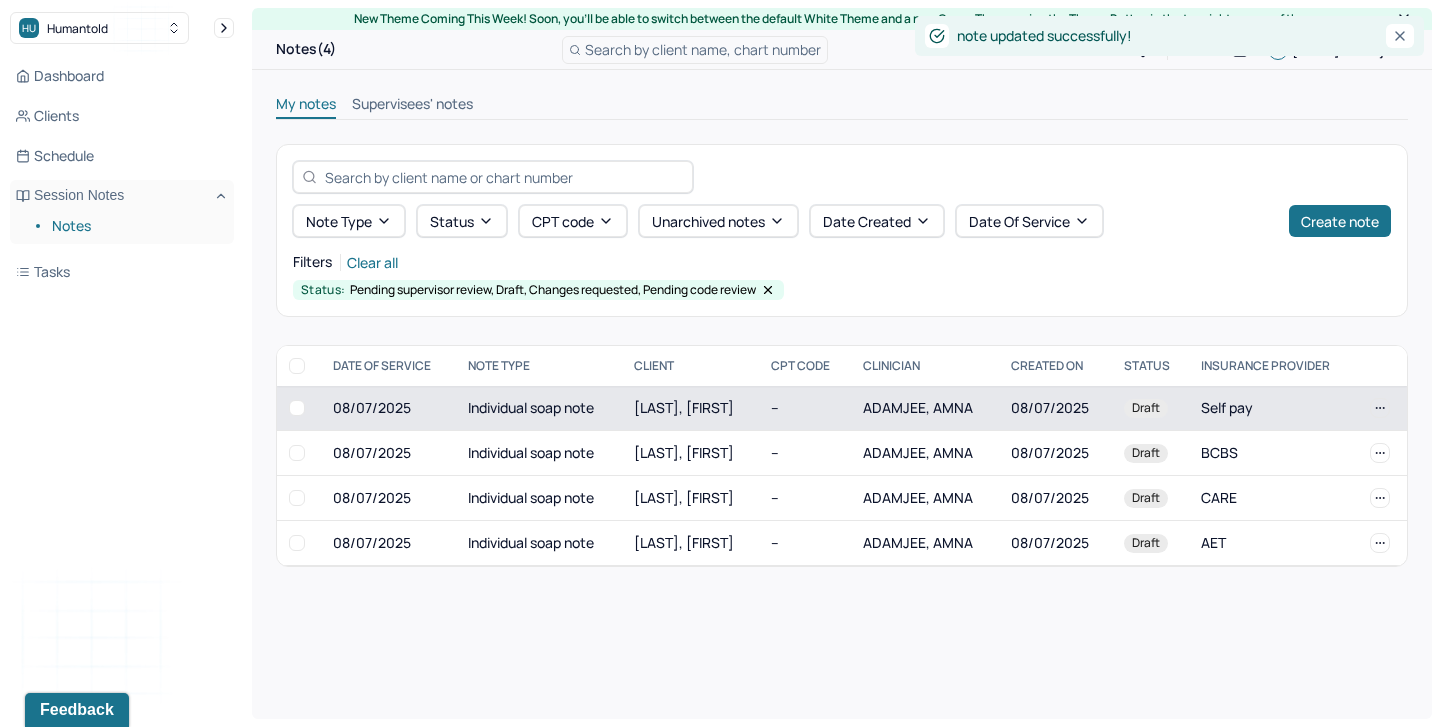 click on "Individual soap note" at bounding box center (539, 408) 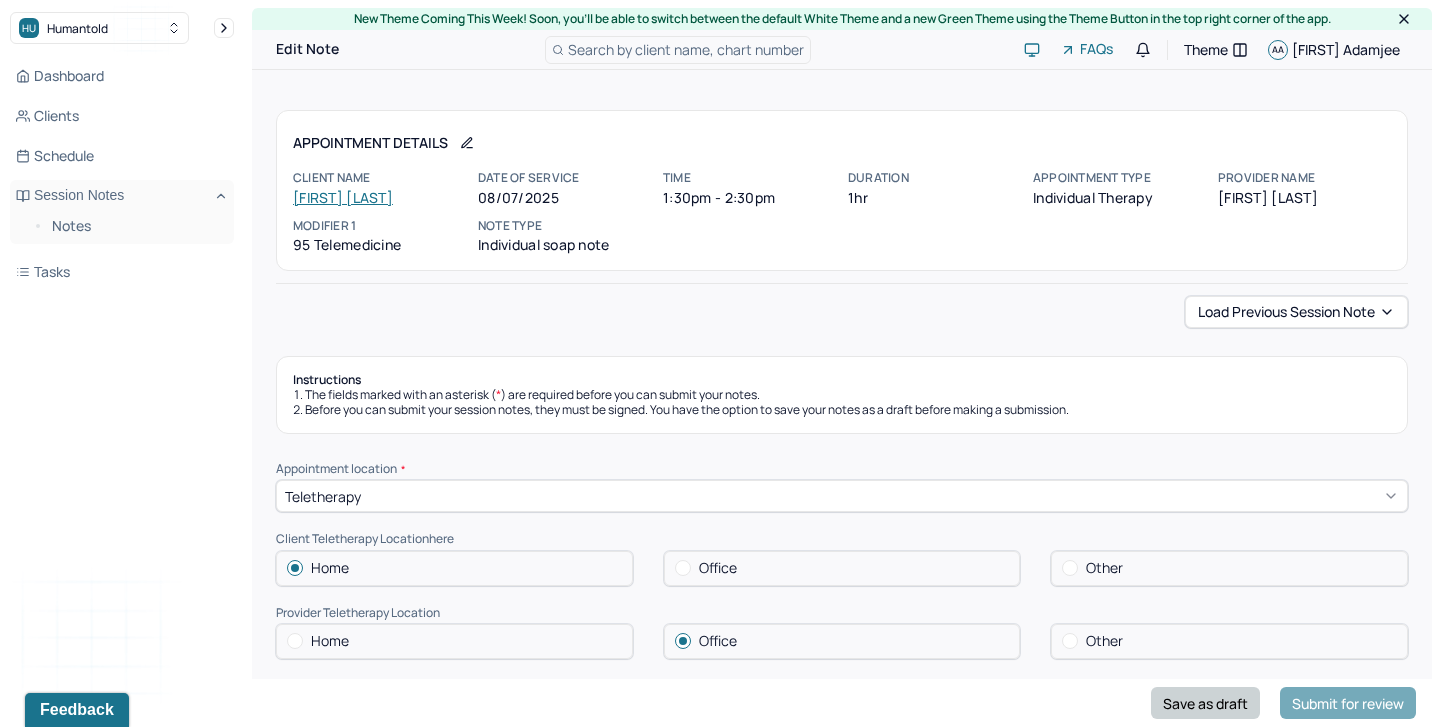 click on "Save as draft" at bounding box center (1205, 703) 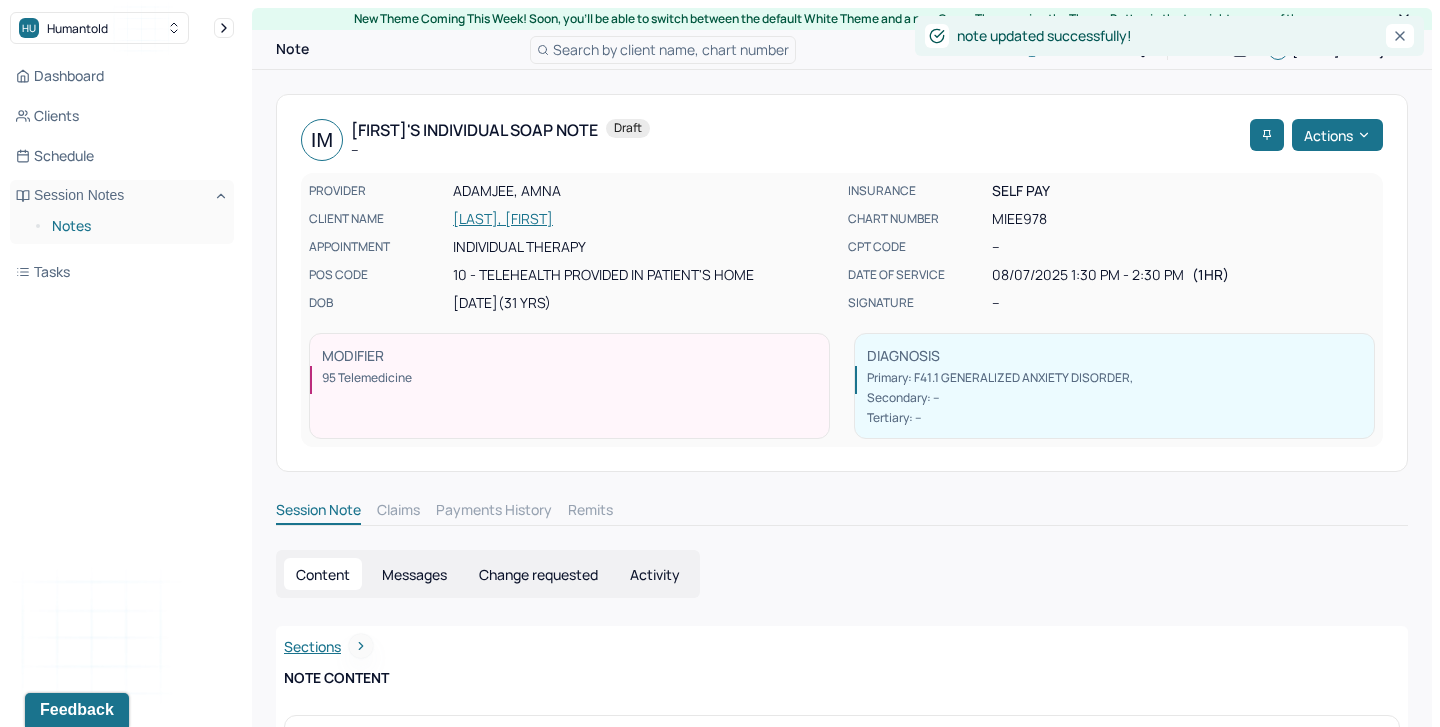 click on "Notes" at bounding box center (135, 226) 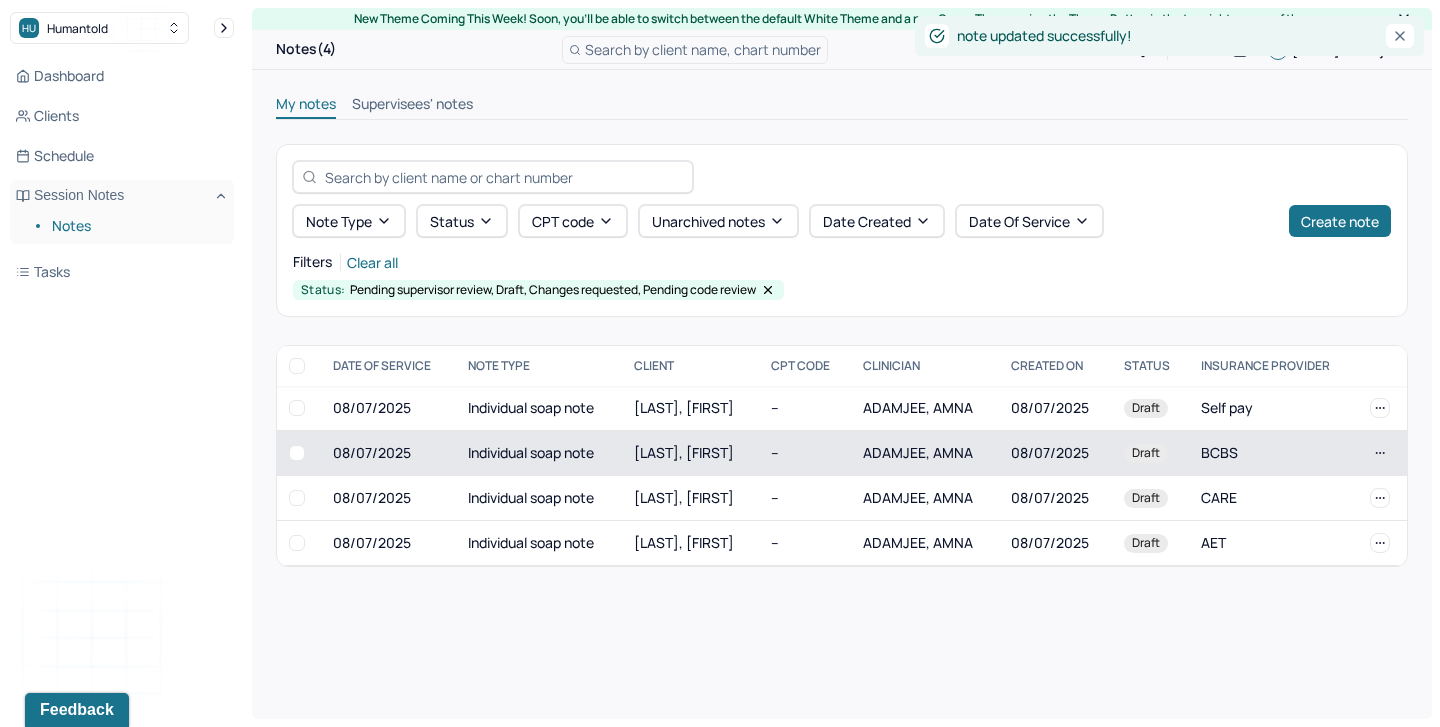 click on "[LAST_NAME], [FIRST_NAME]" at bounding box center (684, 452) 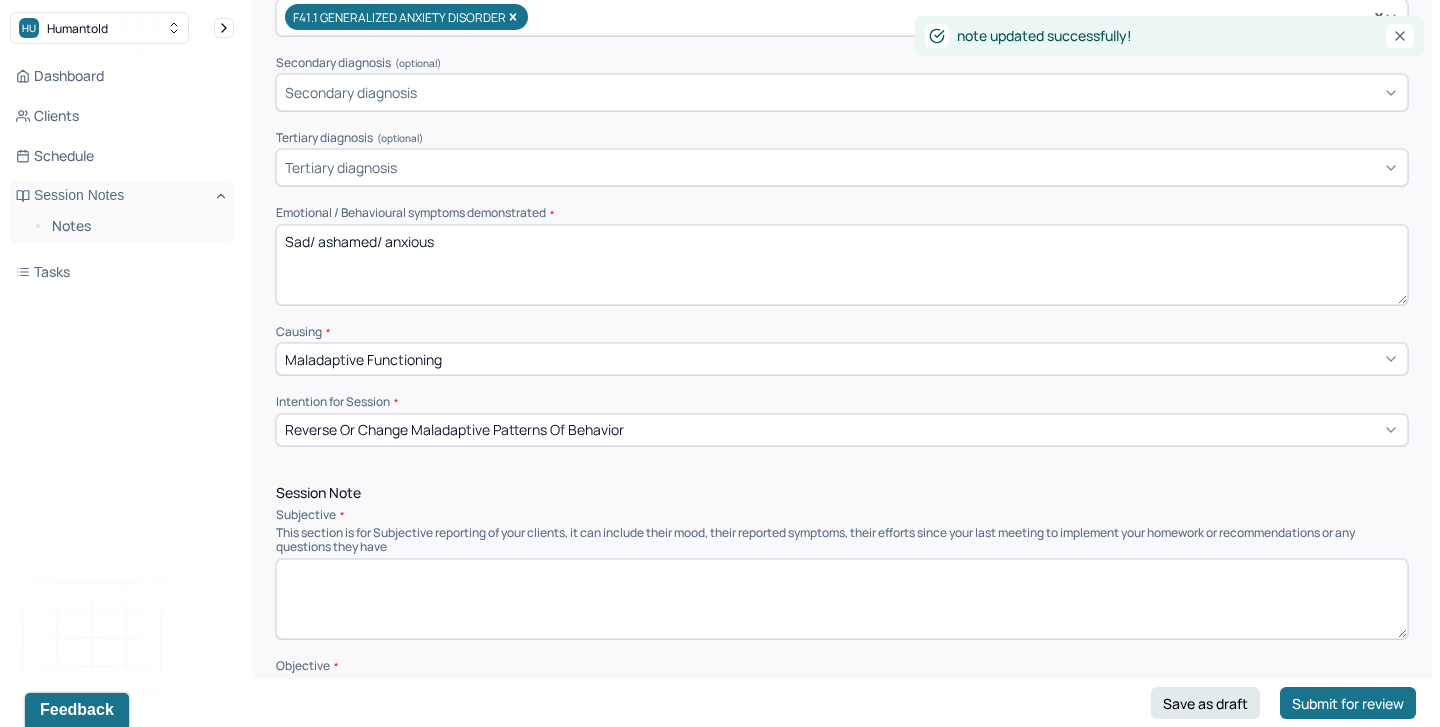 scroll, scrollTop: 1040, scrollLeft: 0, axis: vertical 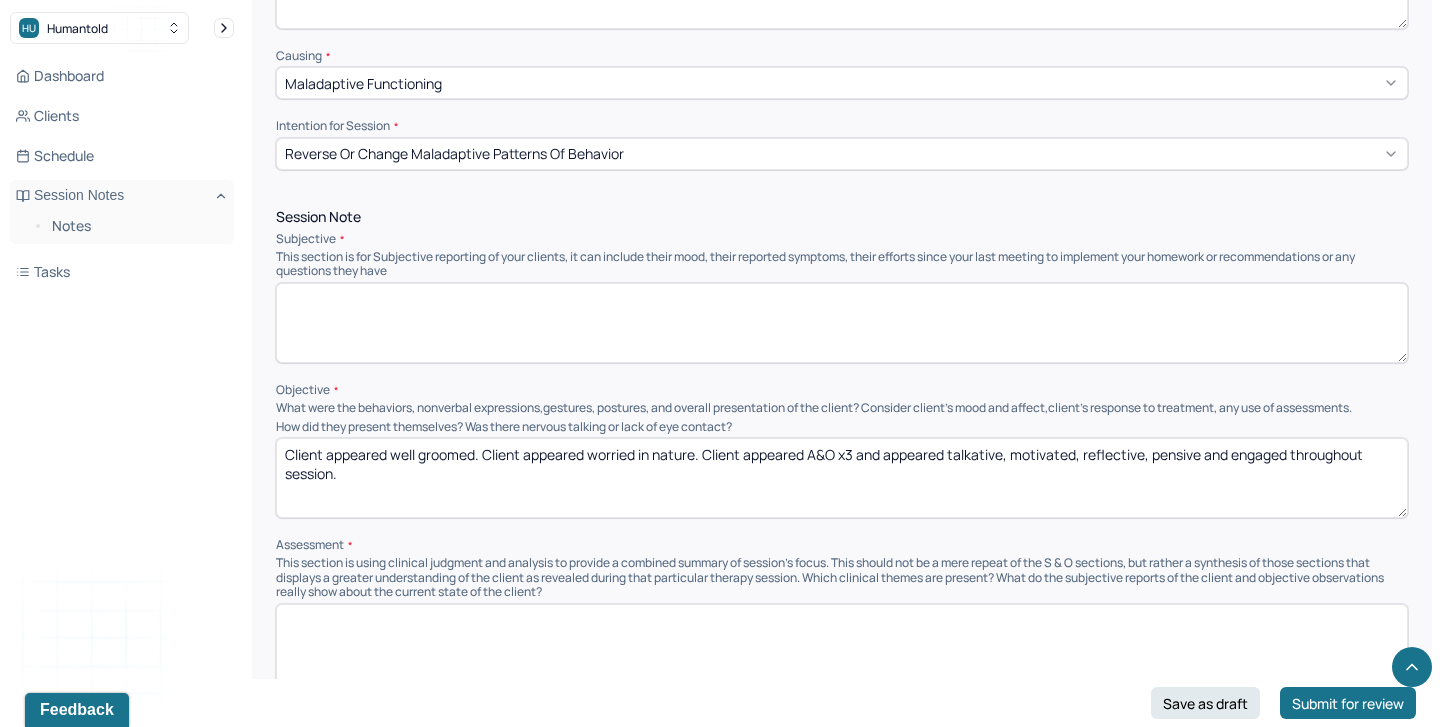 click at bounding box center [842, 323] 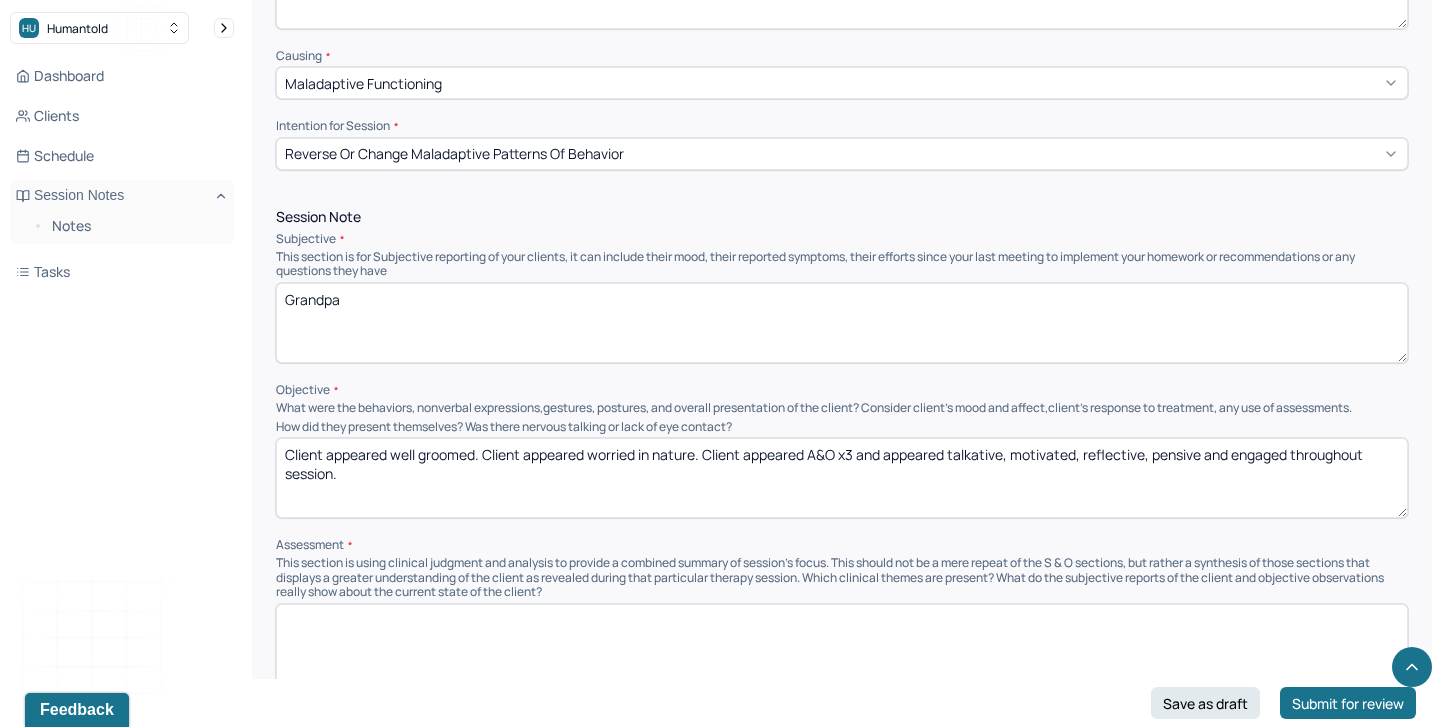 scroll, scrollTop: 0, scrollLeft: 0, axis: both 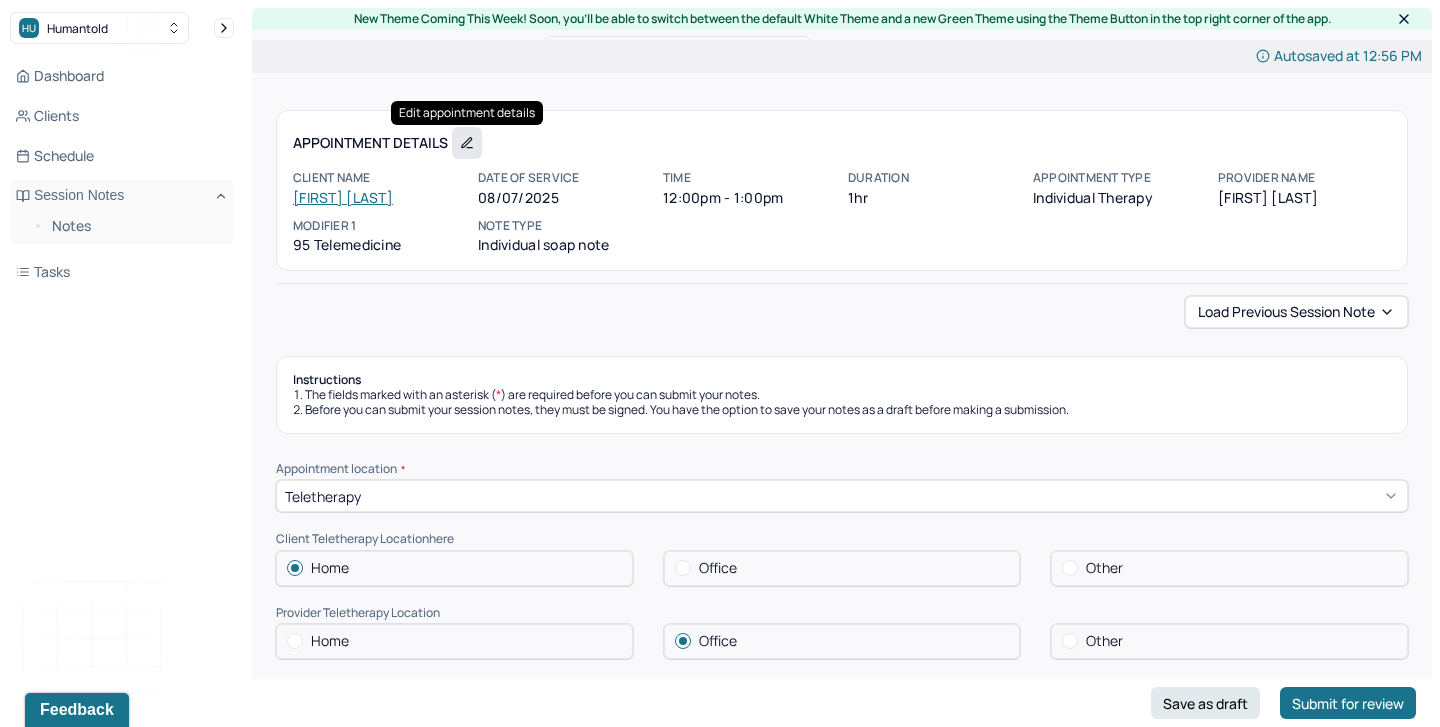 type on "Grandpa" 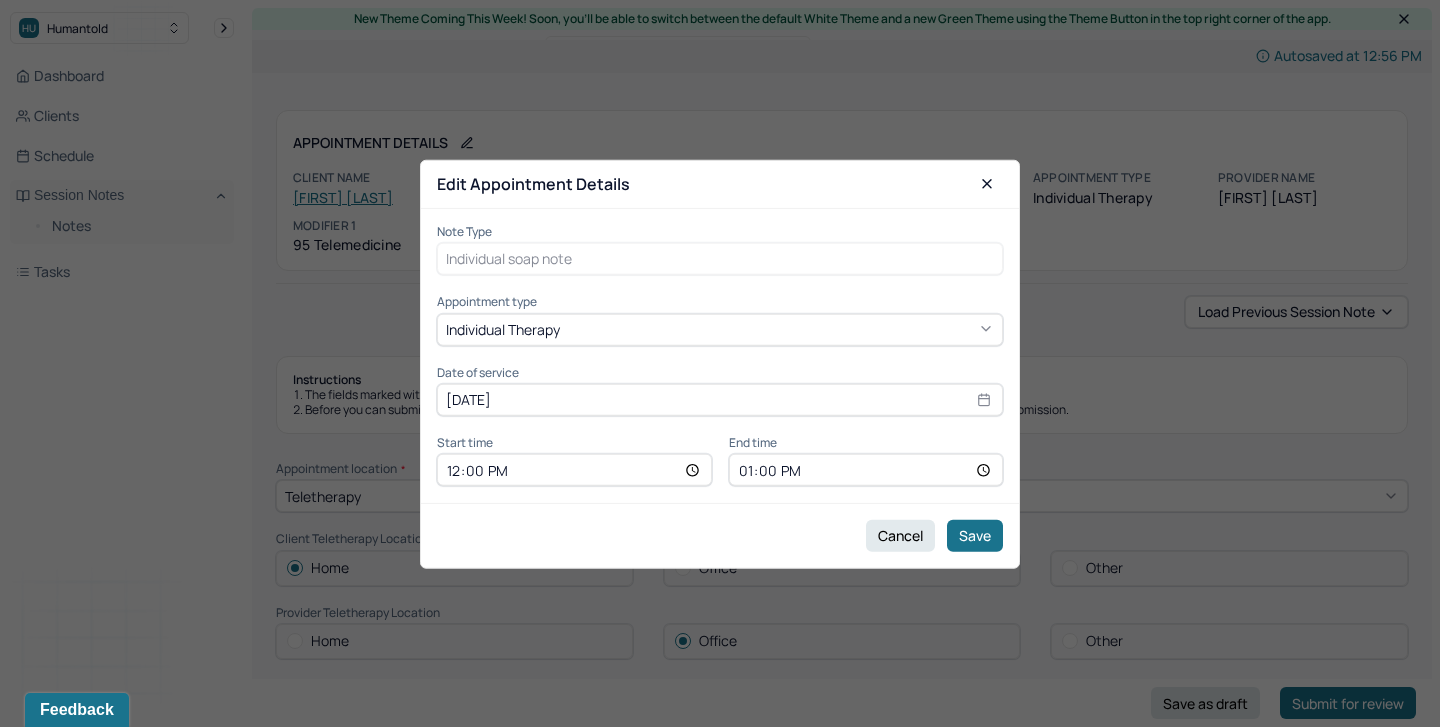 click on "13:00" at bounding box center [866, 470] 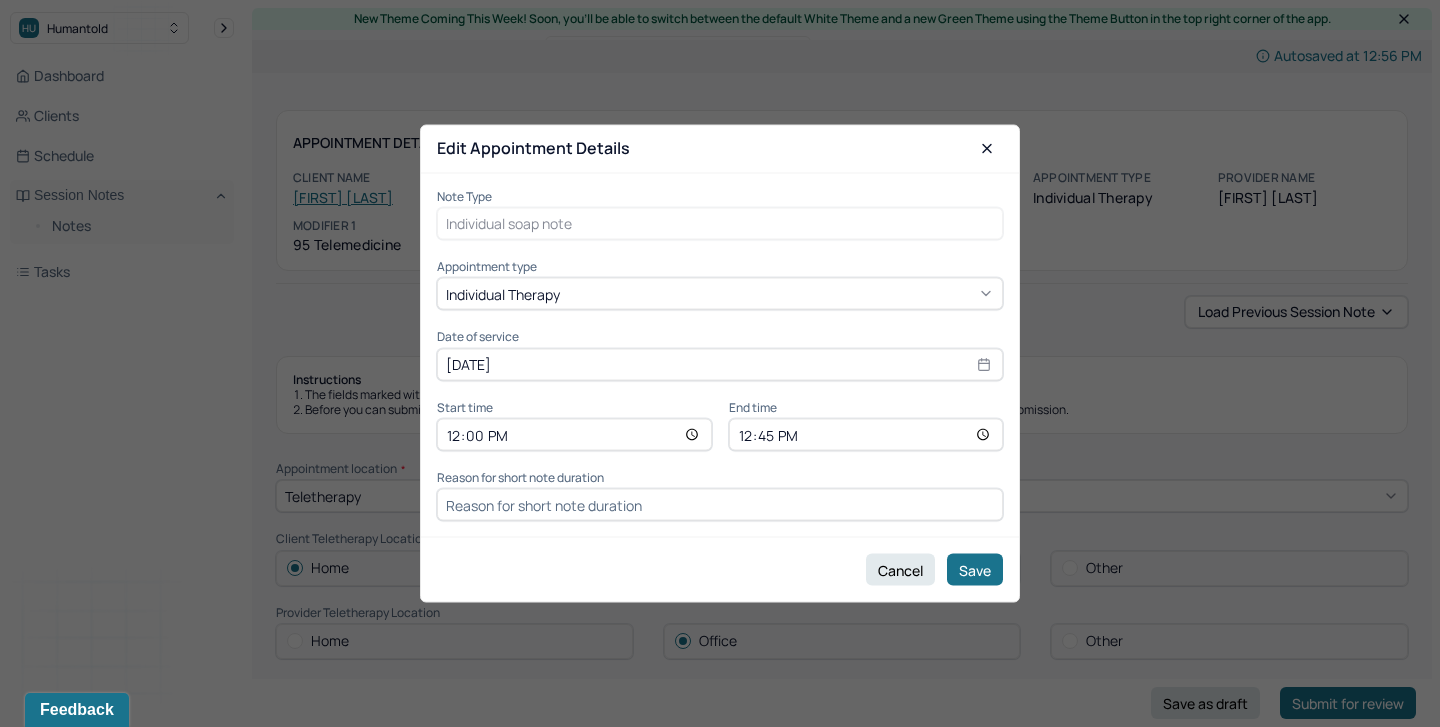 type on "12:45" 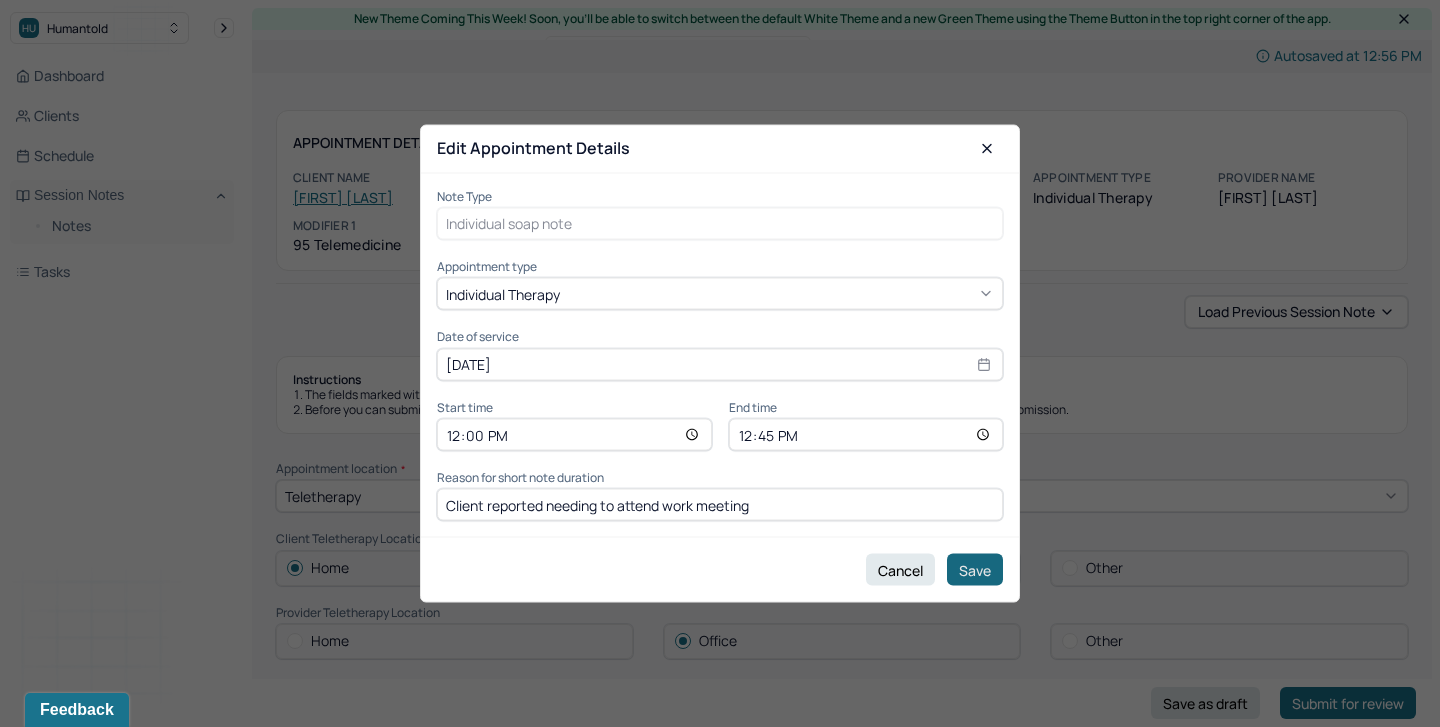 type on "Client reported needing to attend work meeting" 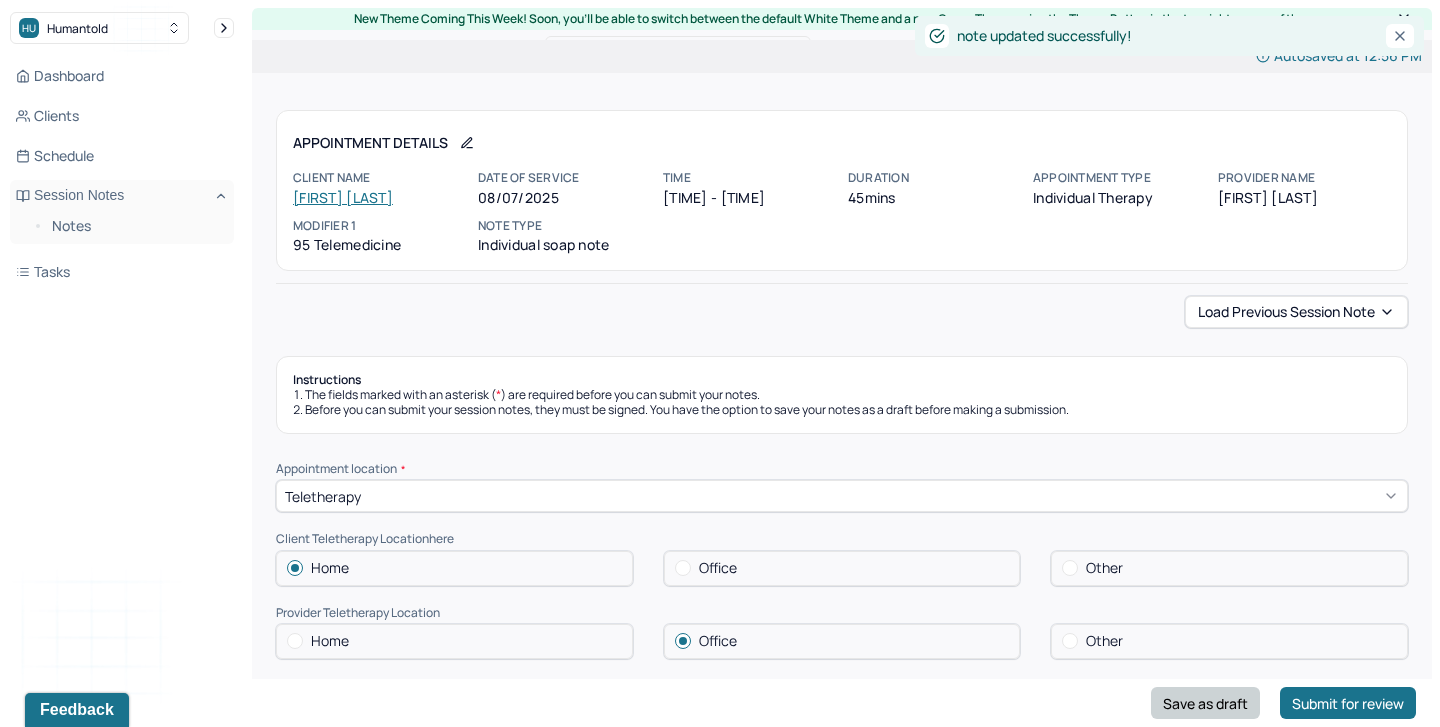 click on "Save as draft" at bounding box center (1205, 703) 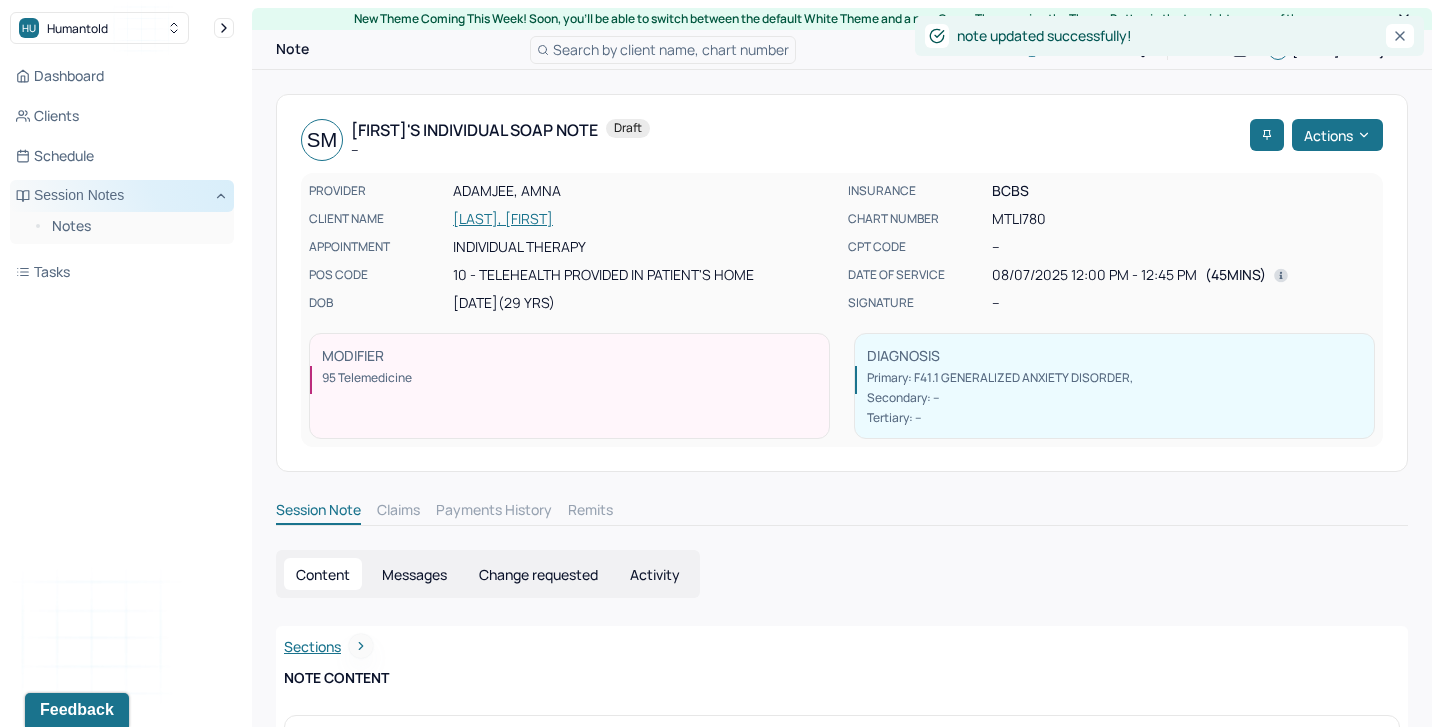 click on "Session Notes" at bounding box center (122, 196) 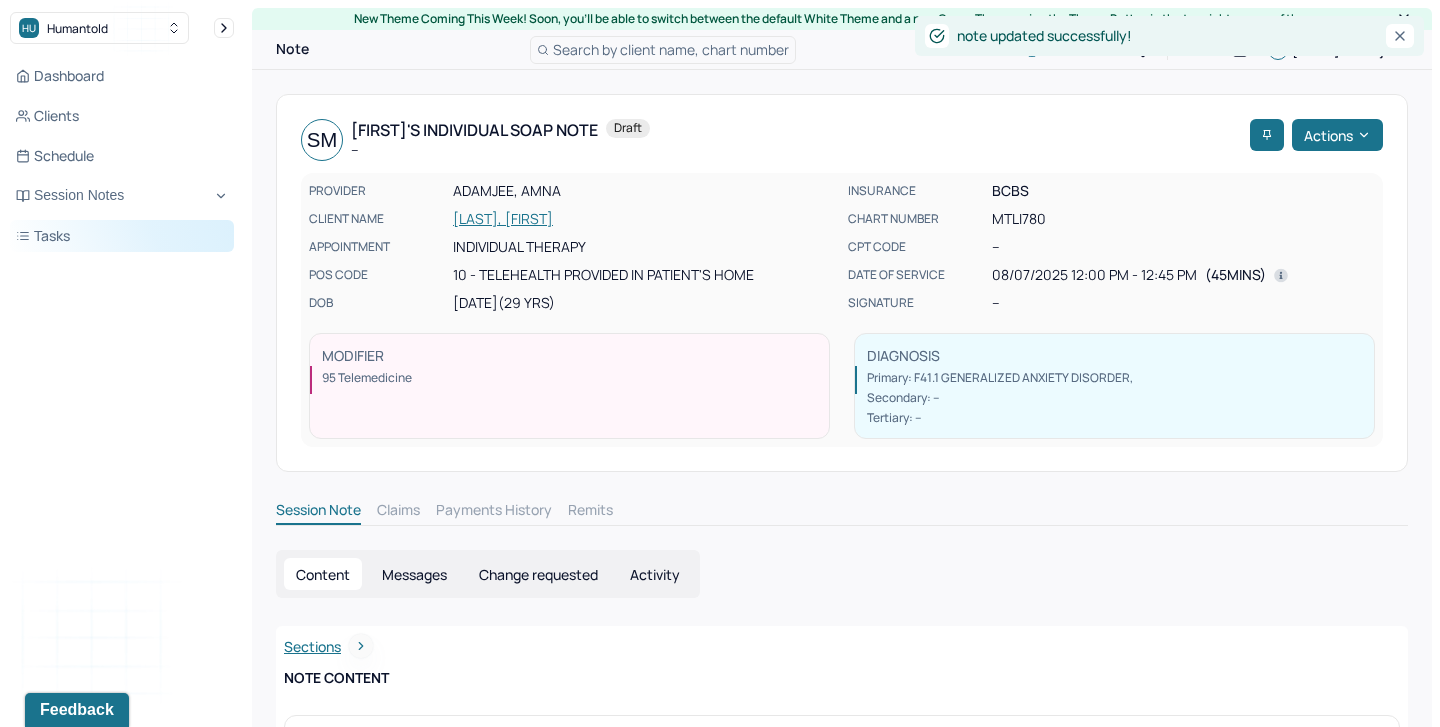 click on "Tasks" at bounding box center [122, 236] 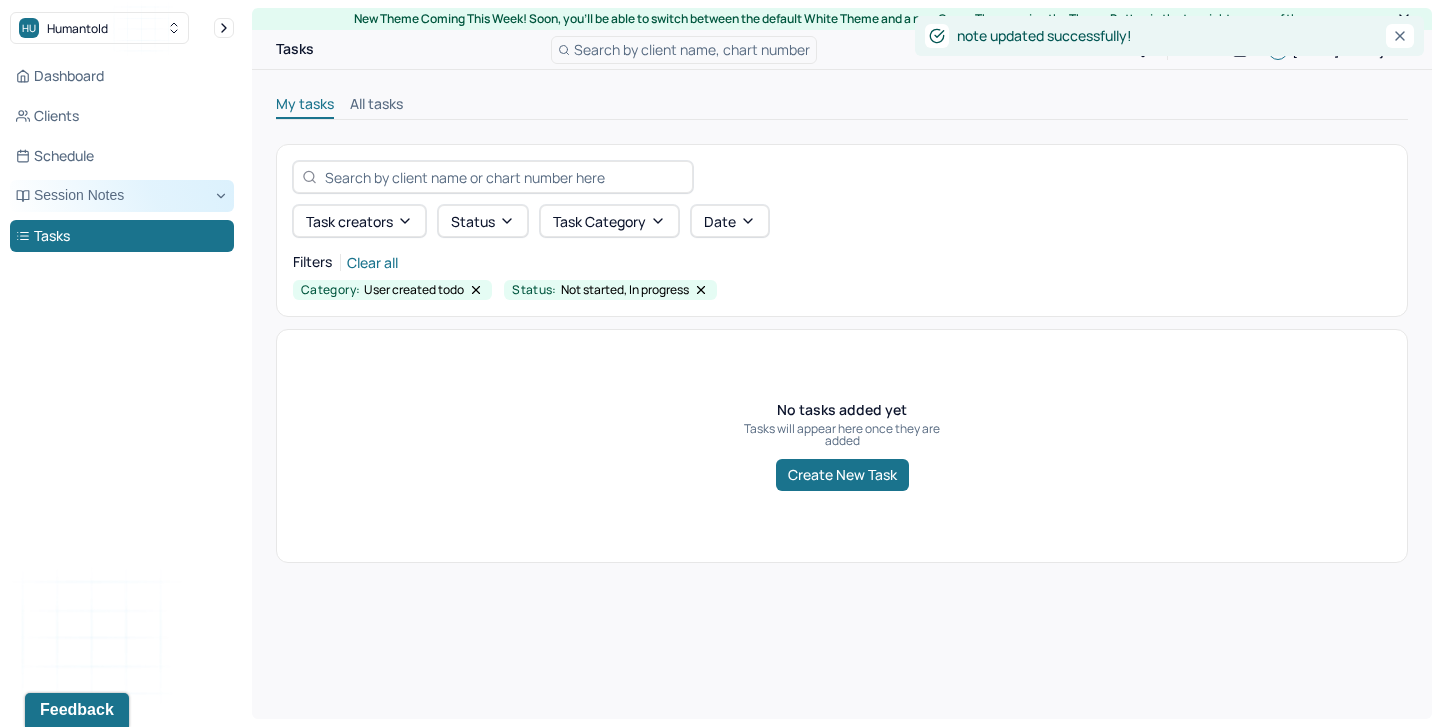 click on "Session Notes" at bounding box center (122, 196) 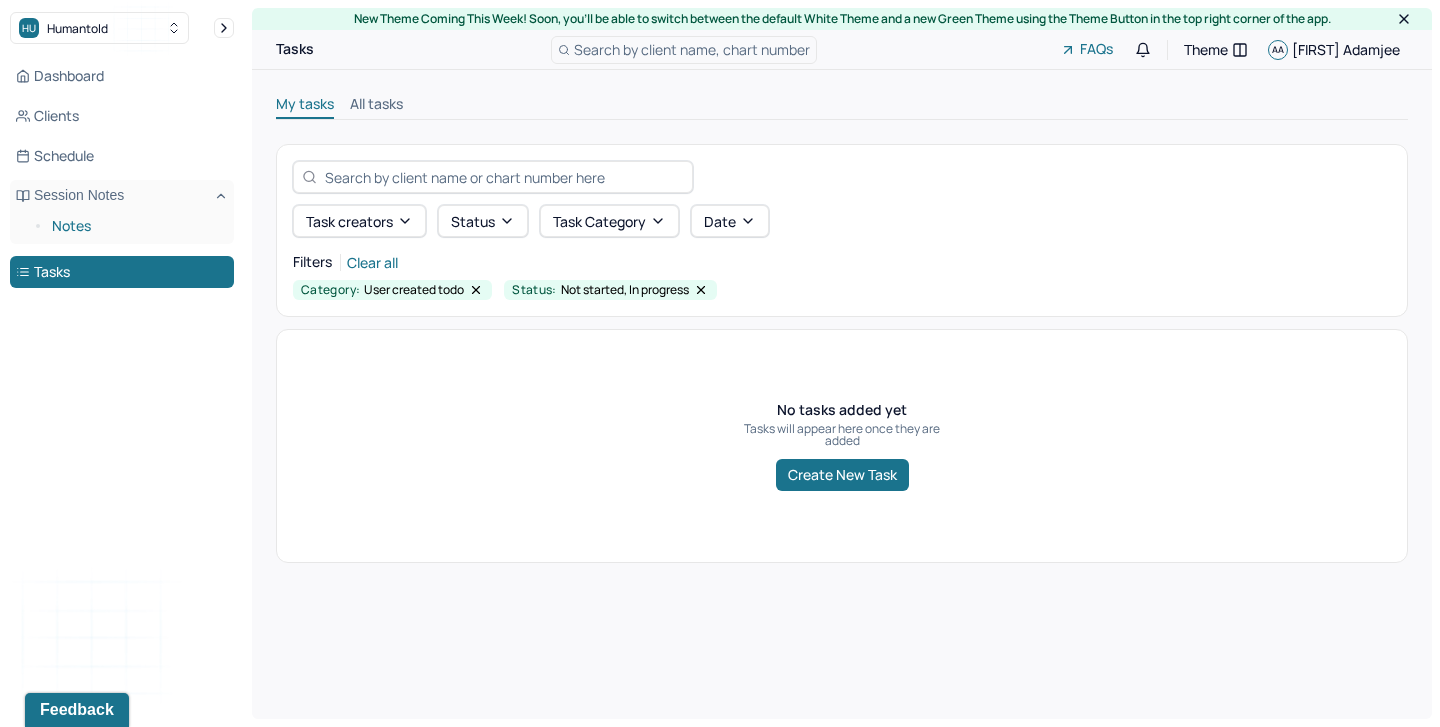 click on "Notes" at bounding box center (135, 226) 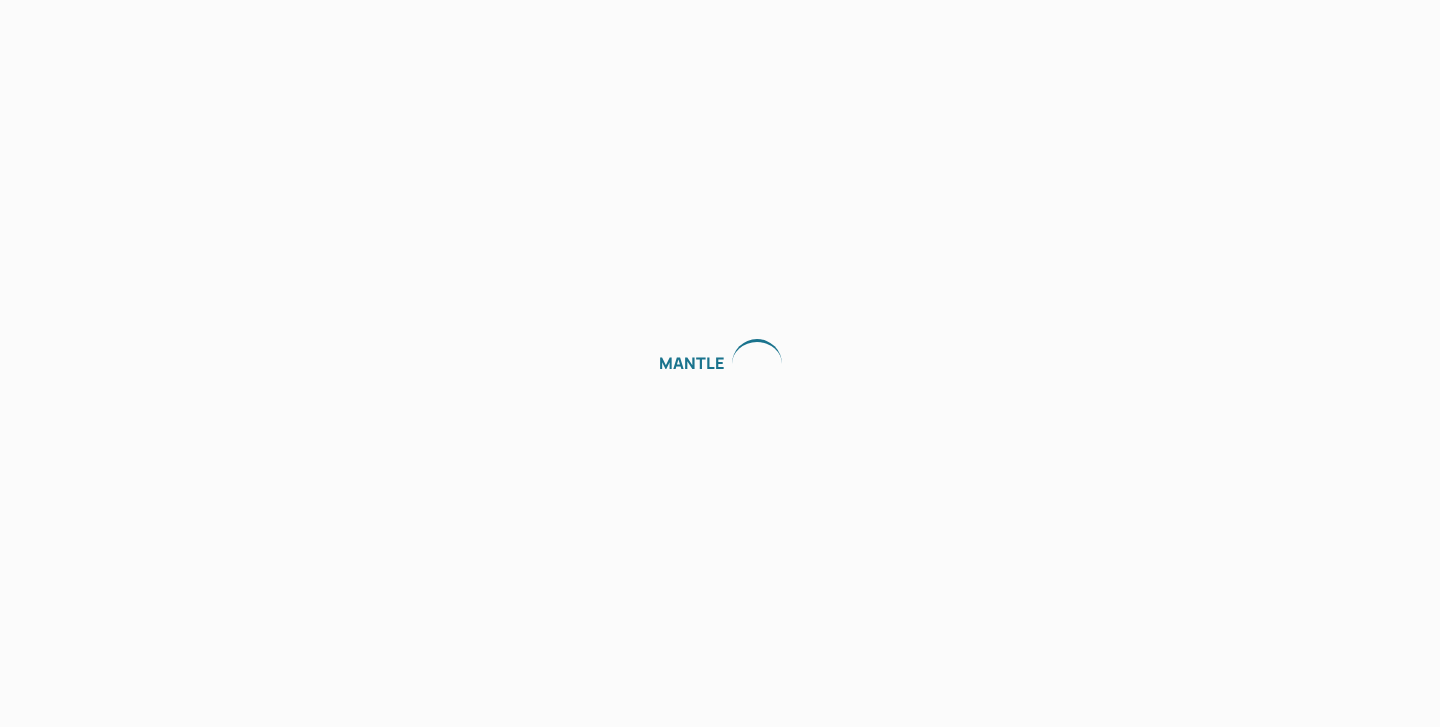 scroll, scrollTop: 0, scrollLeft: 0, axis: both 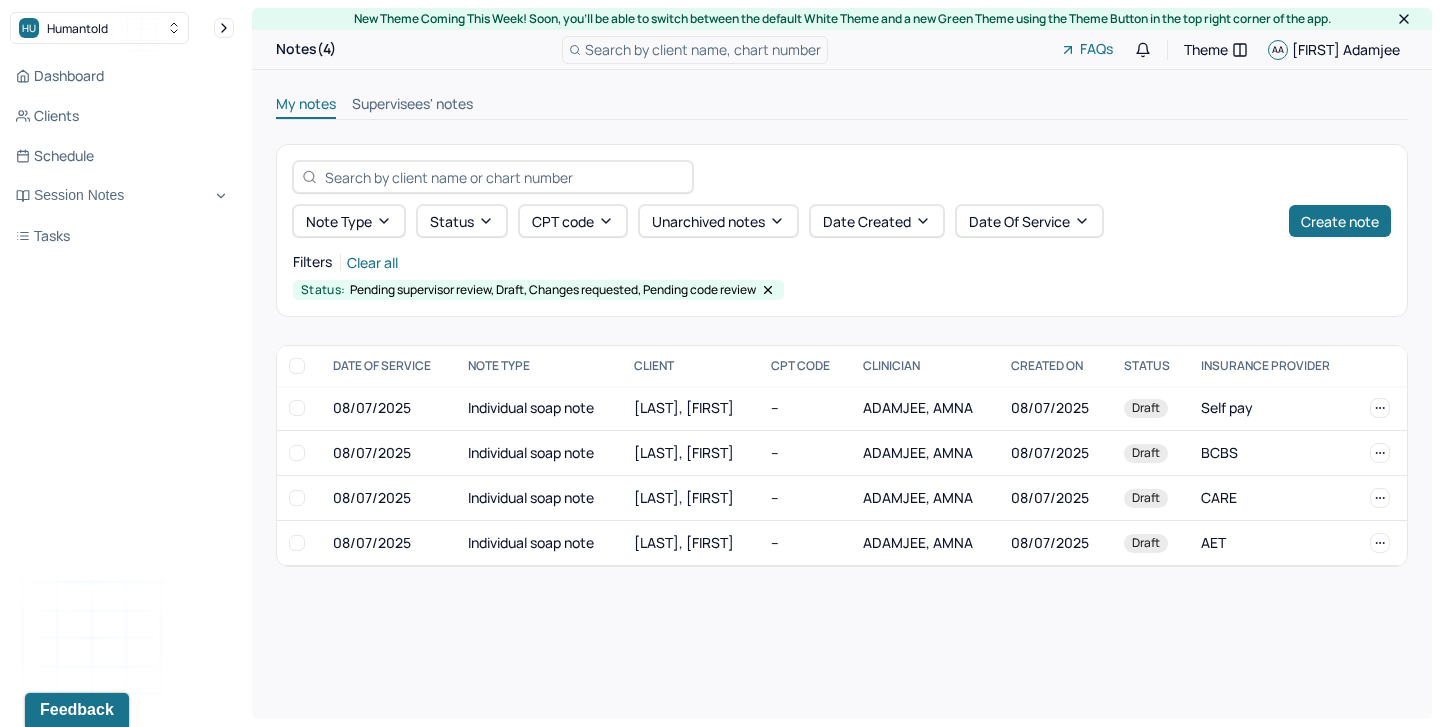 click on "Supervisees' notes" at bounding box center [412, 106] 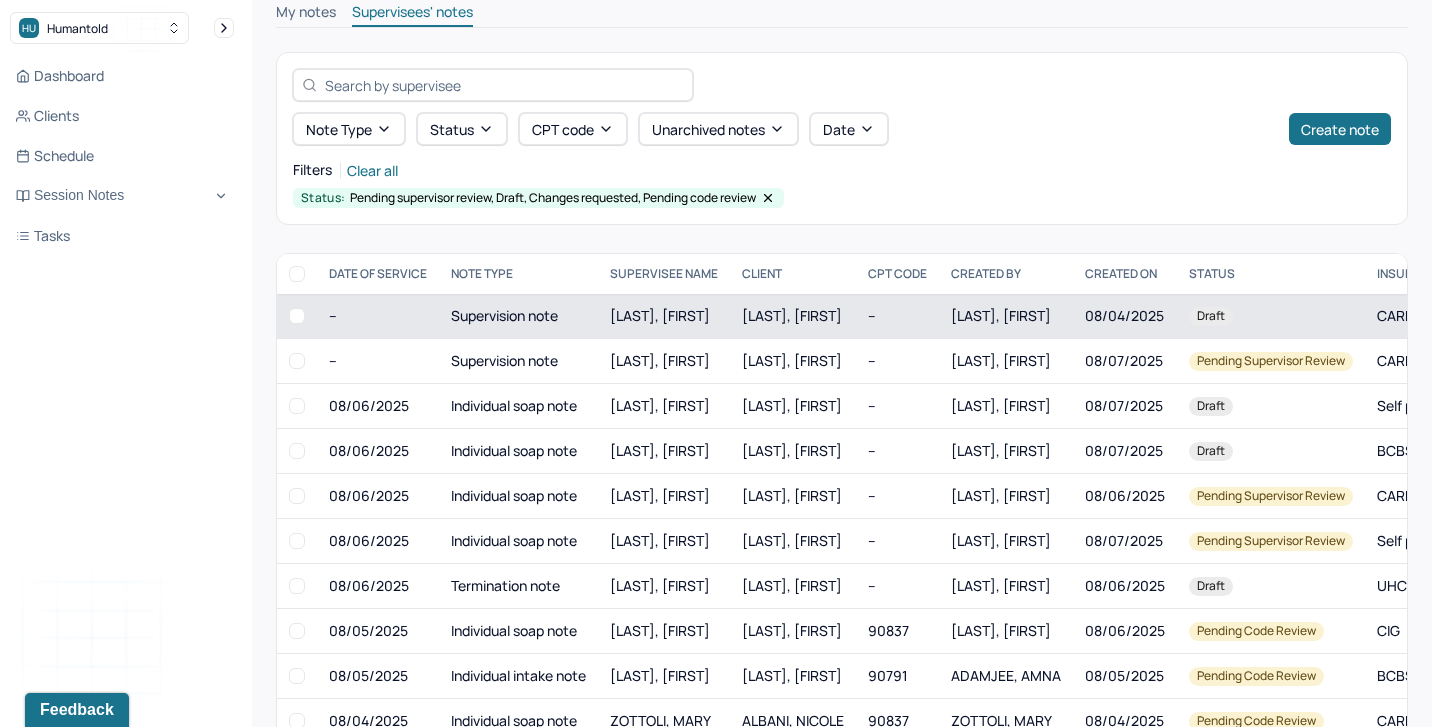 scroll, scrollTop: 140, scrollLeft: 0, axis: vertical 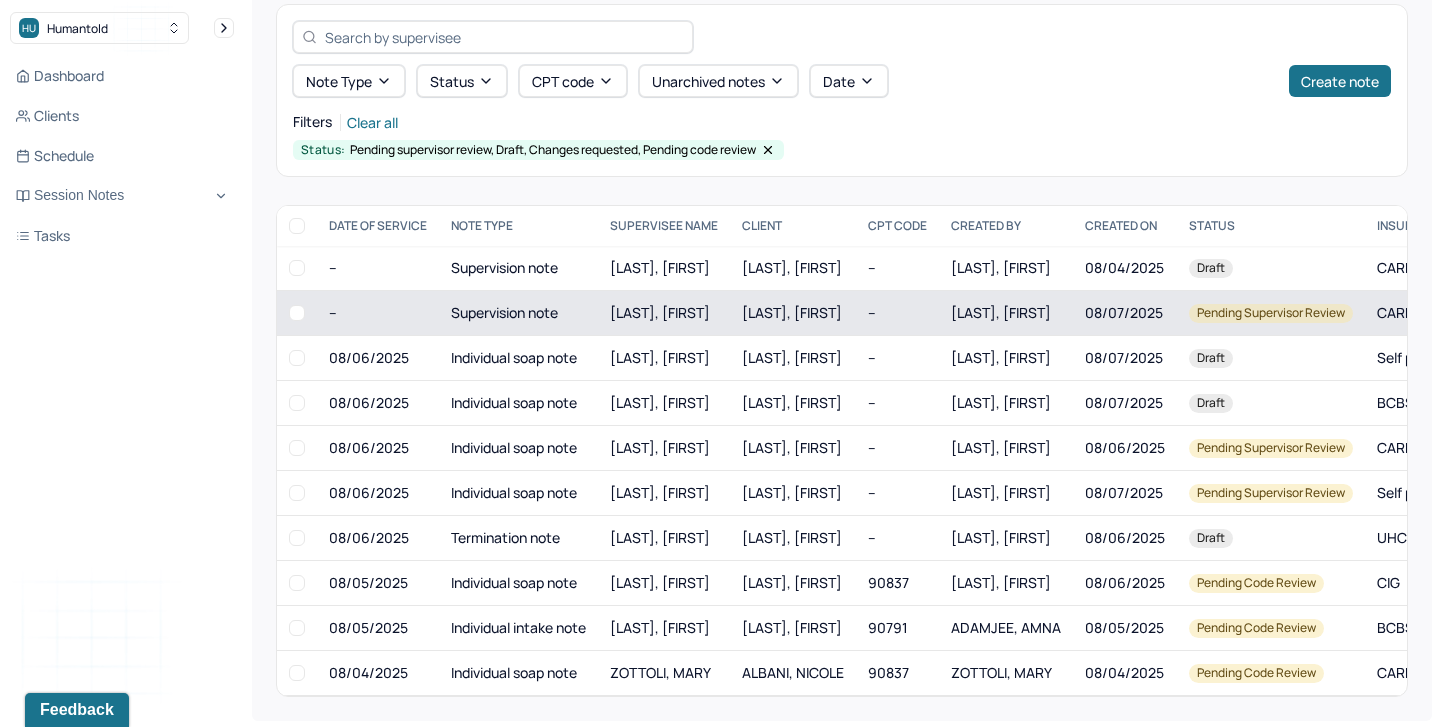click at bounding box center (297, 313) 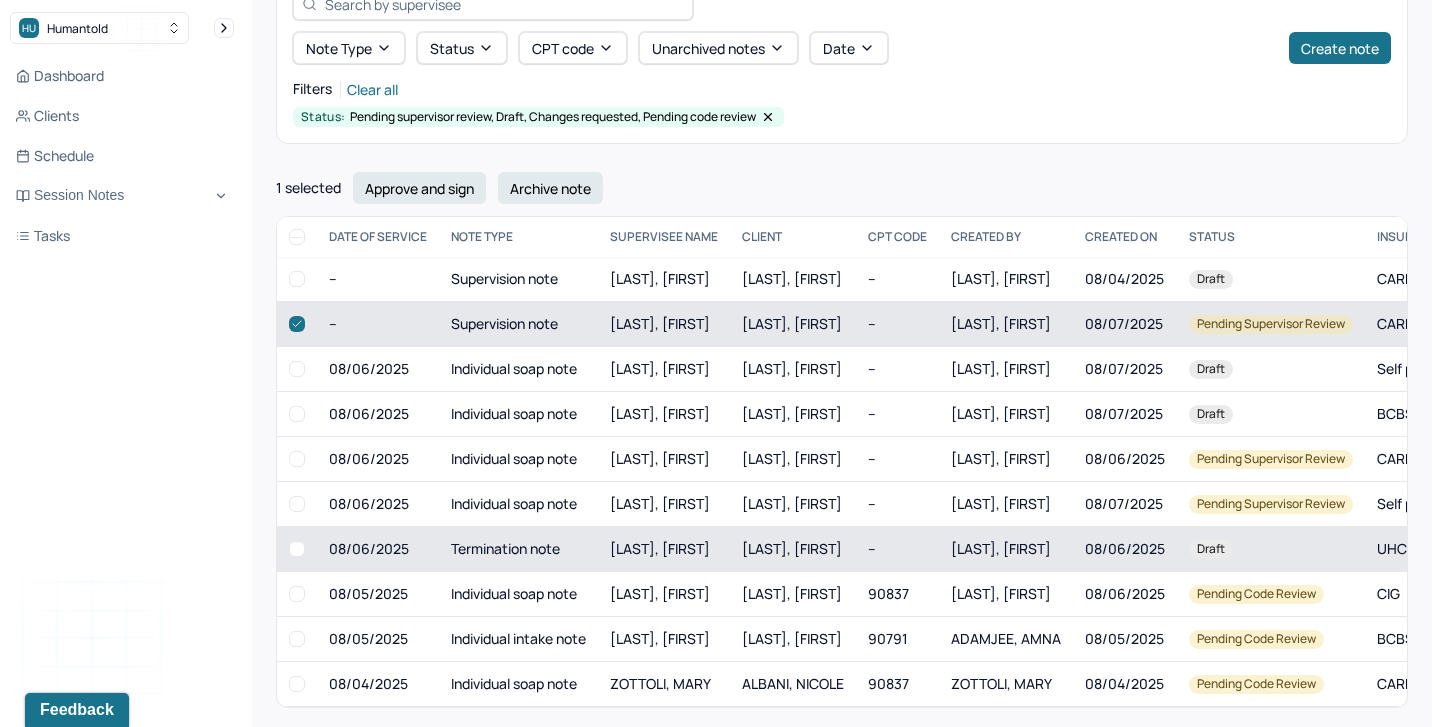 scroll, scrollTop: 184, scrollLeft: 0, axis: vertical 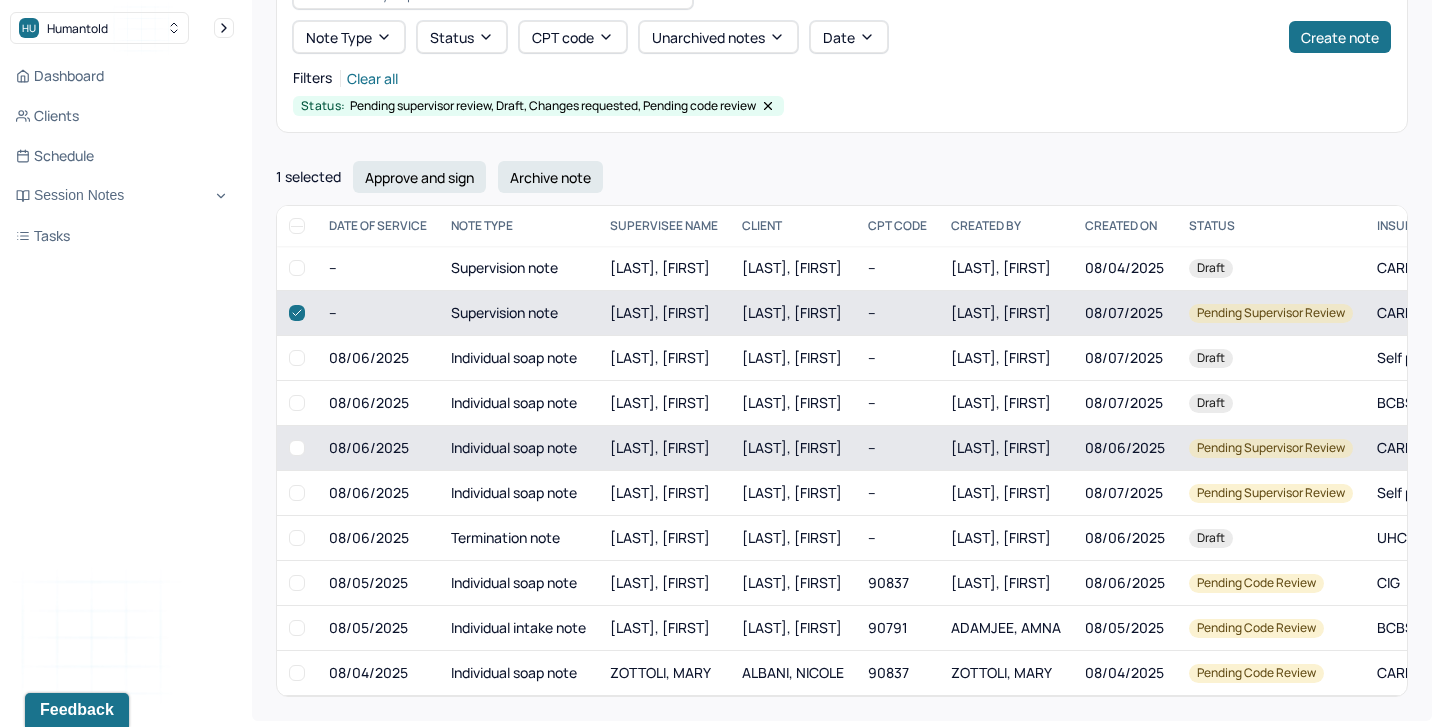 click at bounding box center [297, 448] 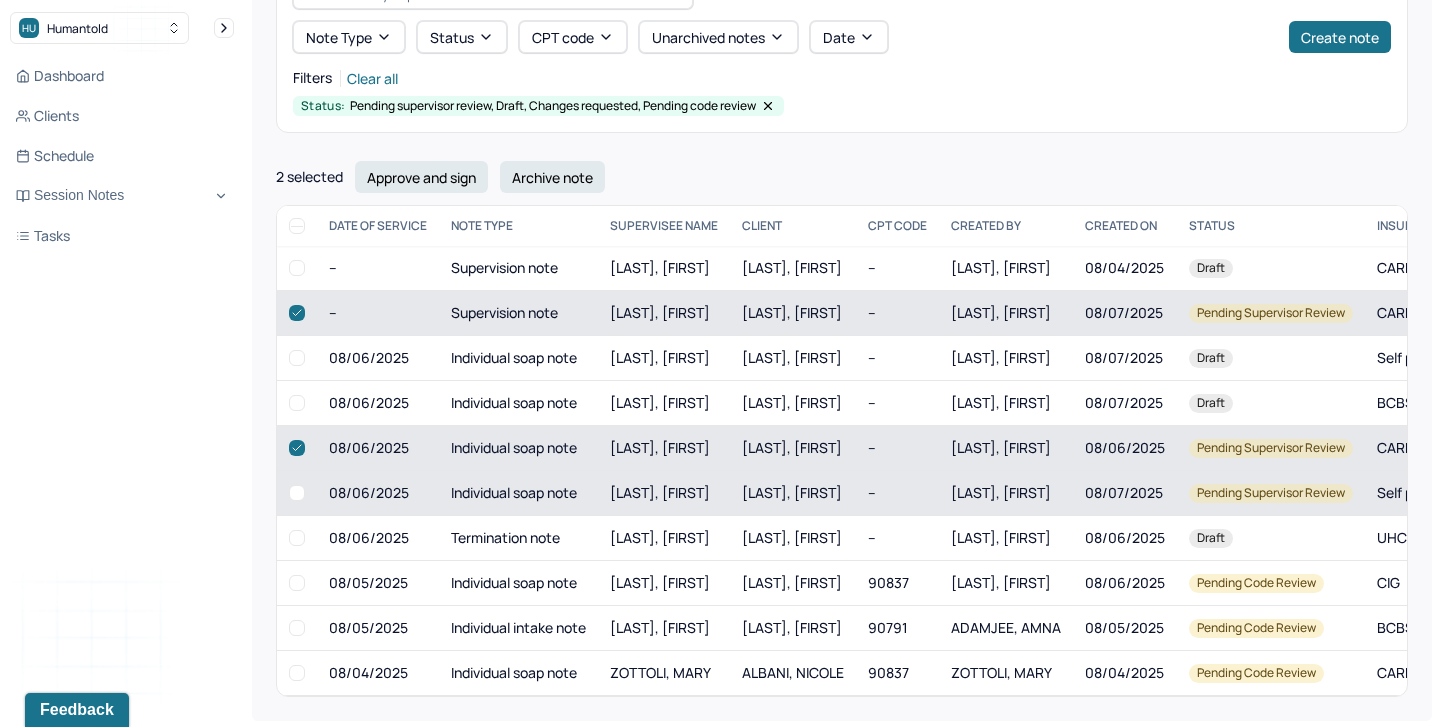click at bounding box center (297, 493) 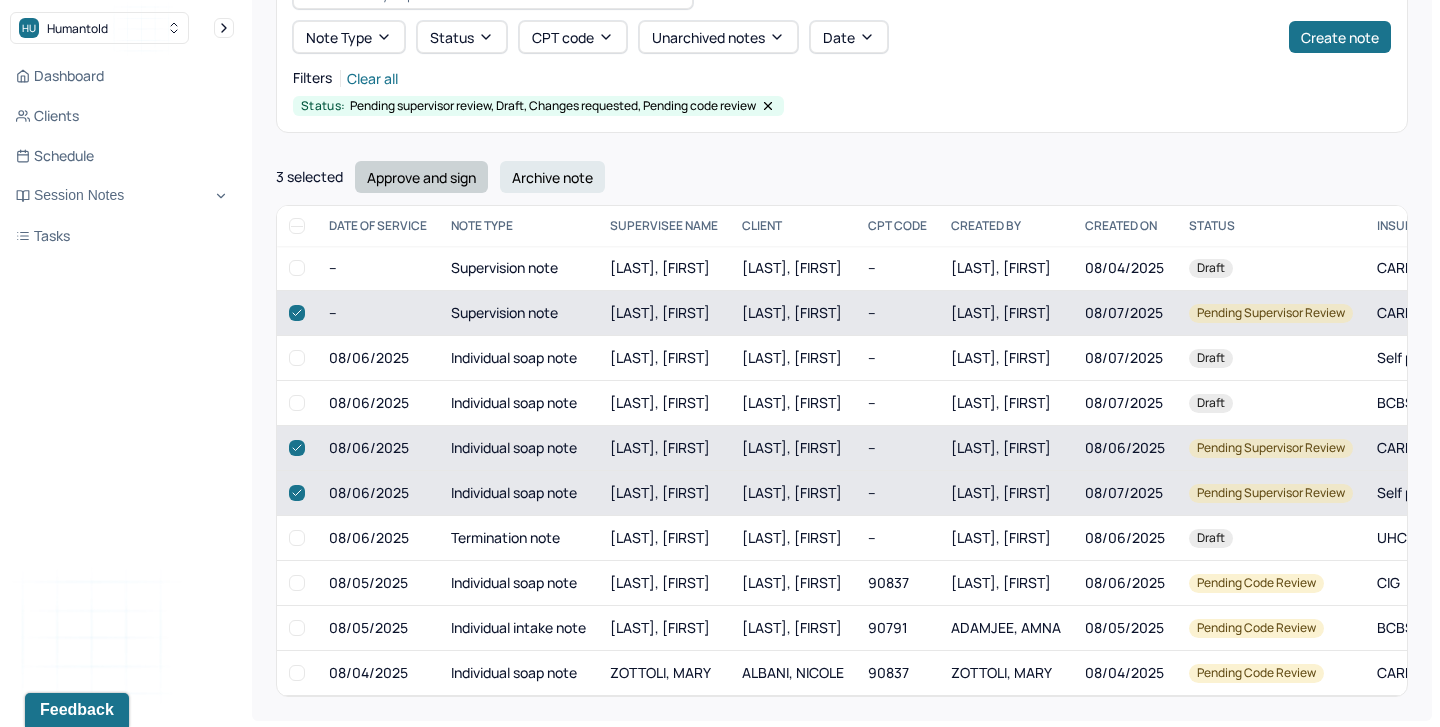 click on "Approve and sign" at bounding box center (421, 177) 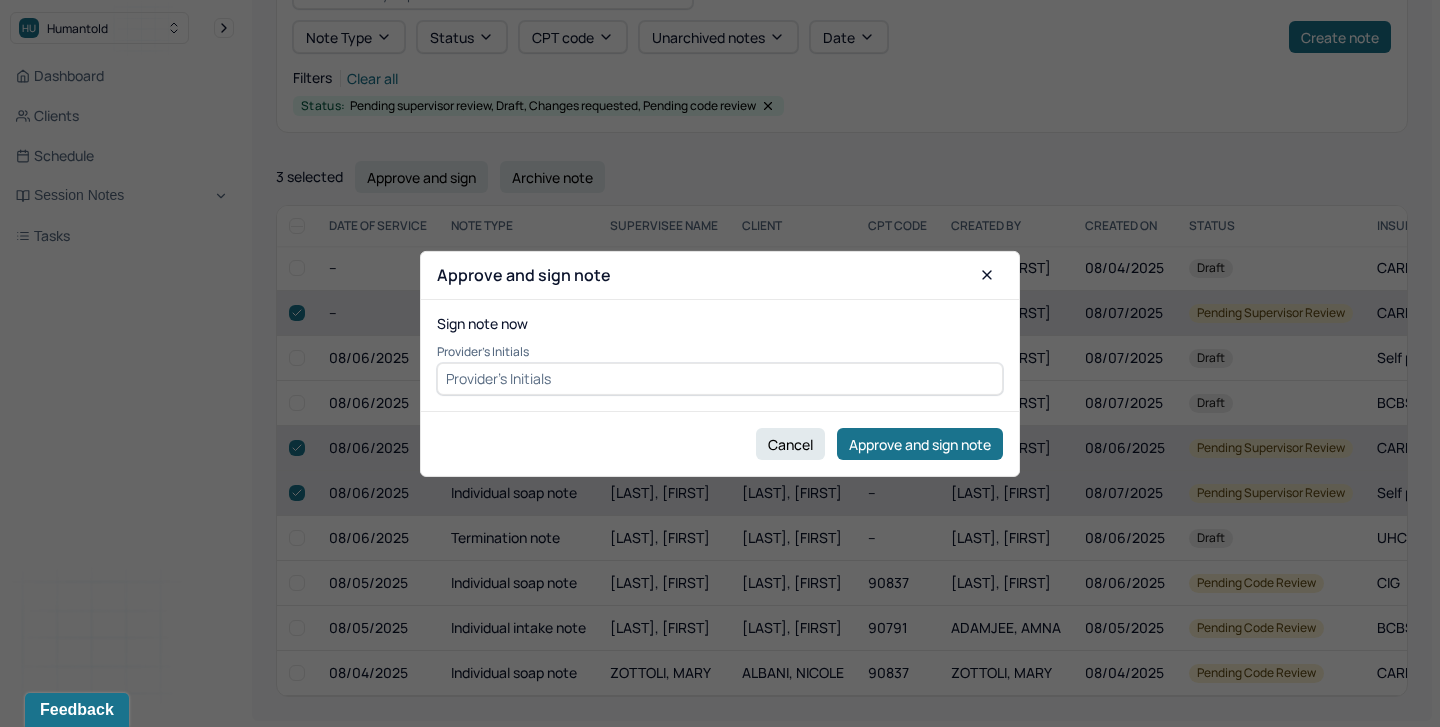click at bounding box center (720, 379) 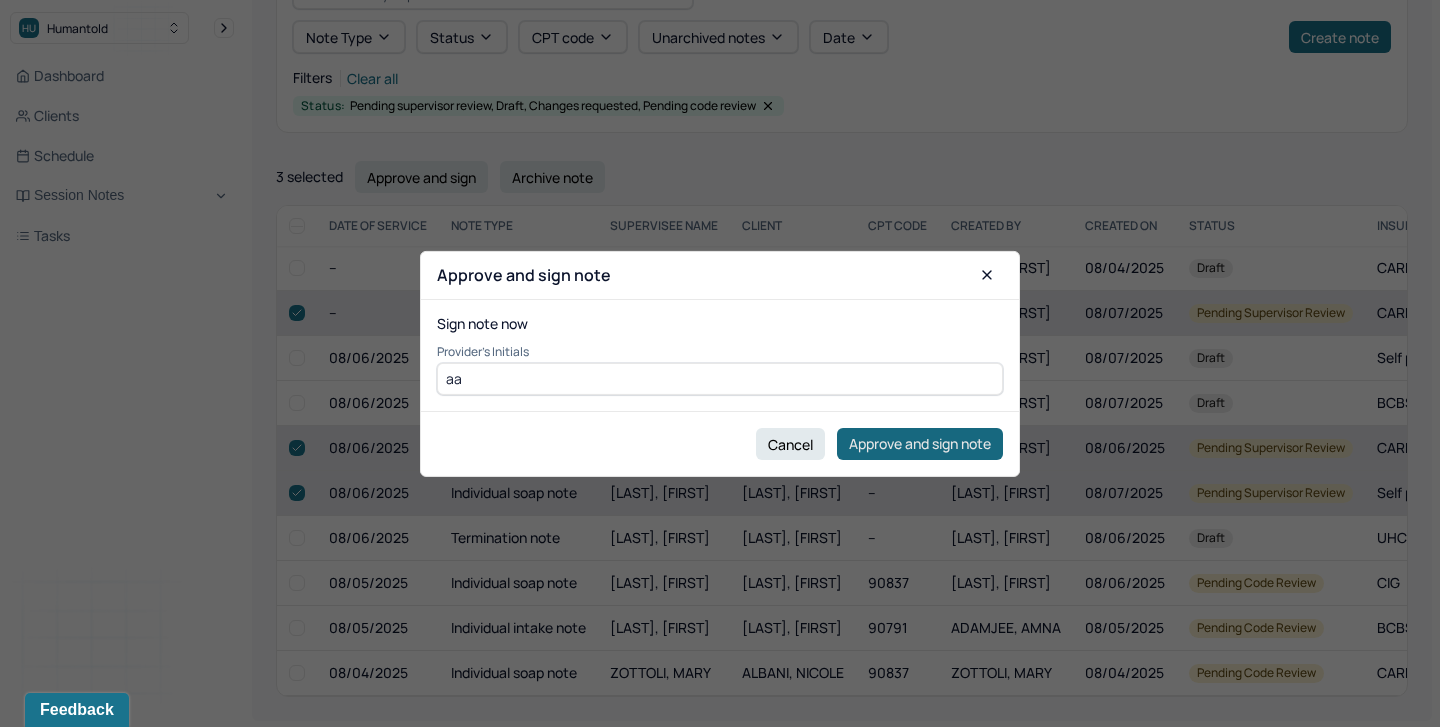 type on "aa" 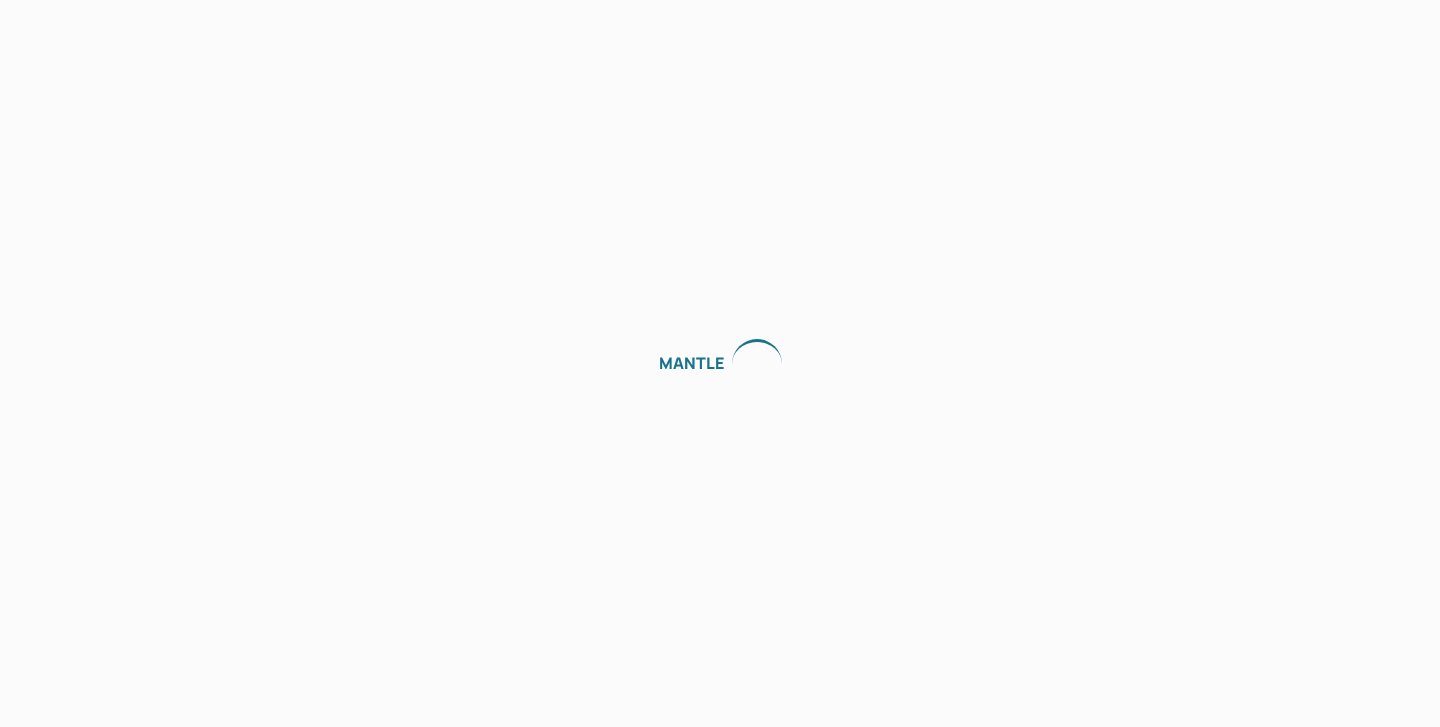 scroll, scrollTop: 0, scrollLeft: 0, axis: both 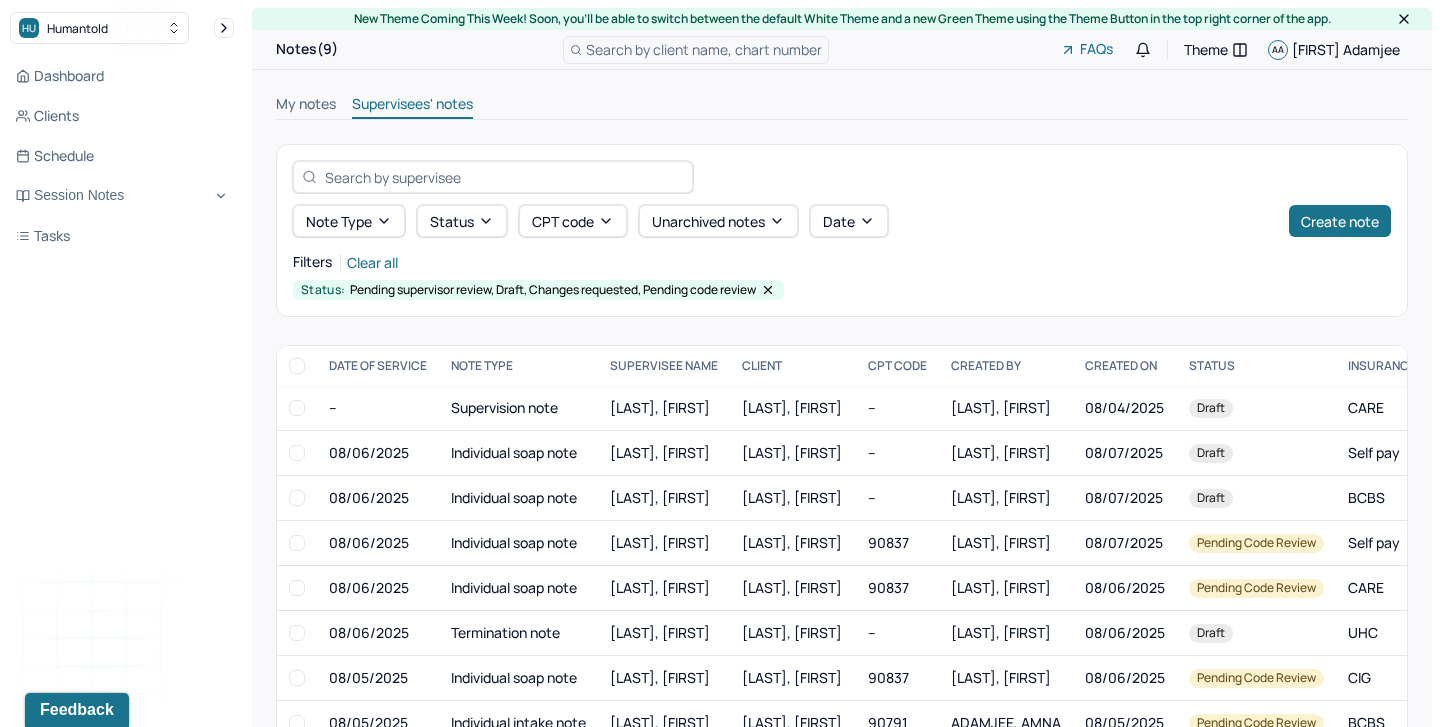 click on "My notes" at bounding box center (306, 106) 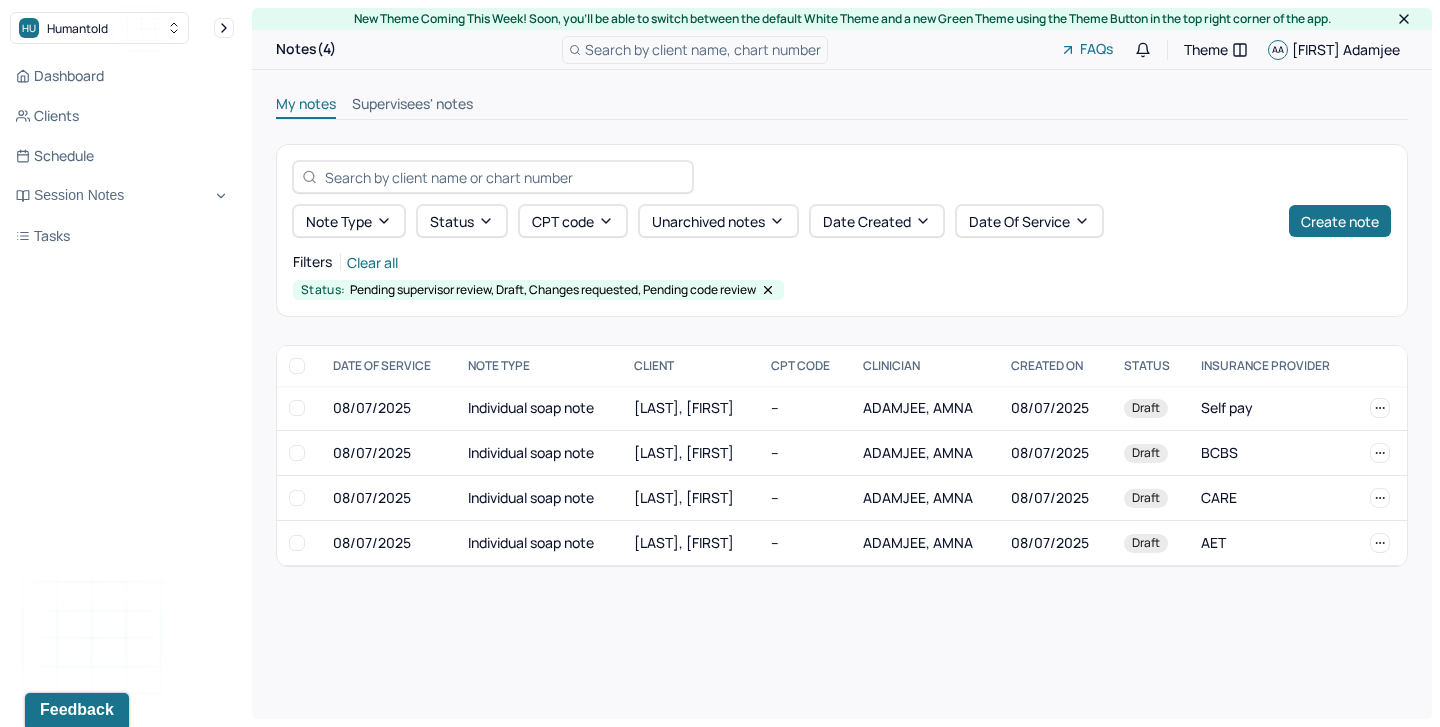 click on "Supervisees' notes" at bounding box center (412, 106) 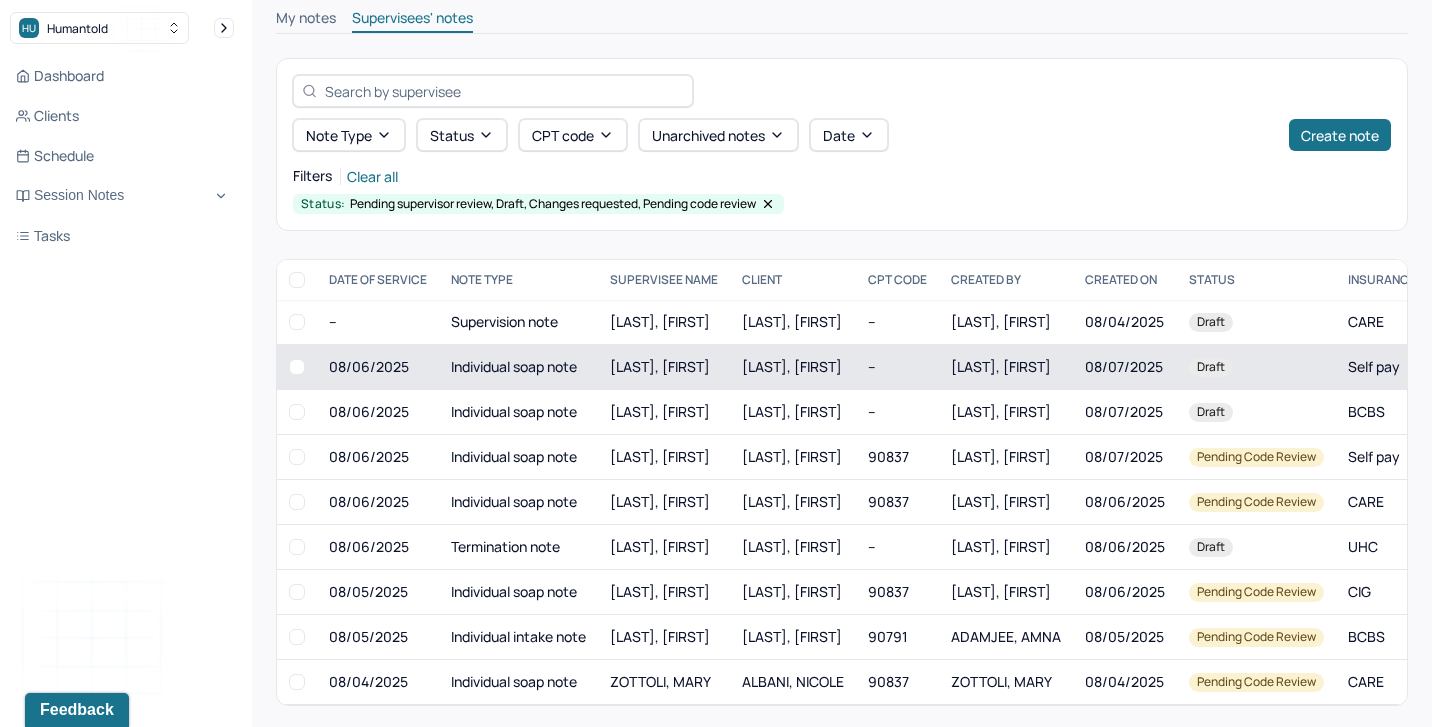 scroll, scrollTop: 95, scrollLeft: 0, axis: vertical 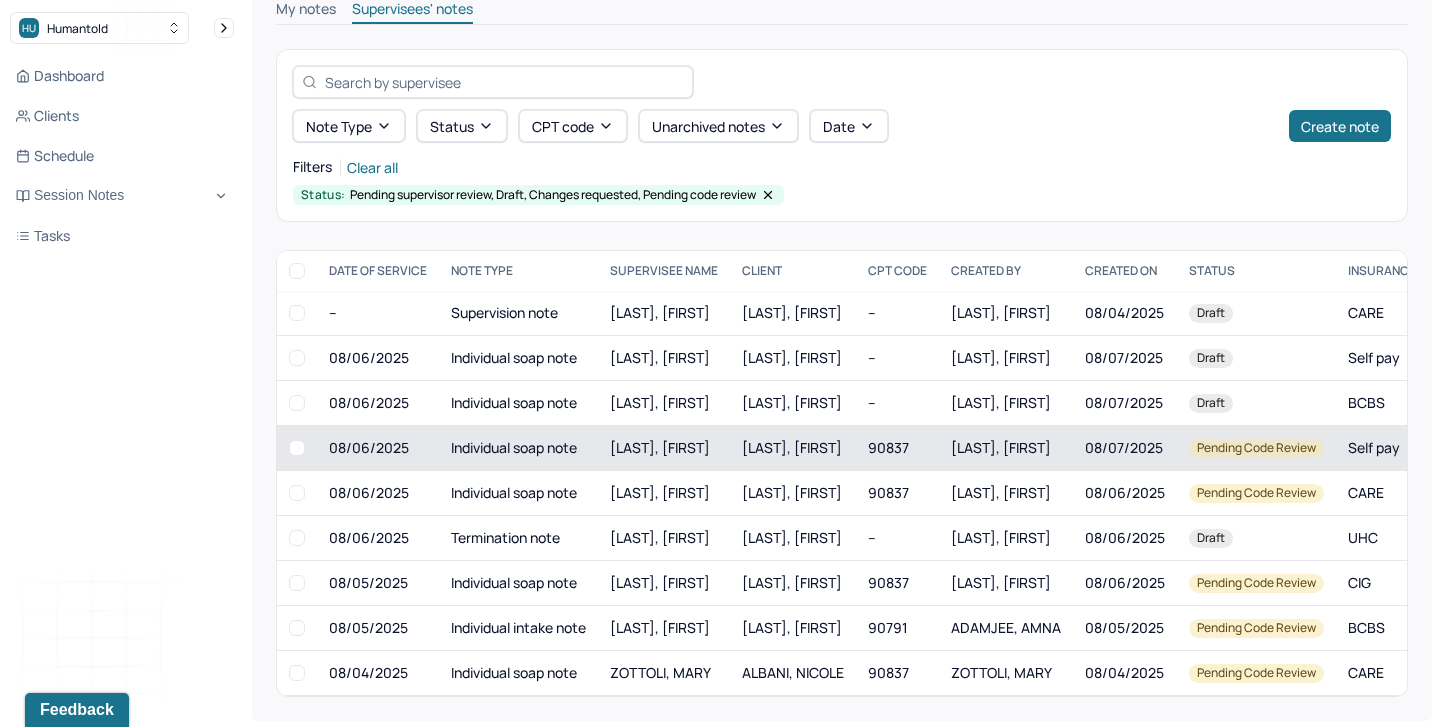 click on "[LAST], [FIRST]" at bounding box center [664, 448] 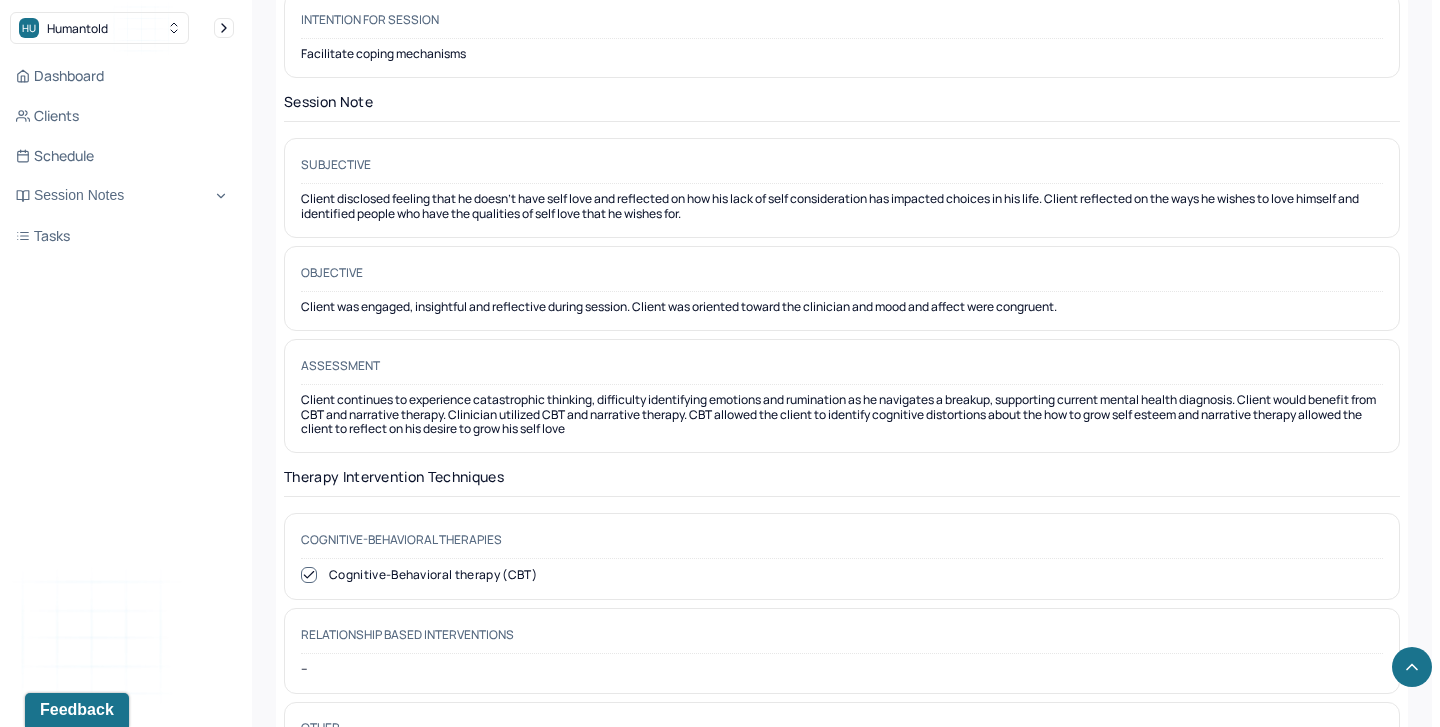 scroll, scrollTop: 1786, scrollLeft: 0, axis: vertical 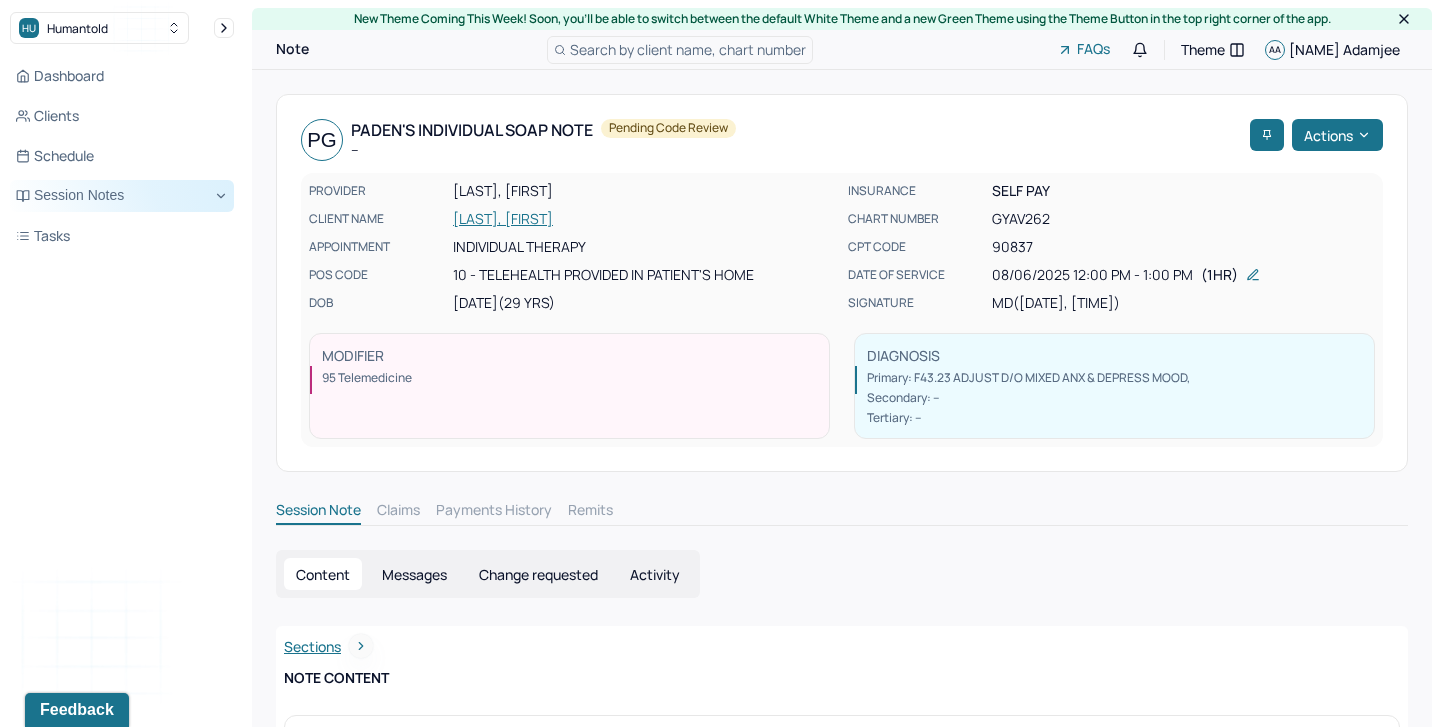 click on "Session Notes" at bounding box center [122, 196] 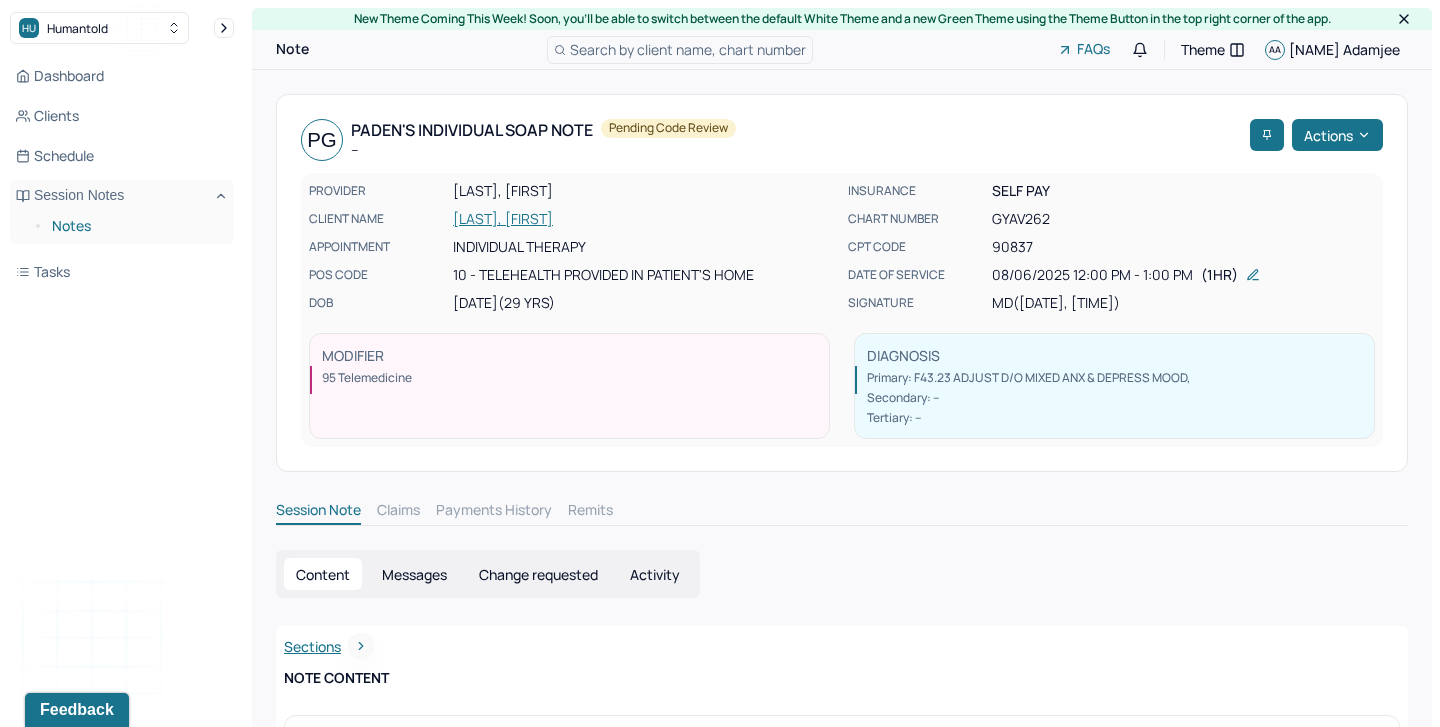 click on "Notes" at bounding box center (135, 226) 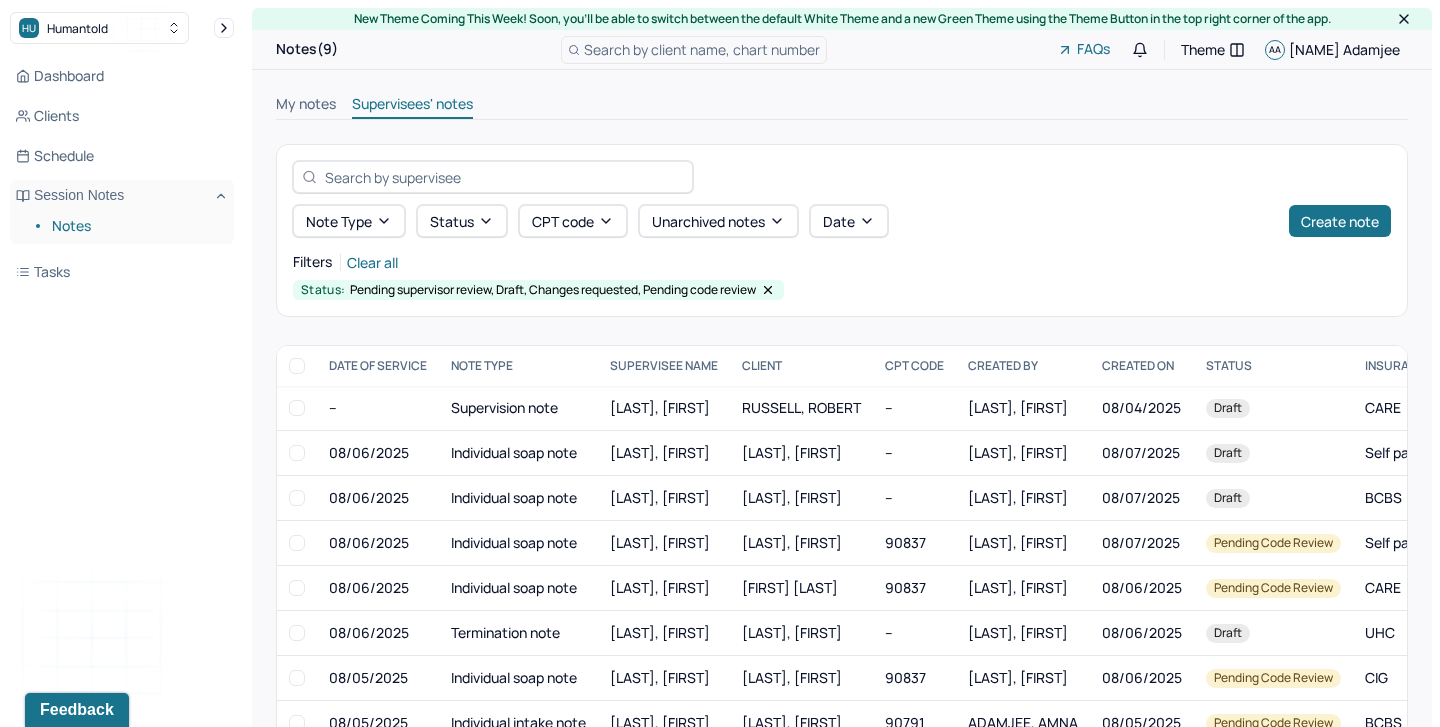 click on "My notes" at bounding box center [306, 106] 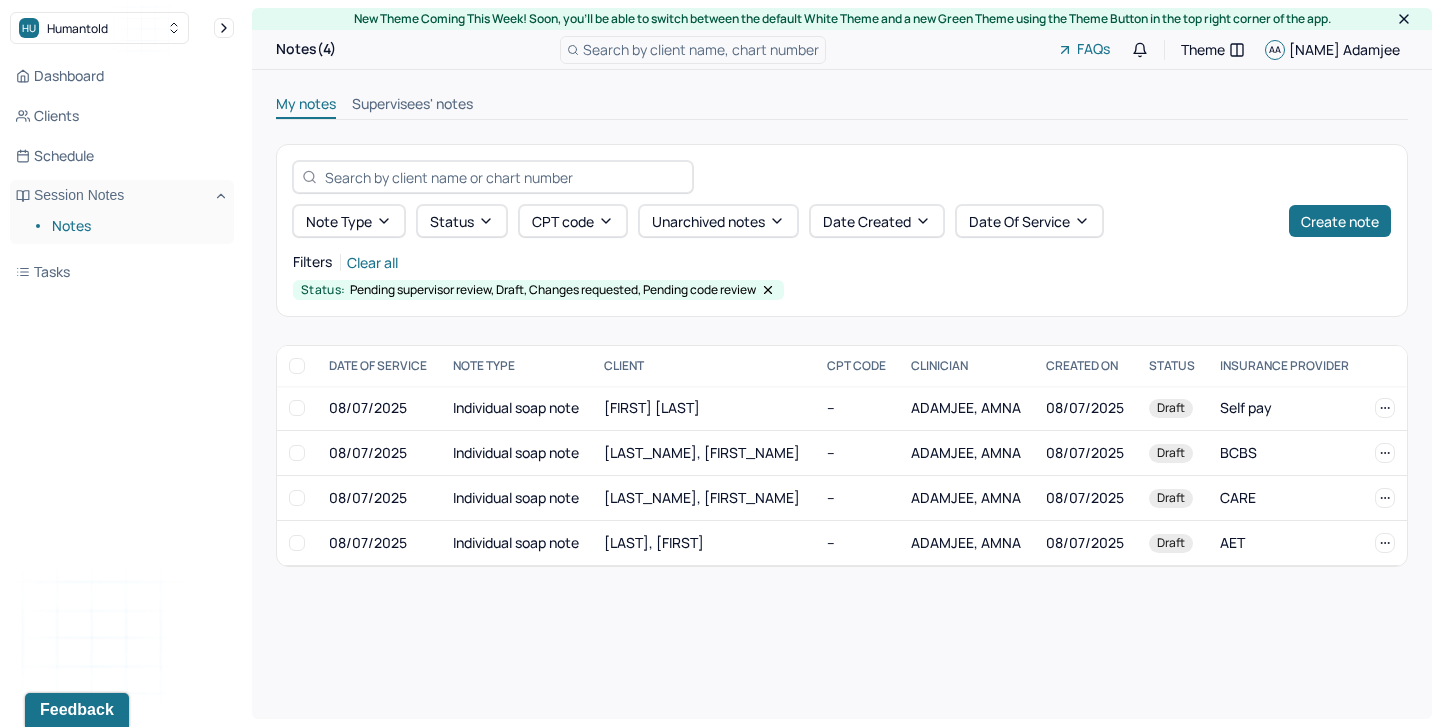 click on "Supervisees' notes" at bounding box center (412, 106) 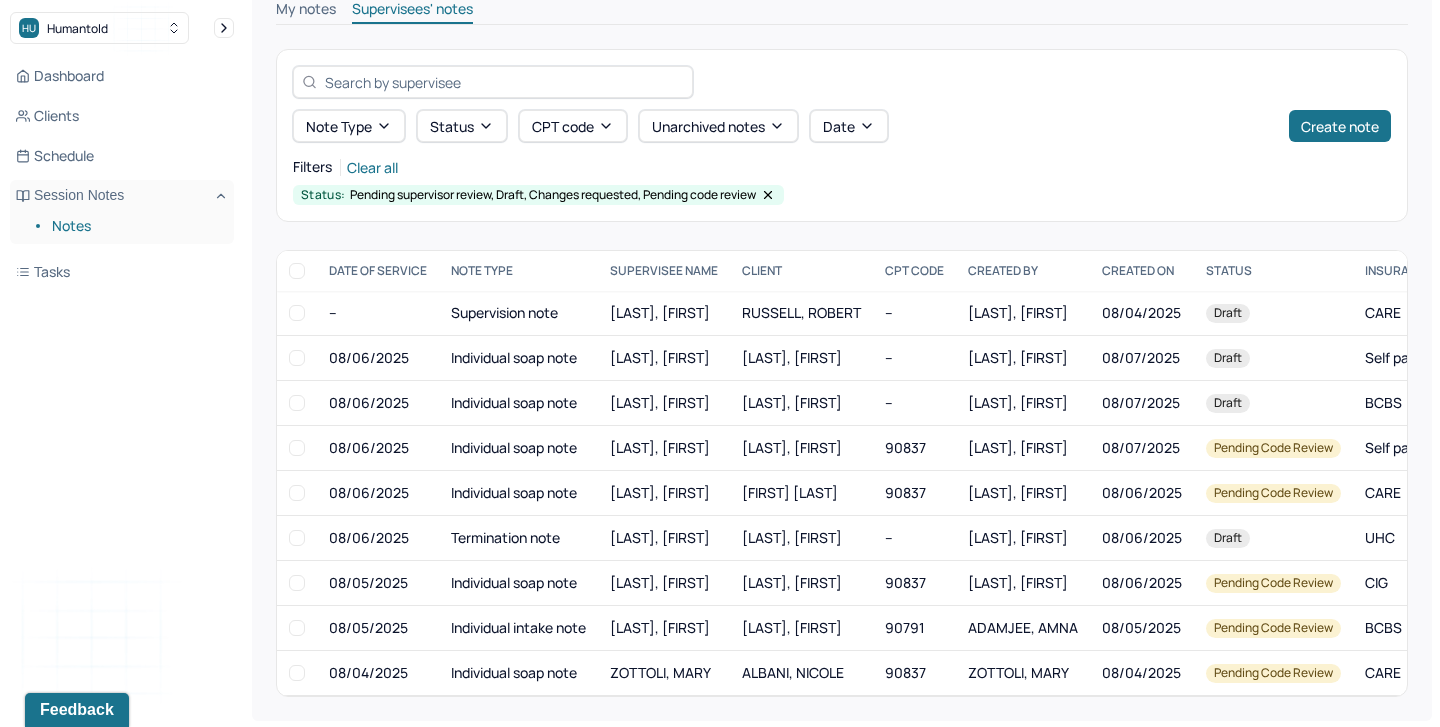 scroll, scrollTop: 0, scrollLeft: 0, axis: both 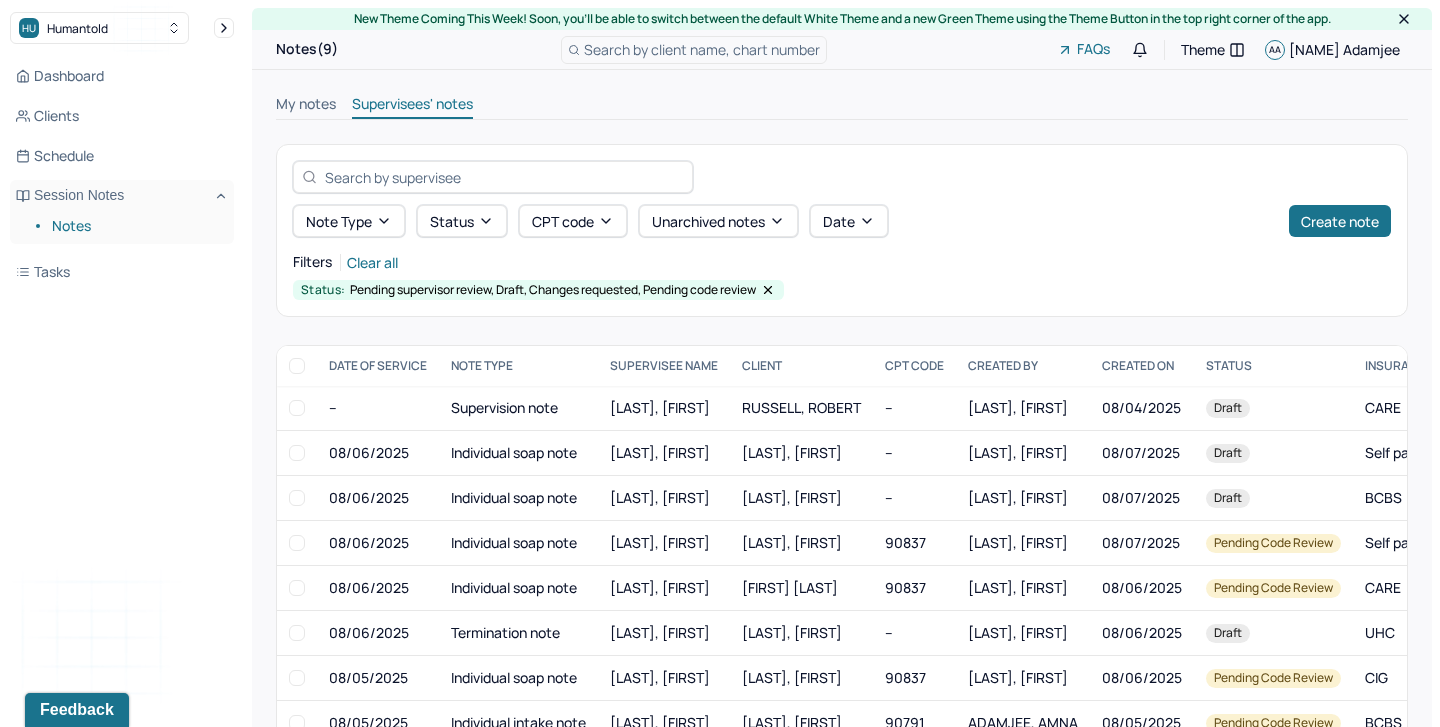 click on "My notes" at bounding box center [306, 106] 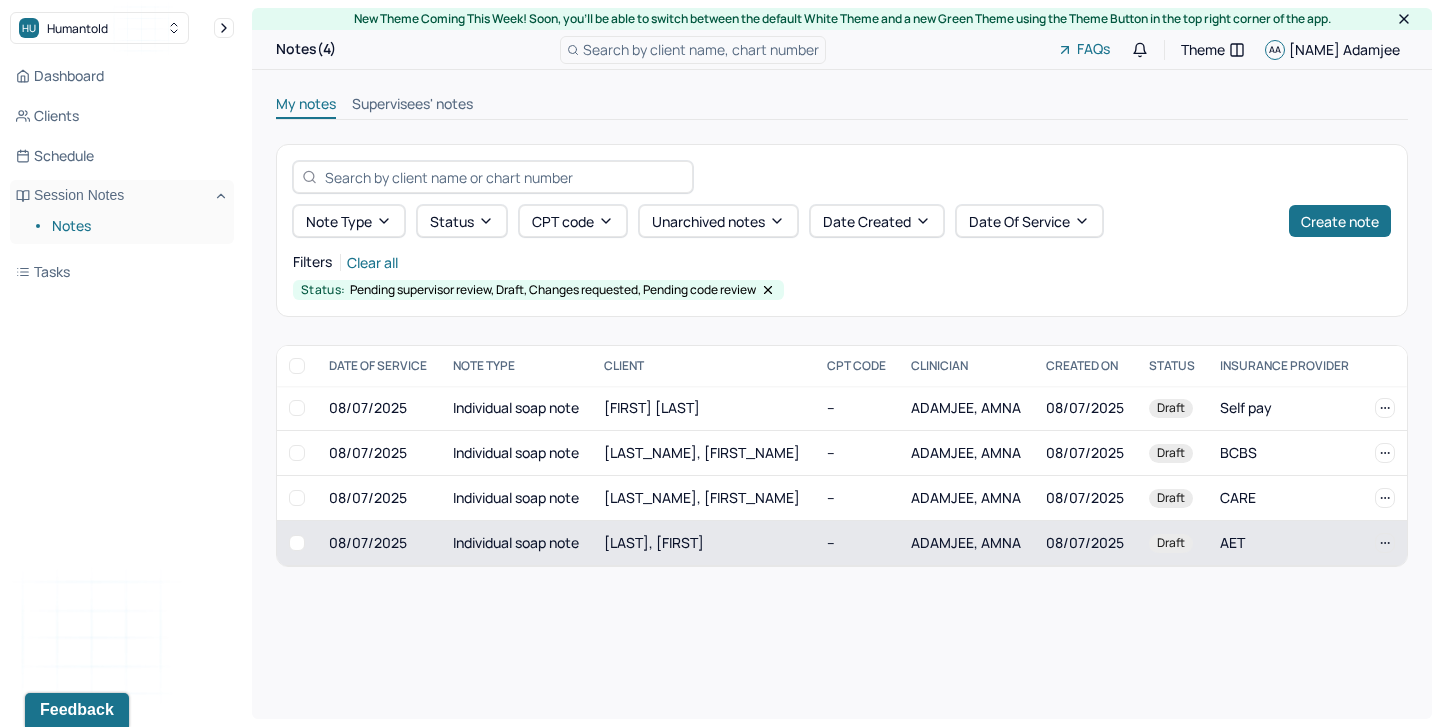 click on "Individual soap note" at bounding box center (517, 543) 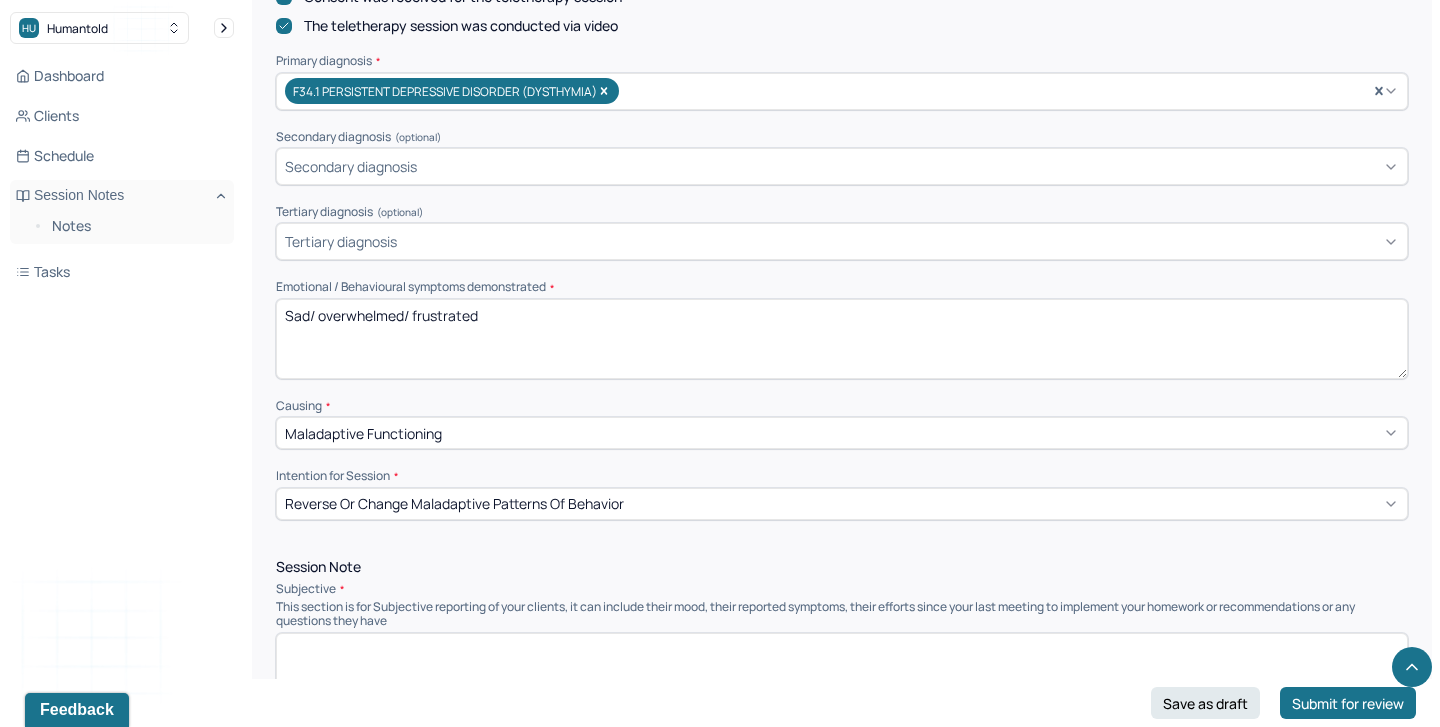 scroll, scrollTop: 1144, scrollLeft: 0, axis: vertical 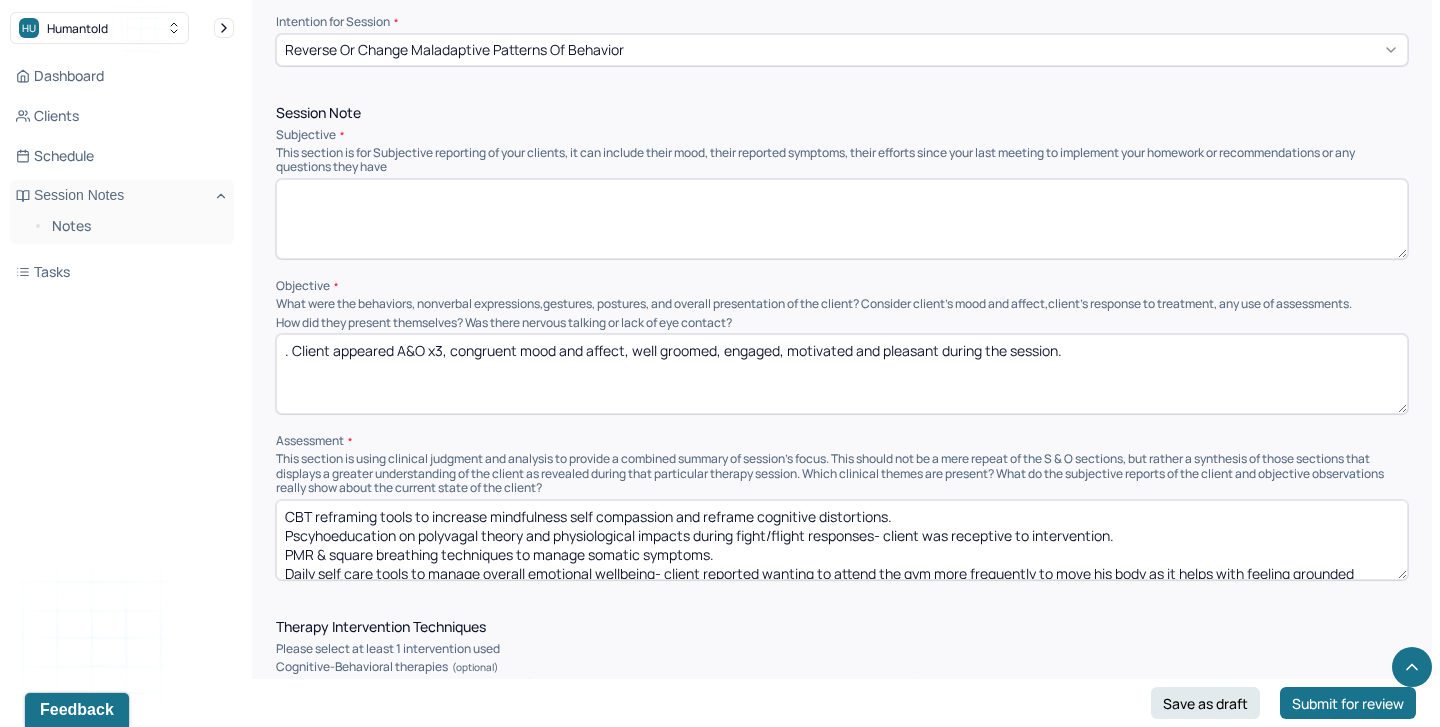 click on ". Client appeared A&O x3, congruent mood and affect, well groomed, engaged, motivated and pleasant during the session." at bounding box center [842, 374] 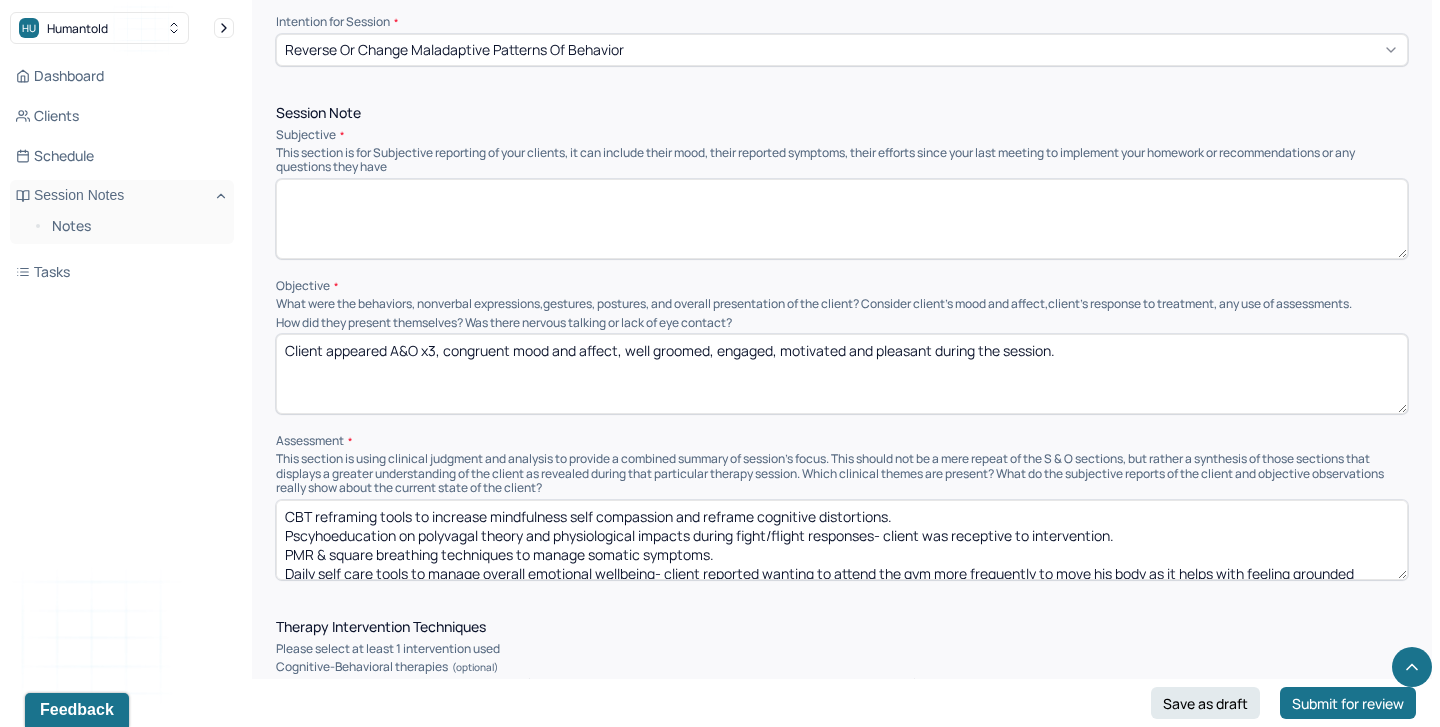 scroll, scrollTop: 18, scrollLeft: 0, axis: vertical 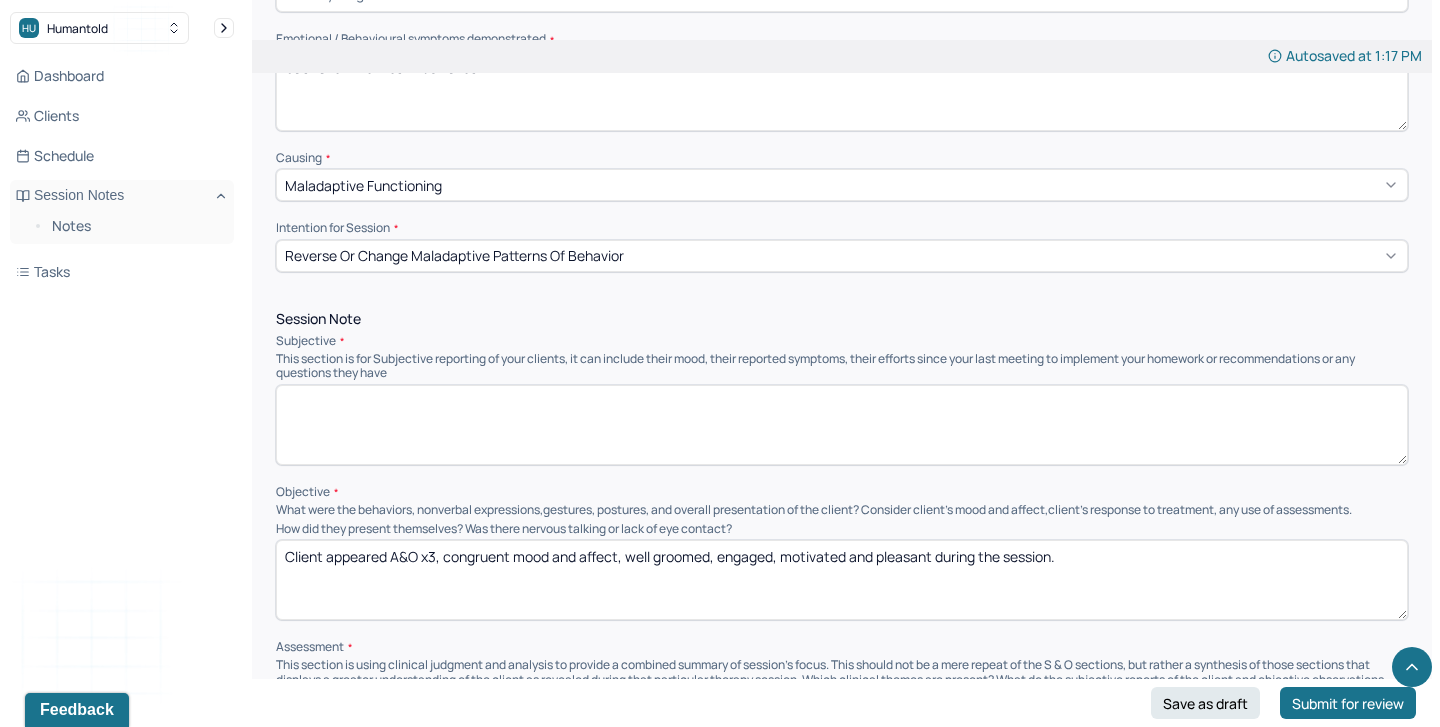 type on "Client appeared A&O x3, congruent mood and affect, well groomed, engaged, motivated and pleasant during the session." 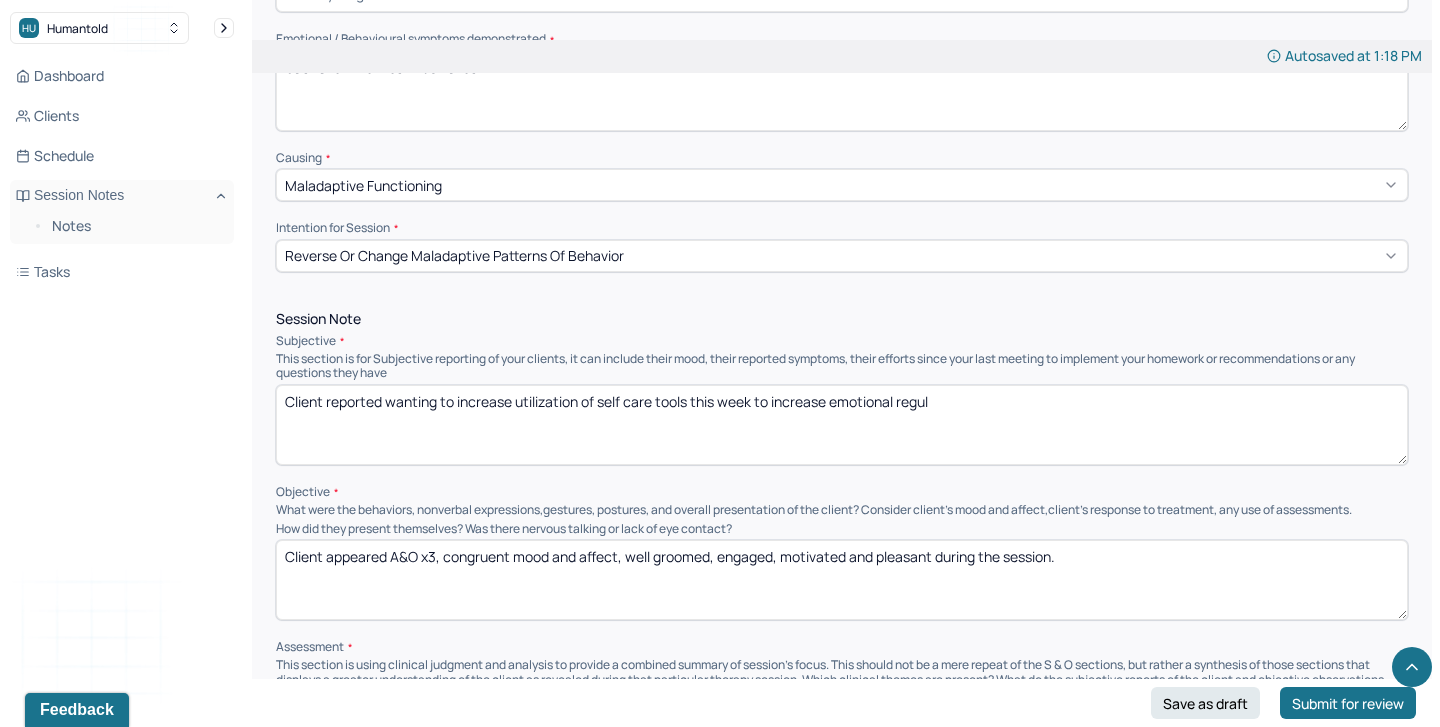 drag, startPoint x: 755, startPoint y: 393, endPoint x: 1054, endPoint y: 397, distance: 299.02676 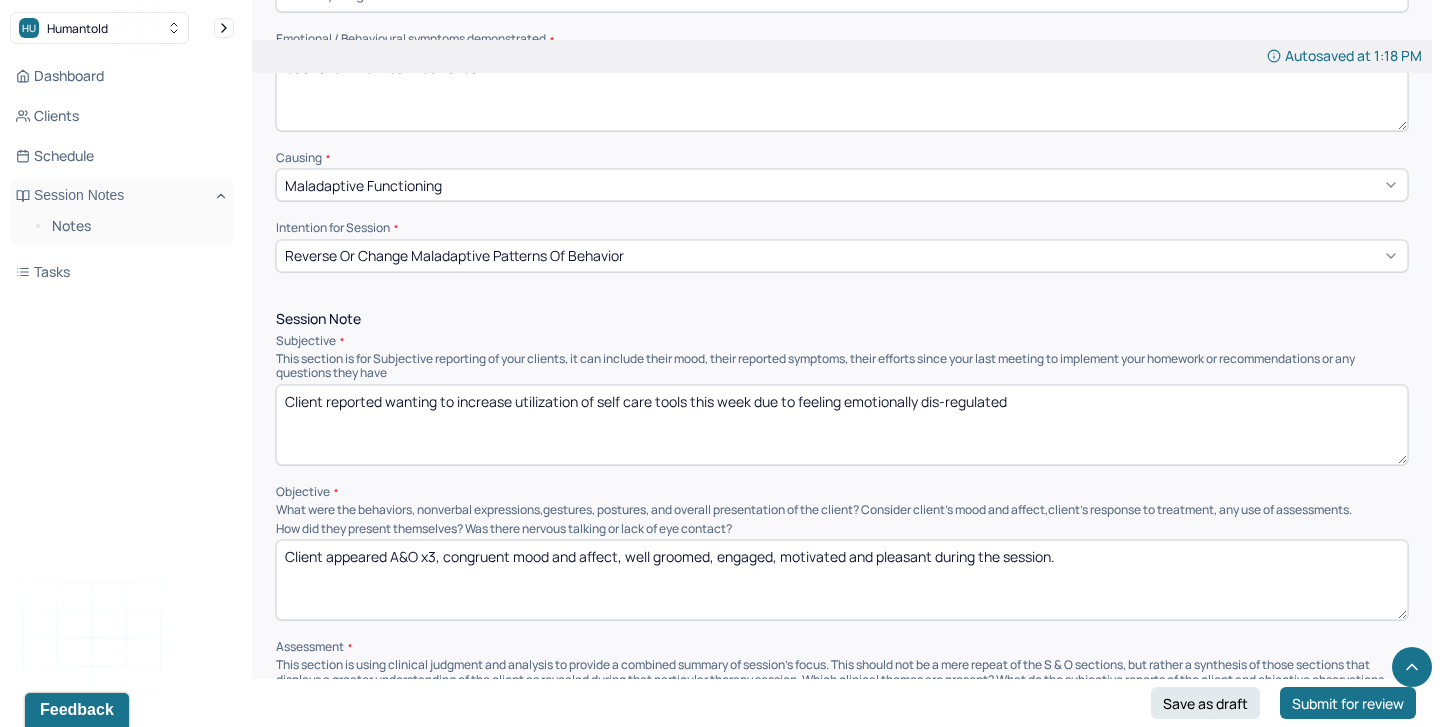 click on "Client reported wanting to increase utilization of self care tools this week due to feeling emotionllly dis-regulated" at bounding box center (842, 425) 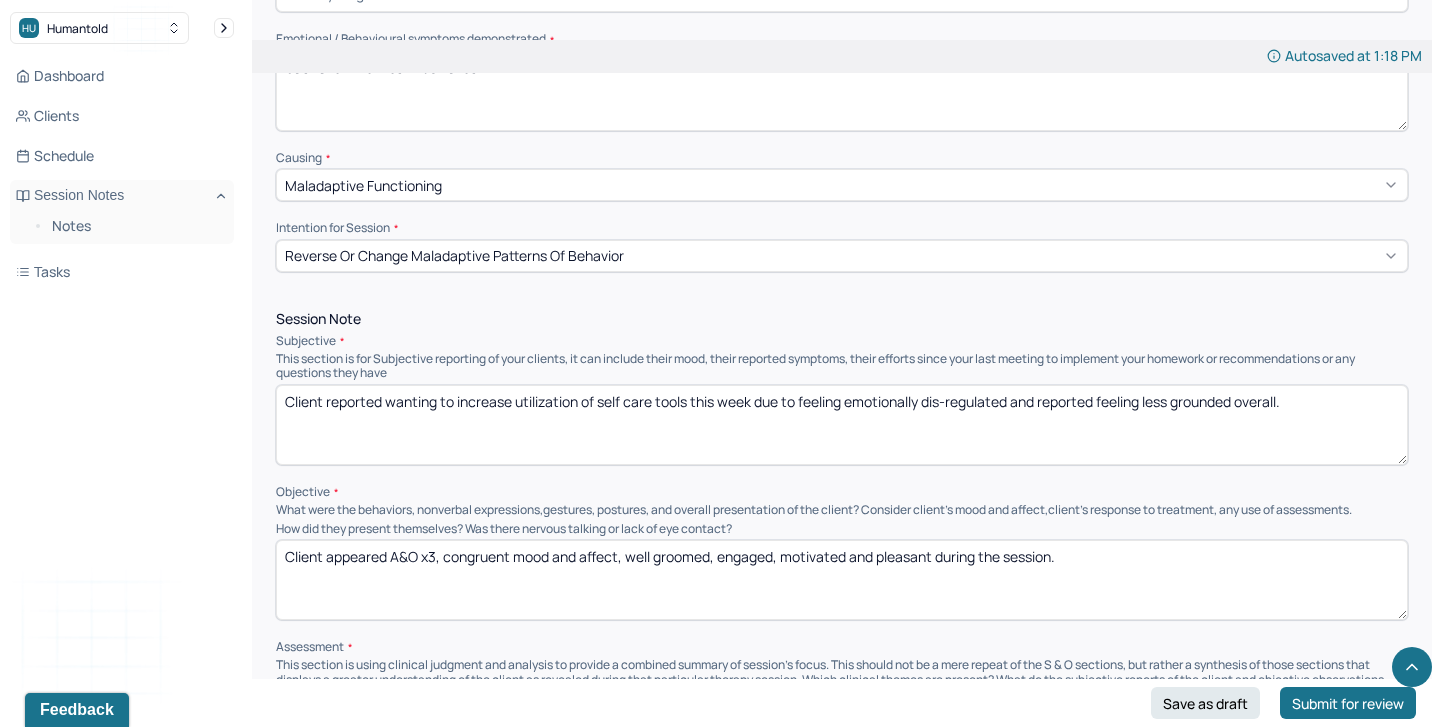 scroll, scrollTop: 1219, scrollLeft: 0, axis: vertical 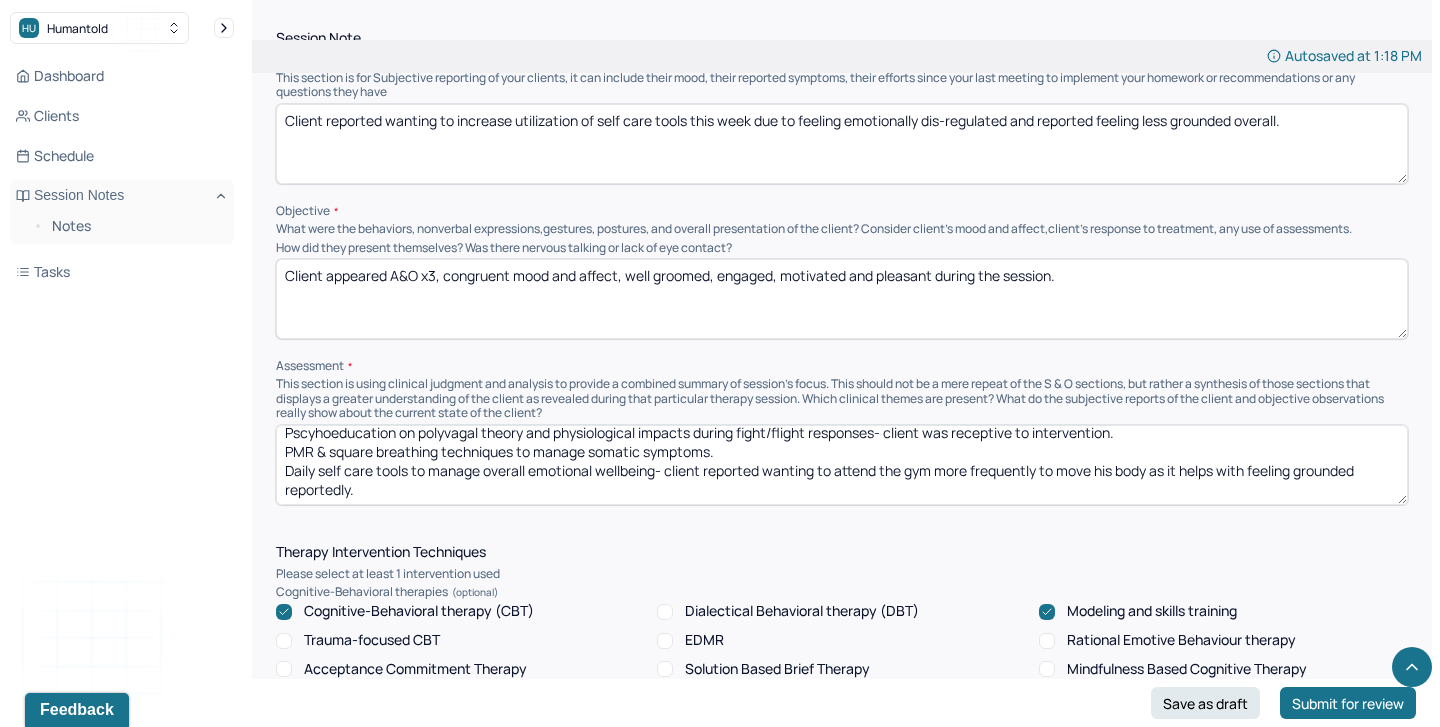 type on "Client reported wanting to increase utilization of self care tools this week due to feeling emotionally dis-regulated and reported feeling less grounded overall." 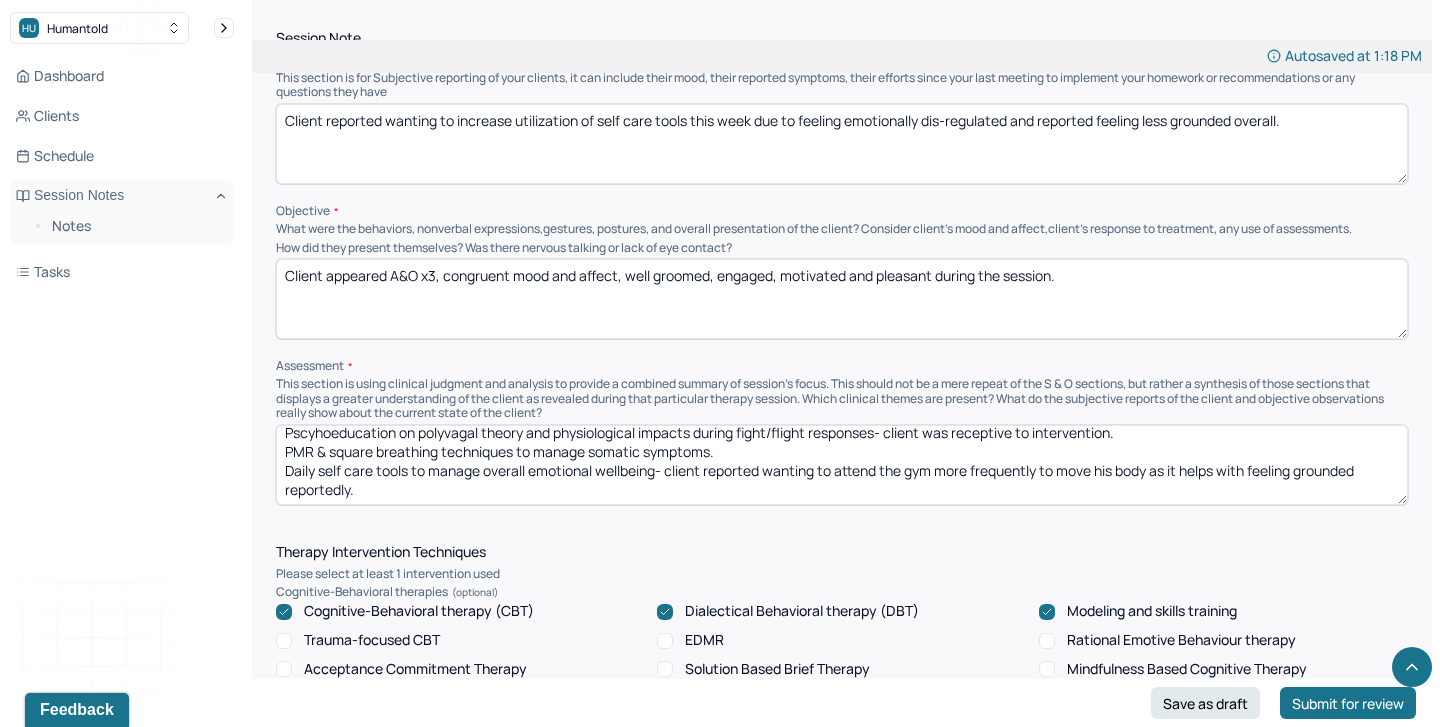 scroll, scrollTop: 0, scrollLeft: 0, axis: both 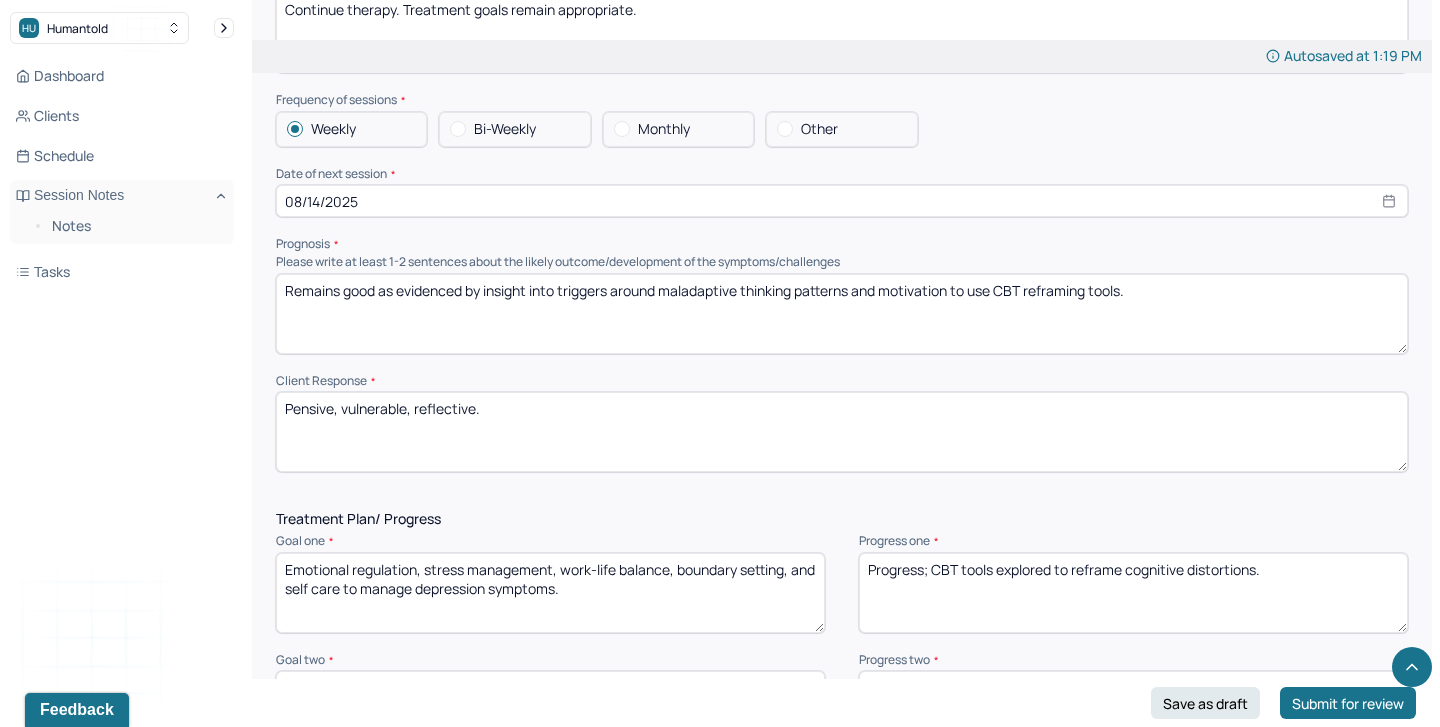 type on "CBT reframing tools to increase mindfulness self compassion and reframe cognitive distortions.
DBT tools to increase emotional regulation and grounding tools.
Pscyhoeducation on polyvagal theory and physiological impacts during fight/flight responses- client was receptive to intervention.
PMR & square breathing techniques to manage somatic symptoms.
Daily self care tools to manage overall emotional wellbeing- client reported wanting to attend the gym more frequently to move his body as it helps with feeling grounded reportedly." 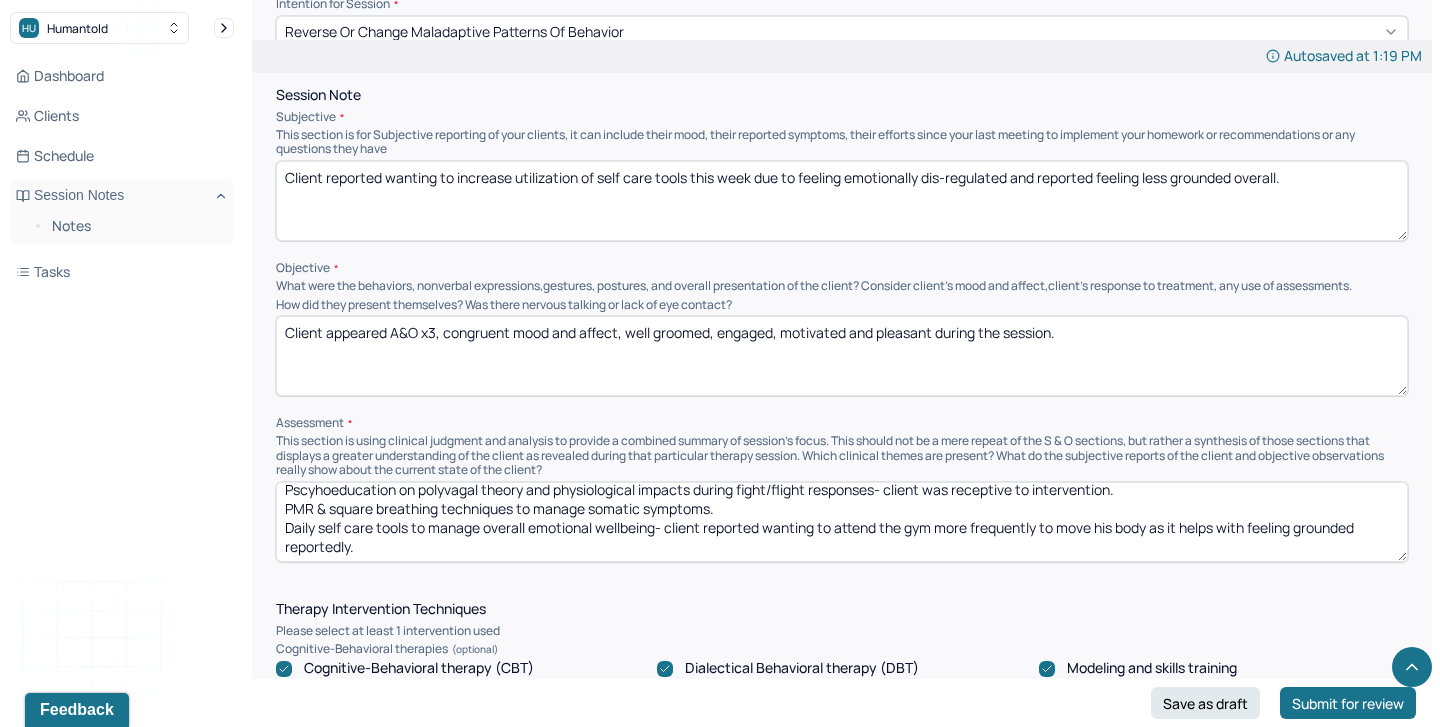 scroll, scrollTop: 1283, scrollLeft: 0, axis: vertical 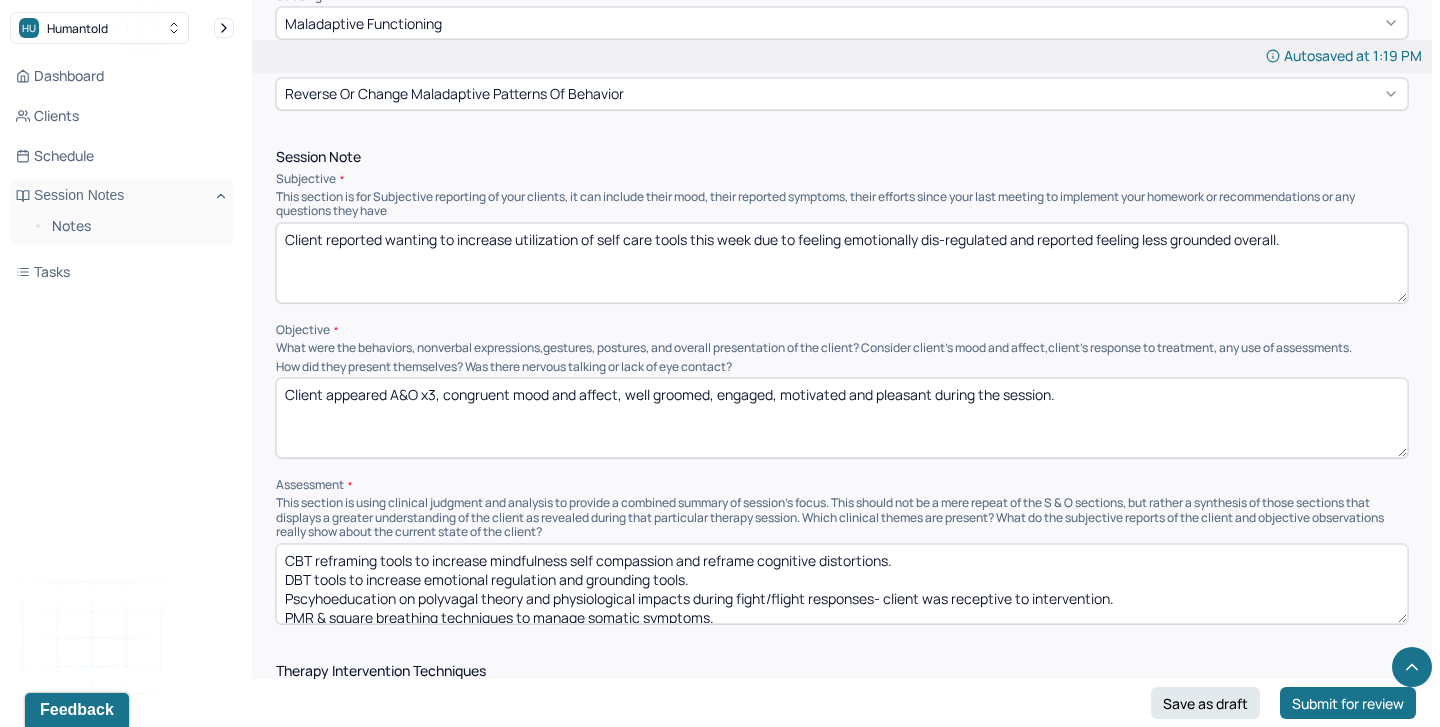 type on "Progress; CBT tools explored to reframe cognitive distortions, DBT grounding tools to enhance emotional regulation." 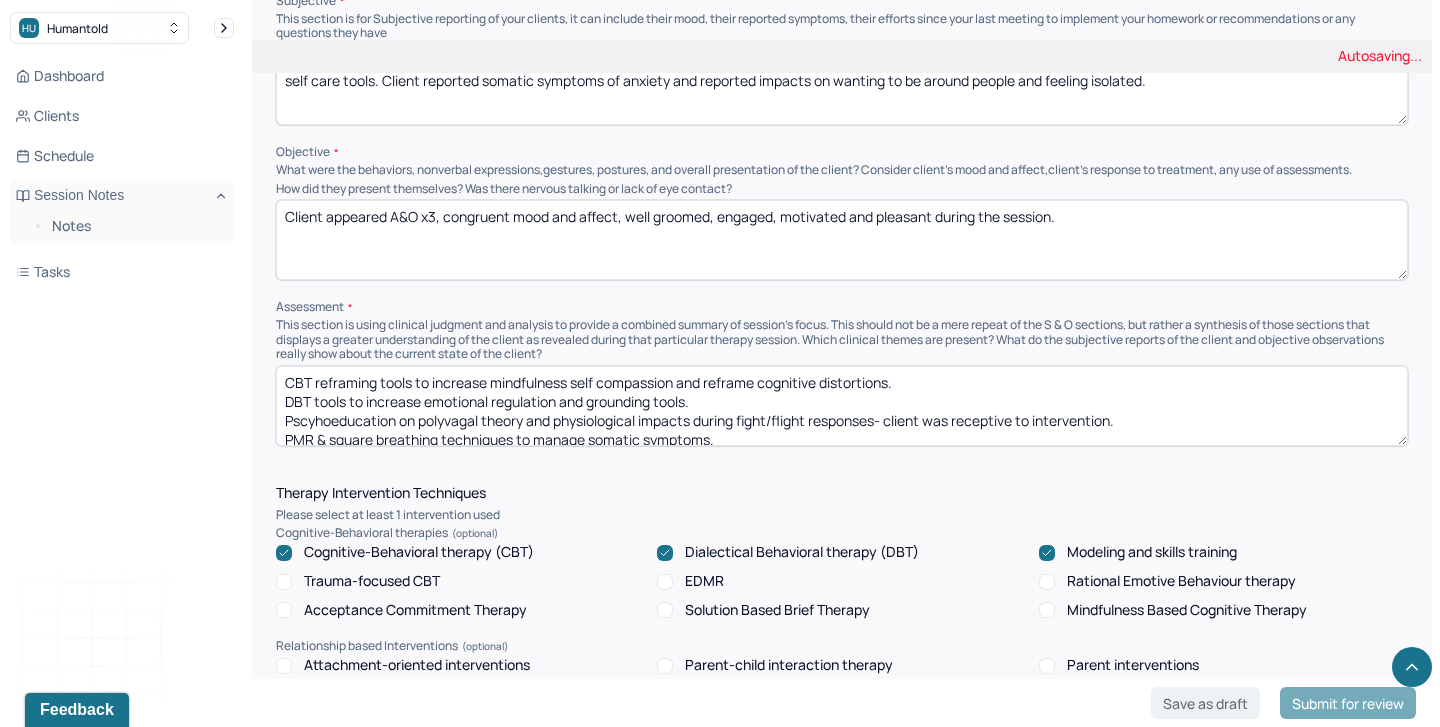 scroll, scrollTop: 1249, scrollLeft: 0, axis: vertical 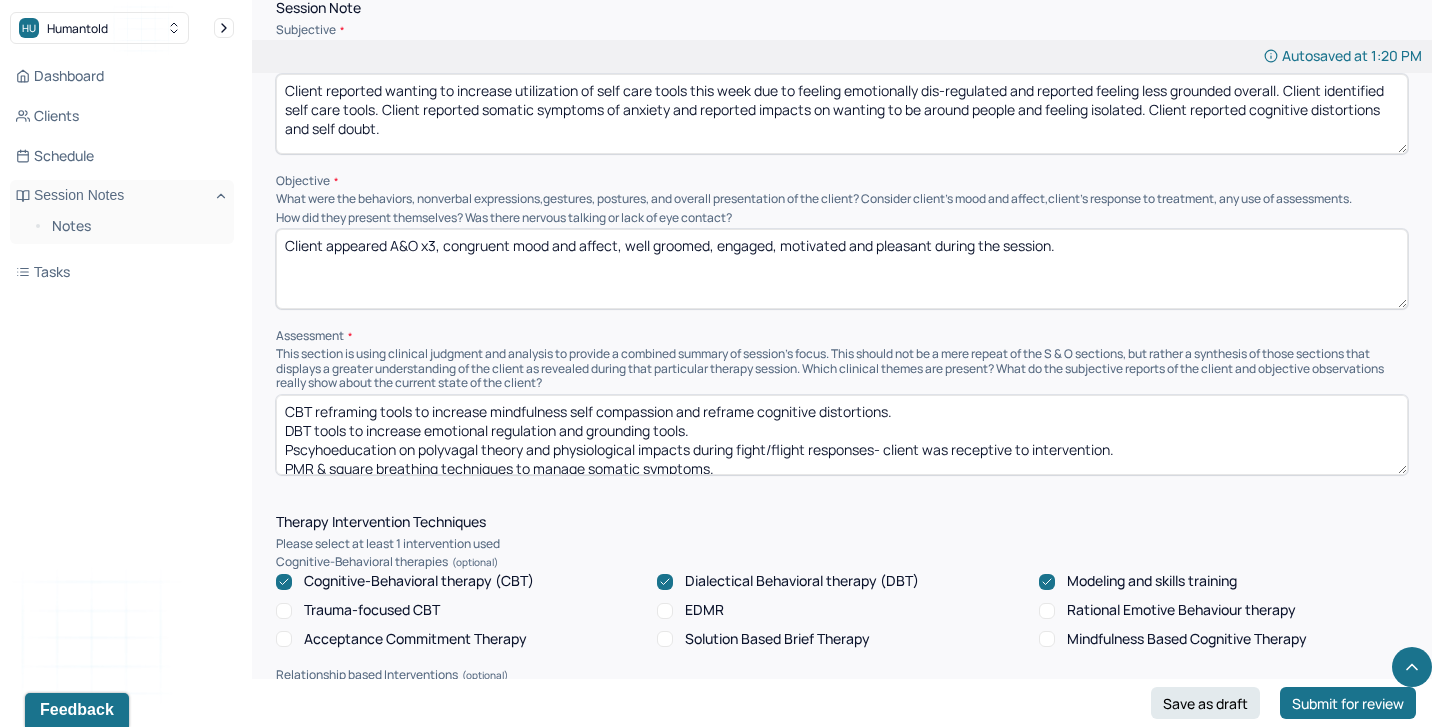 type on "Client reported wanting to increase utilization of self care tools this week due to feeling emotionally dis-regulated and reported feeling less grounded overall. Client identified self care tools. Client reported somatic symptoms of anxiety and reported impacts on wanting to be around people and feeling isolated. Client reported cognitive distortions and self doubt." 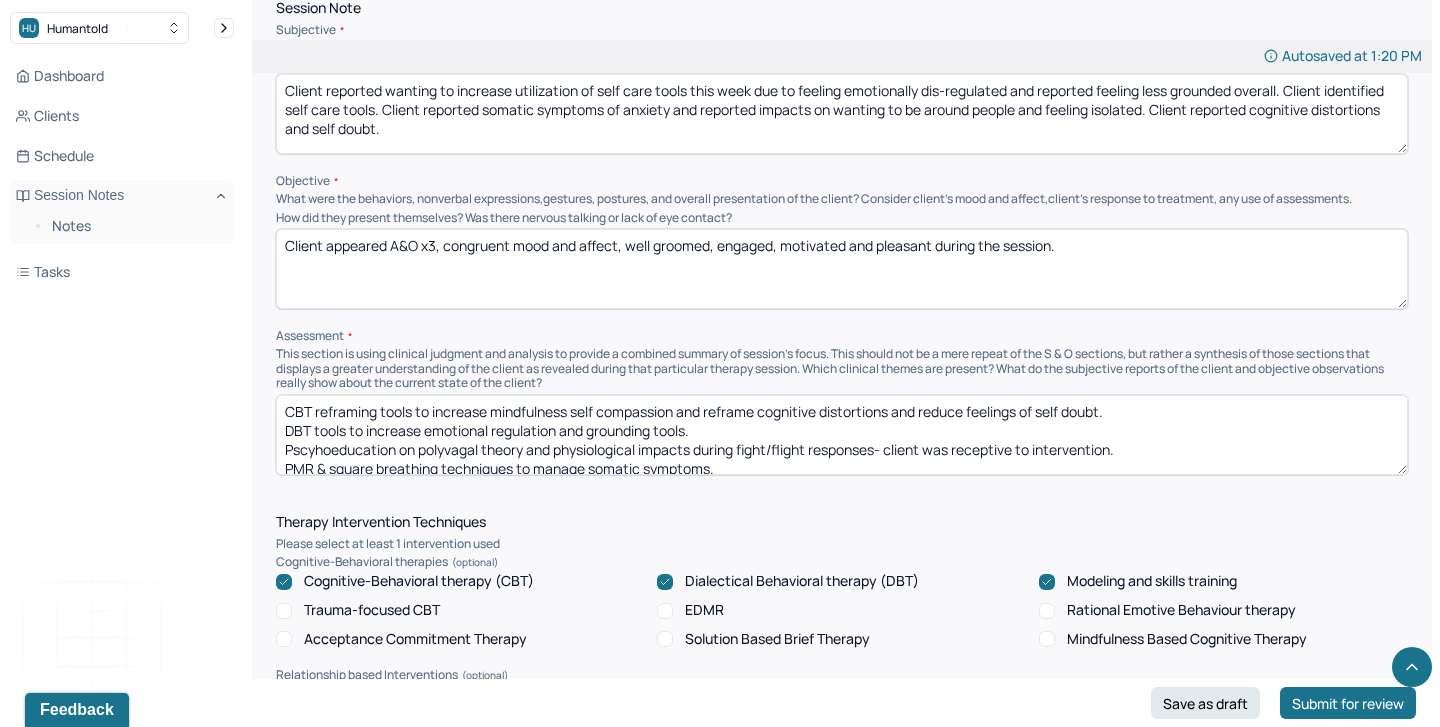 type on "CBT reframing tools to increase mindfulness self compassion and reframe cognitive distortions and reduce feelings of self doubt.
DBT tools to increase emotional regulation and grounding tools.
Pscyhoeducation on polyvagal theory and physiological impacts during fight/flight responses- client was receptive to intervention.
PMR & square breathing techniques to manage somatic symptoms.
Daily self care tools to manage overall emotional wellbeing- client reported wanting to attend the gym more frequently to move his body as it helps with feeling grounded reportedly." 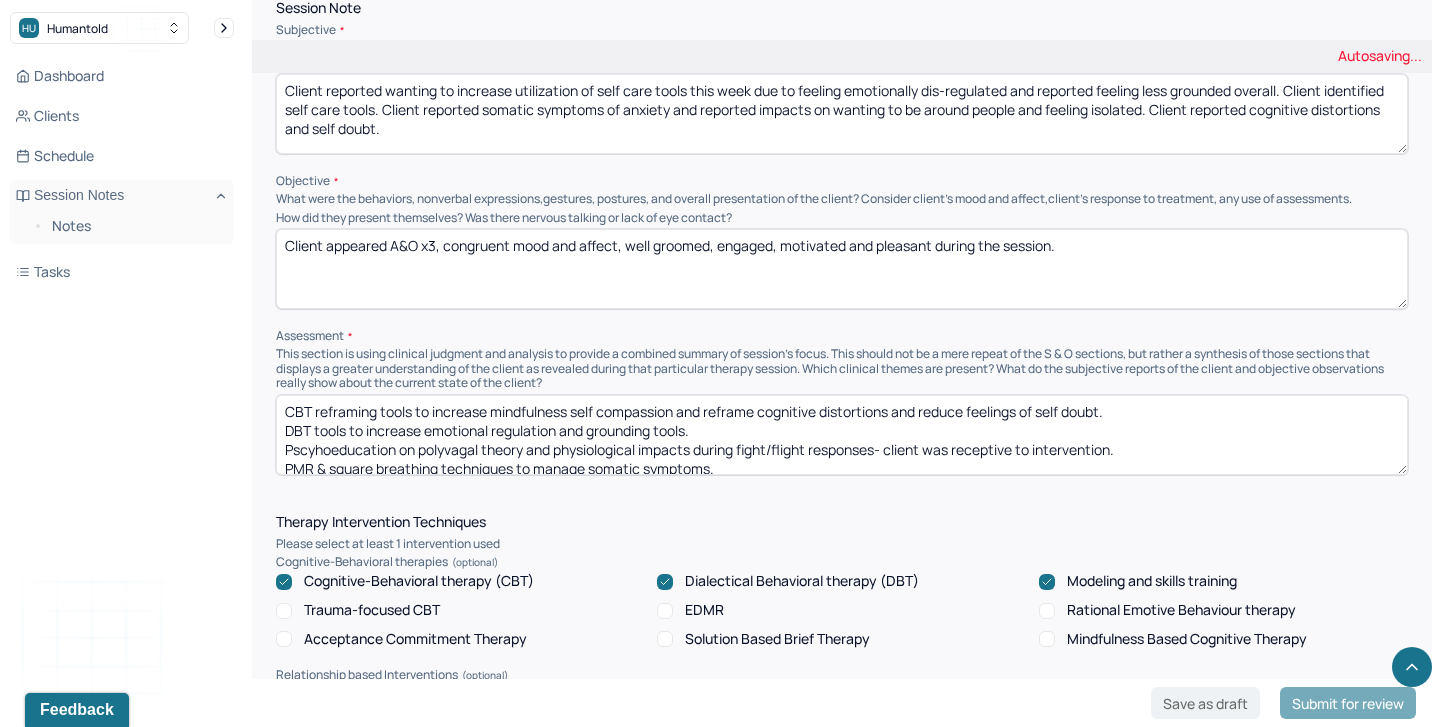 scroll, scrollTop: 1237, scrollLeft: 0, axis: vertical 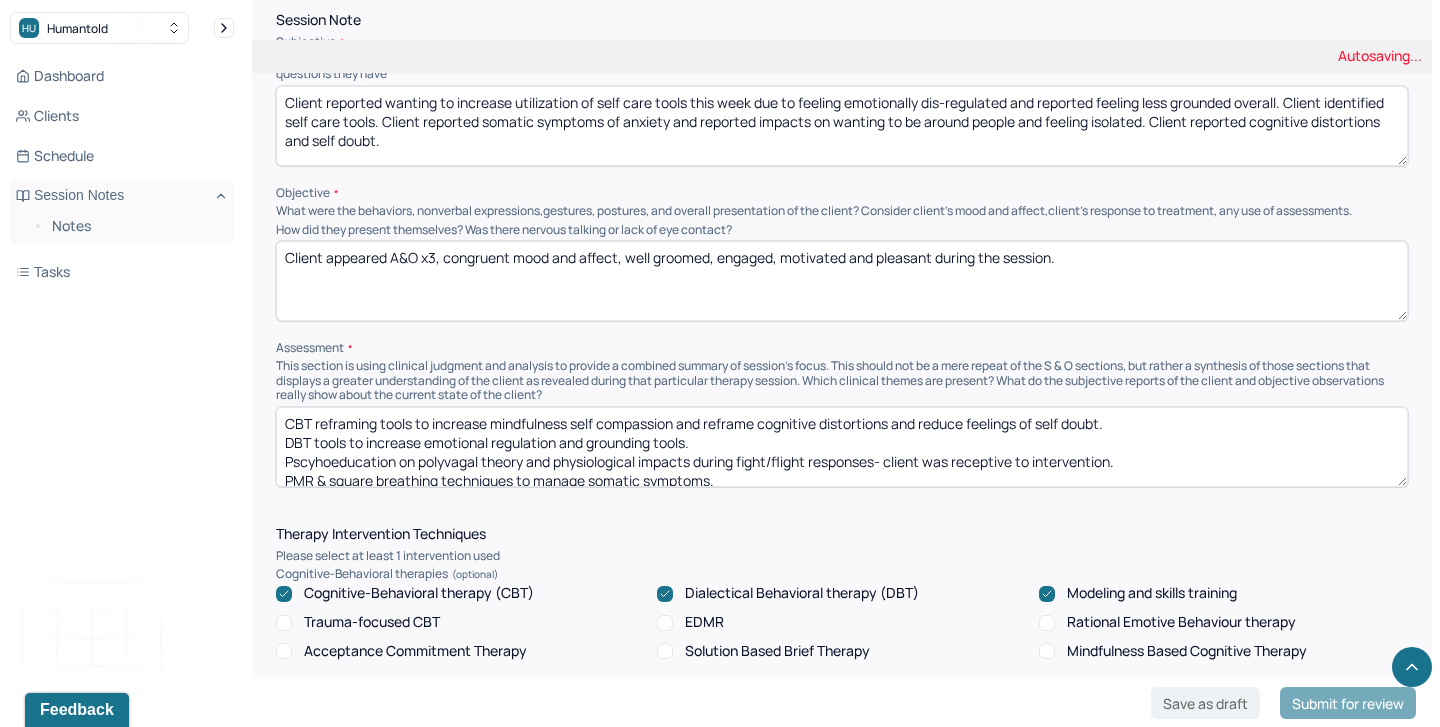click on "Client reported wanting to increase utilization of self care tools this week due to feeling emotionally dis-regulated and reported feeling less grounded overall. Client identified self care tools. Client reported somatic symptoms of anxiety and reported impacts on wanting to be around people and feeling isolated. Client reported cognitive distortions and self doubt." at bounding box center (842, 126) 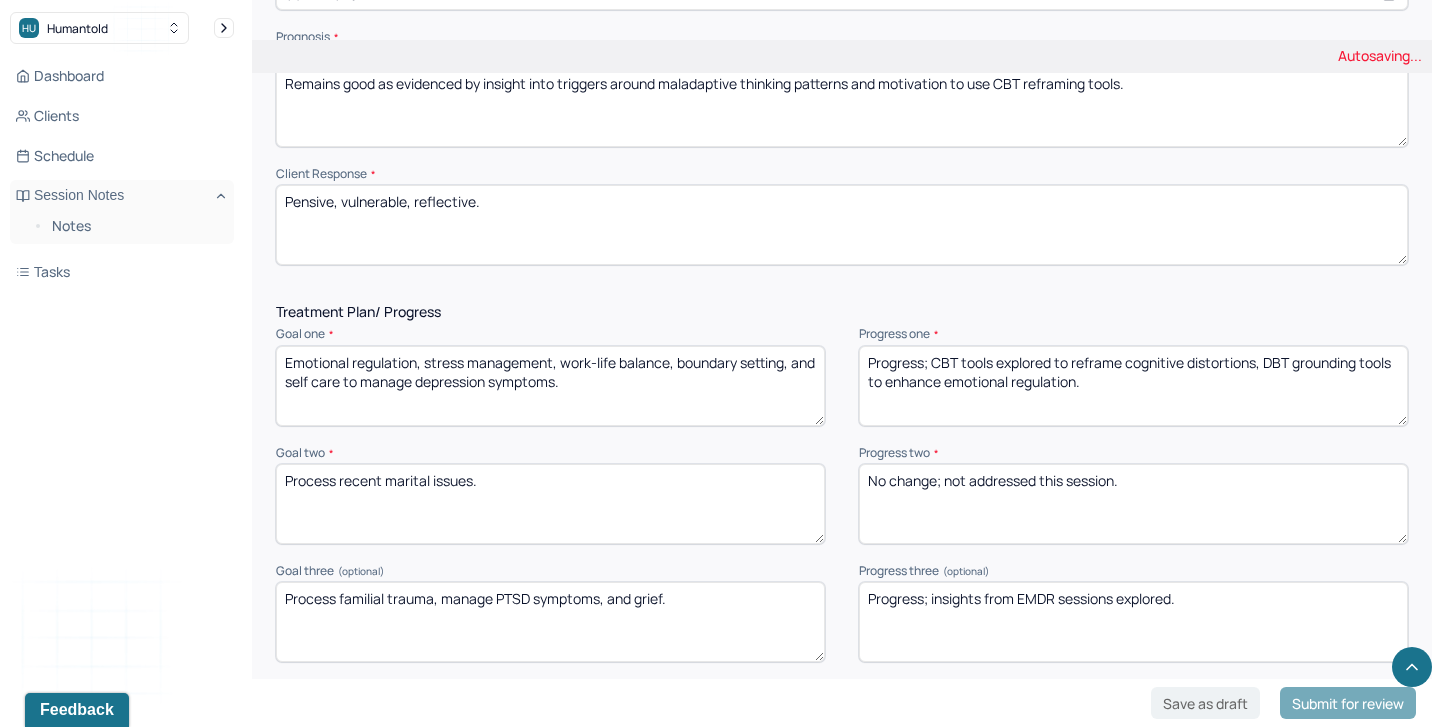 scroll, scrollTop: 1895, scrollLeft: 0, axis: vertical 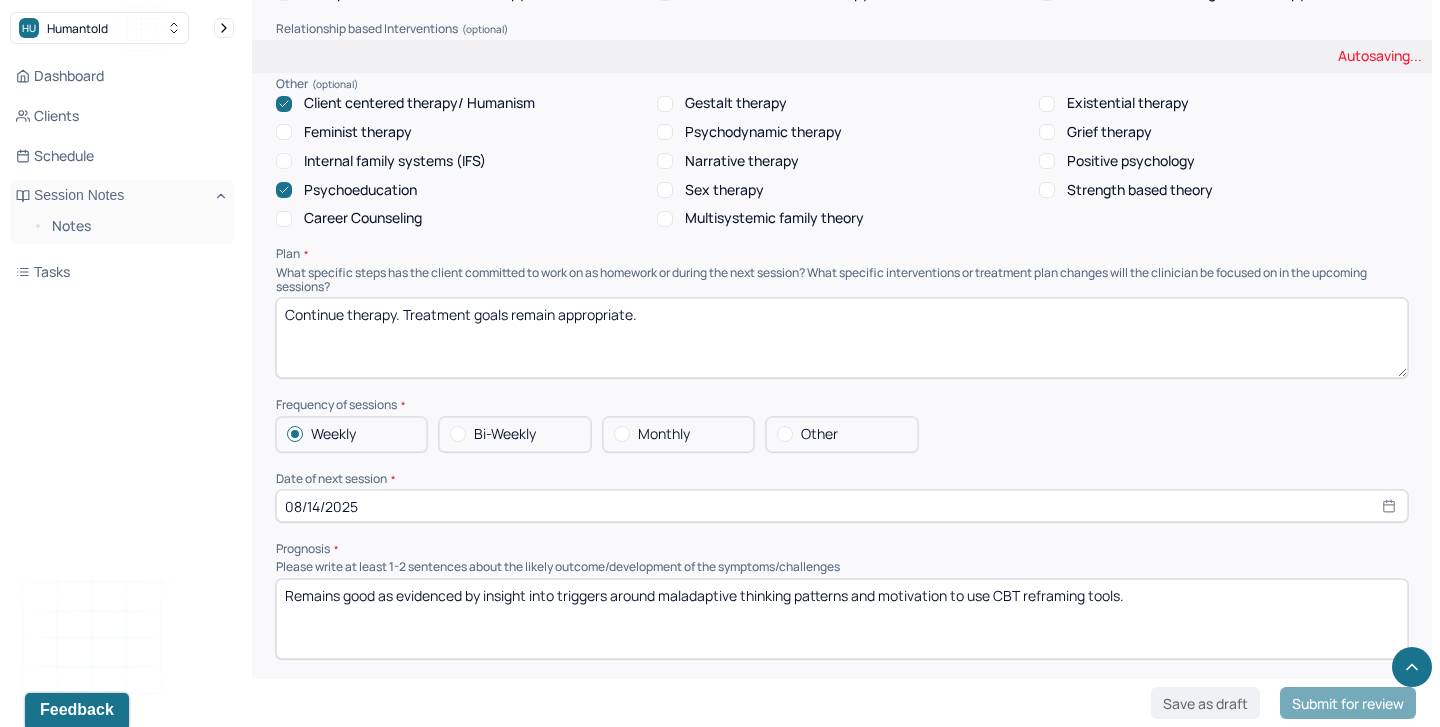 type on "Client reported wanting to increase utilization of self care tools this week due to feeling emotionally dis-regulated and reported feeling less grounded overall. Client identified and outlined a list of self care tools. Client reported somatic symptoms of anxiety and reported impacts on wanting to be around people and feeling isolated. Client reported cognitive distortions and self doubt." 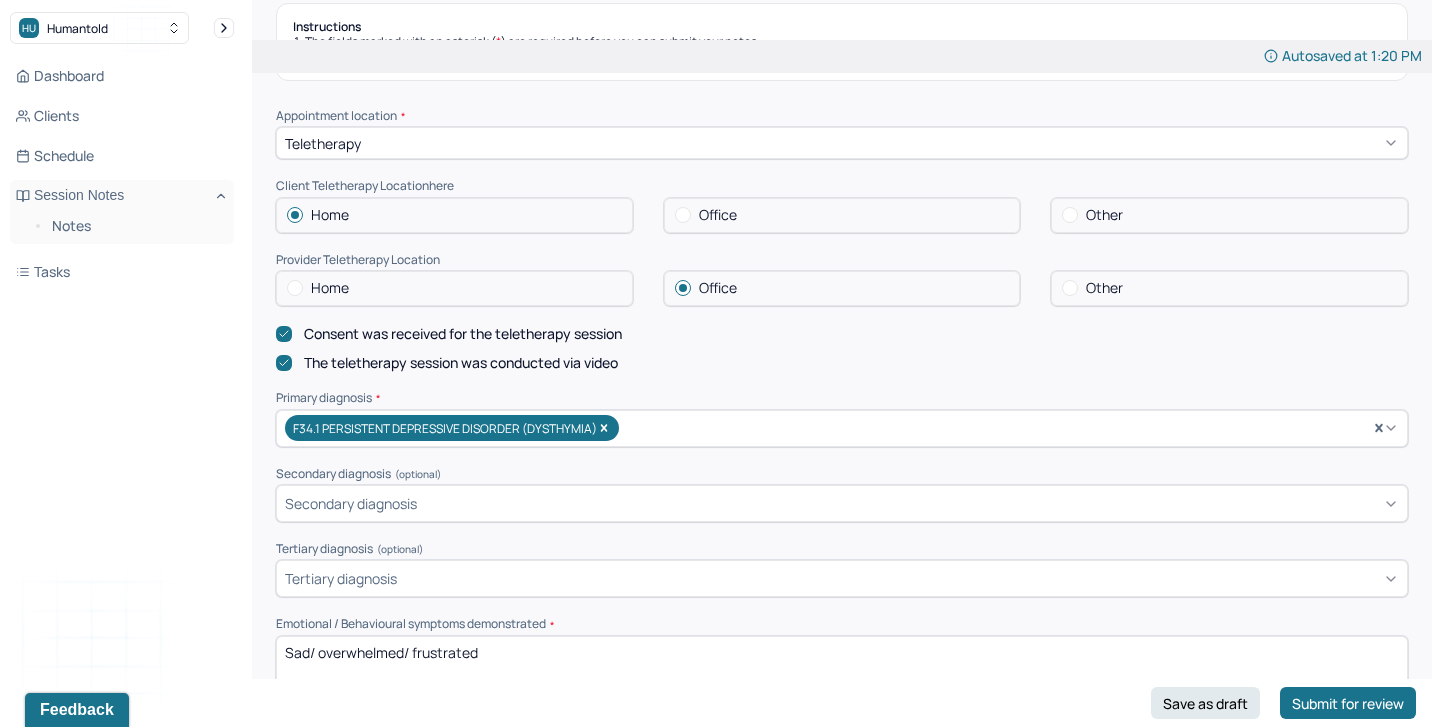 scroll, scrollTop: 0, scrollLeft: 0, axis: both 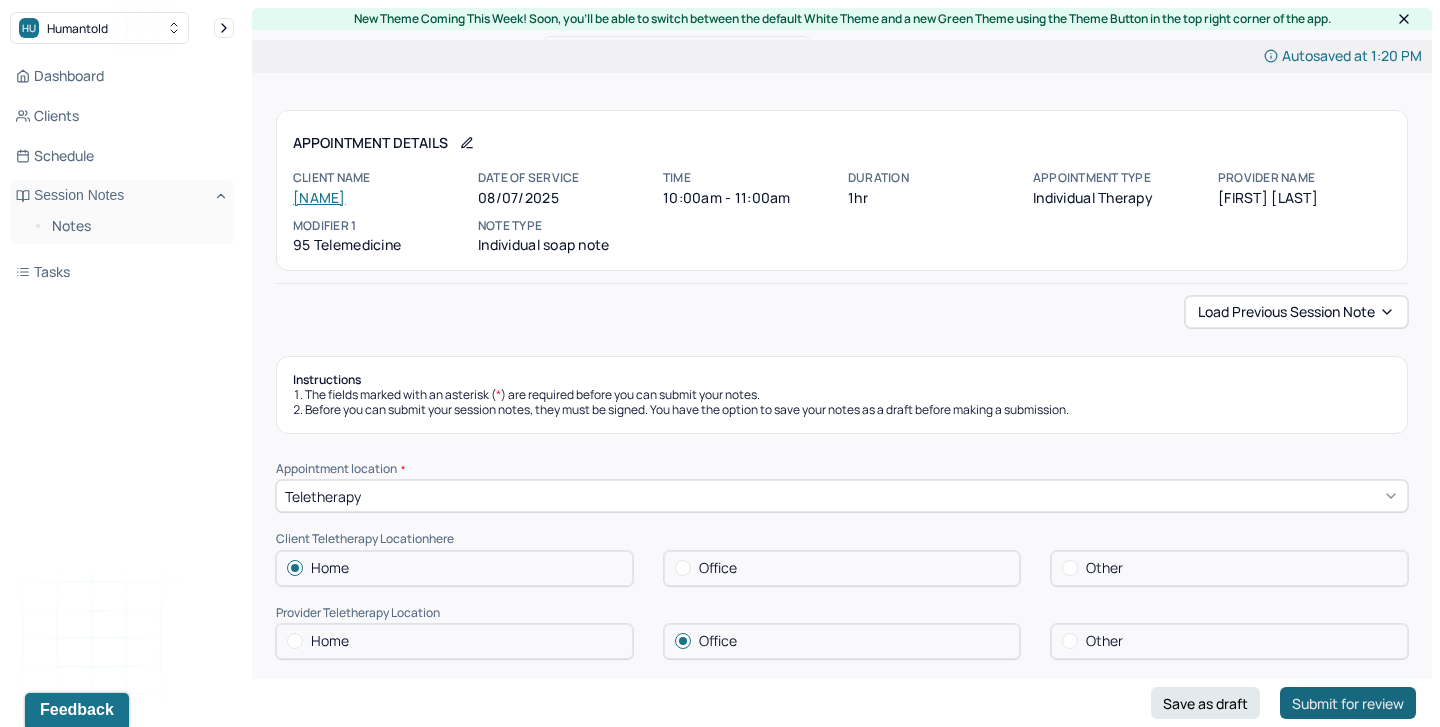 click on "Submit for review" at bounding box center (1348, 703) 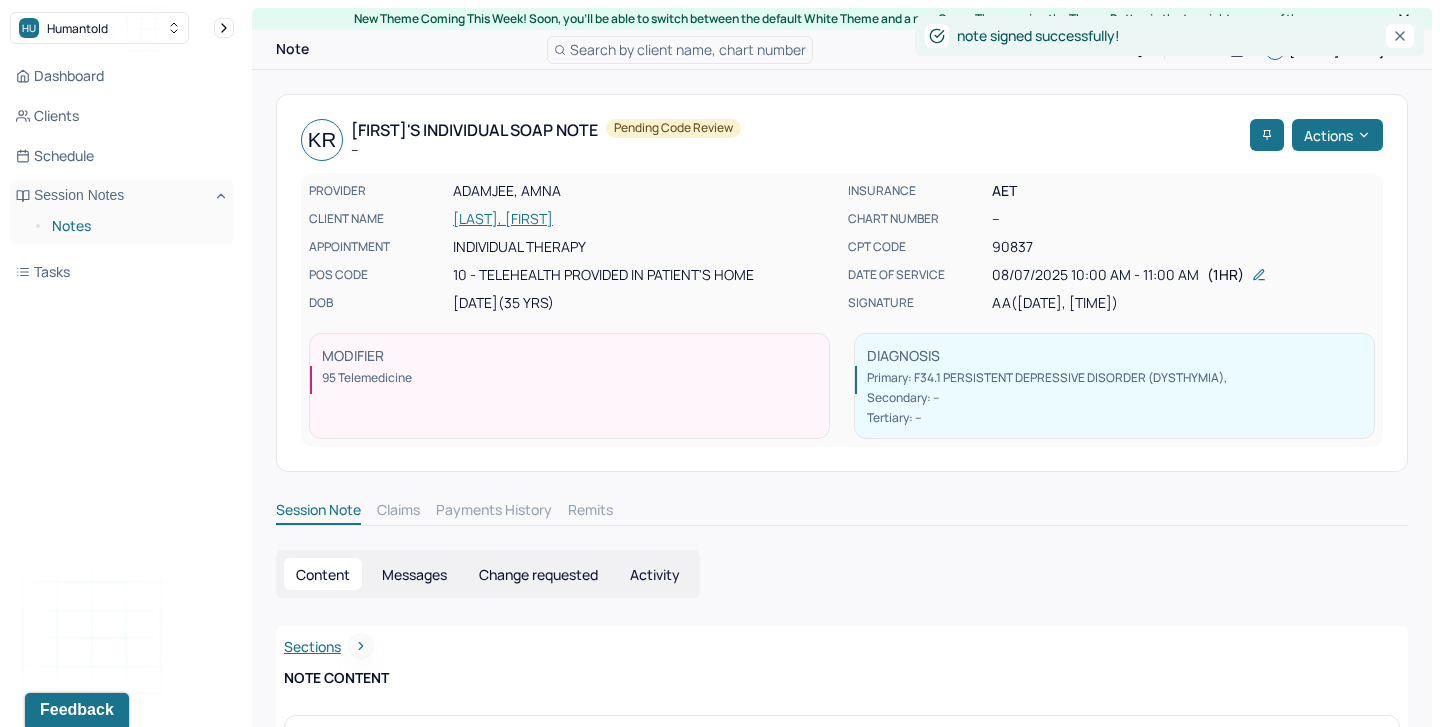 click on "Notes" at bounding box center [135, 226] 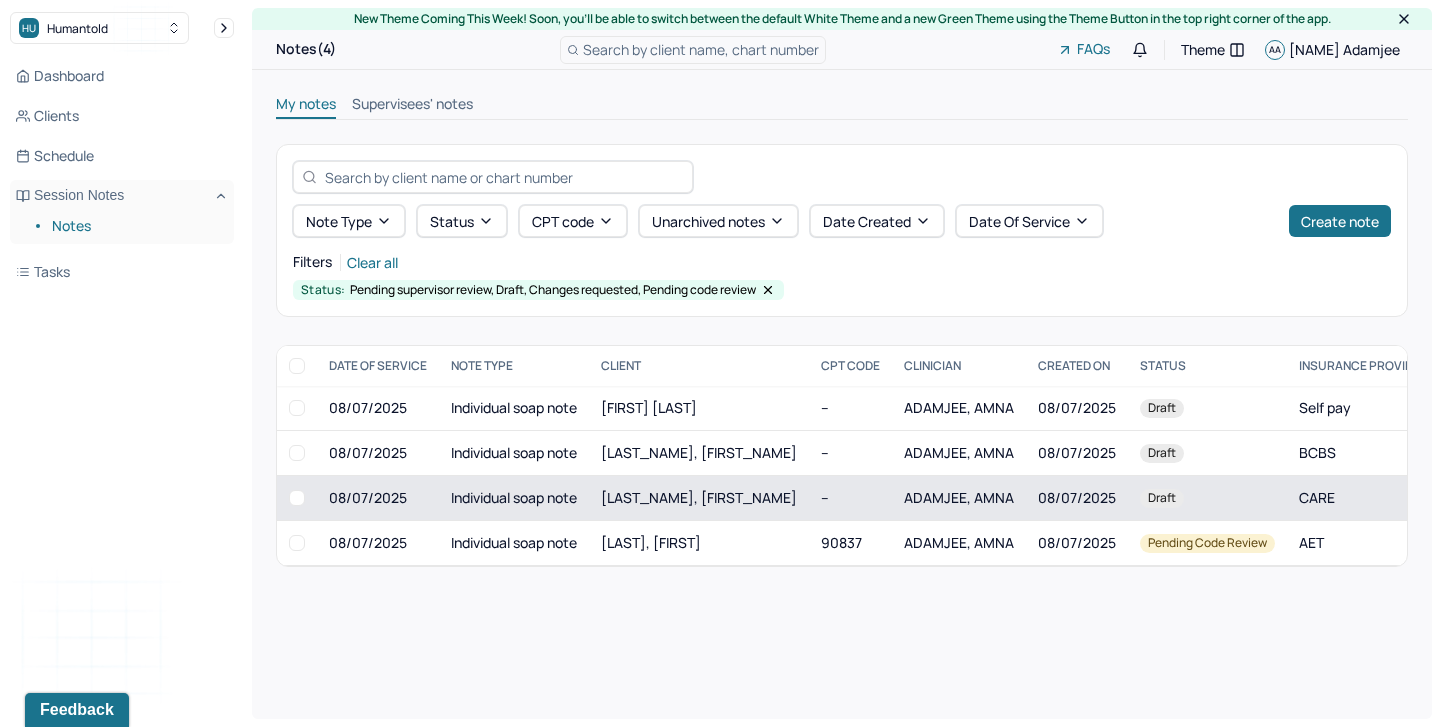 click on "Individual soap note" at bounding box center (514, 498) 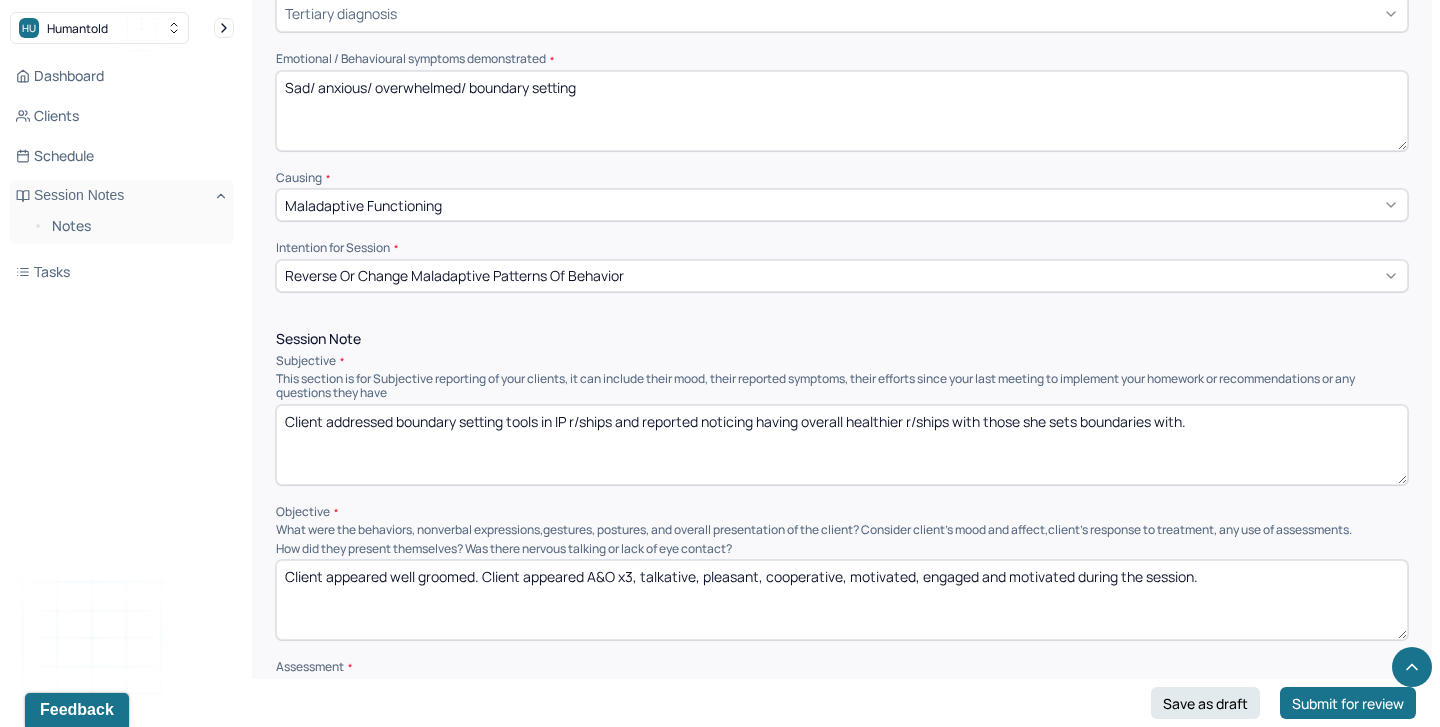 scroll, scrollTop: 958, scrollLeft: 0, axis: vertical 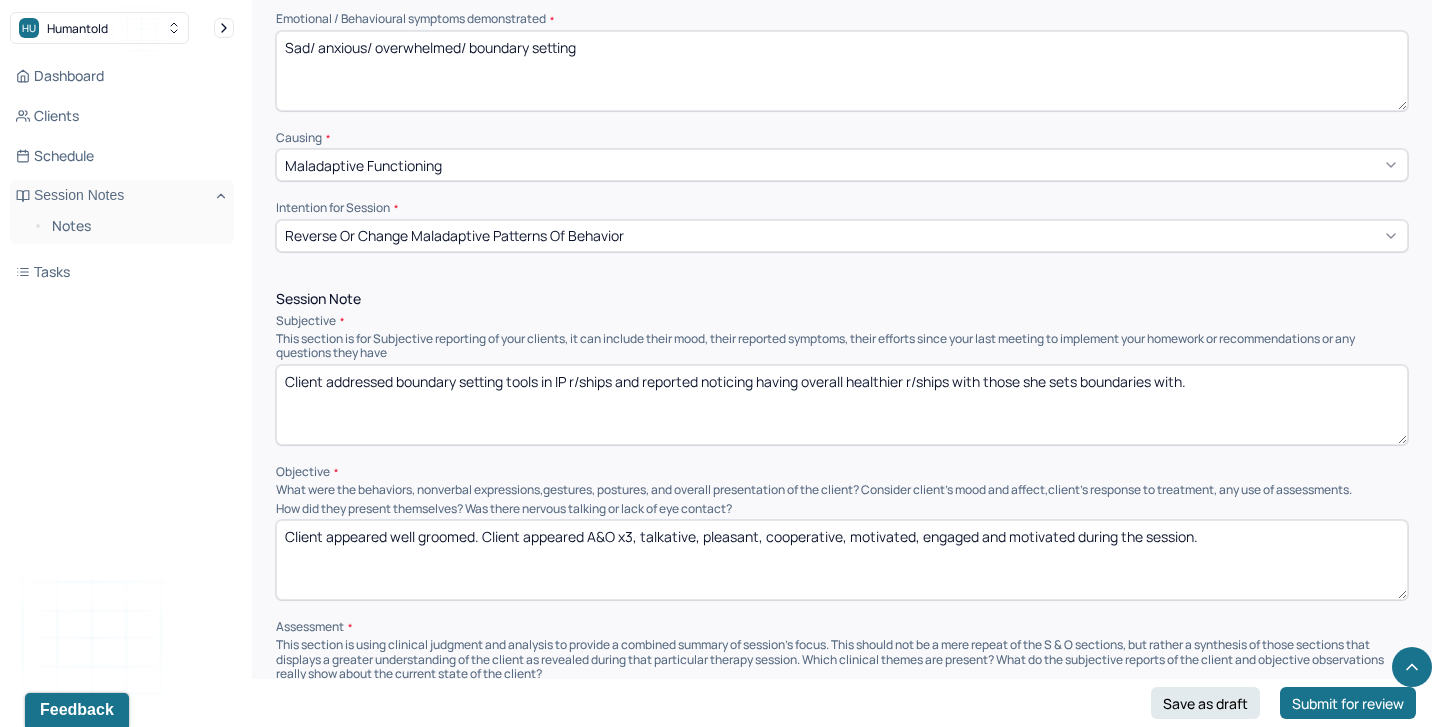 click on "Client addressed boundary setting tools in IP r/ships and reported noticing having overall healthier r/ships with those she sets boundaries with." at bounding box center (842, 405) 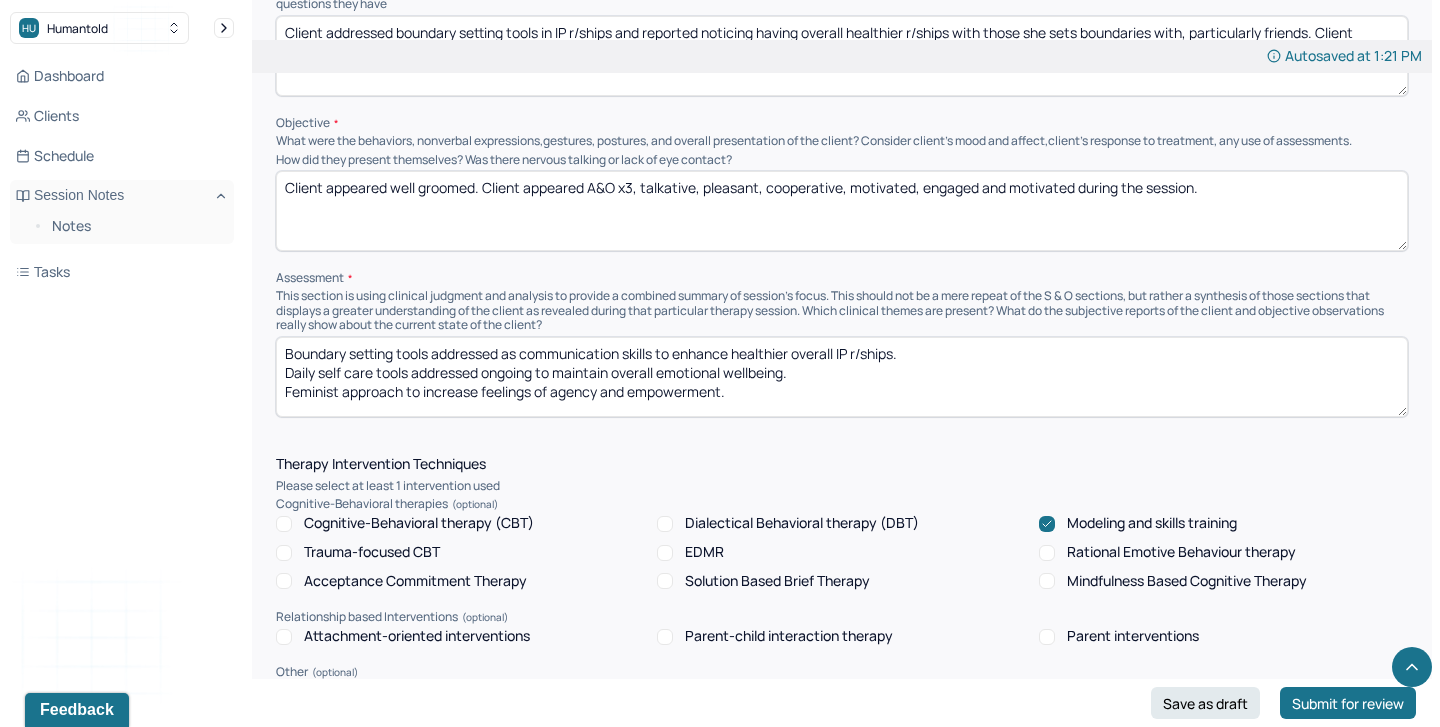 scroll, scrollTop: 1304, scrollLeft: 0, axis: vertical 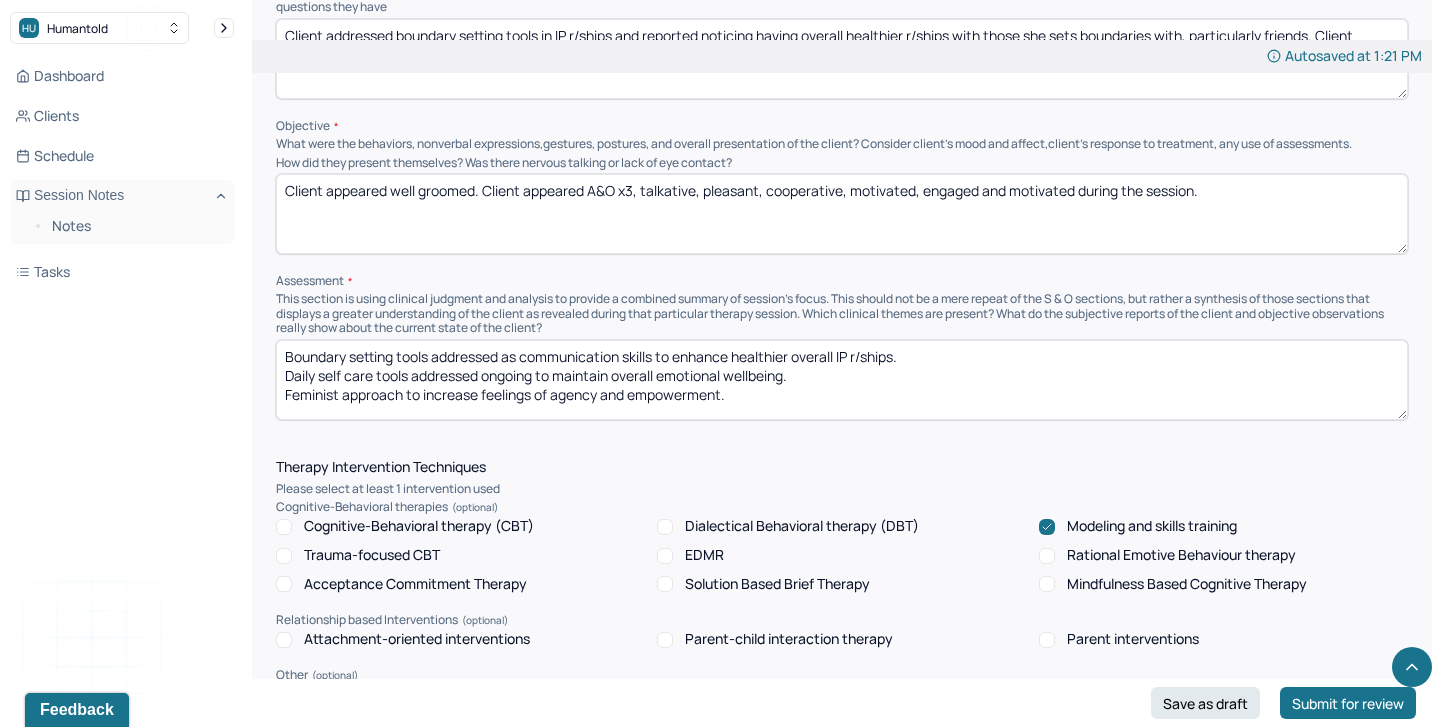 type on "Client addressed boundary setting tools in IP r/ships and reported noticing having overall healthier r/ships with those she sets boundaries with, particularly friends. Client reflected on and shared insights around changes in IP dynamics in r/ships and reported feeling unsettled in some r/ships." 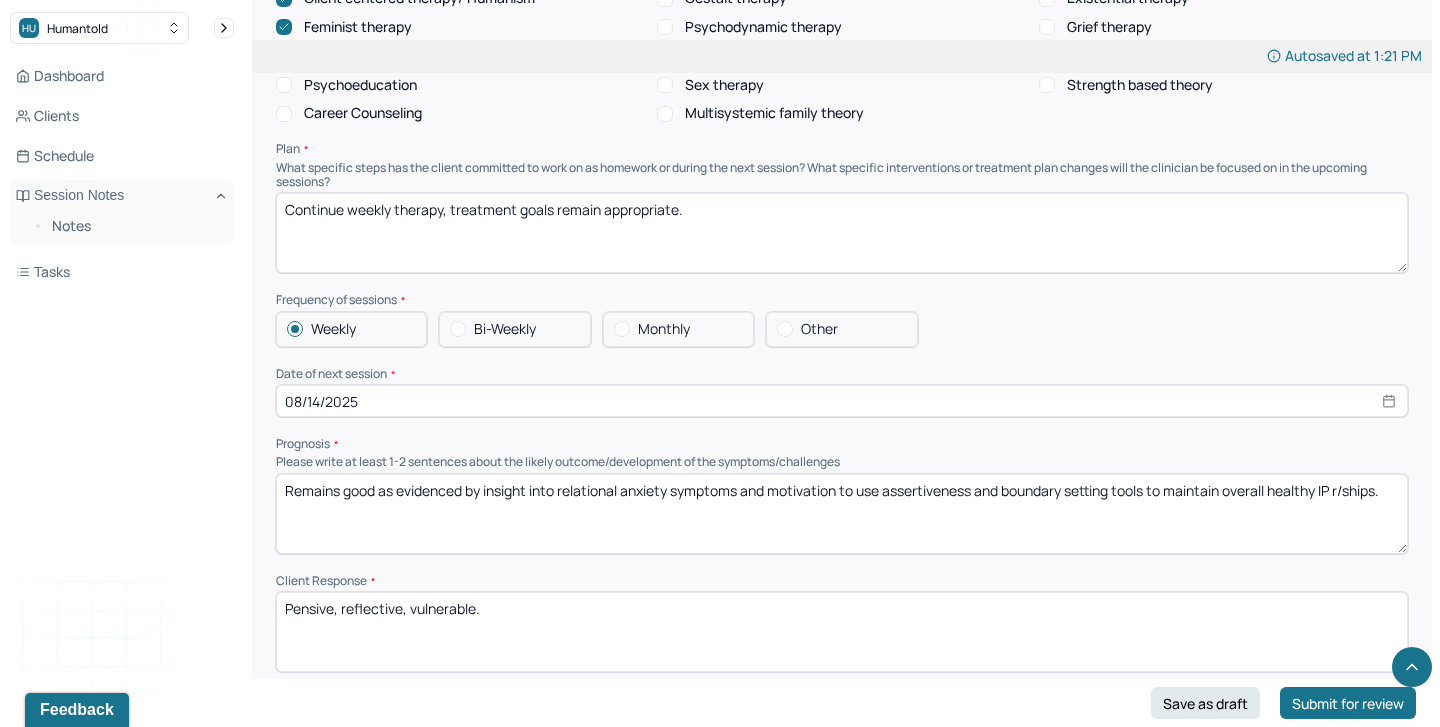 scroll, scrollTop: 2004, scrollLeft: 0, axis: vertical 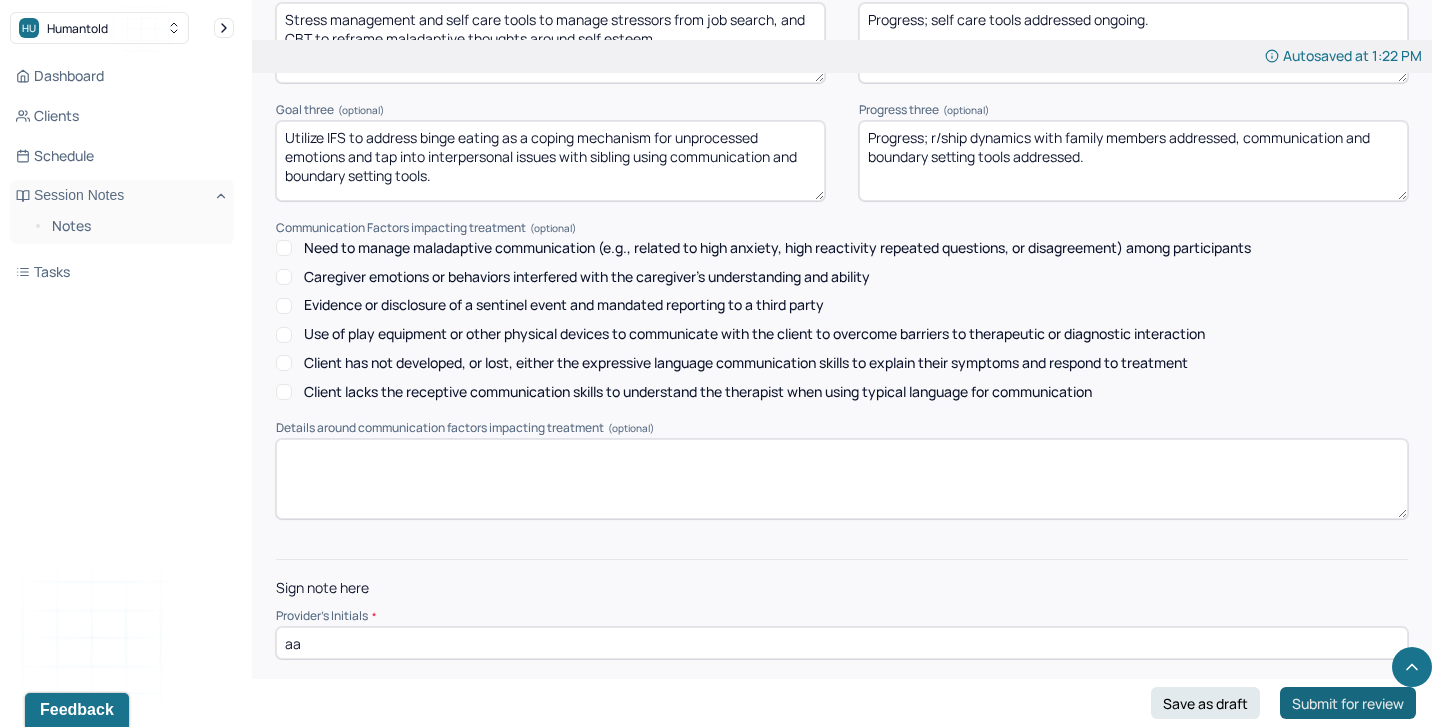 type on "Insight oriented approached to increase identification of patterns in IP r/ships.
Boundary setting tools addressed as communication skills to enhance healthier overall IP r/ships.
Daily self care tools addressed ongoing to maintain overall emotional wellbeing.
Feminist approach to increase feelings of agency and empowerment." 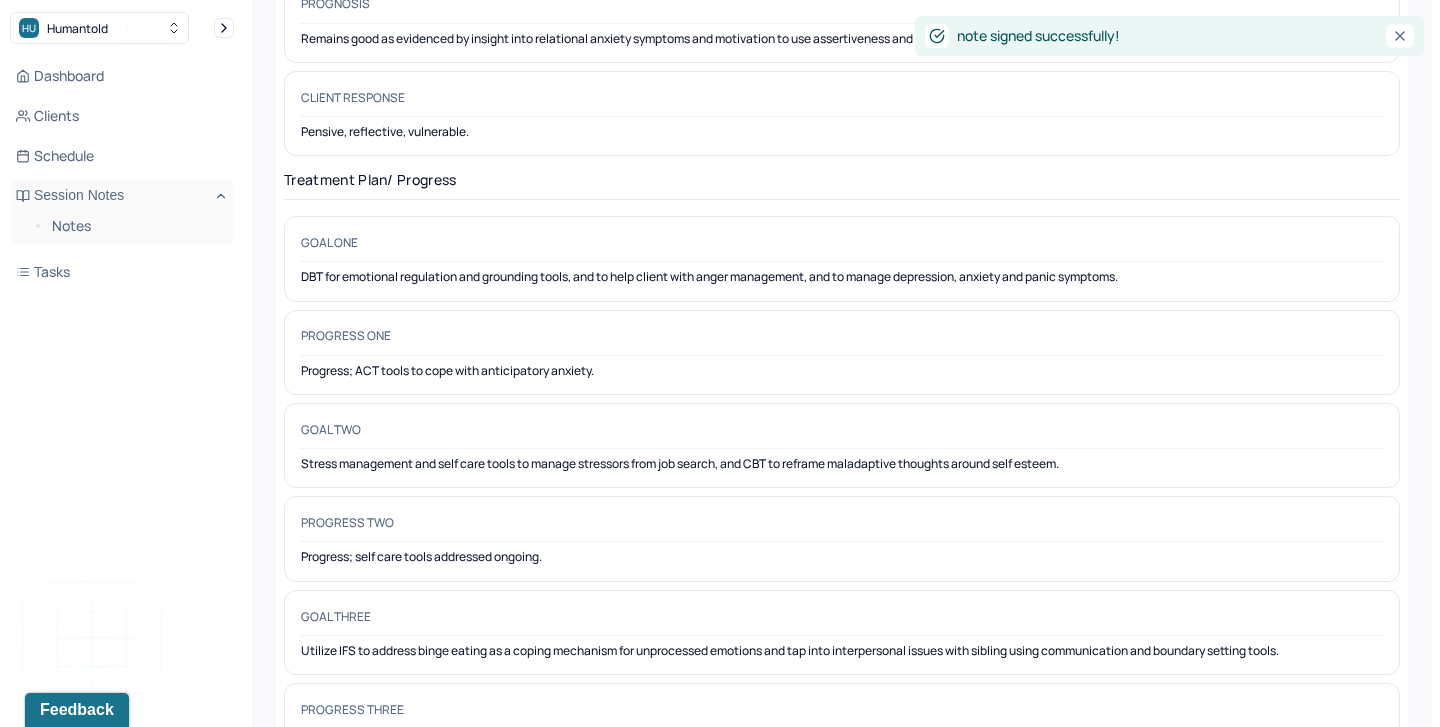 scroll, scrollTop: 0, scrollLeft: 0, axis: both 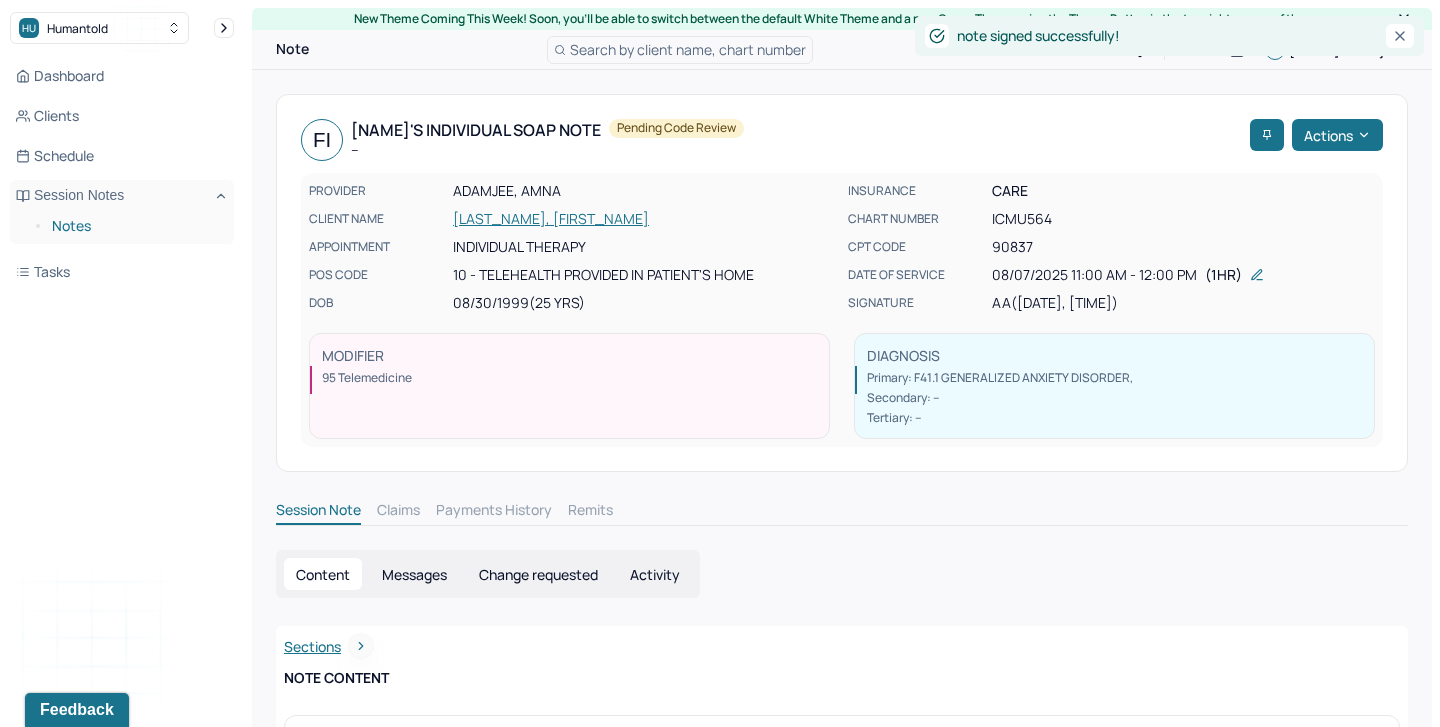click on "Notes" at bounding box center [135, 226] 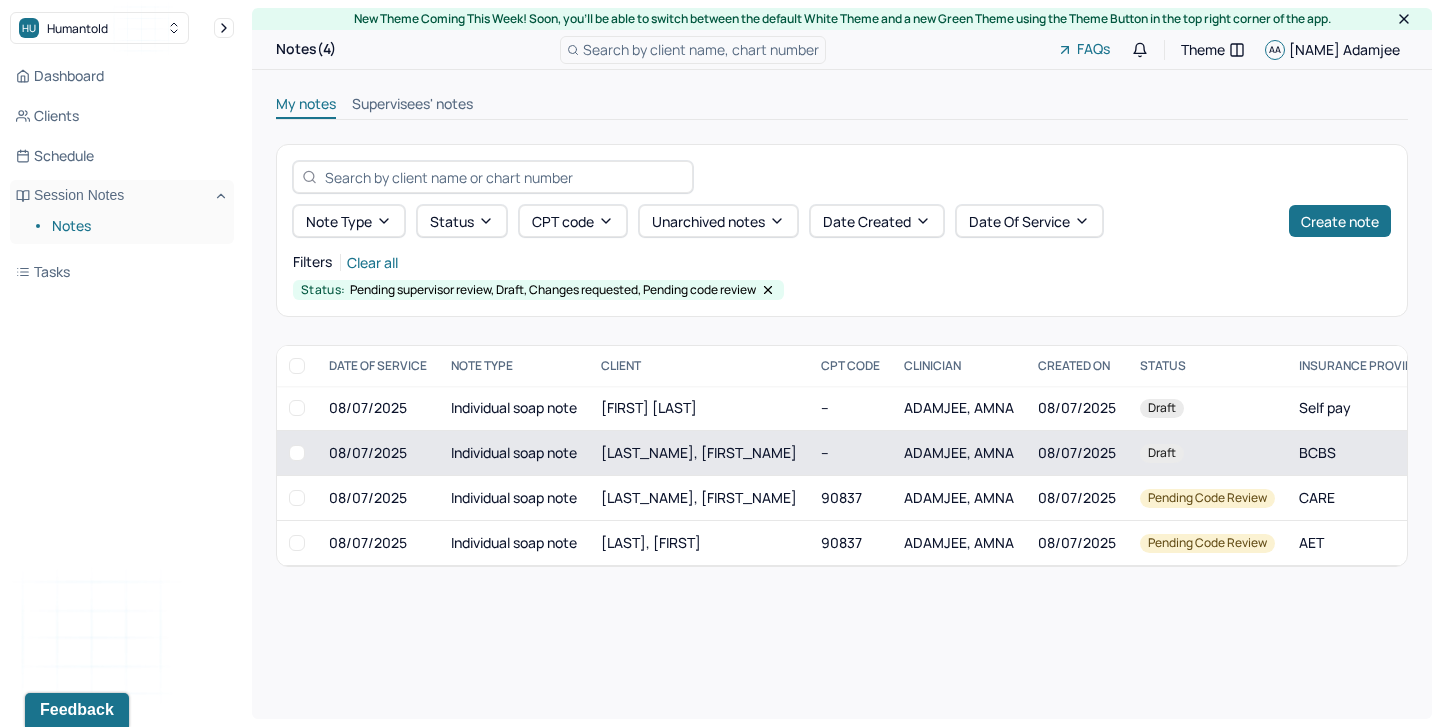 click on "[LAST], [FIRST]" at bounding box center (699, 452) 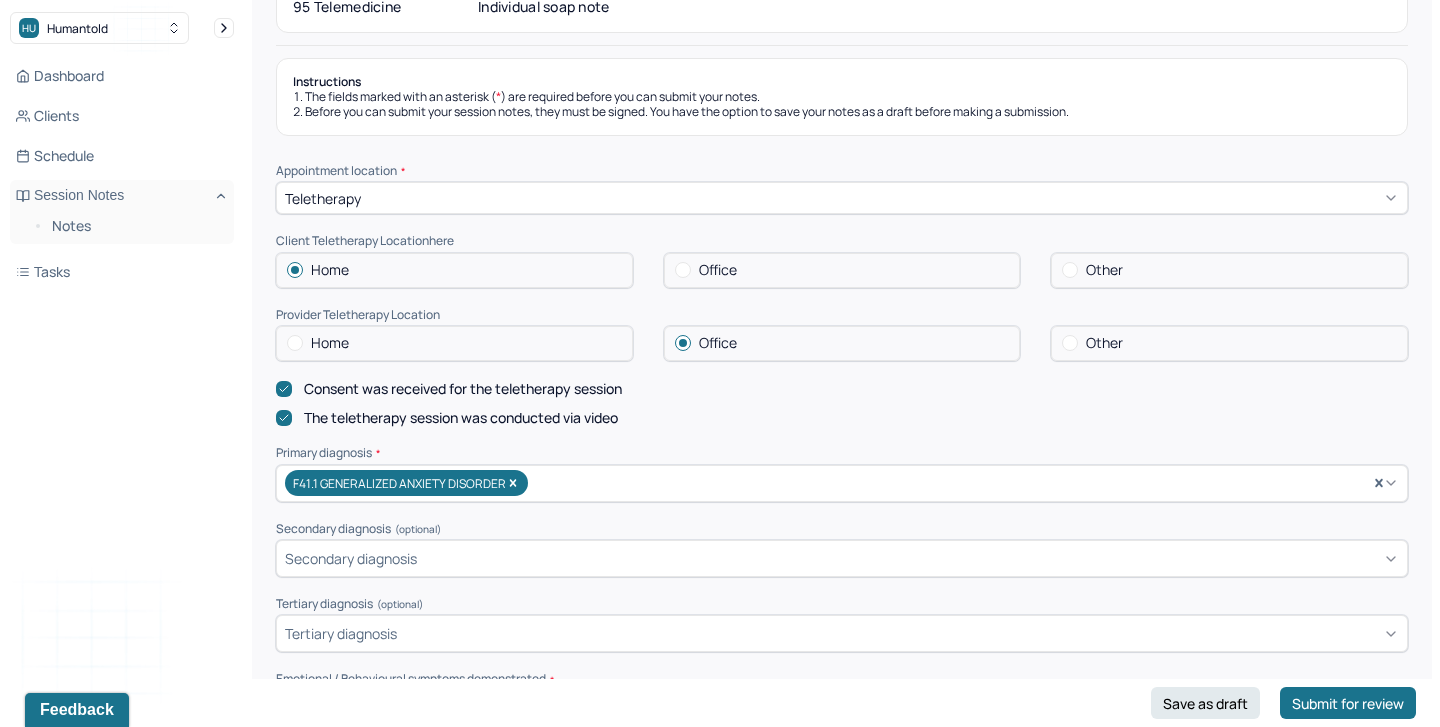 scroll, scrollTop: 683, scrollLeft: 0, axis: vertical 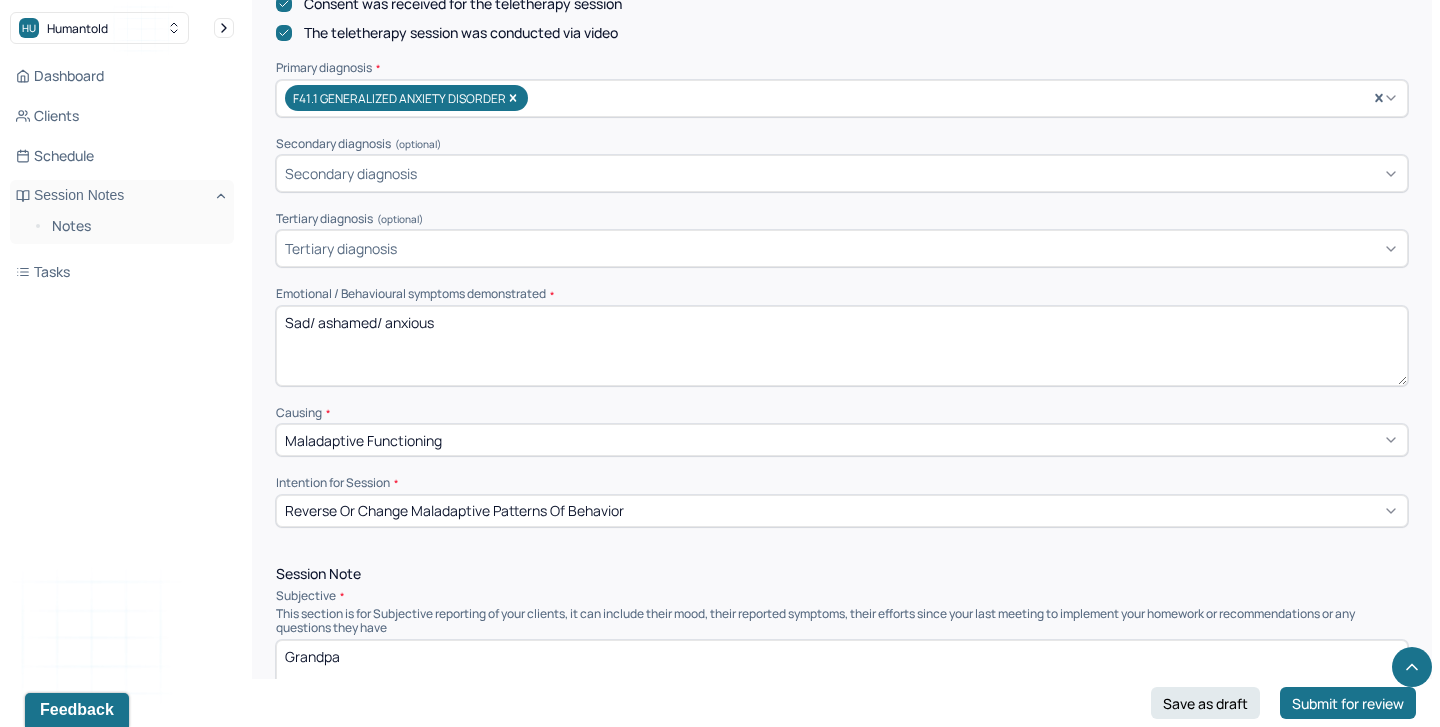 drag, startPoint x: 385, startPoint y: 318, endPoint x: 572, endPoint y: 318, distance: 187 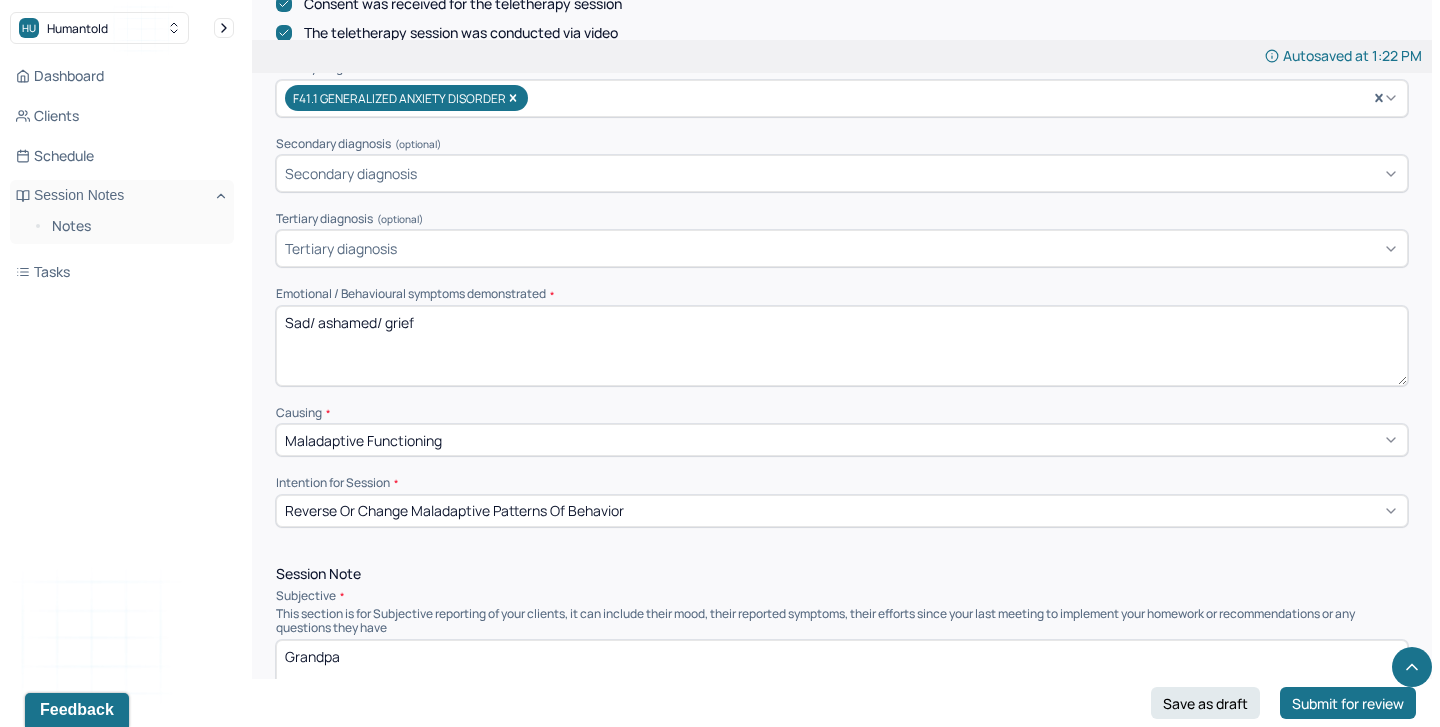 drag, startPoint x: 376, startPoint y: 312, endPoint x: 320, endPoint y: 312, distance: 56 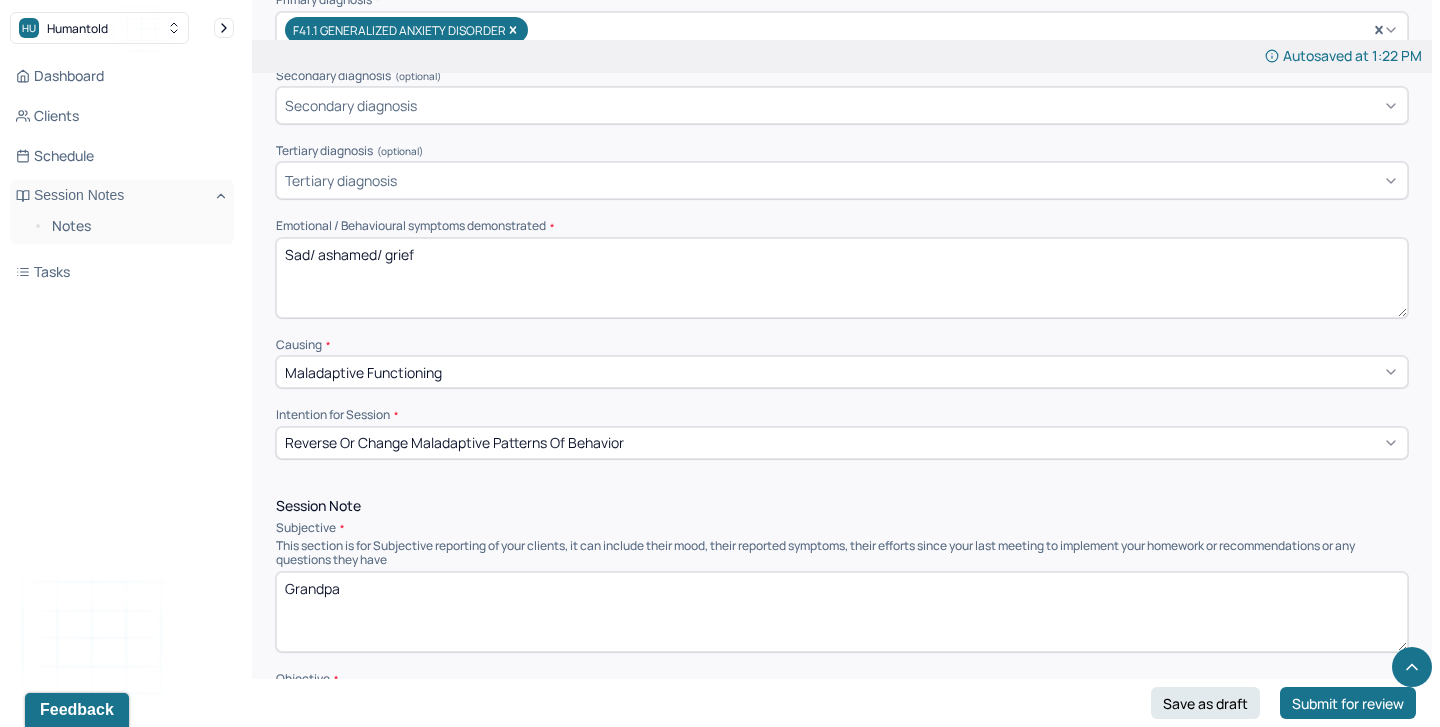 scroll, scrollTop: 867, scrollLeft: 0, axis: vertical 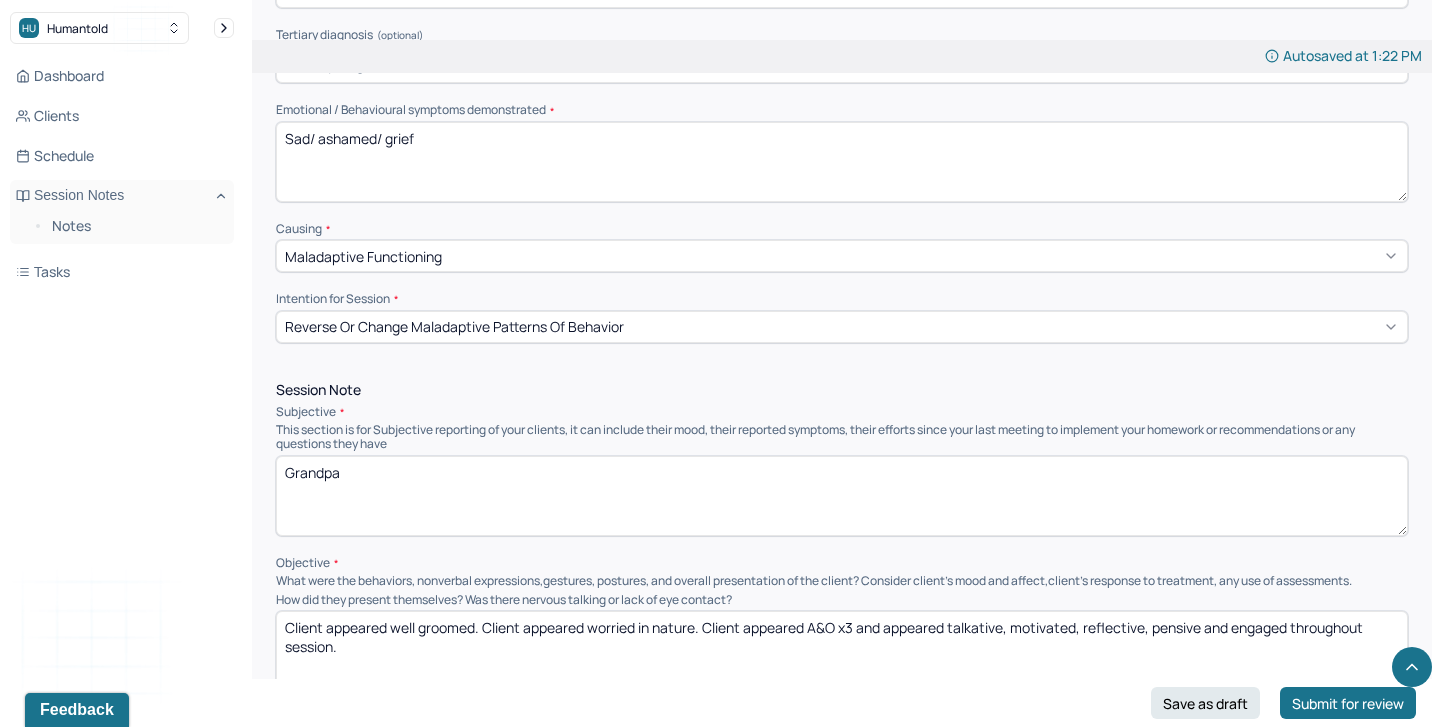 type on "Sad/ ashamed/ grief" 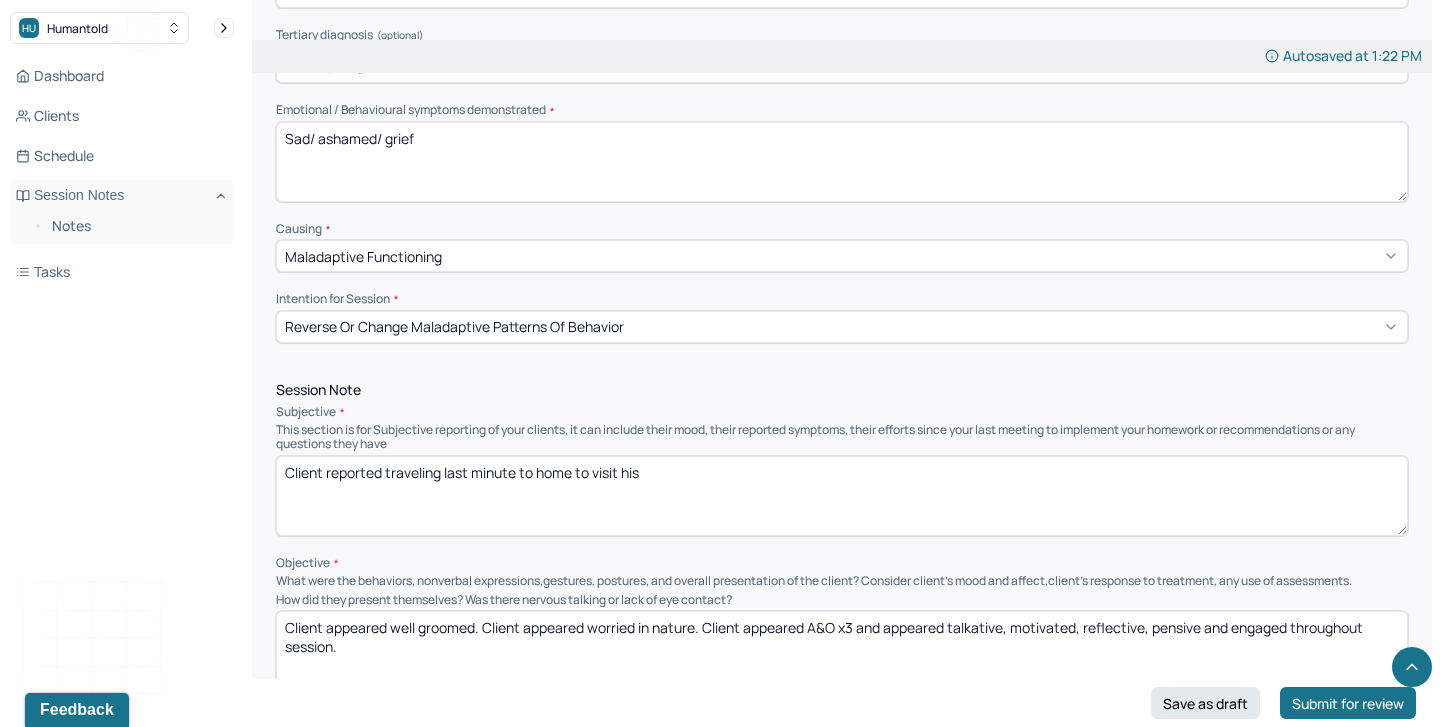 click on "Client reported traveling last minute to home to visit his famly due to" at bounding box center [842, 496] 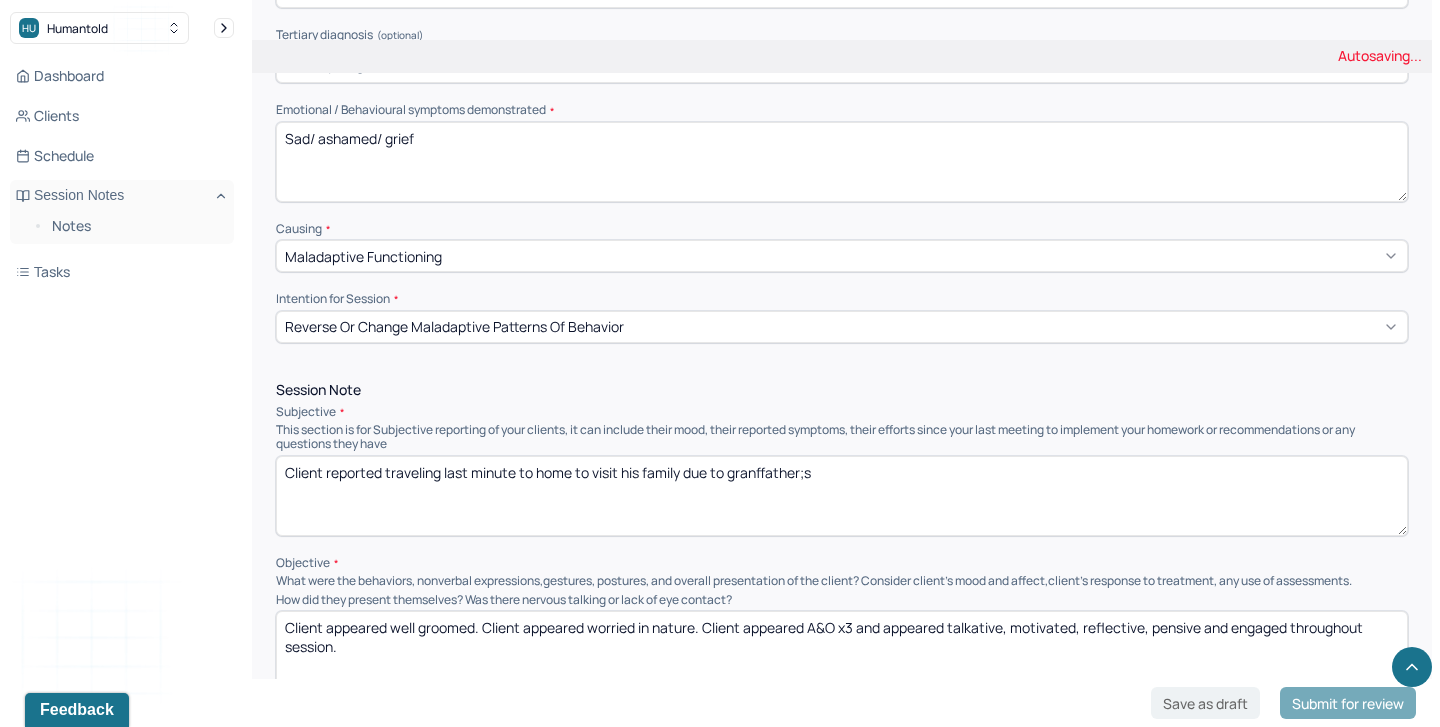 click on "Client reported traveling last minute to home to visit his famly due to" at bounding box center [842, 496] 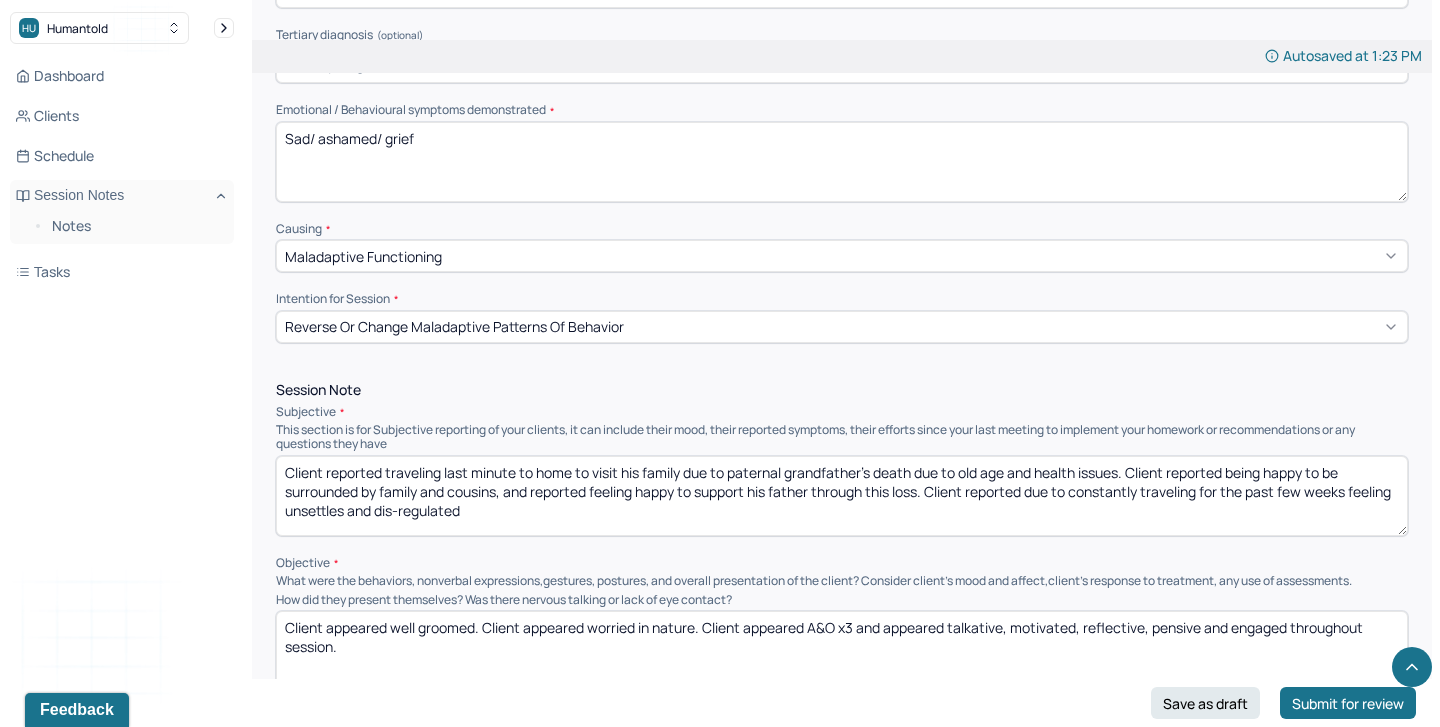 click on "Client reported traveling last minute to home to visit his family due to paternal grandfather's death due to old age and health issues. Client reported being happy to be surrounded by family and cousins, and reported feeling happy to support his father through this loss. Client reported due to contsantly traveling for the past few" at bounding box center (842, 496) 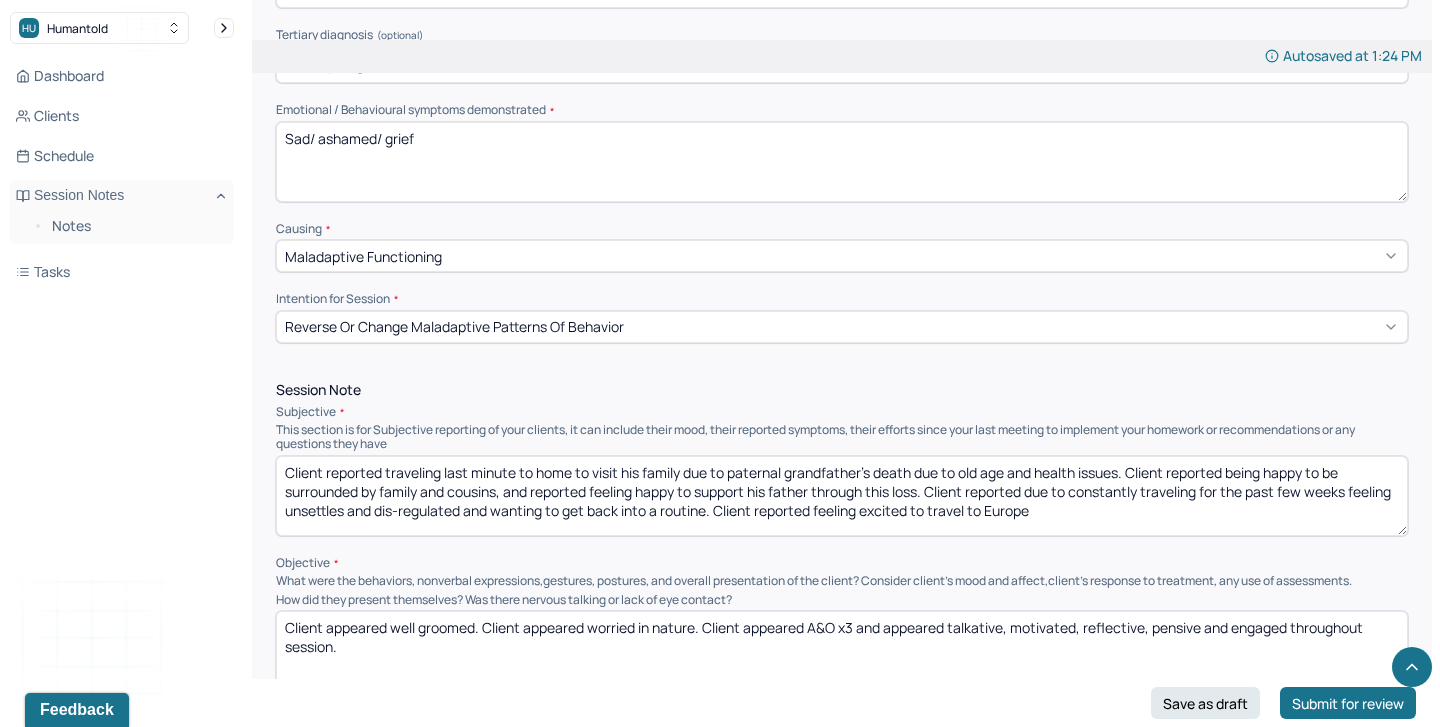 click on "Client reported traveling last minute to home to visit his family due to paternal grandfather's death due to old age and health issues. Client reported being happy to be surrounded by family and cousins, and reported feeling happy to support his father through this loss. Client reported due to constantly traveling for the past few weeks feeling unsettles and dis-regulated and wanting to get back into a routine. Client eeported feeling excited to travel to Europe" at bounding box center [842, 496] 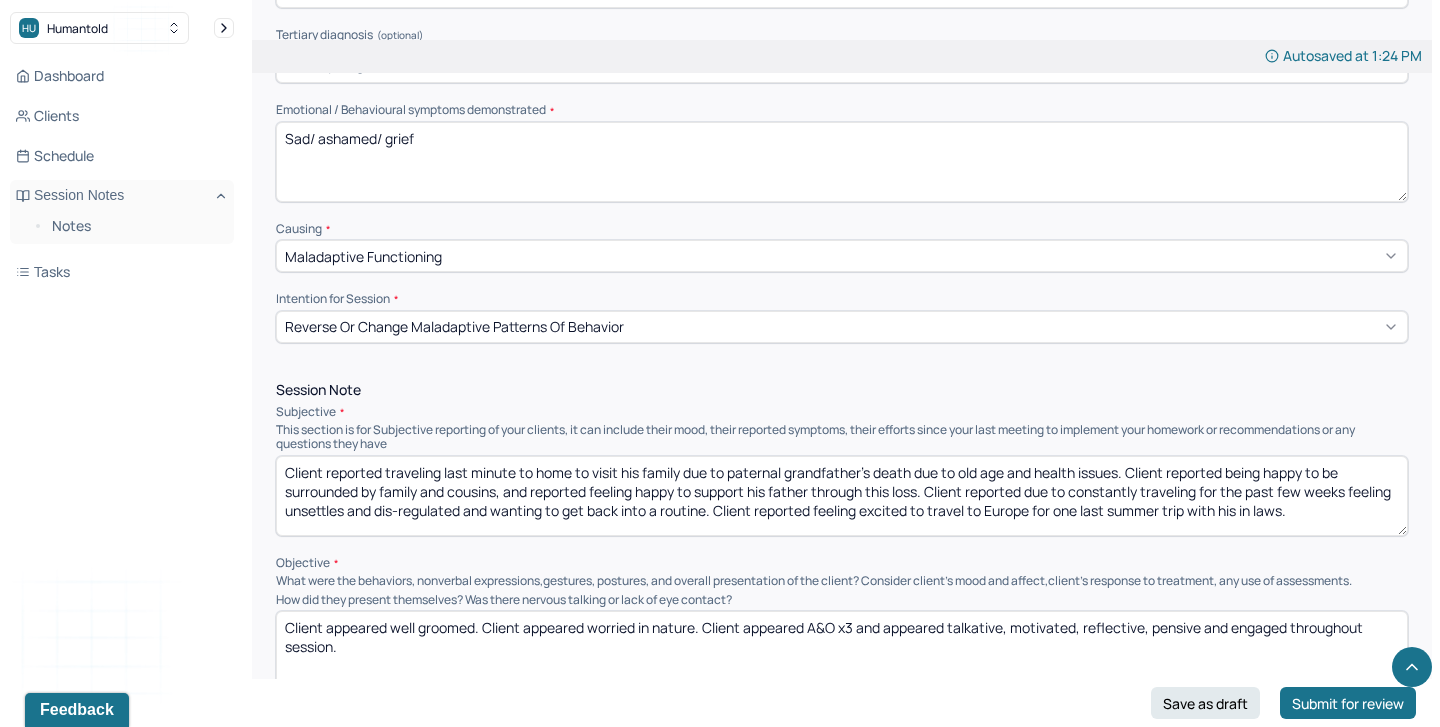 click on "Client reported traveling last minute to home to visit his family due to paternal grandfather's death due to old age and health issues. Client reported being happy to be surrounded by family and cousins, and reported feeling happy to support his father through this loss. Client reported due to constantly traveling for the past few weeks feeling unsettles and dis-regulated and wanting to get back into a routine. Client reported feeling excited to travel to Europe for one last summer trip with his in laws." at bounding box center [842, 496] 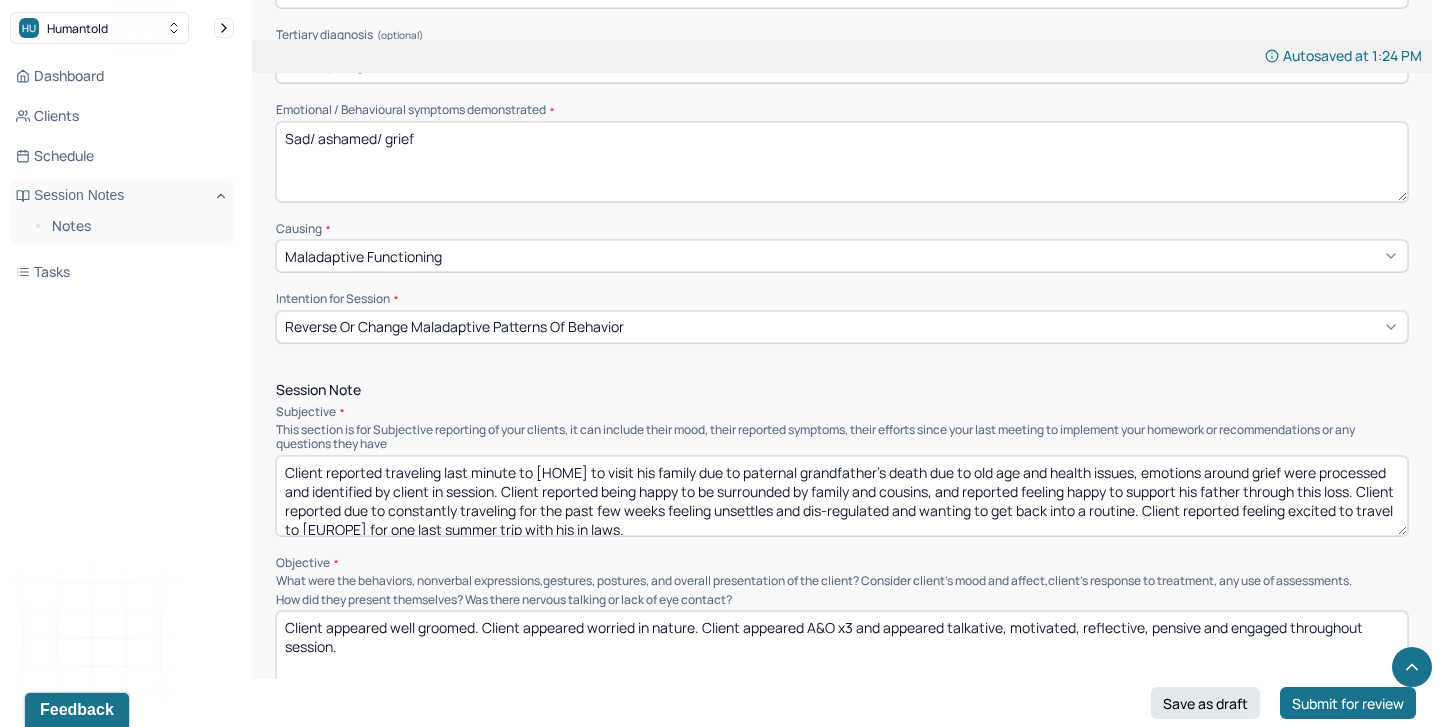 click on "Client reported traveling last minute to home to visit his family due to paternal grandfather's death due to old age and health issues, emotions around grief were processed and identified by client in session. Client reported being happy to be surrounded by family and cousins, and reported feeling happy to support his father through this loss. Client reported due to constantly traveling for the past few weeks feeling unsettles and dis-regulated and wanting to get back into a routine. Client reported feeling excited to travel to Europe for one last summer trip with his in laws." at bounding box center [842, 496] 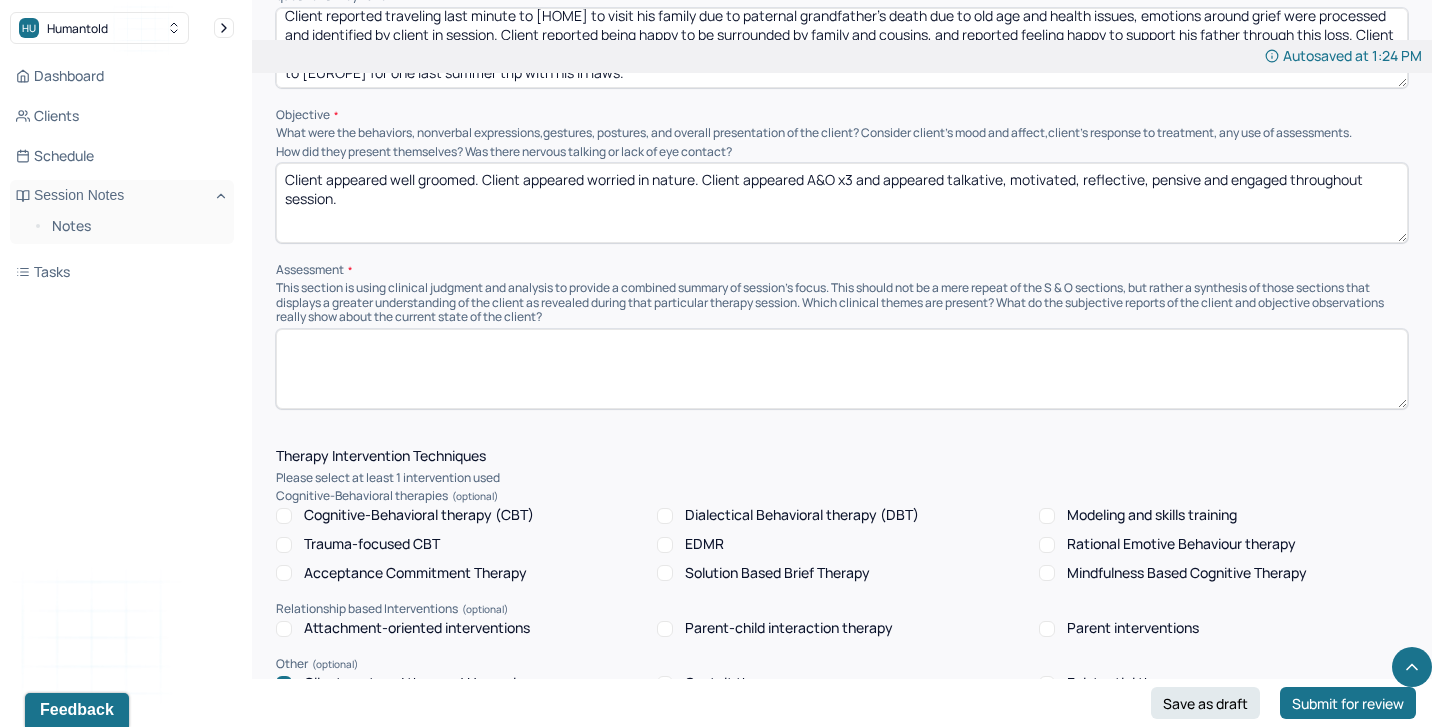 scroll, scrollTop: 1316, scrollLeft: 0, axis: vertical 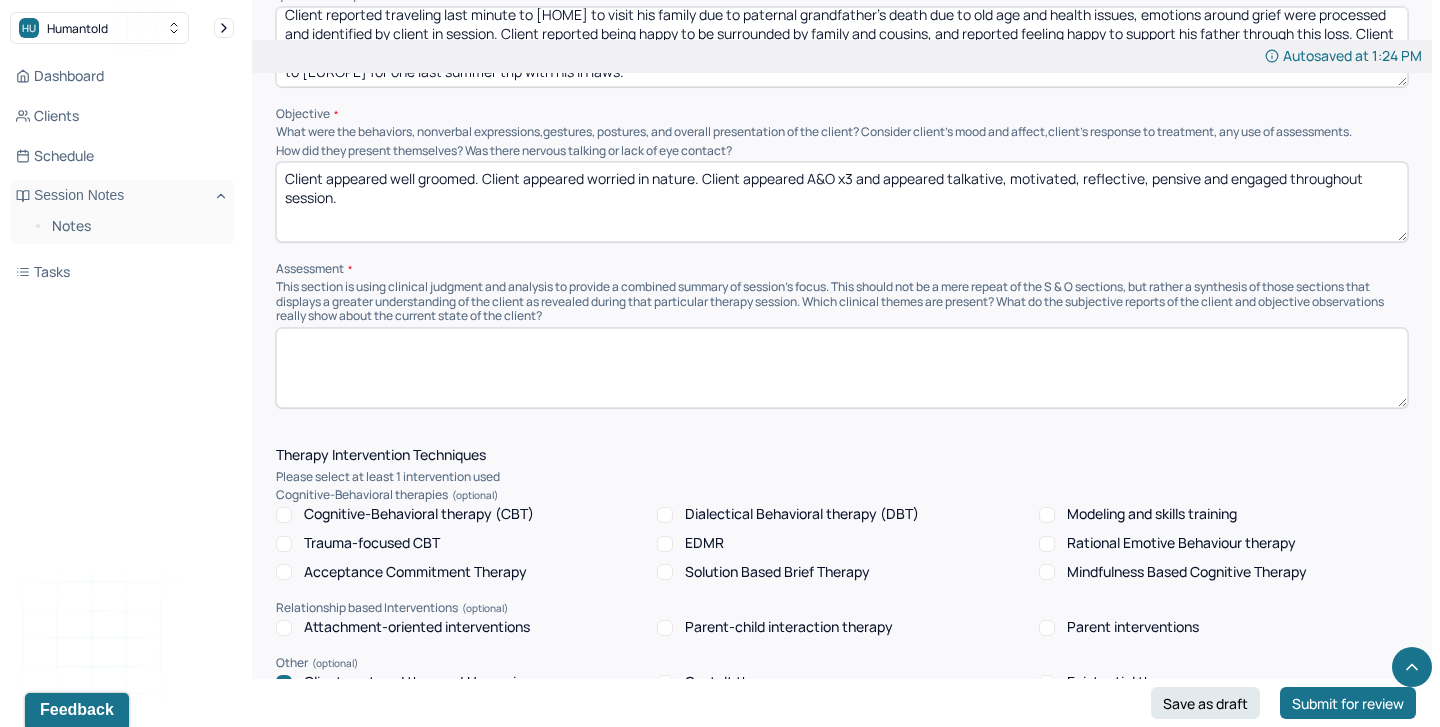 type on "Client reported traveling last minute to home to visit his family due to paternal grandfather's death due to old age and health issues, emotions around grief were processed and identified by client in session. Client reported being happy to be surrounded by family and cousins, and reported feeling happy to support his father through this loss. Client reported due to constantly traveling for the past few weeks feeling unsettles and dis-regulated and wanting to get back into a routine. Client reported feeling excited to travel to Europe for one last summer trip with his in laws." 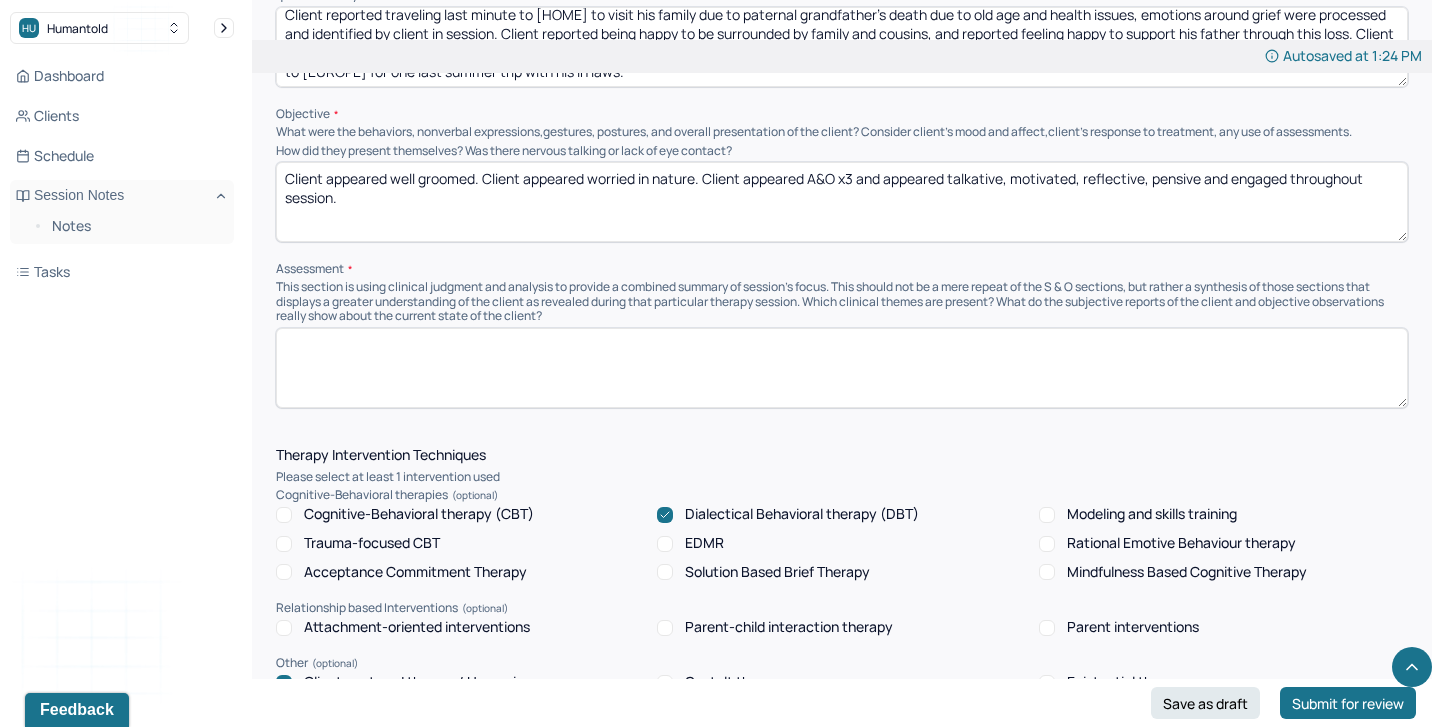 click at bounding box center (842, 368) 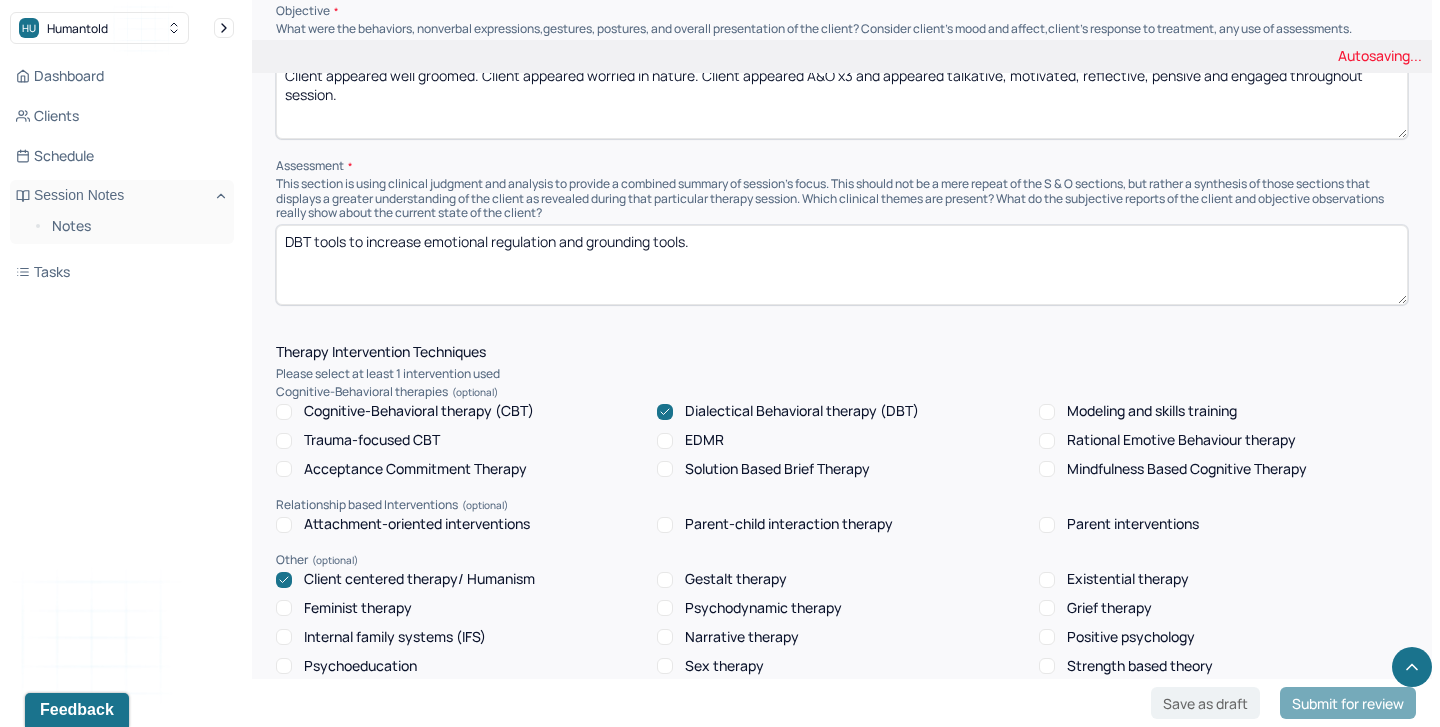 scroll, scrollTop: 1441, scrollLeft: 0, axis: vertical 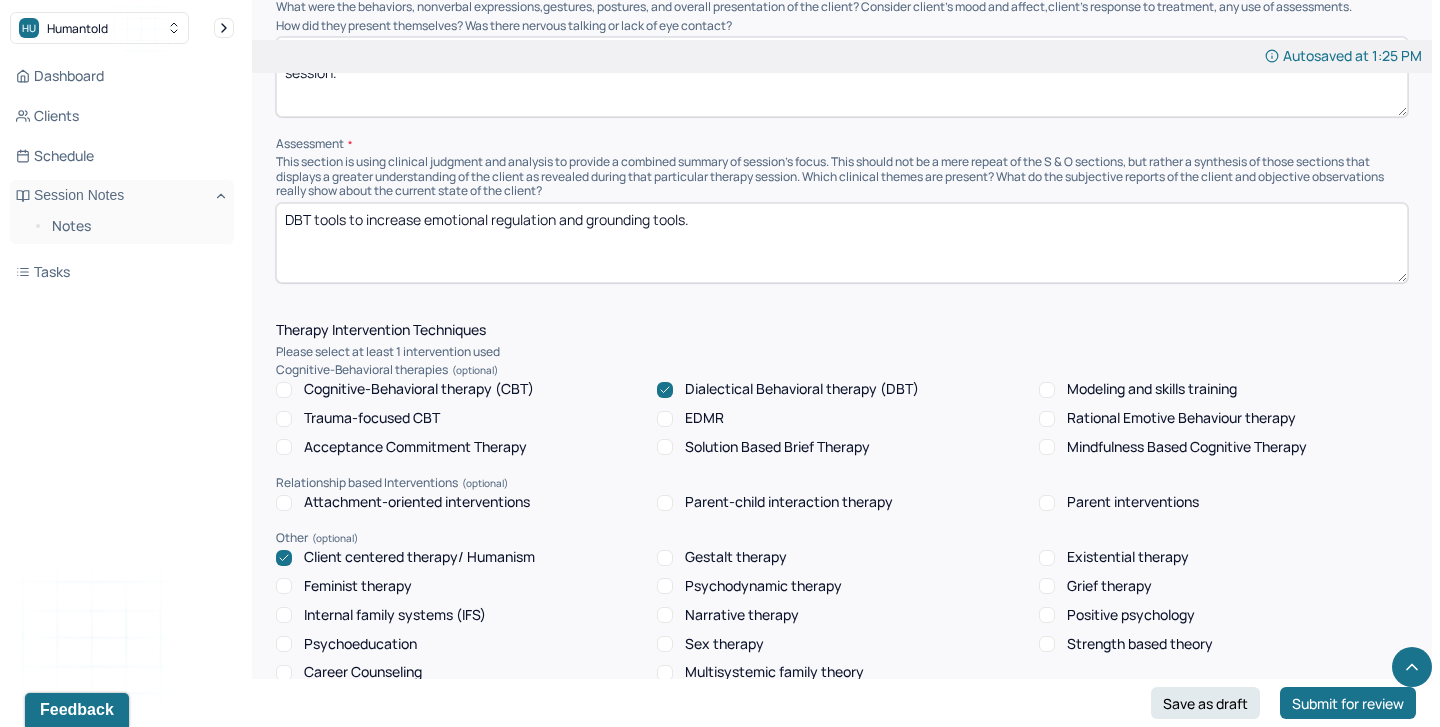 type on "DBT tools to increase emotional regulation and grounding tools." 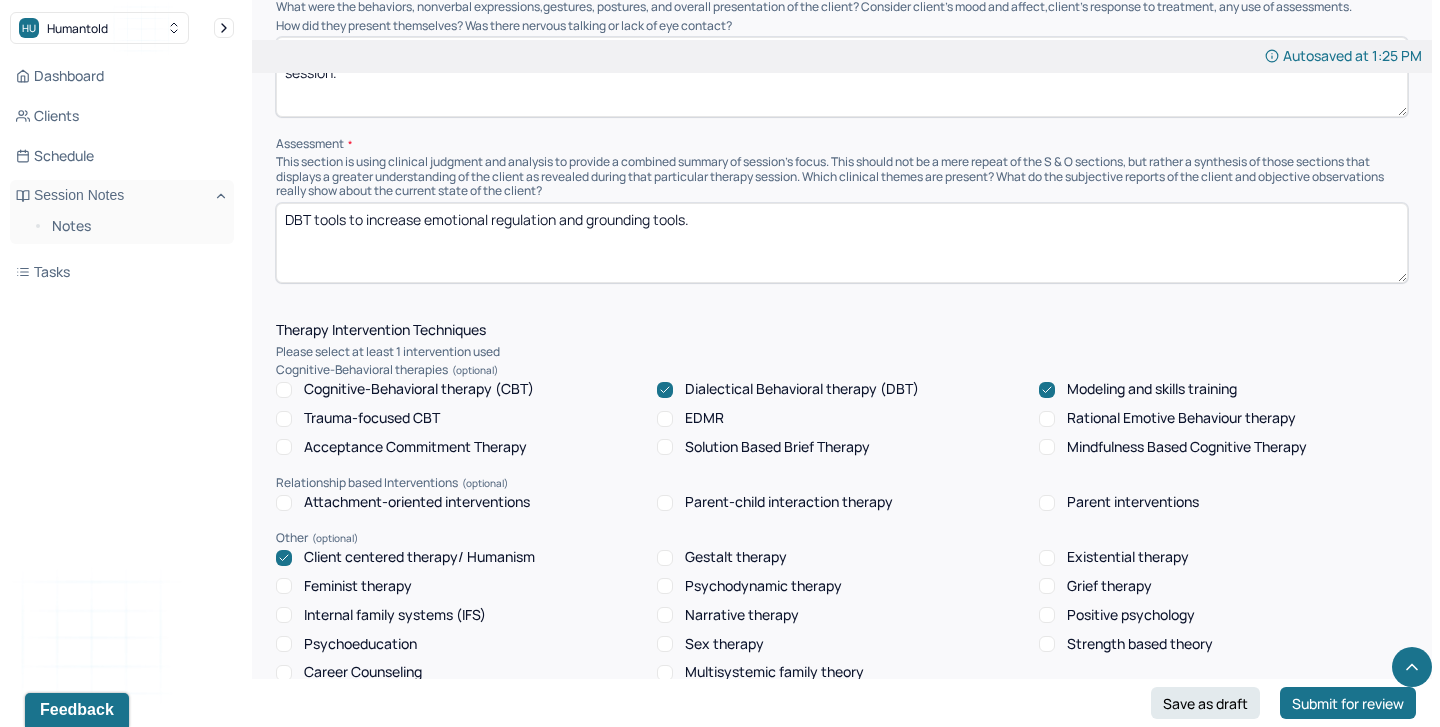 click on "Grief therapy" at bounding box center (1047, 586) 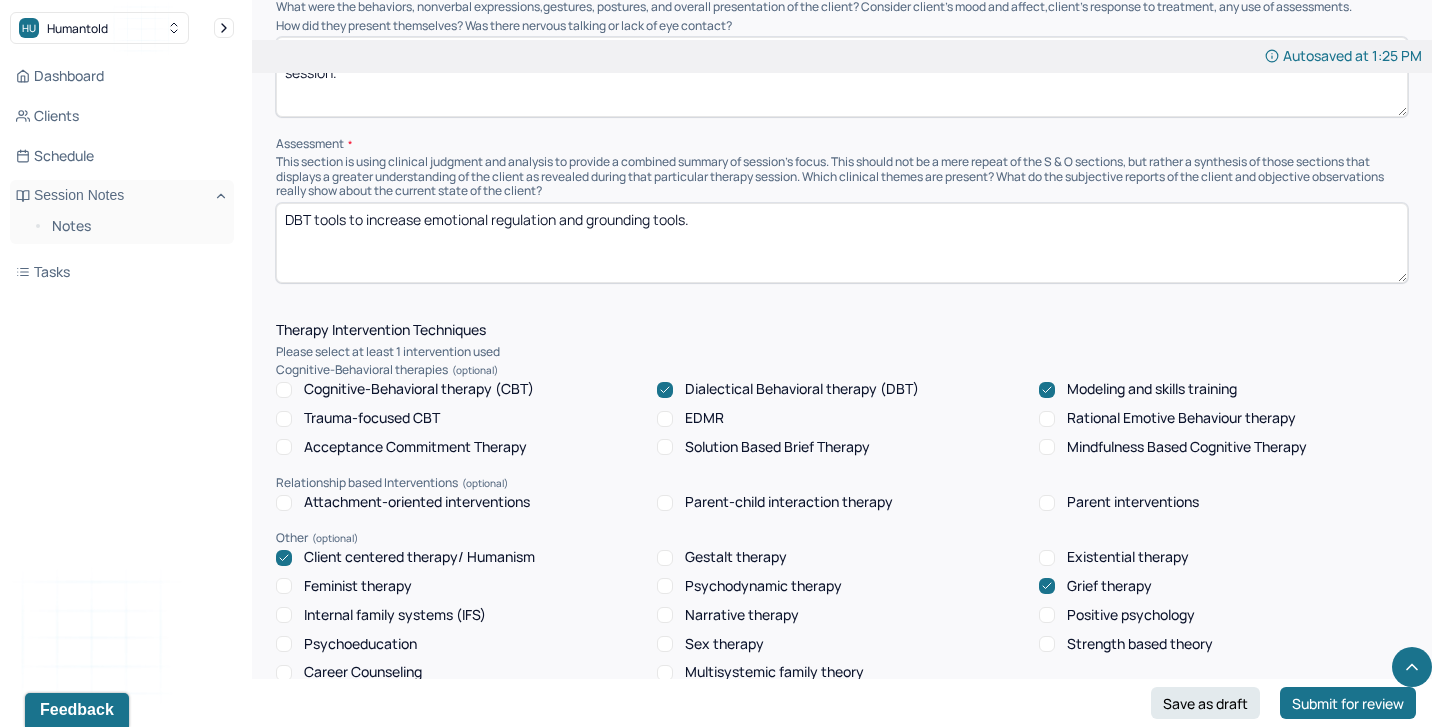 click on "DBT tools to increase emotional regulation and grounding tools." at bounding box center [842, 243] 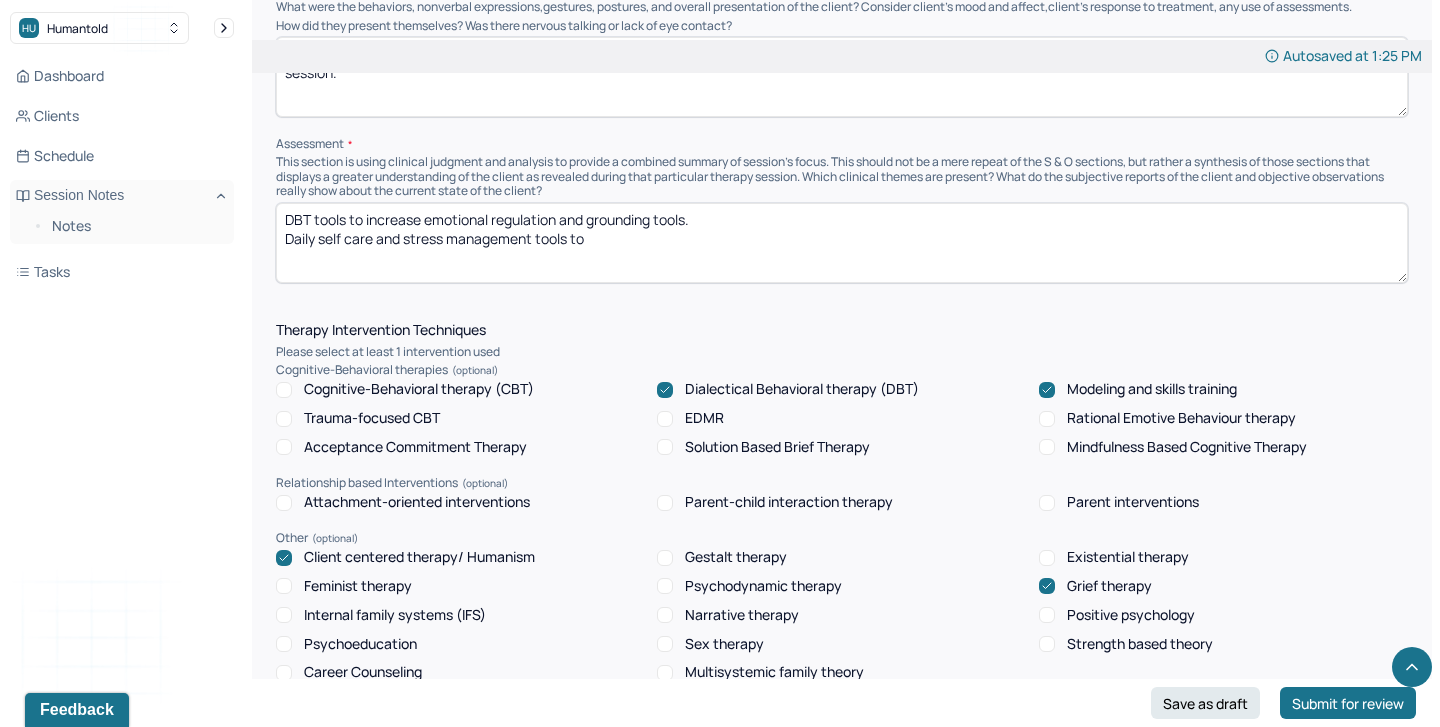 click on "DBT tools to increase emotional regulation and grounding tools.
Daily self care and stress managemet tools to" at bounding box center (842, 243) 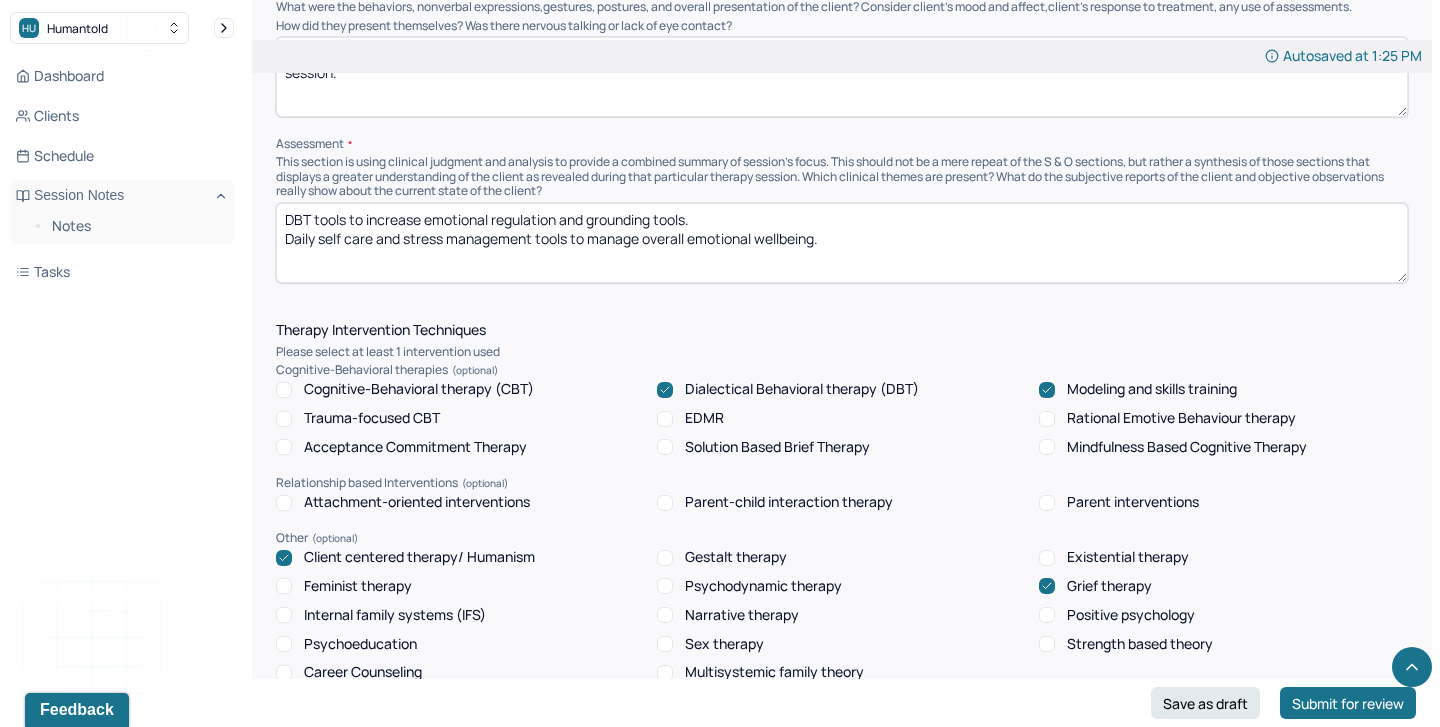 click on "DBT tools to increase emotional regulation and grounding tools.
Daily self care and stress managemet tools to" at bounding box center [842, 243] 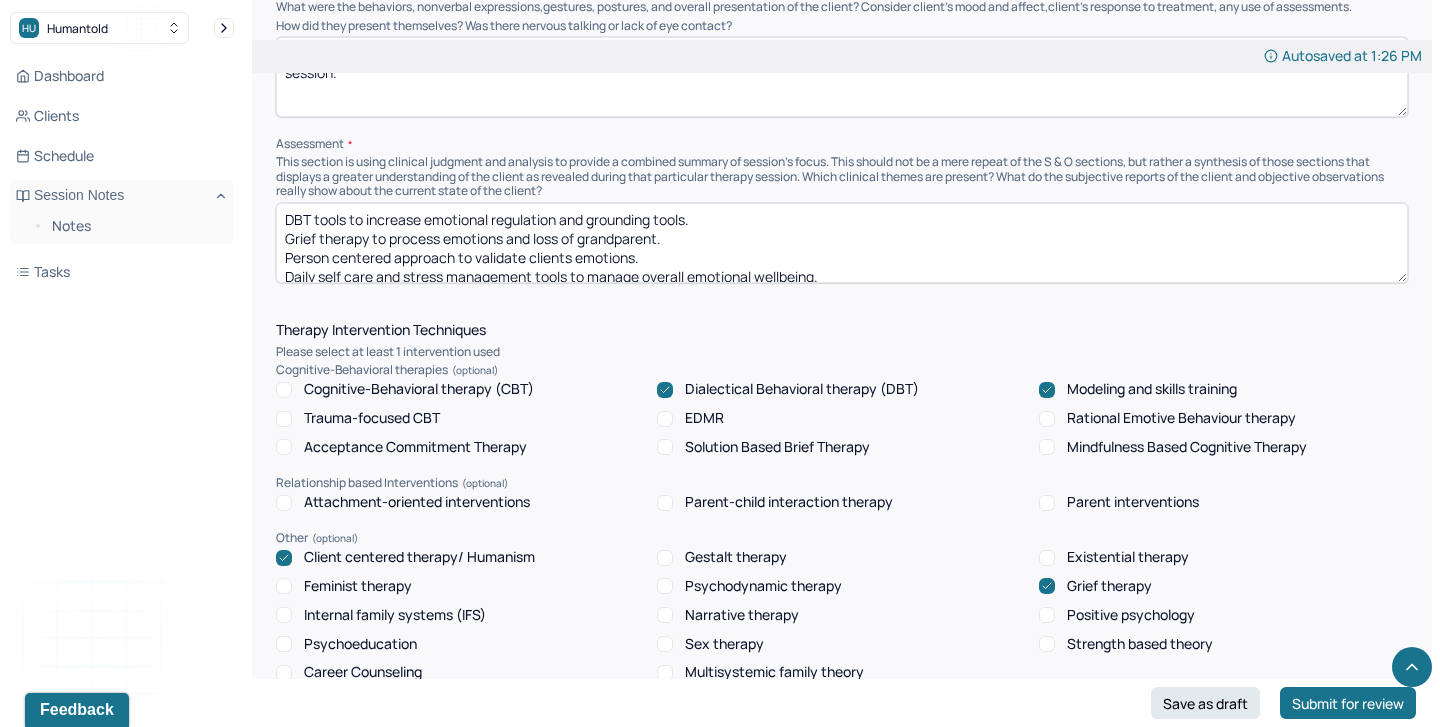 click on "DBT tools to increase emotional regulation and grounding tools.
Grief therapy to process emotions and loss of grandparent.
Person centerted approach to validate client;s emotions.
Daily self care and stress management tools to manage overall emotional wellbeing." at bounding box center [842, 243] 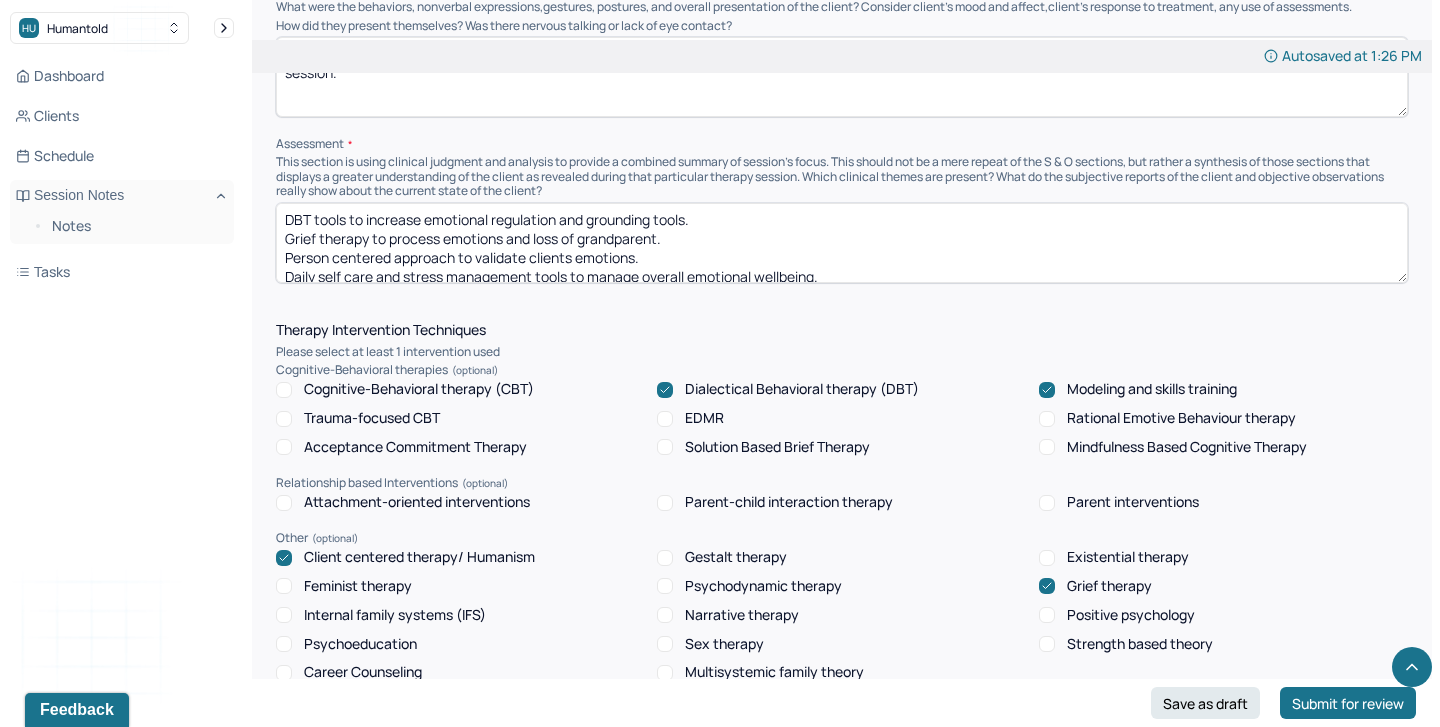 scroll, scrollTop: 1436, scrollLeft: 0, axis: vertical 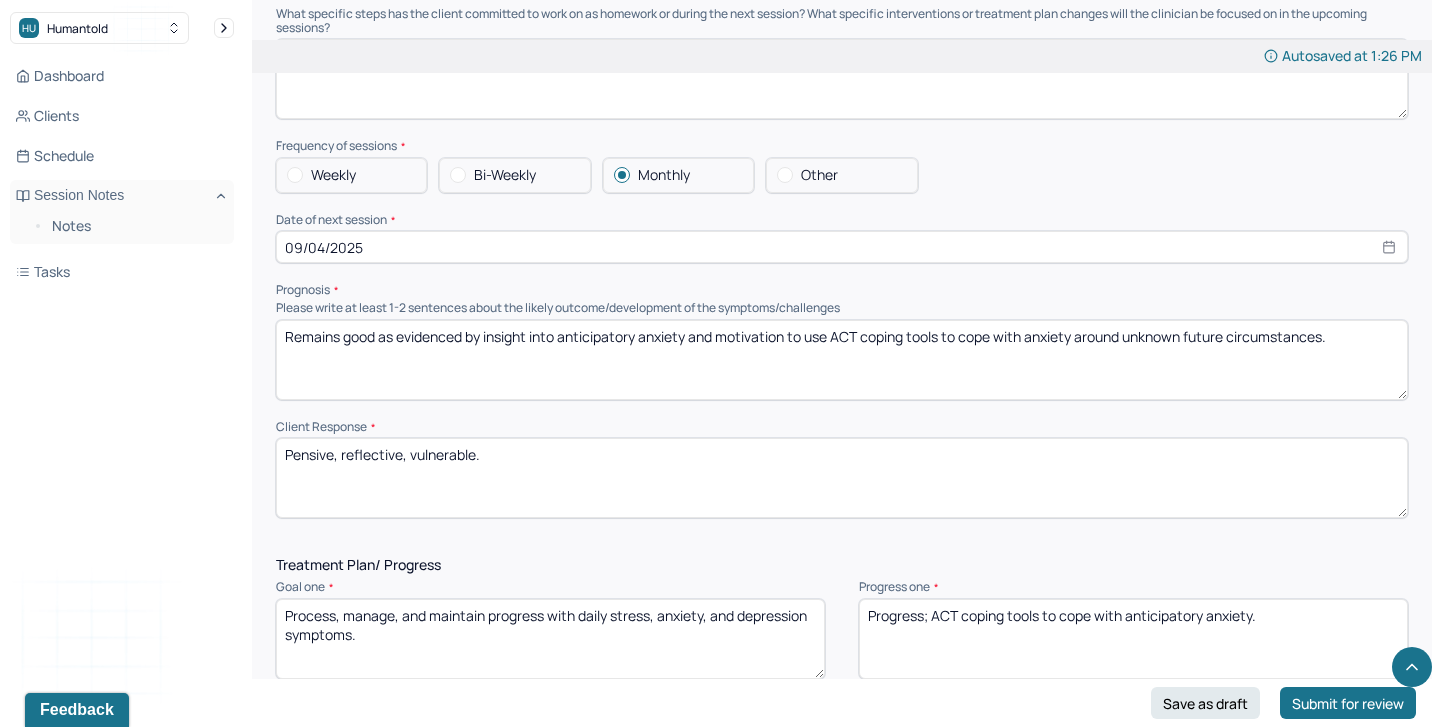 type on "DBT tools to increase emotional regulation and grounding tools.
Grief therapy to process emotions and loss of grandparent.
Person centered approach to validate clients emotions.
Daily self care and stress management tools to manage overall emotional wellbeing." 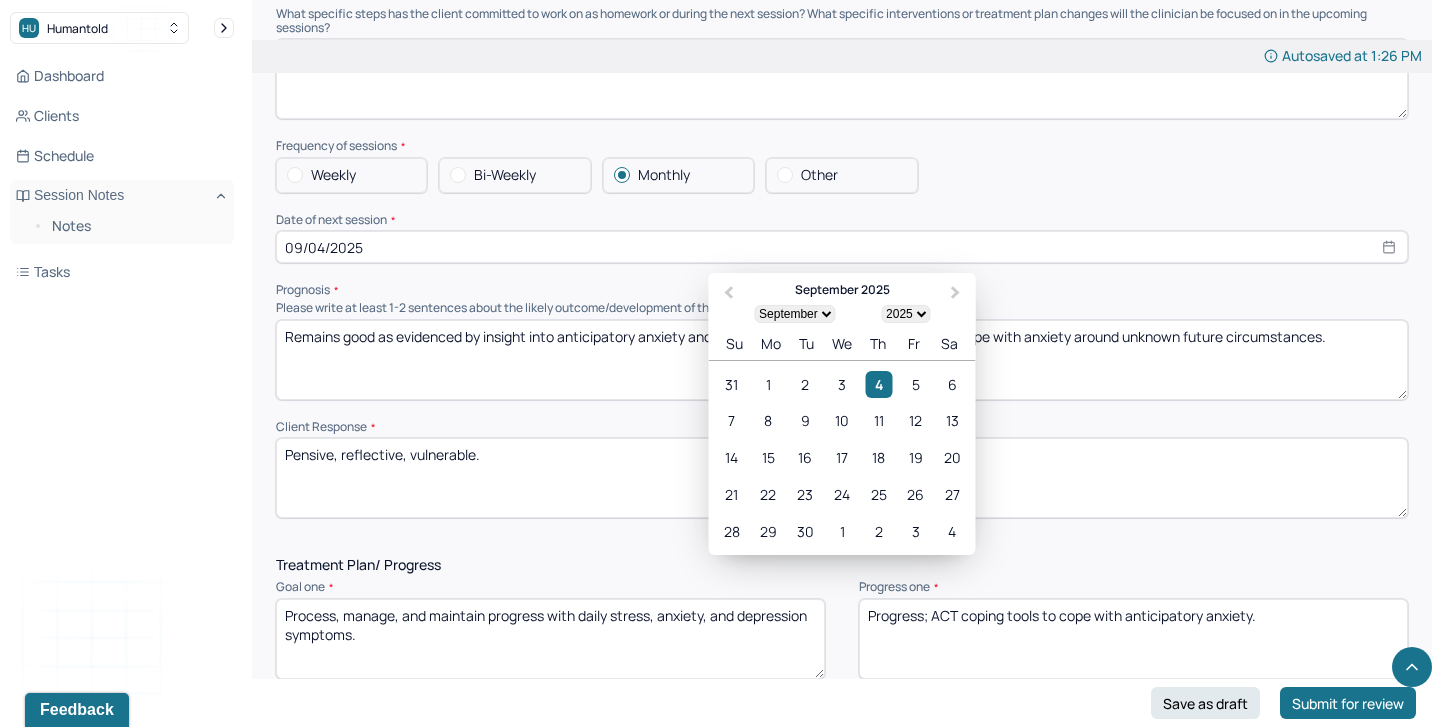 click on "09/04/2025" at bounding box center (842, 247) 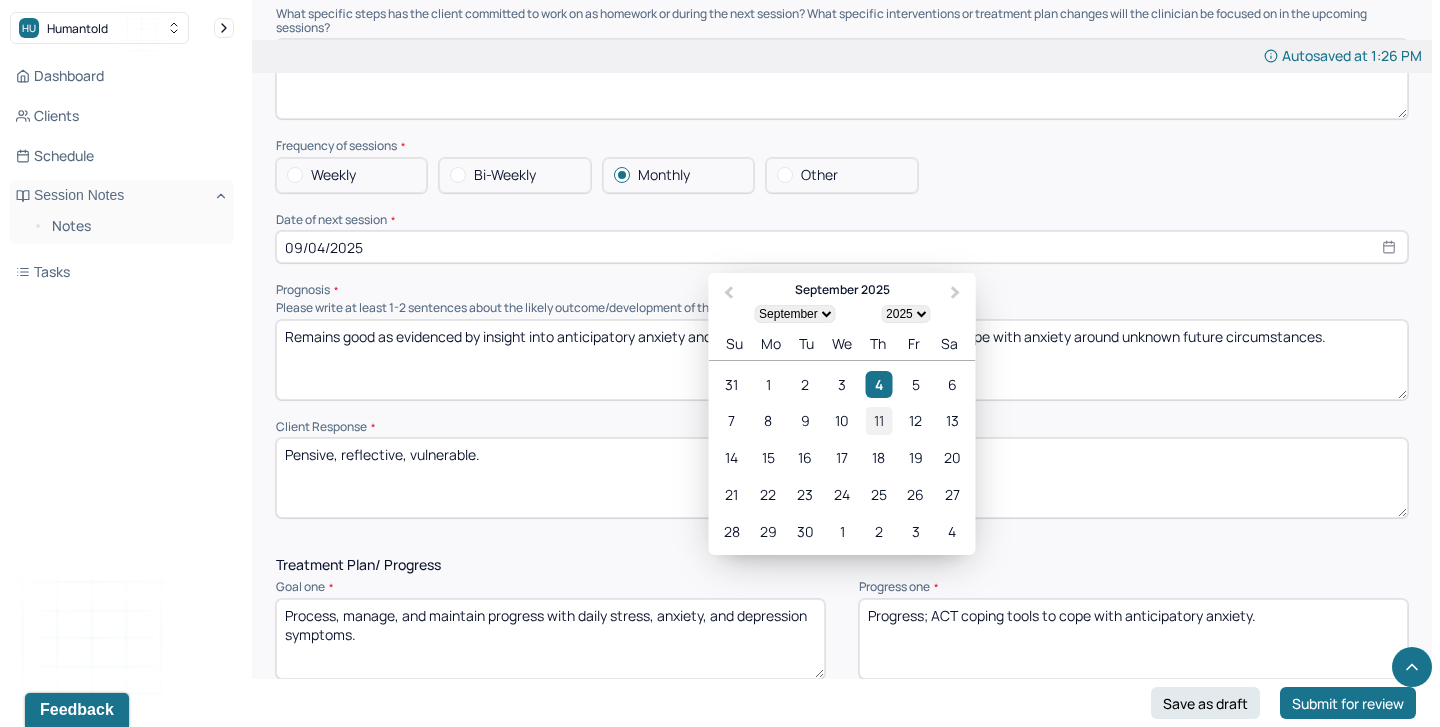 click on "11" at bounding box center [878, 421] 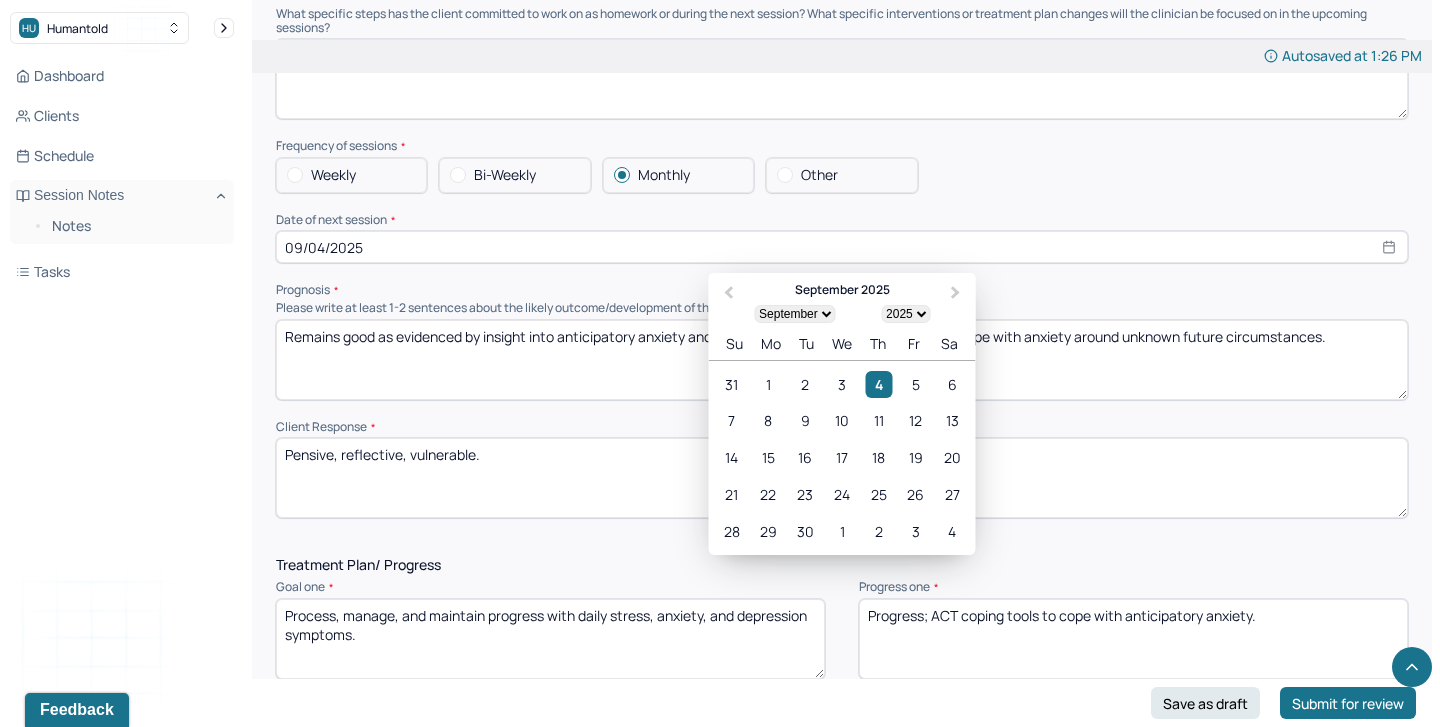 type on "09/11/2025" 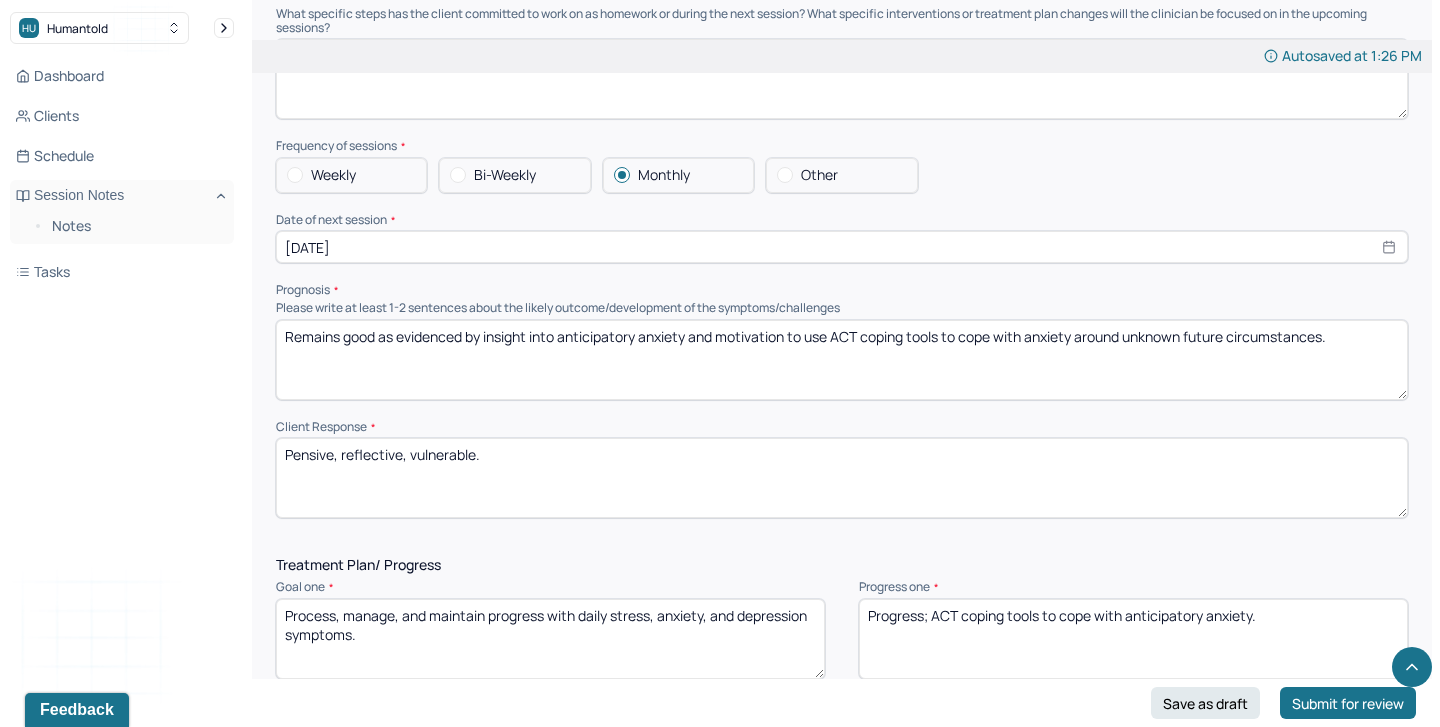 click on "Remains good as evidenced by insight into anticipatory anxiety and motivation to use ACT coping tools to cope with anxiety around unknown future circumstances." at bounding box center [842, 360] 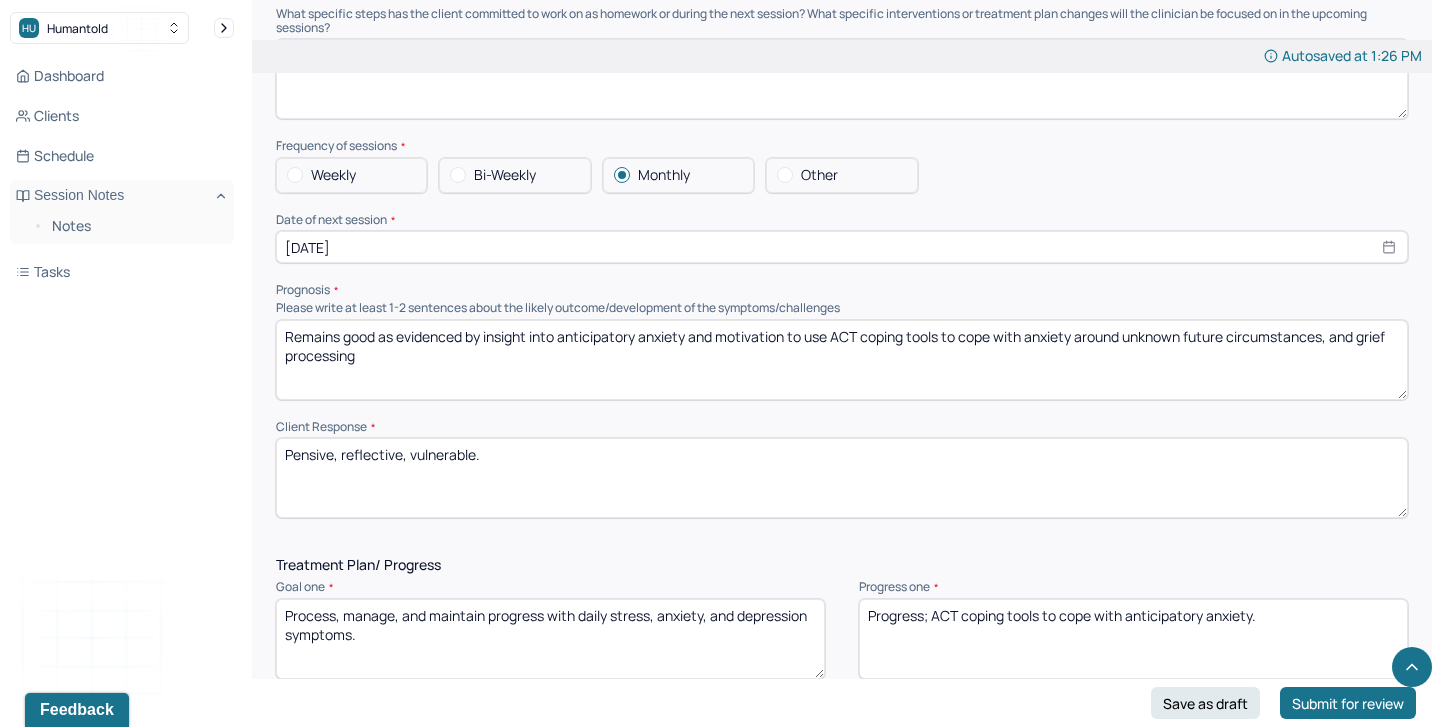 click on "Remains good as evidenced by insight into anticipatory anxiety and motivation to use ACT coping tools to cope with anxiety around unknown future circumstances, and grief prcoessing" at bounding box center [842, 360] 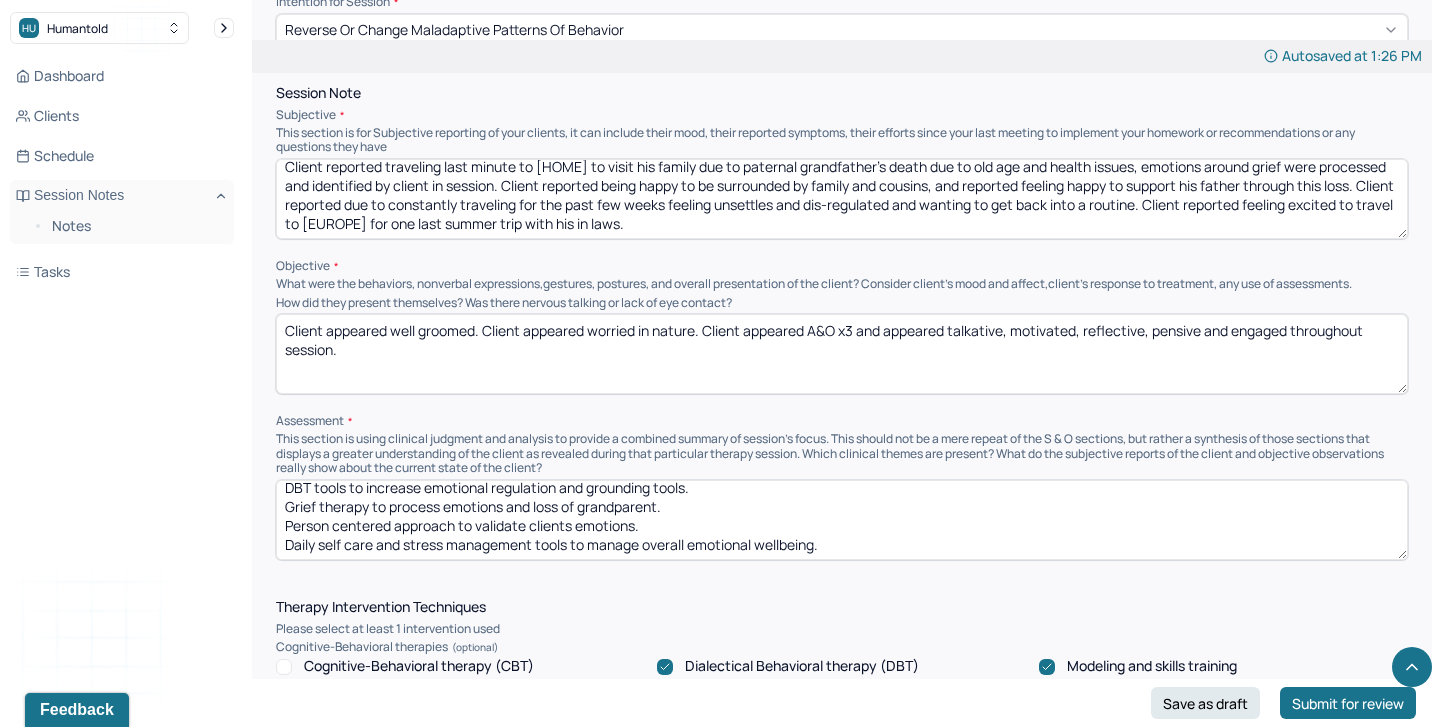 scroll, scrollTop: 1126, scrollLeft: 0, axis: vertical 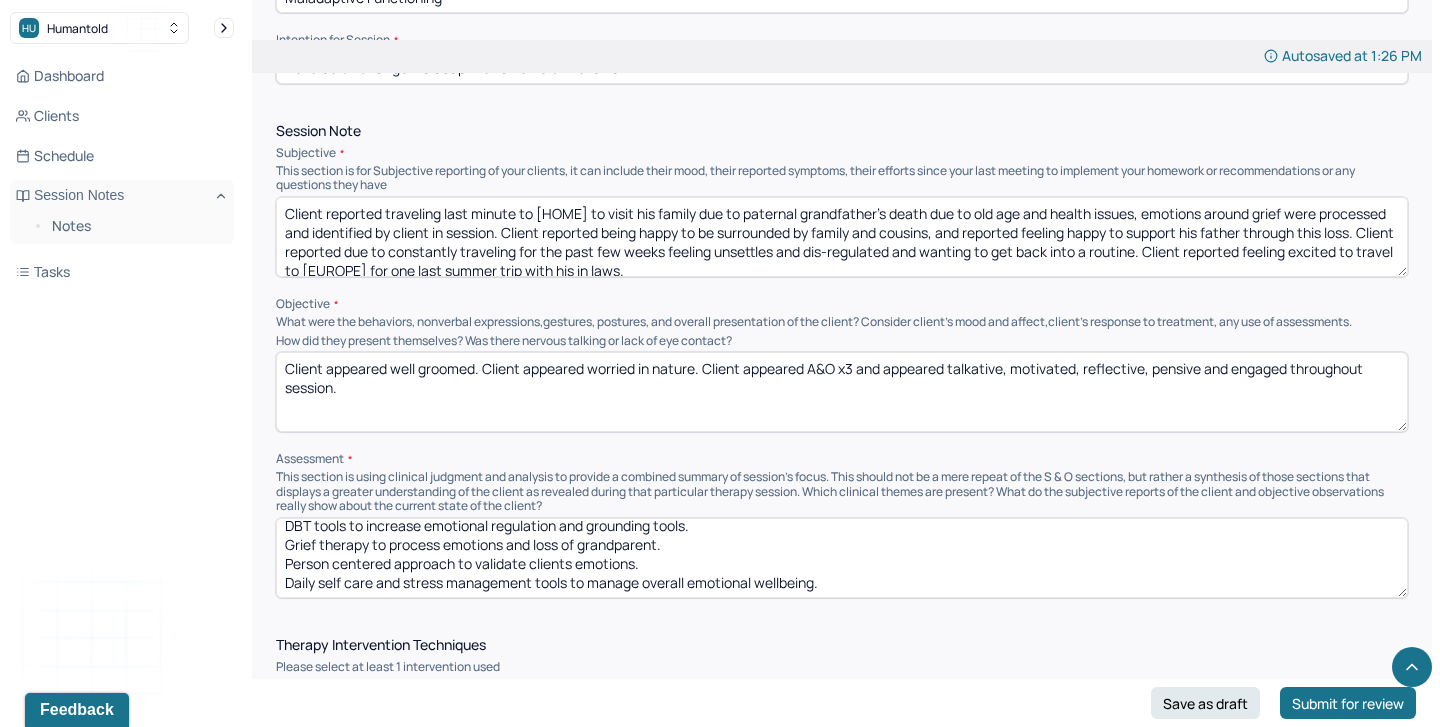 type on "Remains good as evidenced by insight into anticipatory anxiety and motivation to use ACT coping tools to cope with anxiety around unknown future circumstances, and grief processing to process recent loss." 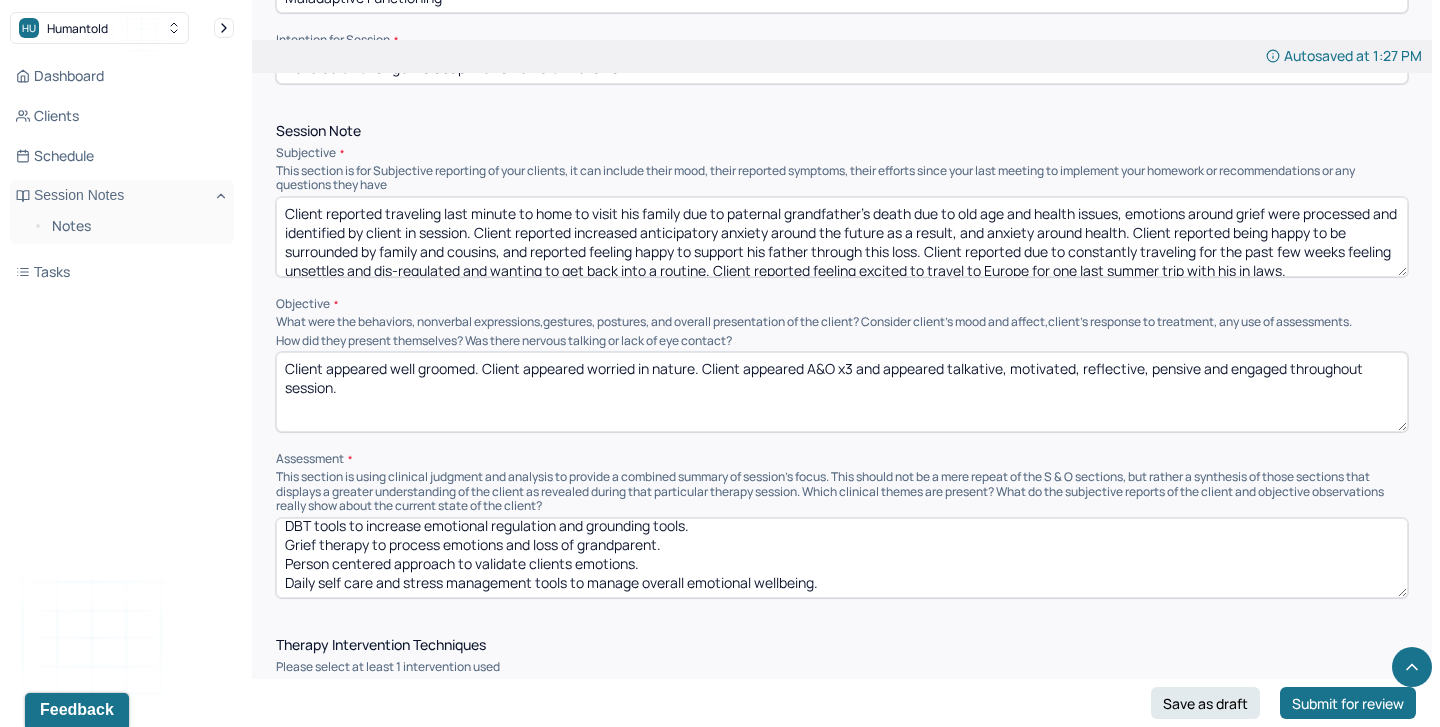 click on "Client reported traveling last minute to home to visit his family due to paternal grandfather's death due to old age and health issues, emotions around grief were processed and identified by client in session. Client reported increased anticipatory anxiety around the future as a result, and axniety around health. Client reported being happy to be surrounded by family and cousins, and reported feeling happy to support his father through this loss. Client reported due to constantly traveling for the past few weeks feeling unsettles and dis-regulated and wanting to get back into a routine. Client reported feeling excited to travel to Europe for one last summer trip with his in laws." at bounding box center (842, 237) 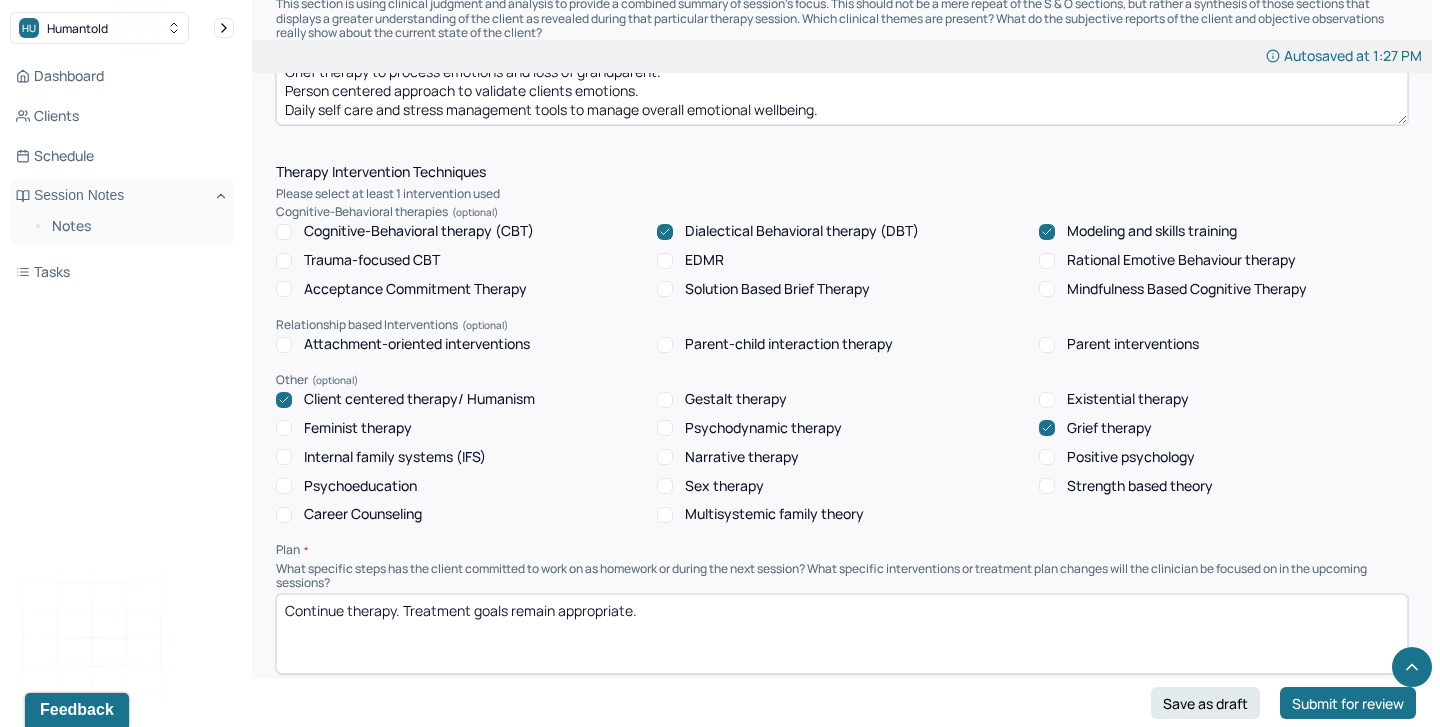 scroll, scrollTop: 1610, scrollLeft: 0, axis: vertical 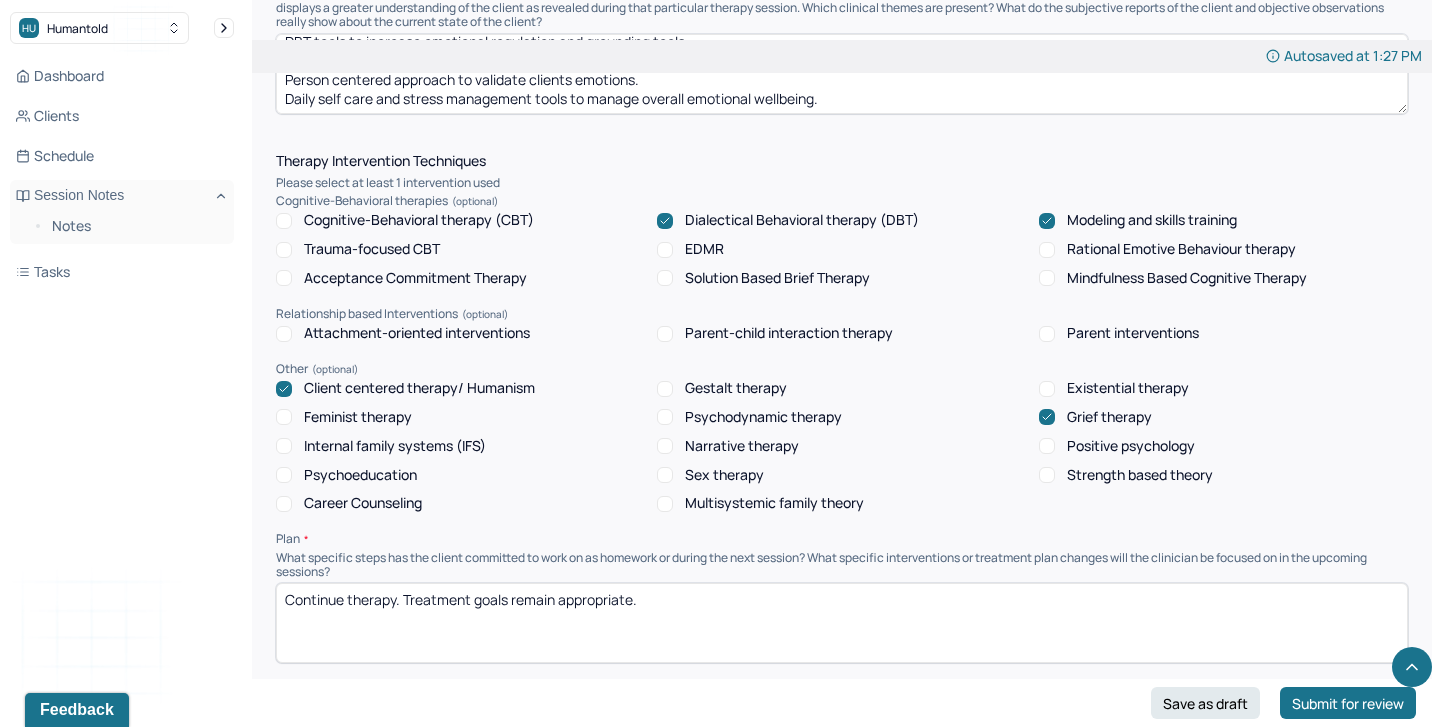 type on "Client reported traveling last minute to home to visit his family due to paternal grandfather's death due to old age and health issues, emotions around grief were processed and identified by client in session. Client reported increased anticipatory anxiety around the future as a result, and anxiety around health. Client reported being happy to be surrounded by family and cousins, and reported feeling happy to support his father through this loss. Client reported due to constantly traveling for the past few weeks feeling unsettles and dis-regulated and wanting to get back into a routine. Client reported feeling excited to travel to Europe for one last summer trip with his in laws." 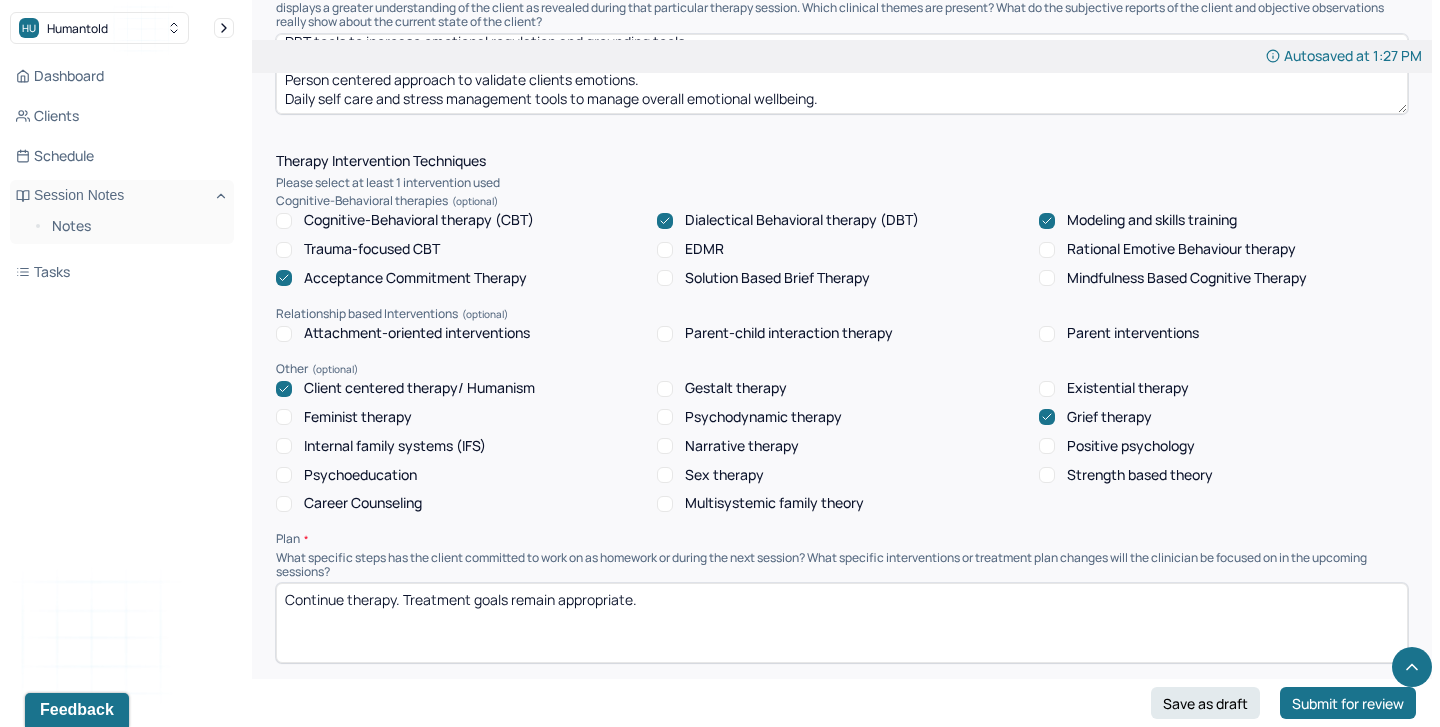 scroll, scrollTop: 1501, scrollLeft: 0, axis: vertical 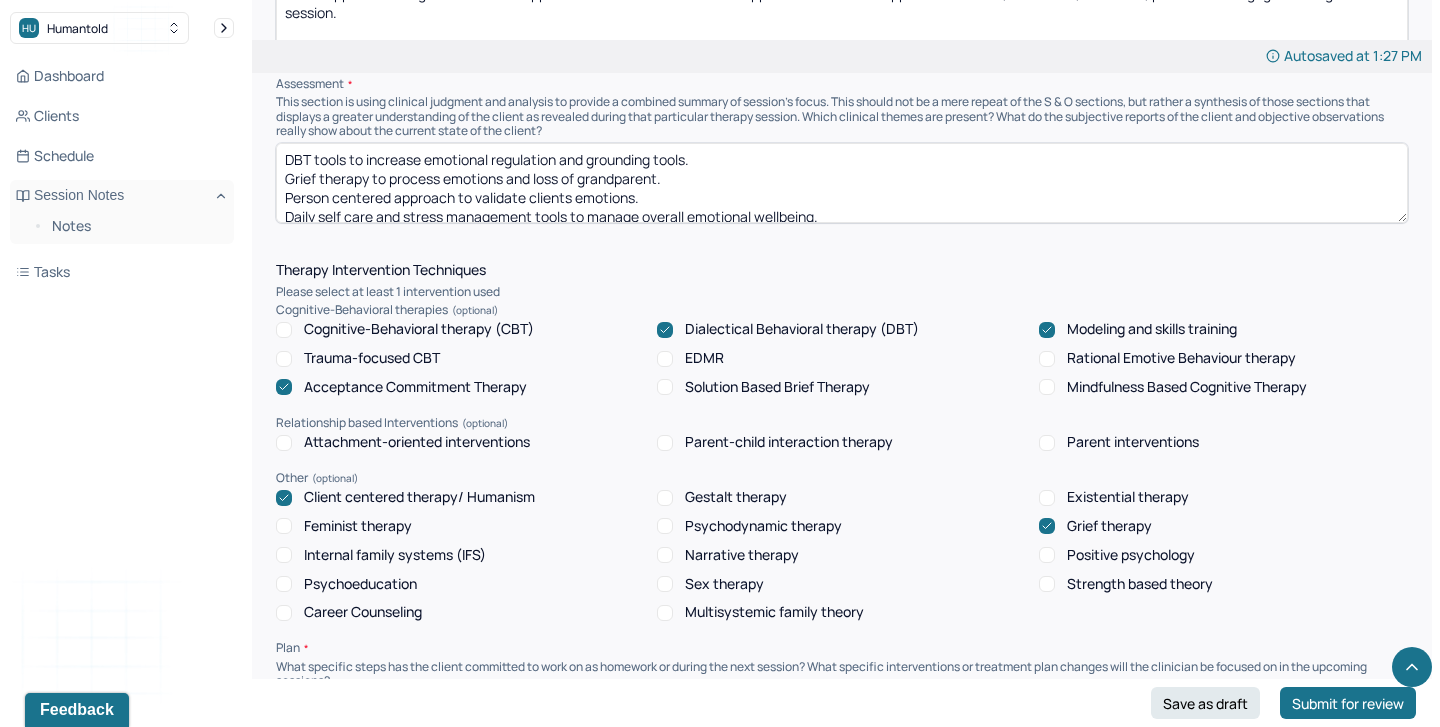 click on "DBT tools to increase emotional regulation and grounding tools.
Grief therapy to process emotions and loss of grandparent.
Person centered approach to validate clients emotions.
Daily self care and stress management tools to manage overall emotional wellbeing." at bounding box center [842, 183] 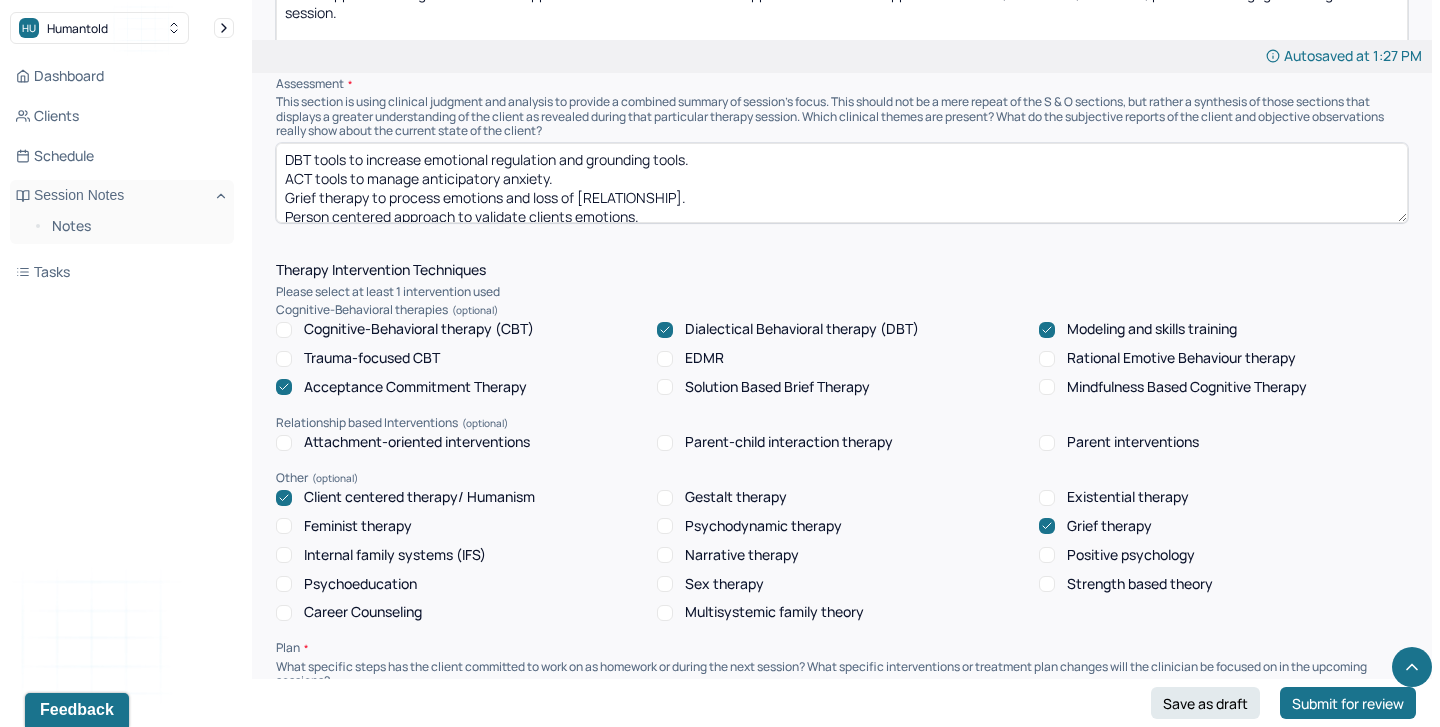 click on "DBT tools to increase emotional regulation and grounding tools.
Grief therapy to process emotions and loss of grandparent.
Person centered approach to validate clients emotions.
Daily self care and stress management tools to manage overall emotional wellbeing." at bounding box center [842, 183] 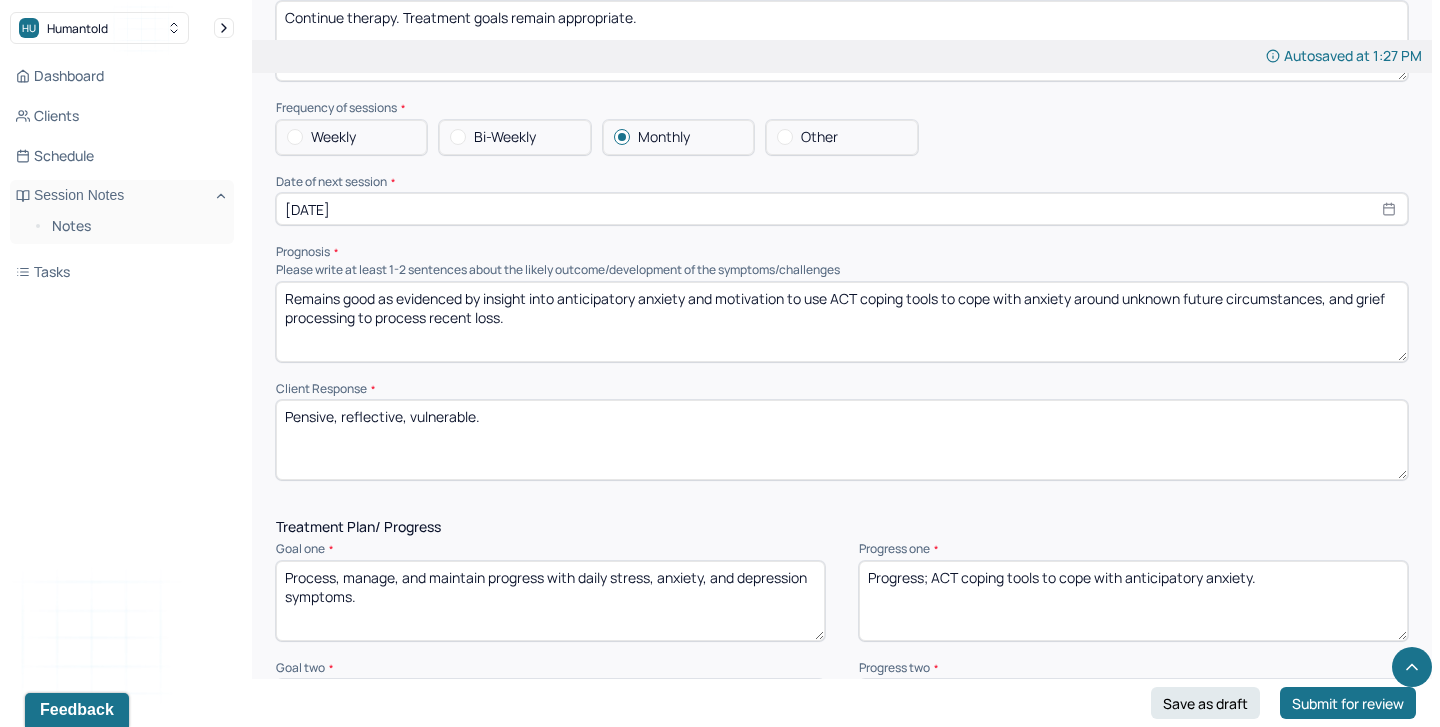 scroll, scrollTop: 2269, scrollLeft: 0, axis: vertical 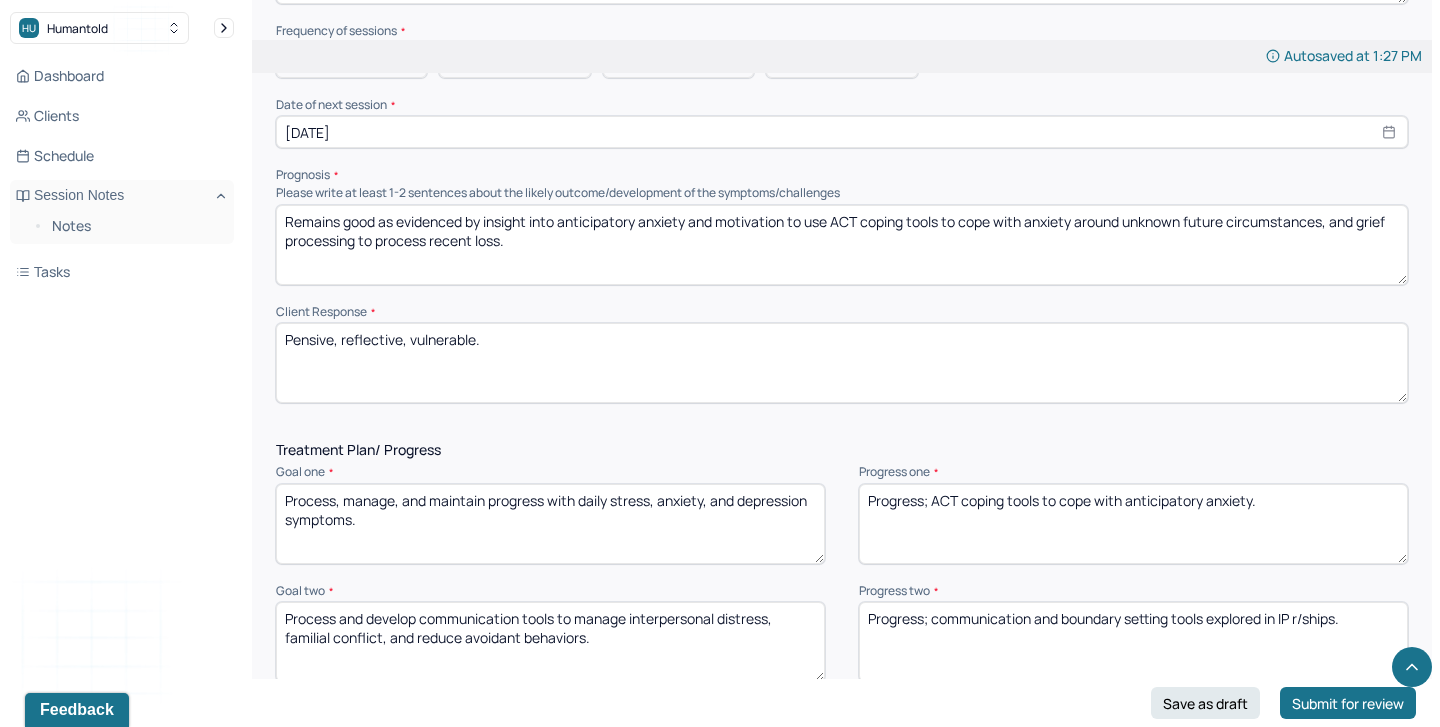 type on "DBT tools to increase emotional regulation and grounding tools.
ACT tools to manage anticipatory anxiety.
Grief therapy to process emotions and loss of grandparent.
Person centered approach to validate clients emotions.
Daily self care and stress management tools to manage overall emotional wellbeing." 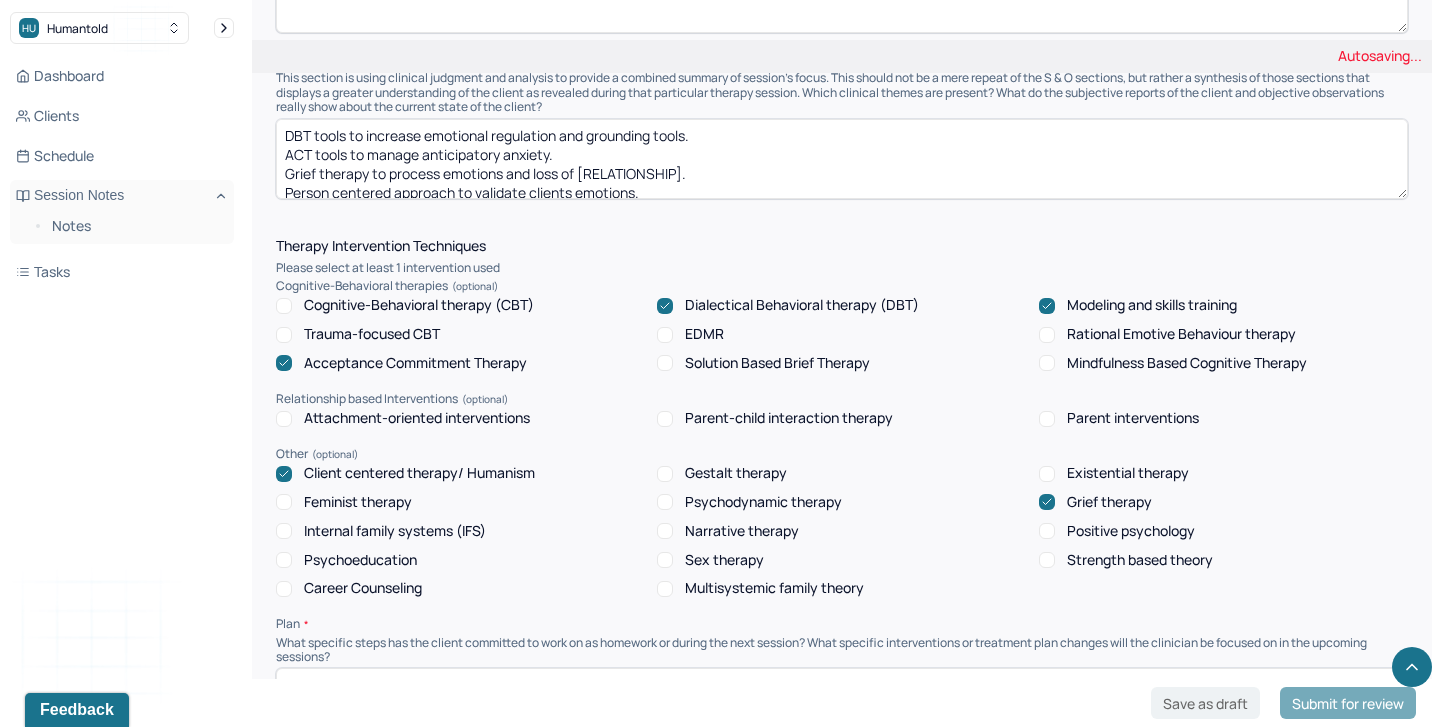 scroll, scrollTop: 1521, scrollLeft: 0, axis: vertical 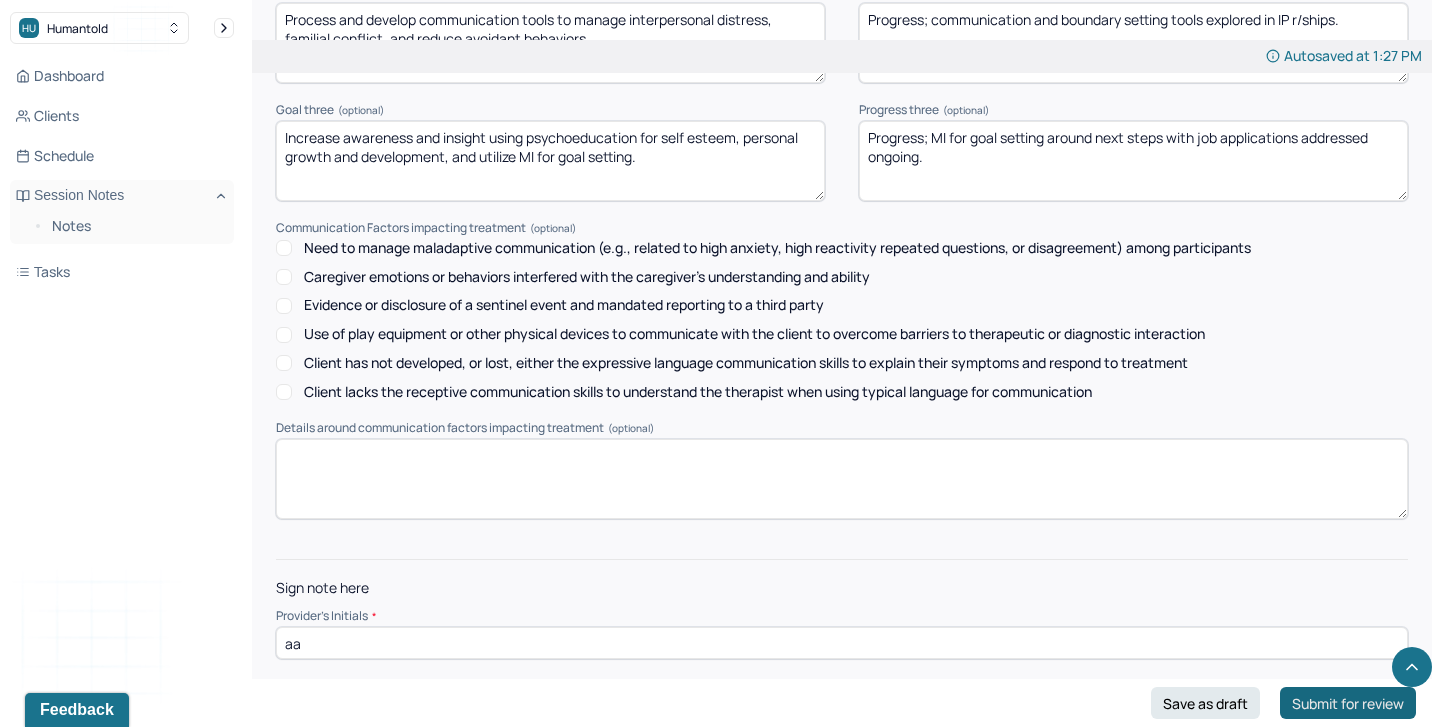 type on "Progress; ACT coping tools to cope with anticipatory anxiety and health anxiety." 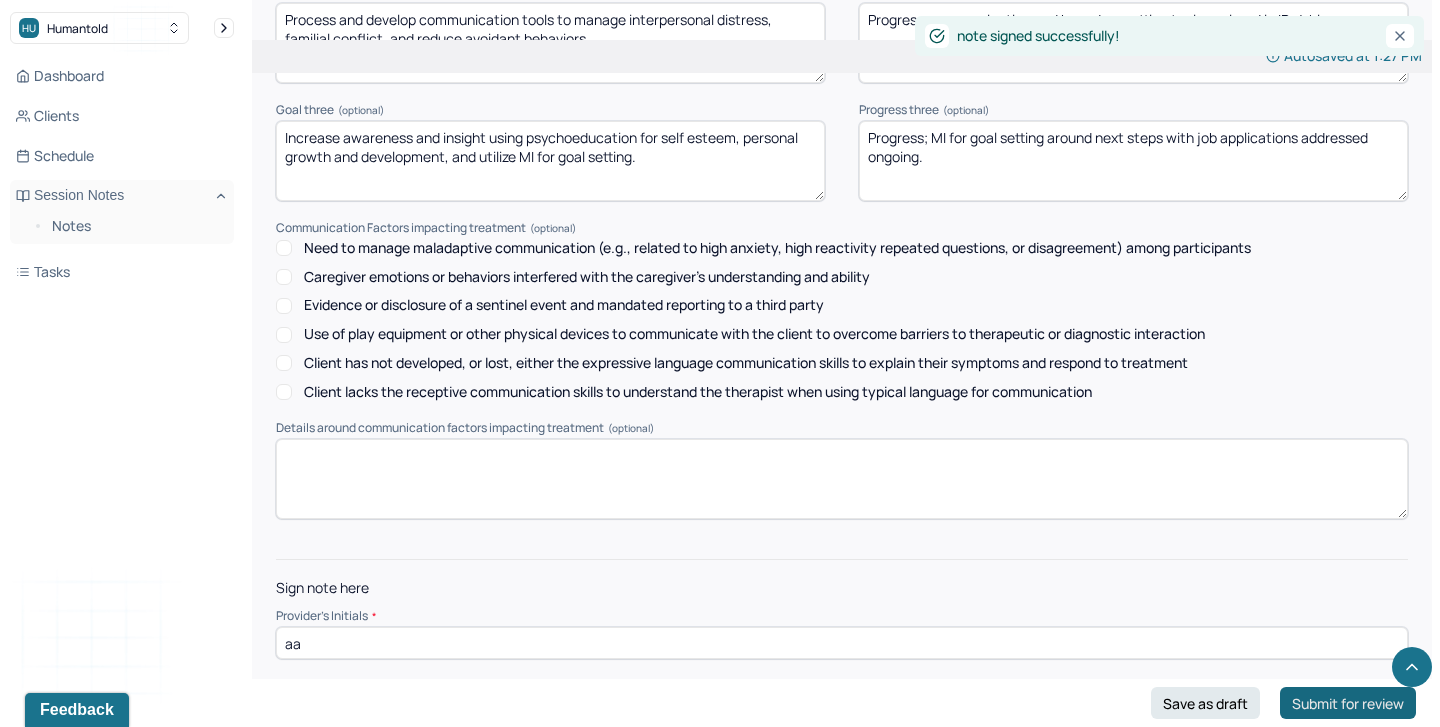 scroll, scrollTop: 0, scrollLeft: 0, axis: both 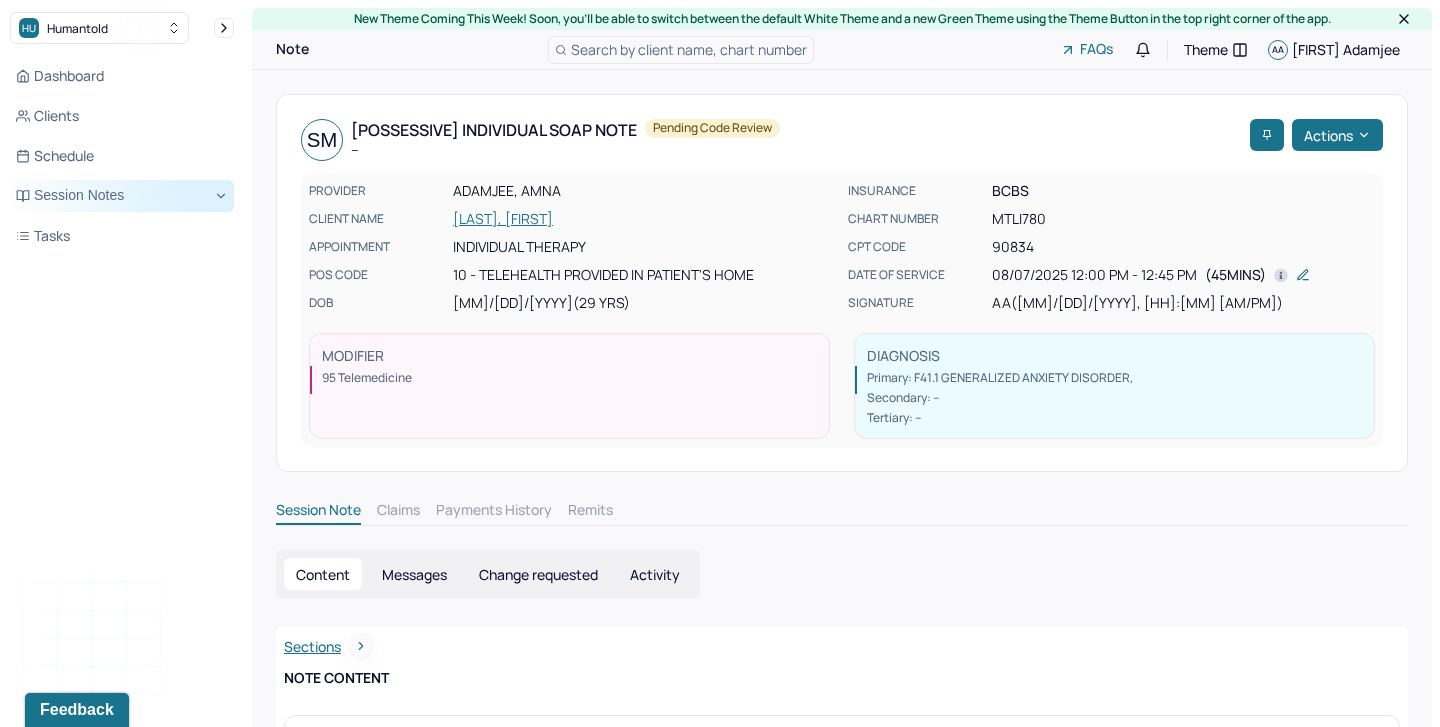 click on "Session Notes" at bounding box center [122, 196] 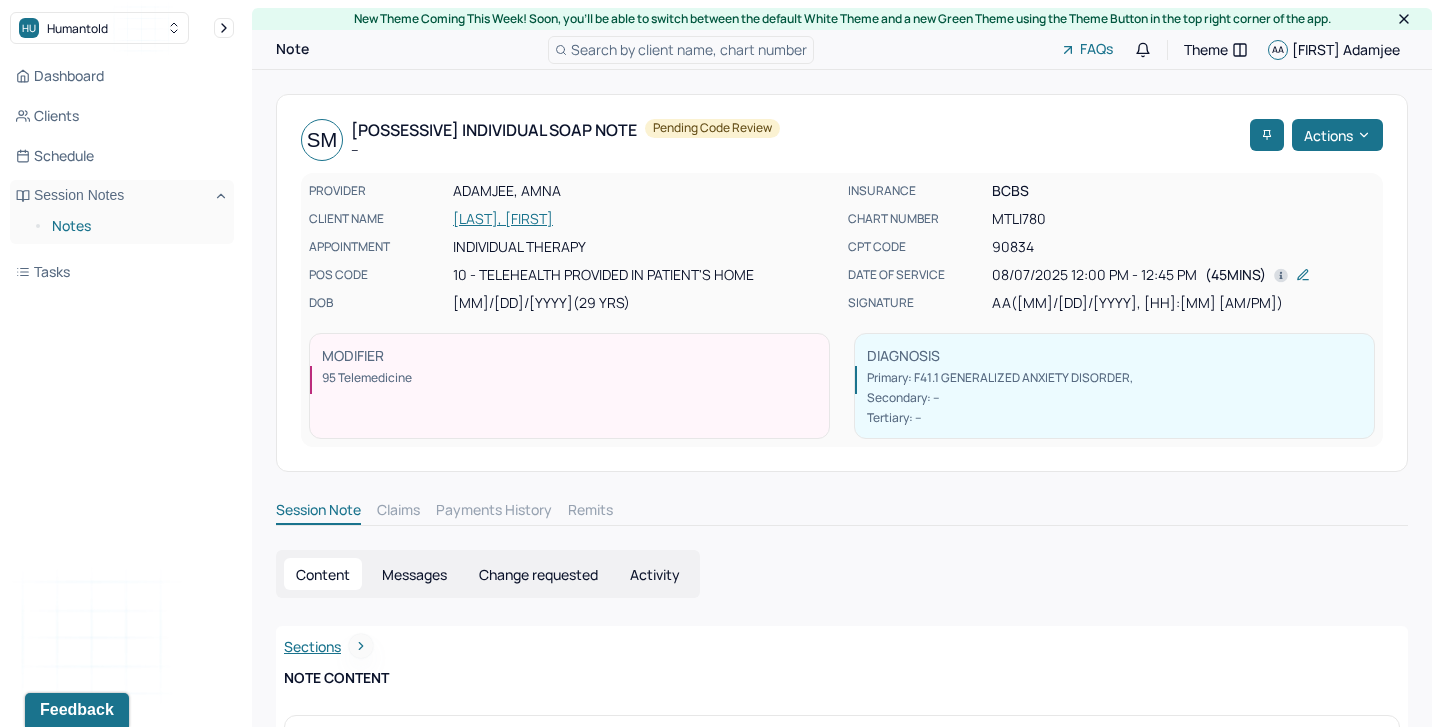 click on "Notes" at bounding box center (135, 226) 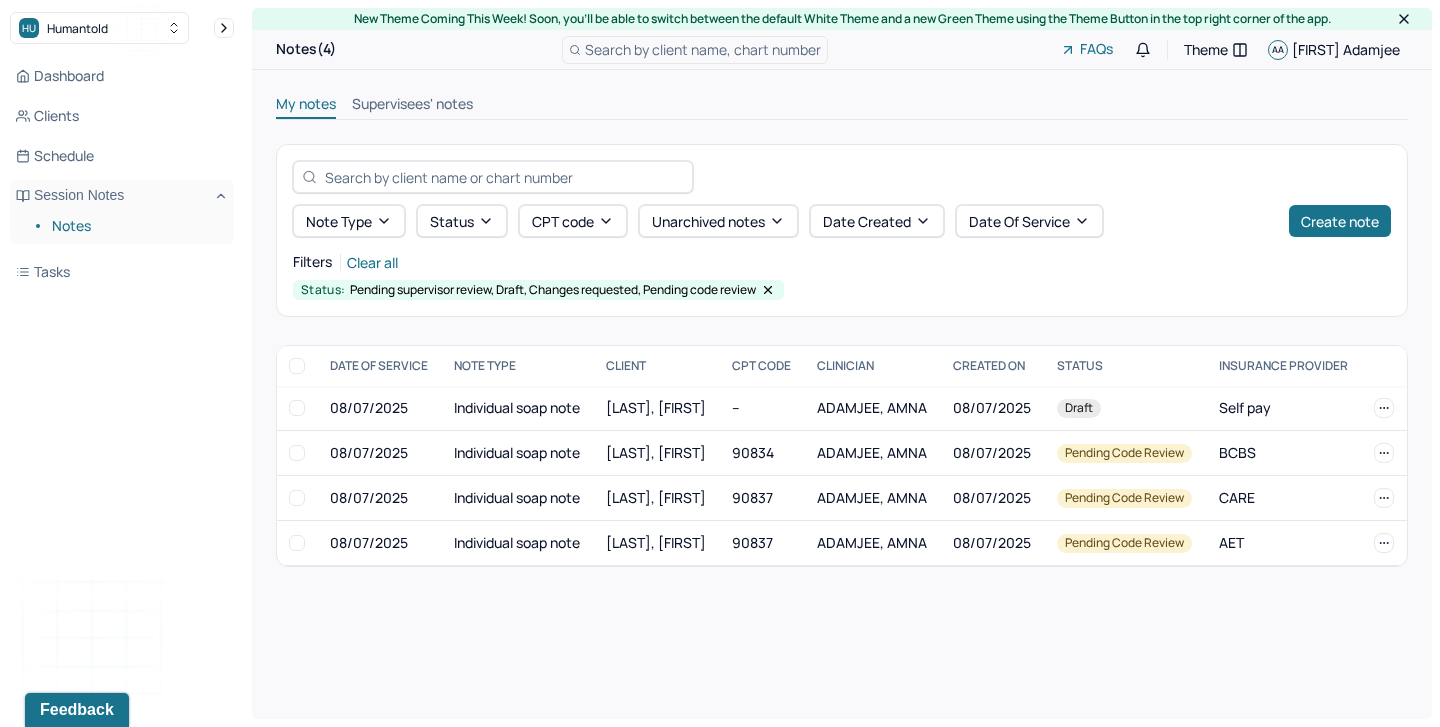 click on "Supervisees' notes" at bounding box center [412, 106] 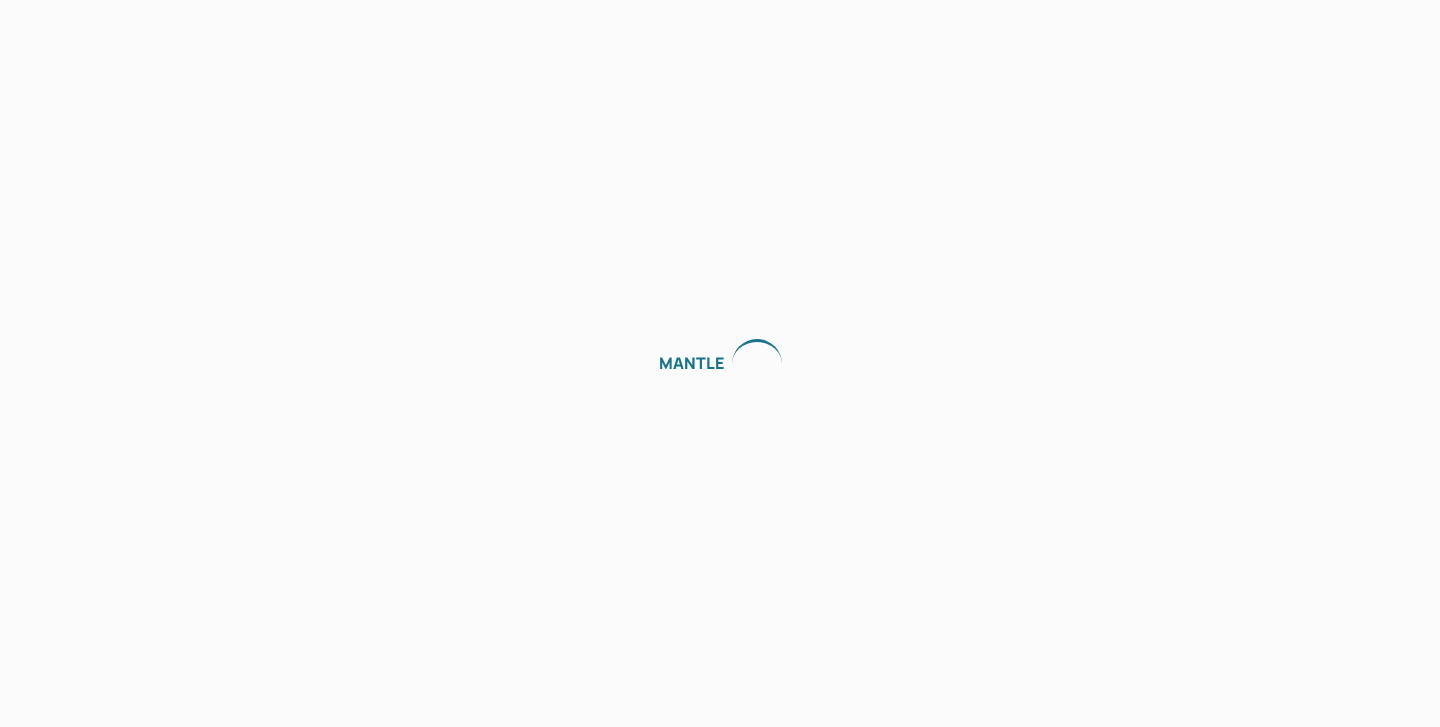 scroll, scrollTop: 0, scrollLeft: 0, axis: both 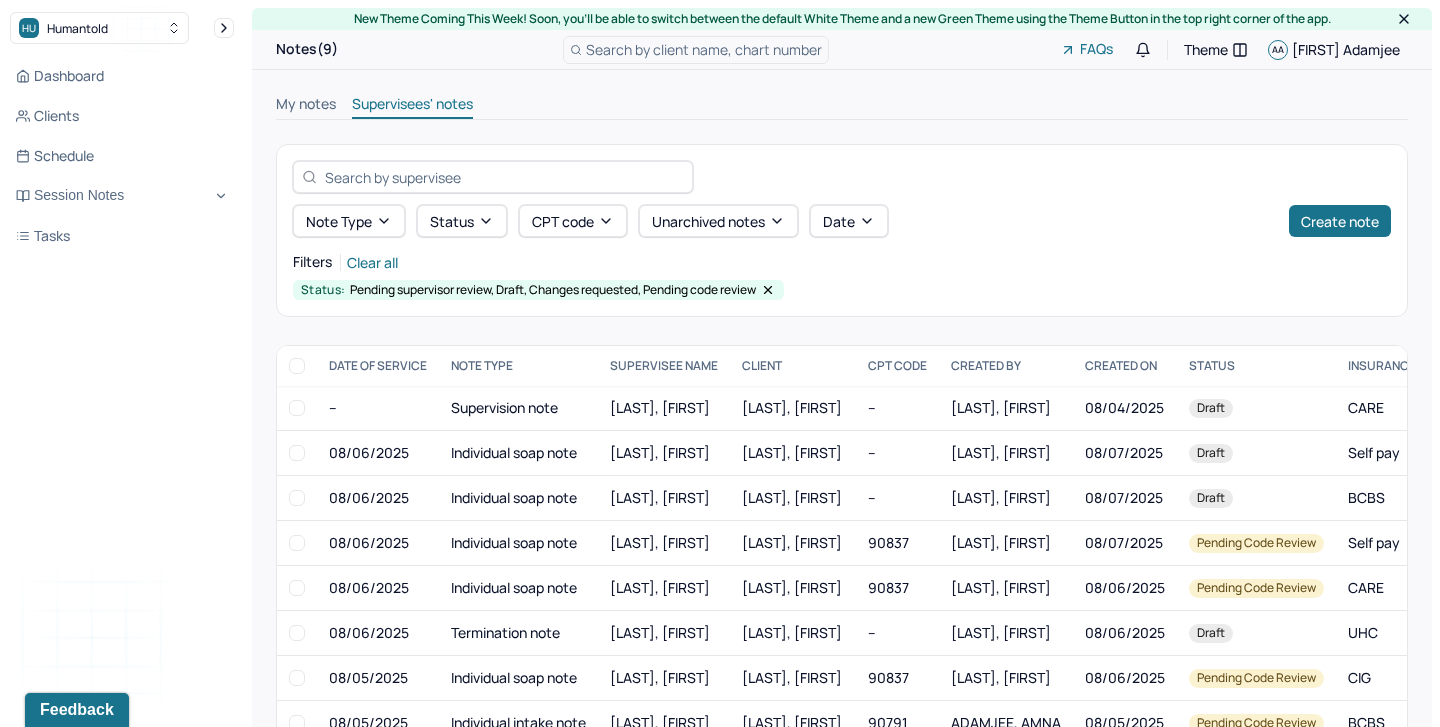 click on "My notes" at bounding box center (306, 106) 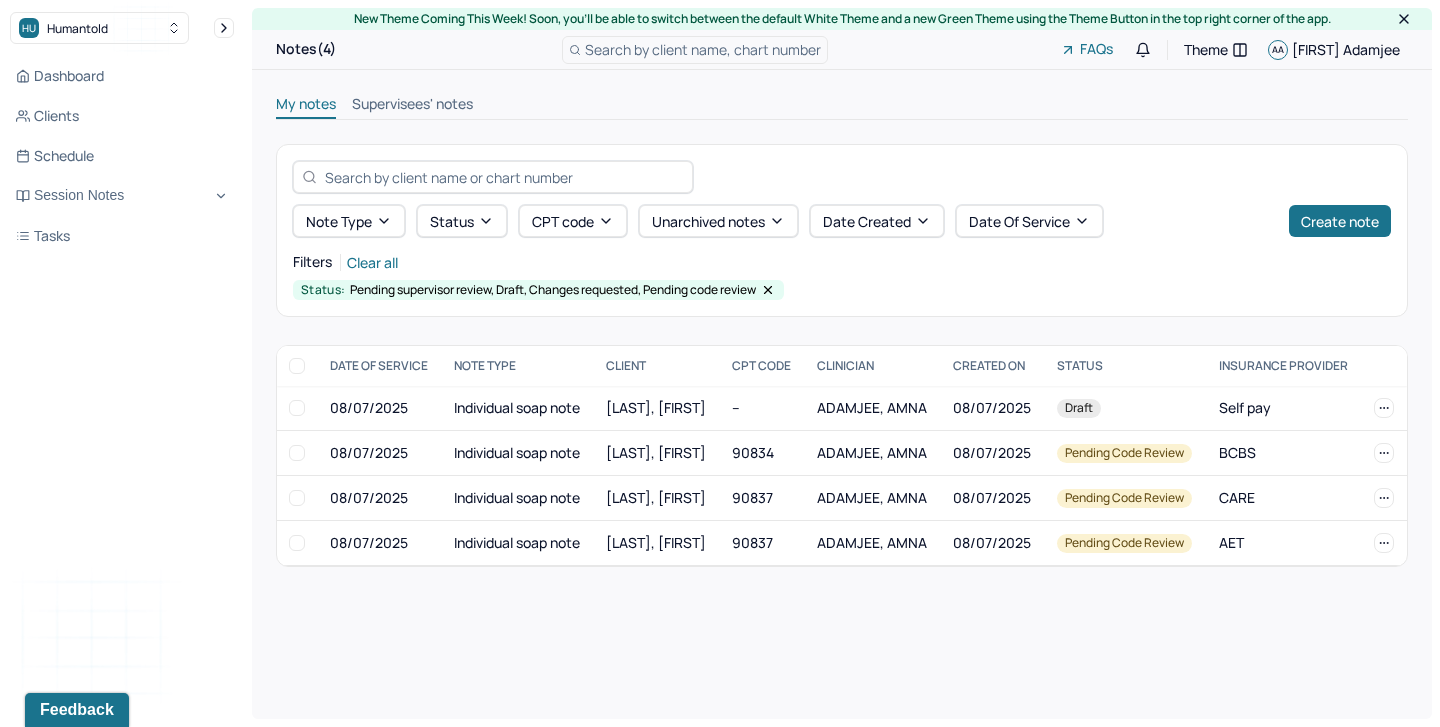 click on "Supervisees' notes" at bounding box center (412, 106) 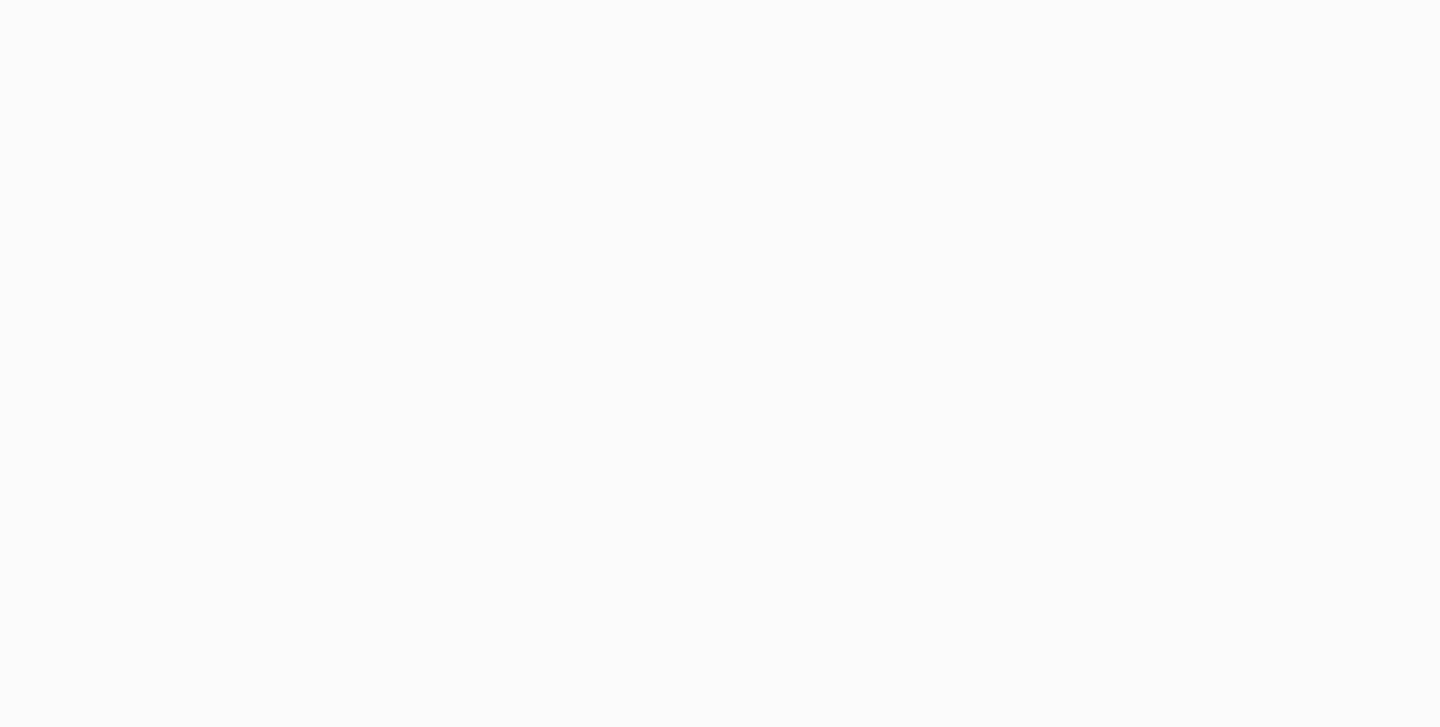scroll, scrollTop: 0, scrollLeft: 0, axis: both 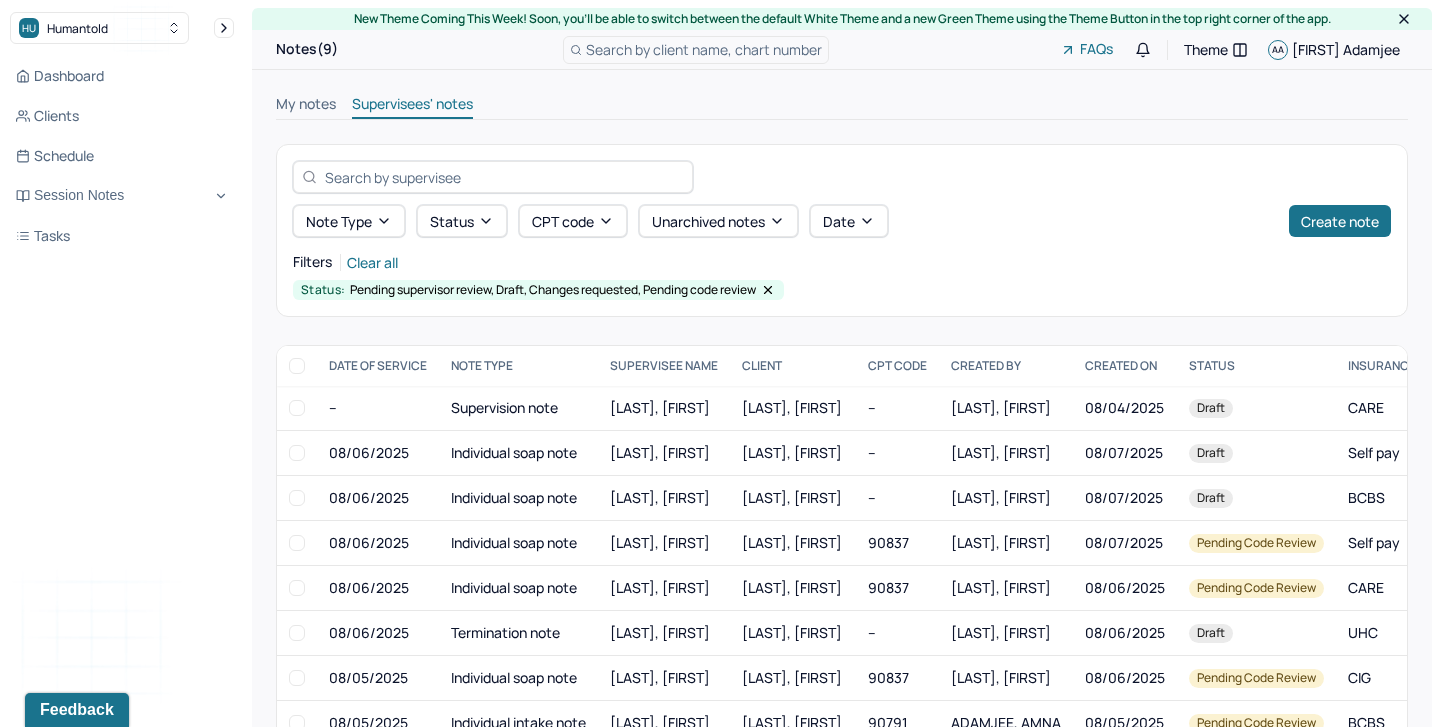 click on "My notes Supervisees' notes" at bounding box center [842, 119] 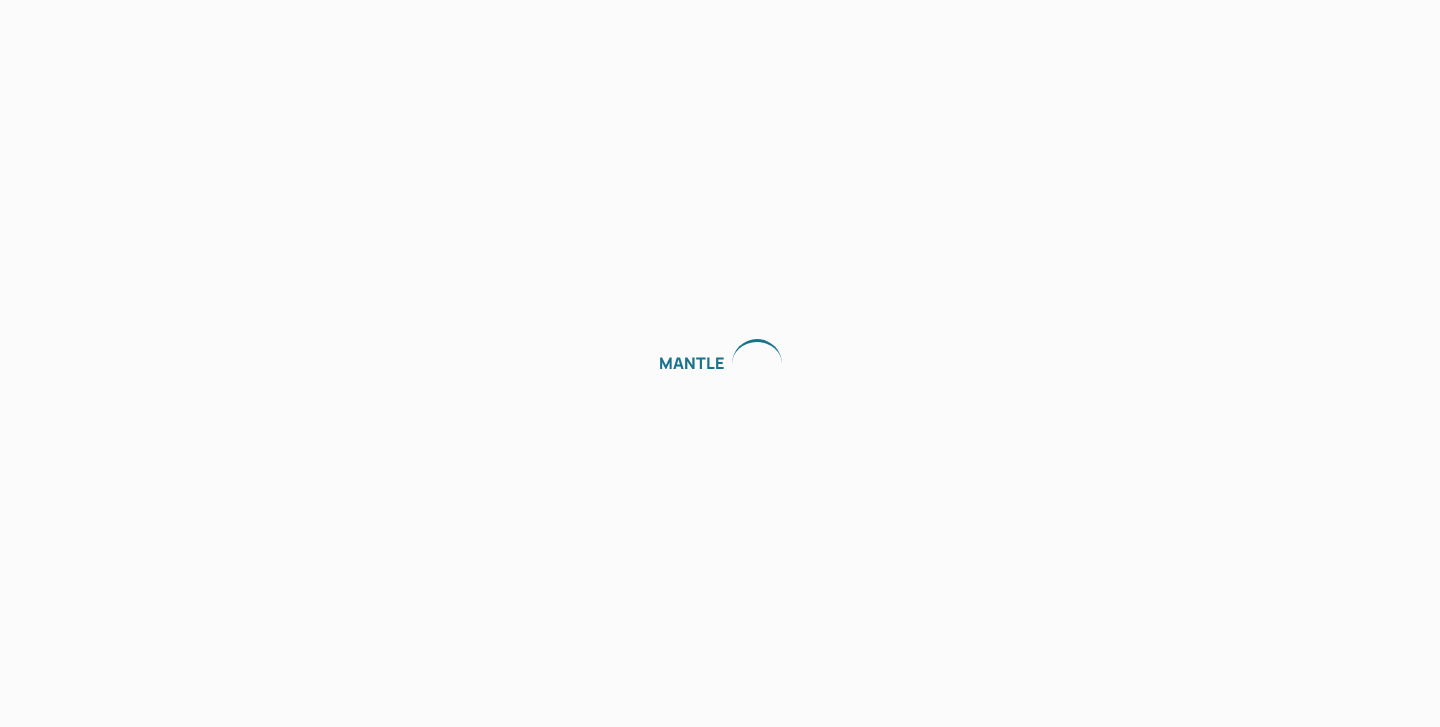 scroll, scrollTop: 0, scrollLeft: 0, axis: both 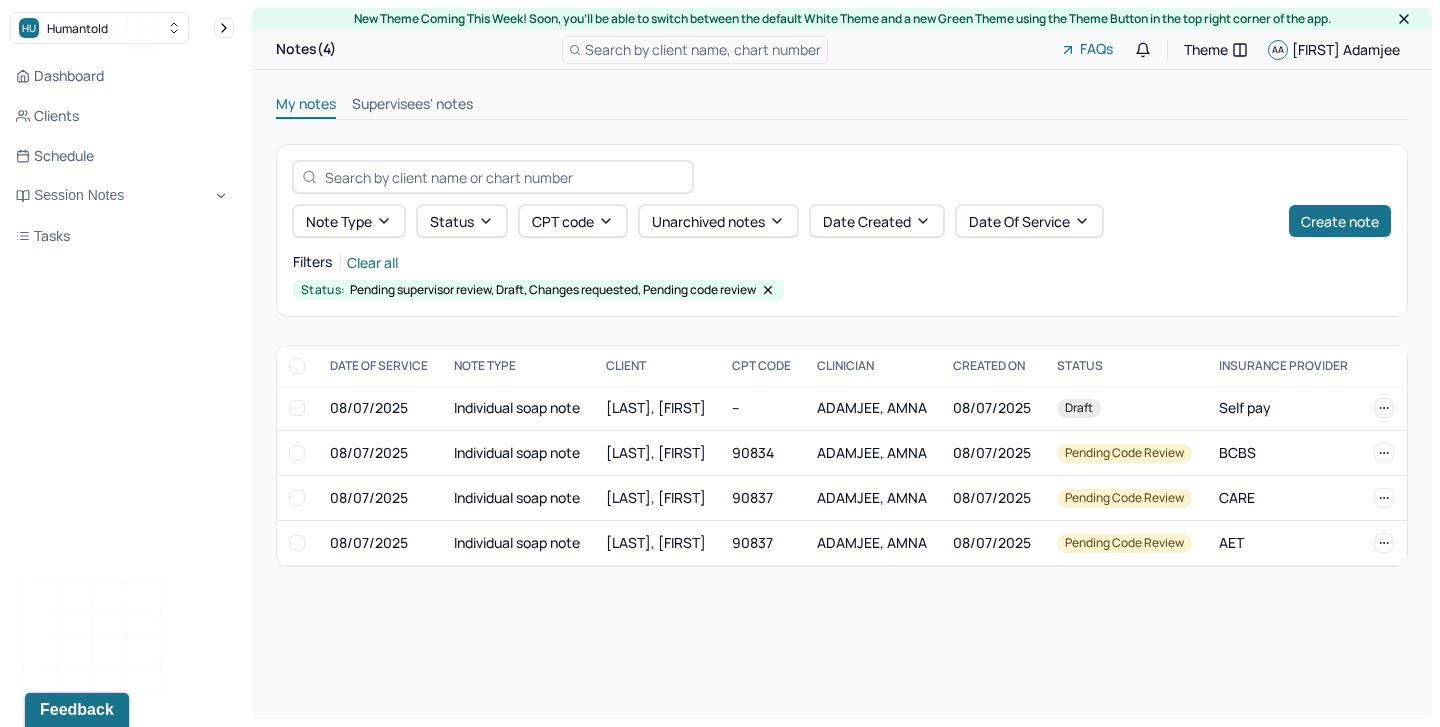 click on "Supervisees' notes" at bounding box center [412, 106] 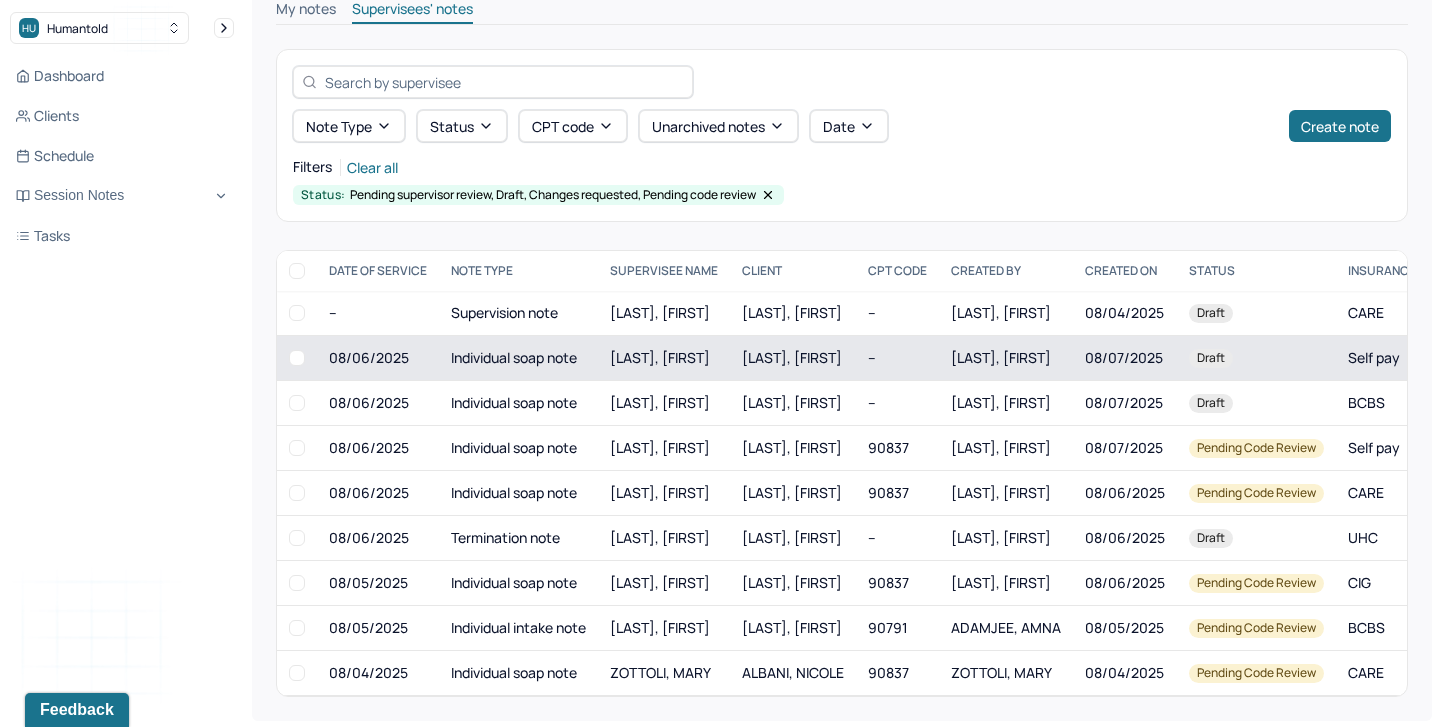 scroll, scrollTop: 0, scrollLeft: 0, axis: both 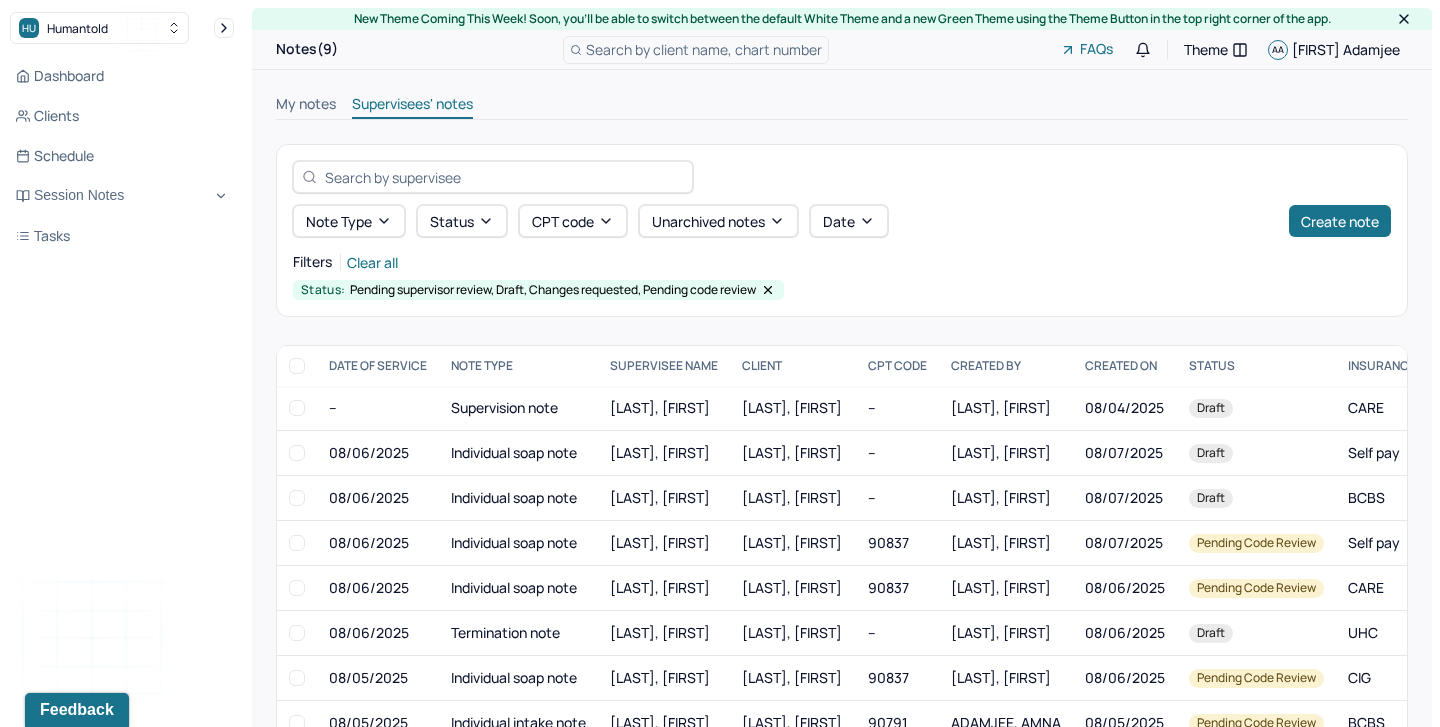click on "My notes" at bounding box center (306, 106) 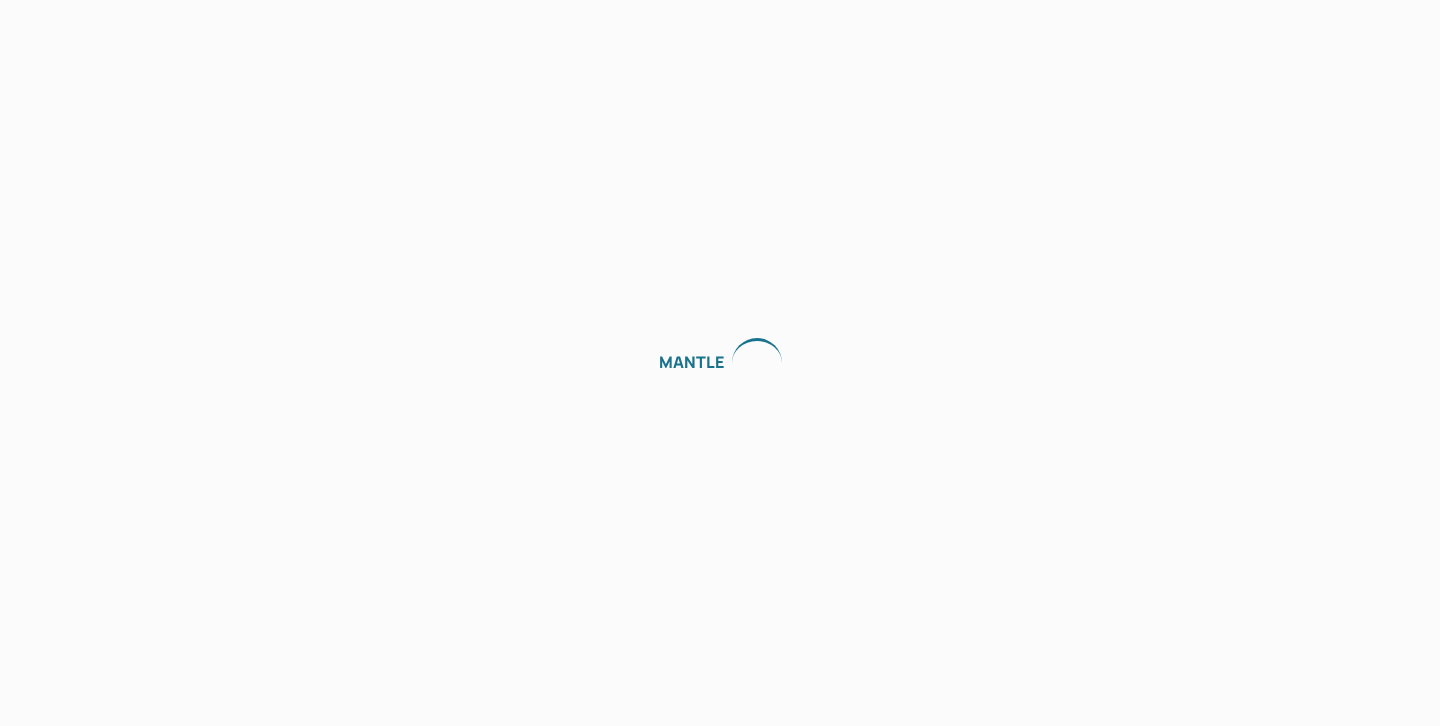 scroll, scrollTop: 0, scrollLeft: 0, axis: both 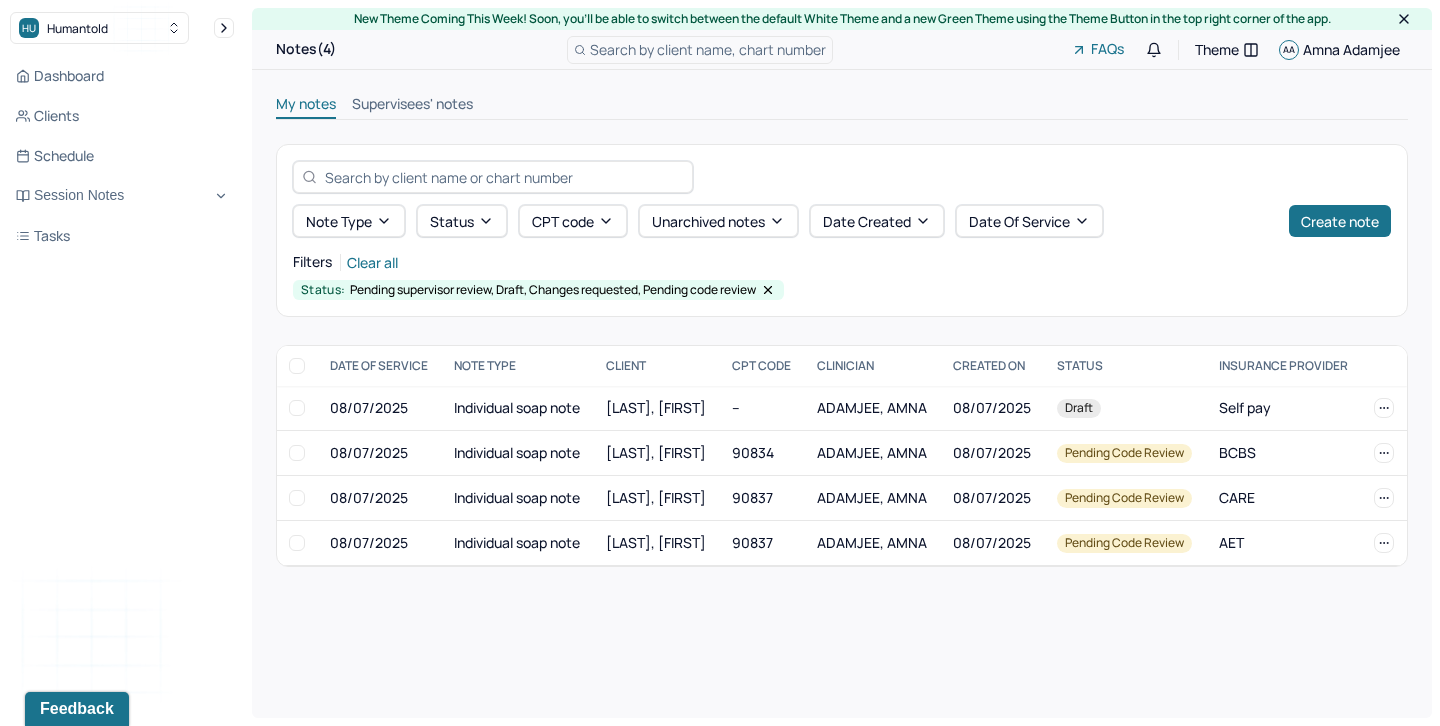 click on "Supervisees' notes" at bounding box center [412, 106] 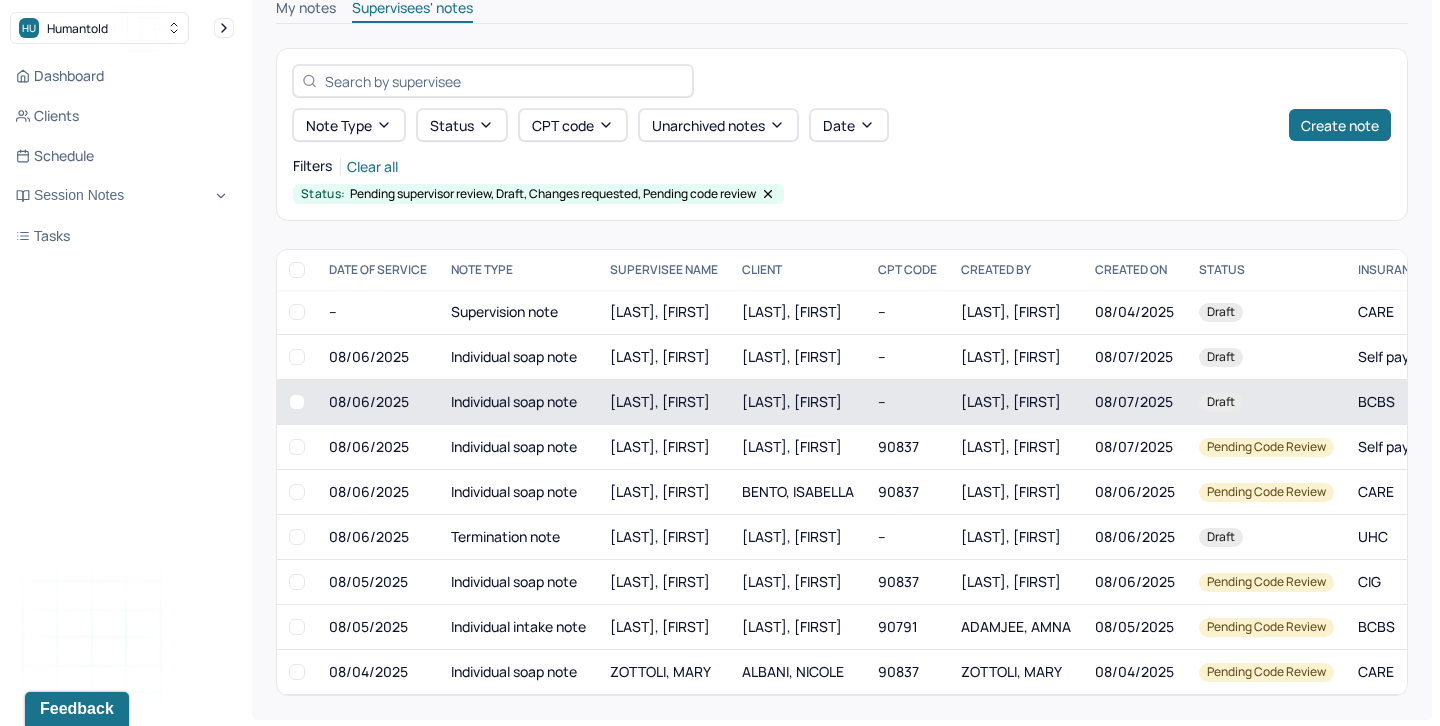 scroll, scrollTop: 0, scrollLeft: 0, axis: both 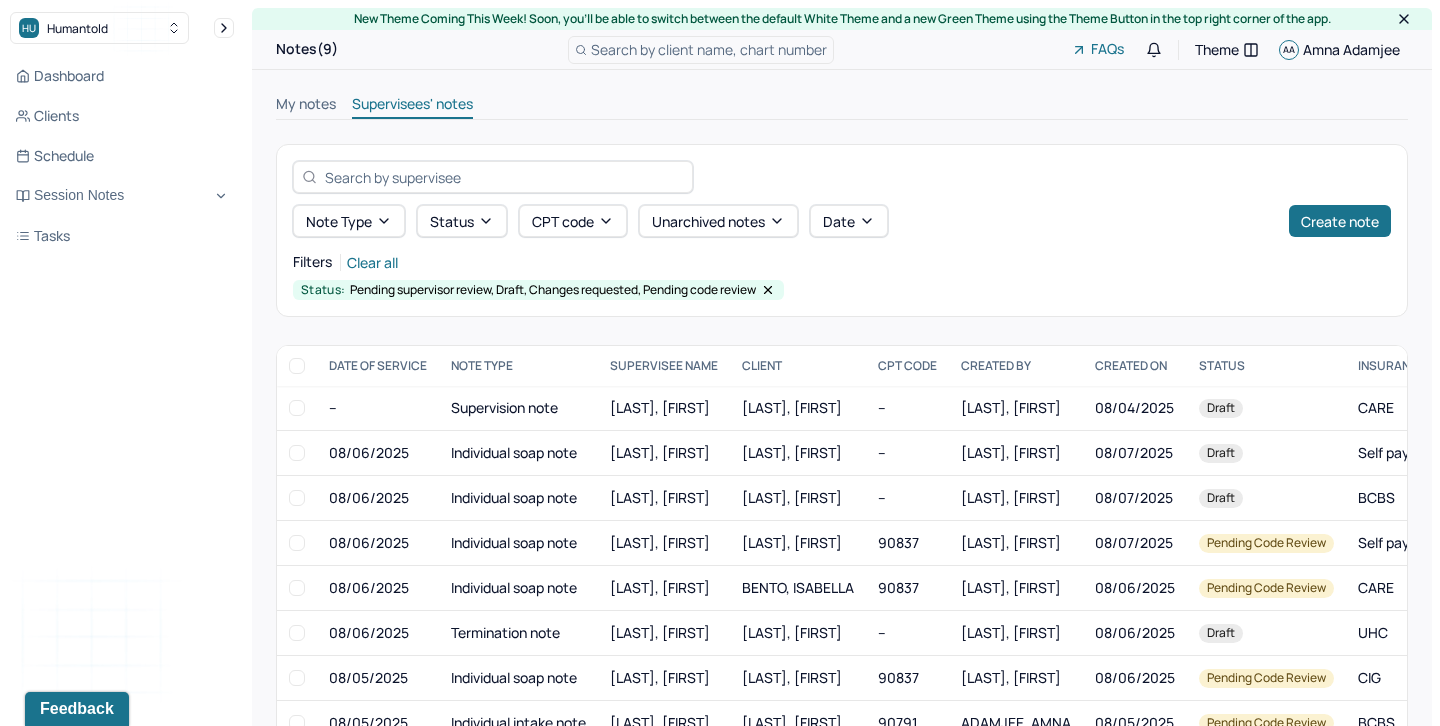 click on "My notes" at bounding box center [306, 106] 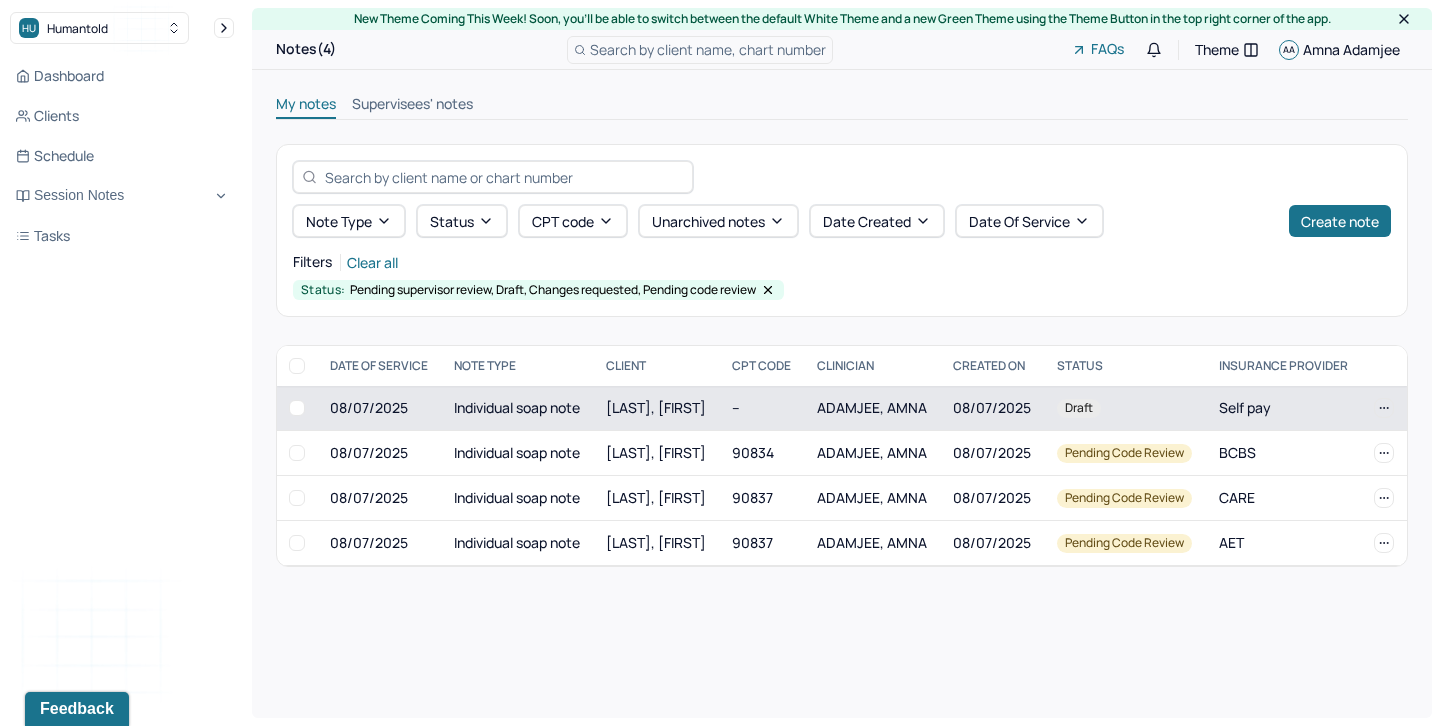 click on "[LAST], [FIRST]" at bounding box center [657, 408] 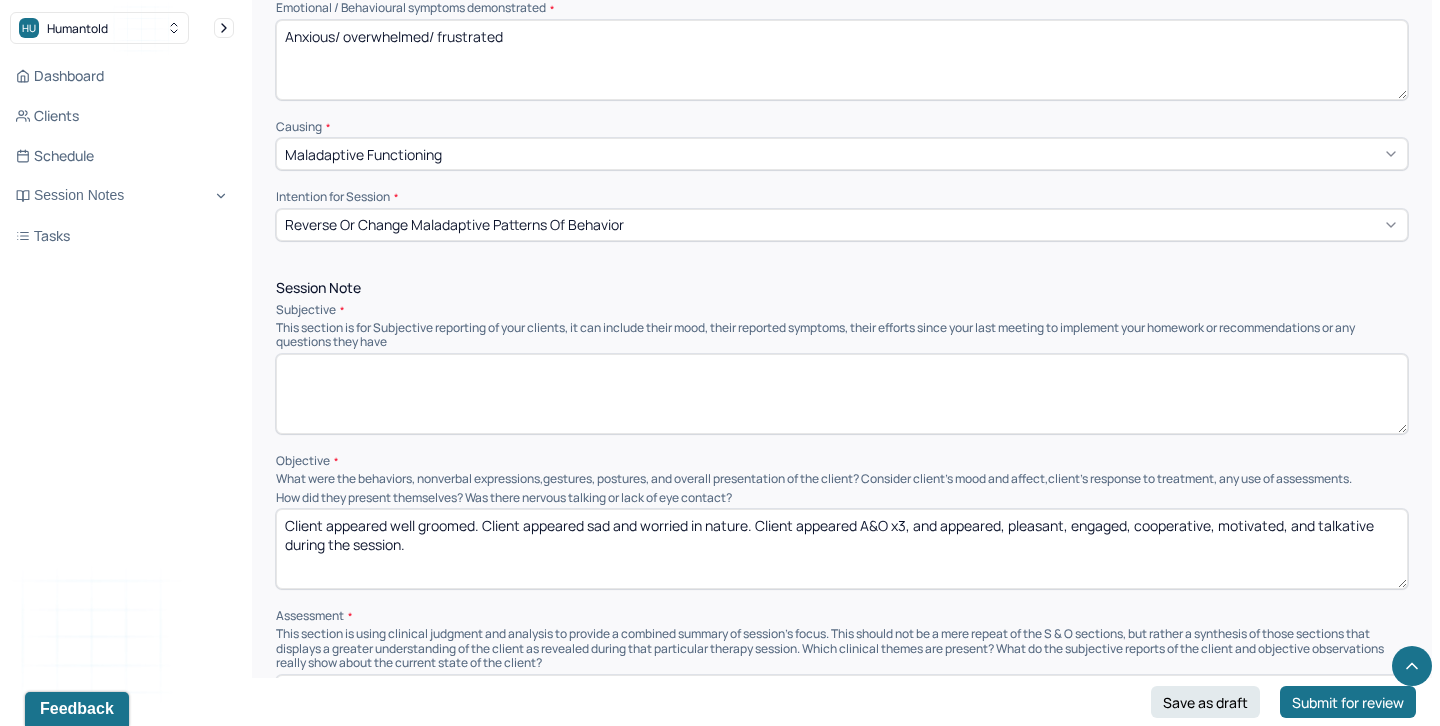 scroll, scrollTop: 1000, scrollLeft: 0, axis: vertical 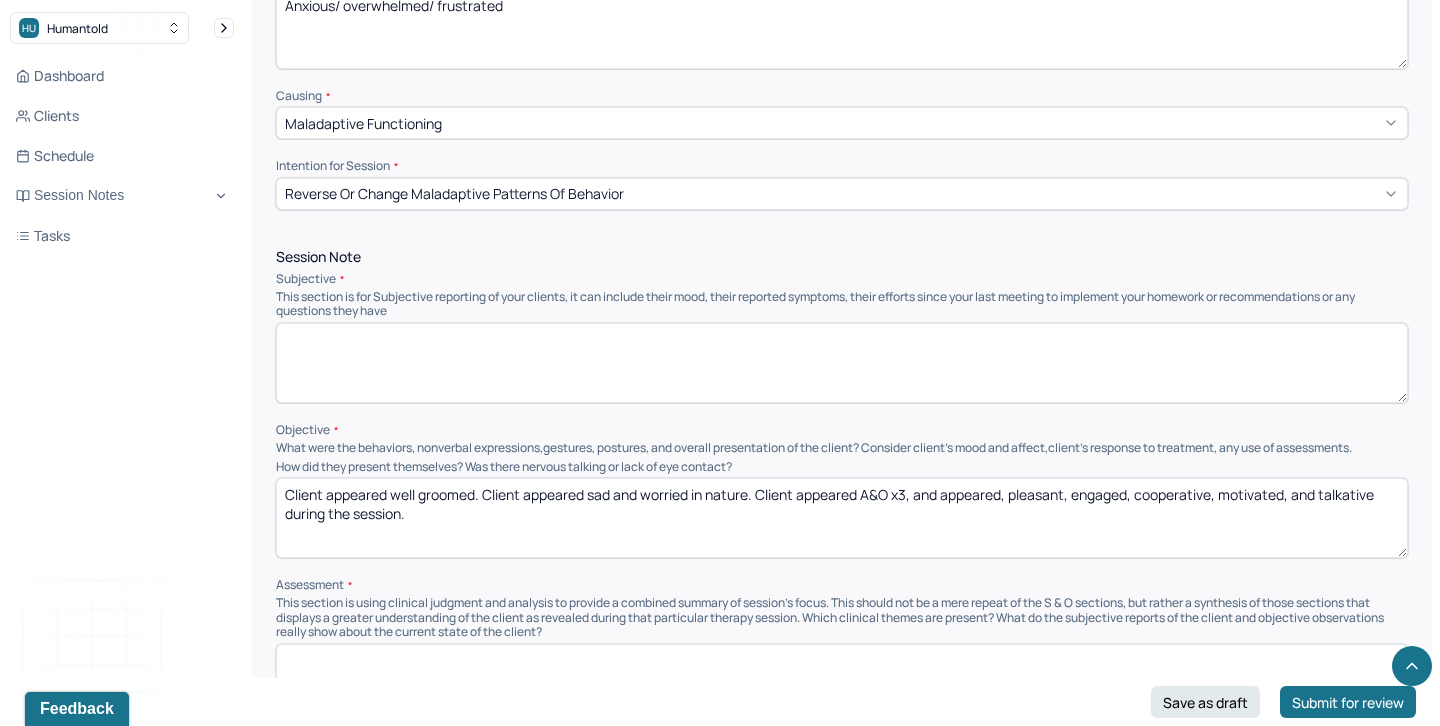 click at bounding box center (842, 363) 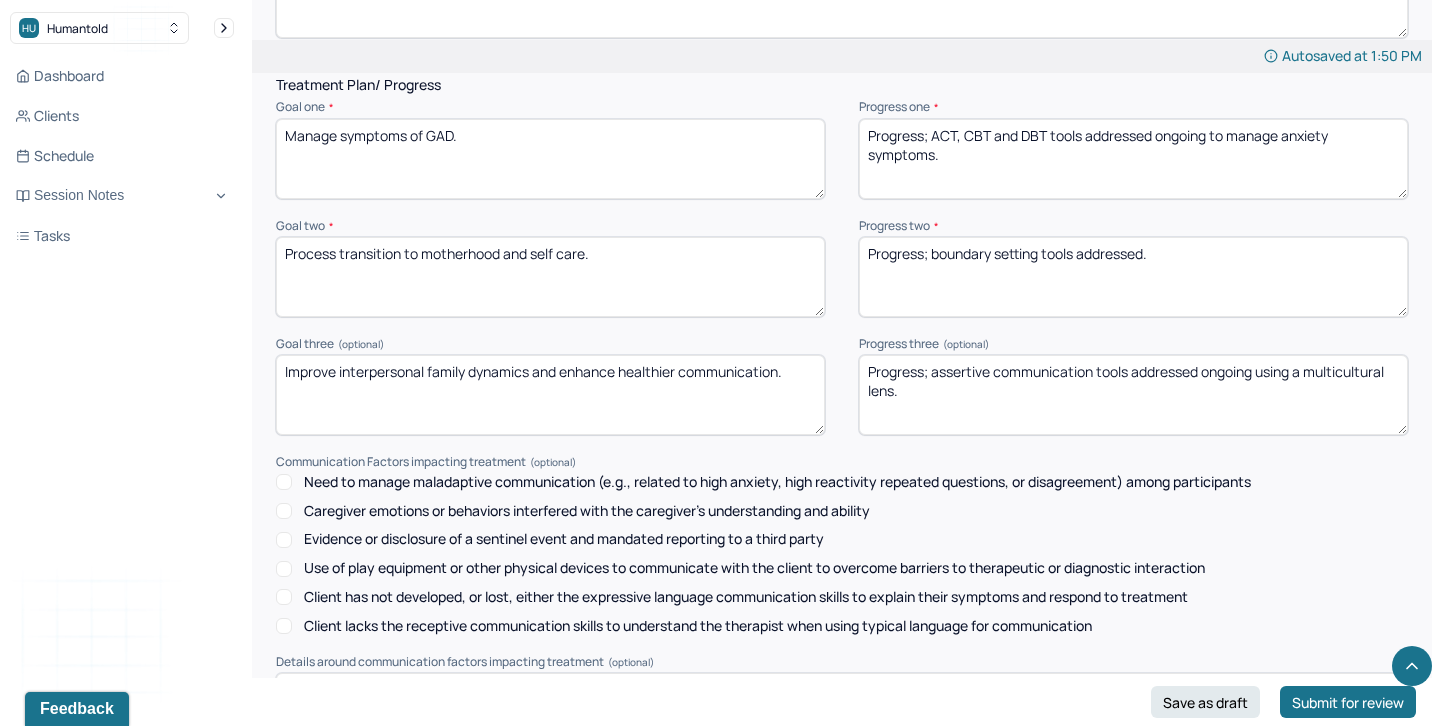 scroll, scrollTop: 2636, scrollLeft: 0, axis: vertical 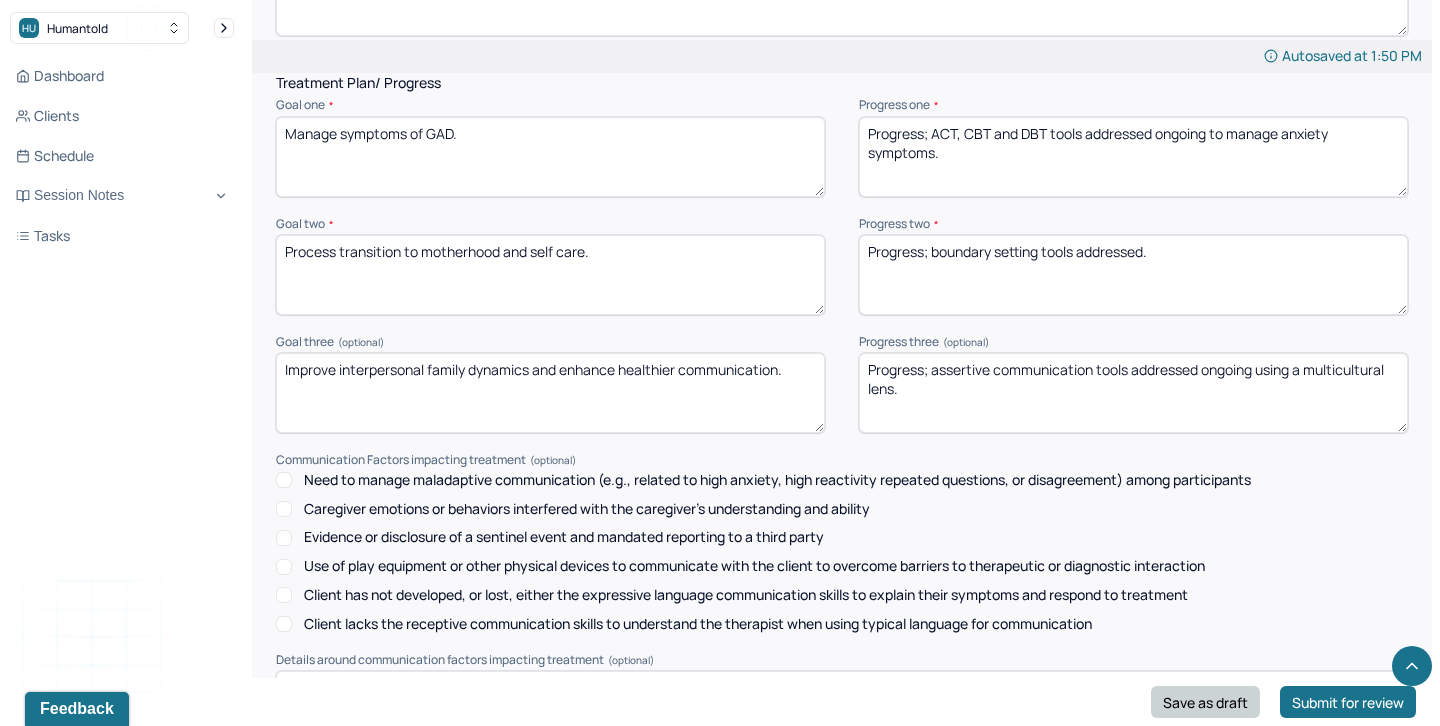 type on "Client reported and processed insights from recent couples therapy session" 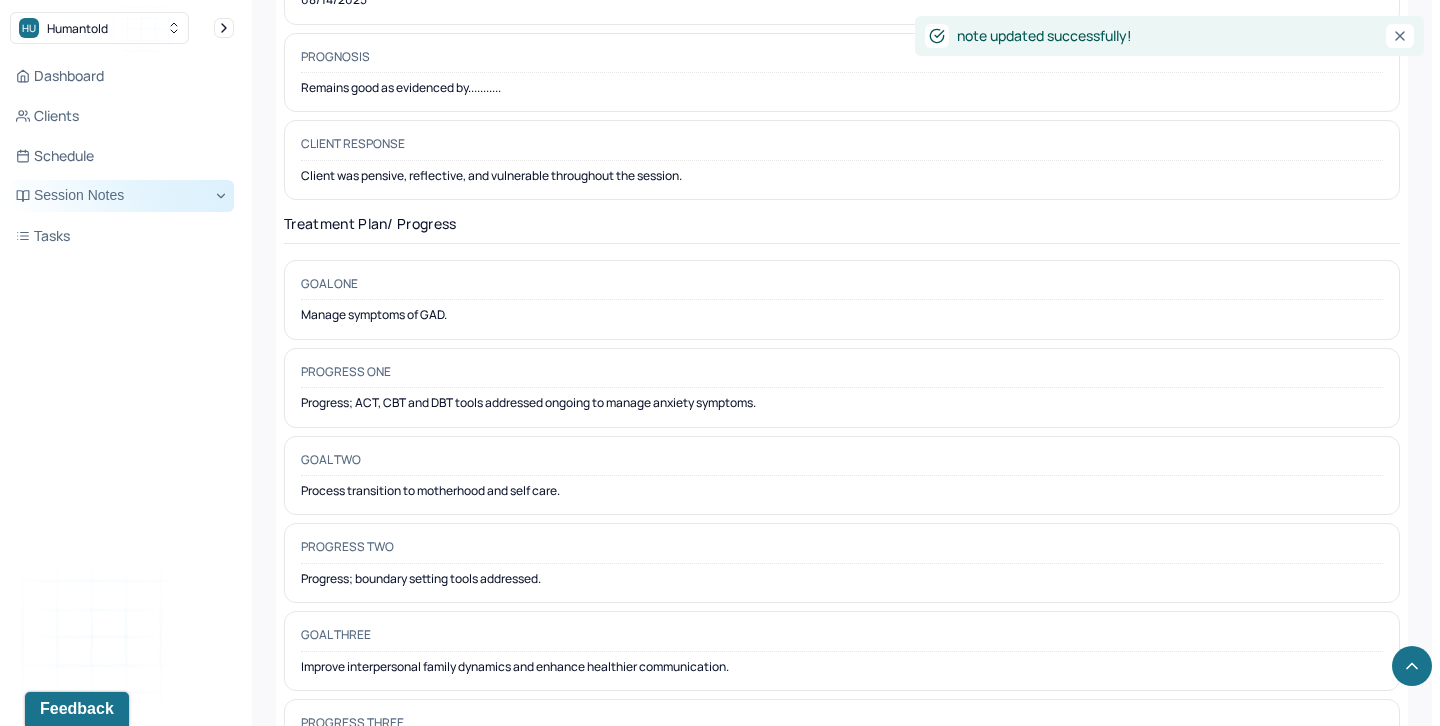 click on "Session Notes" at bounding box center (122, 196) 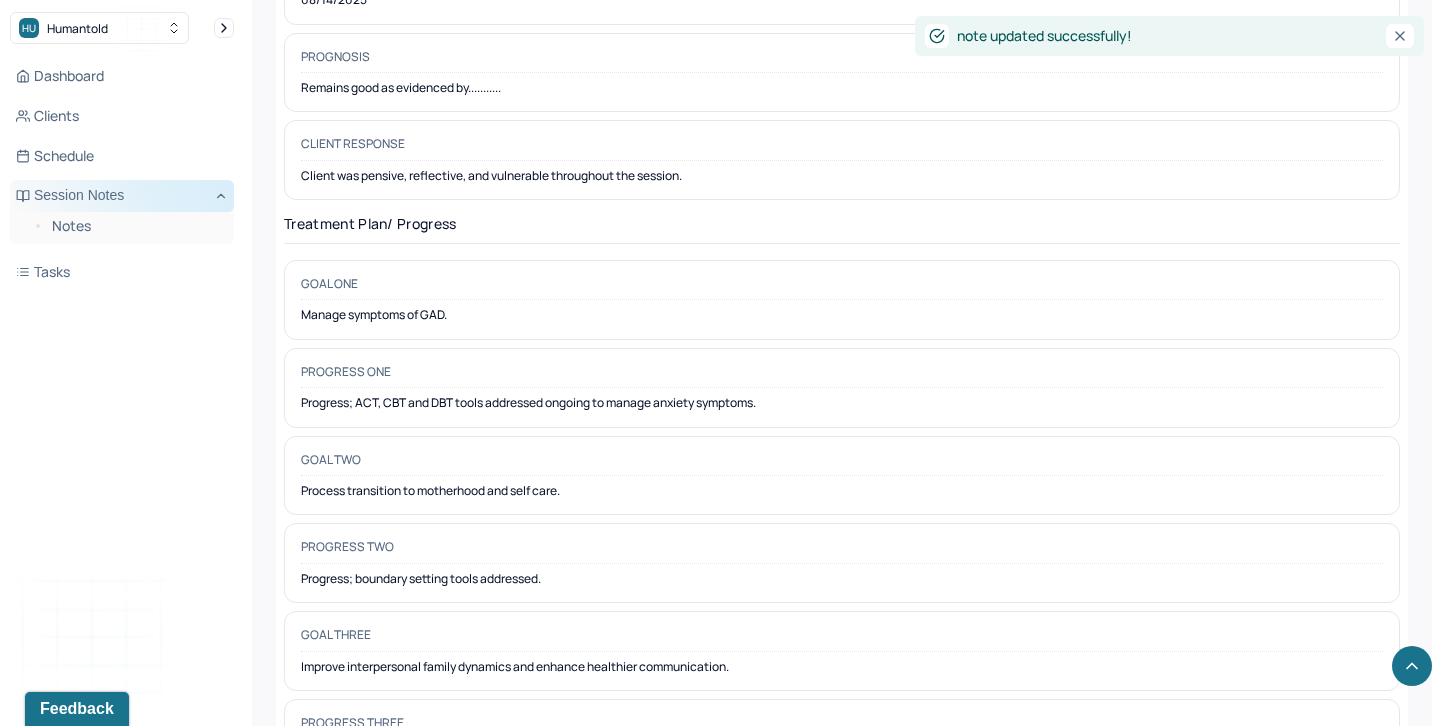 click on "Session Notes" at bounding box center (122, 196) 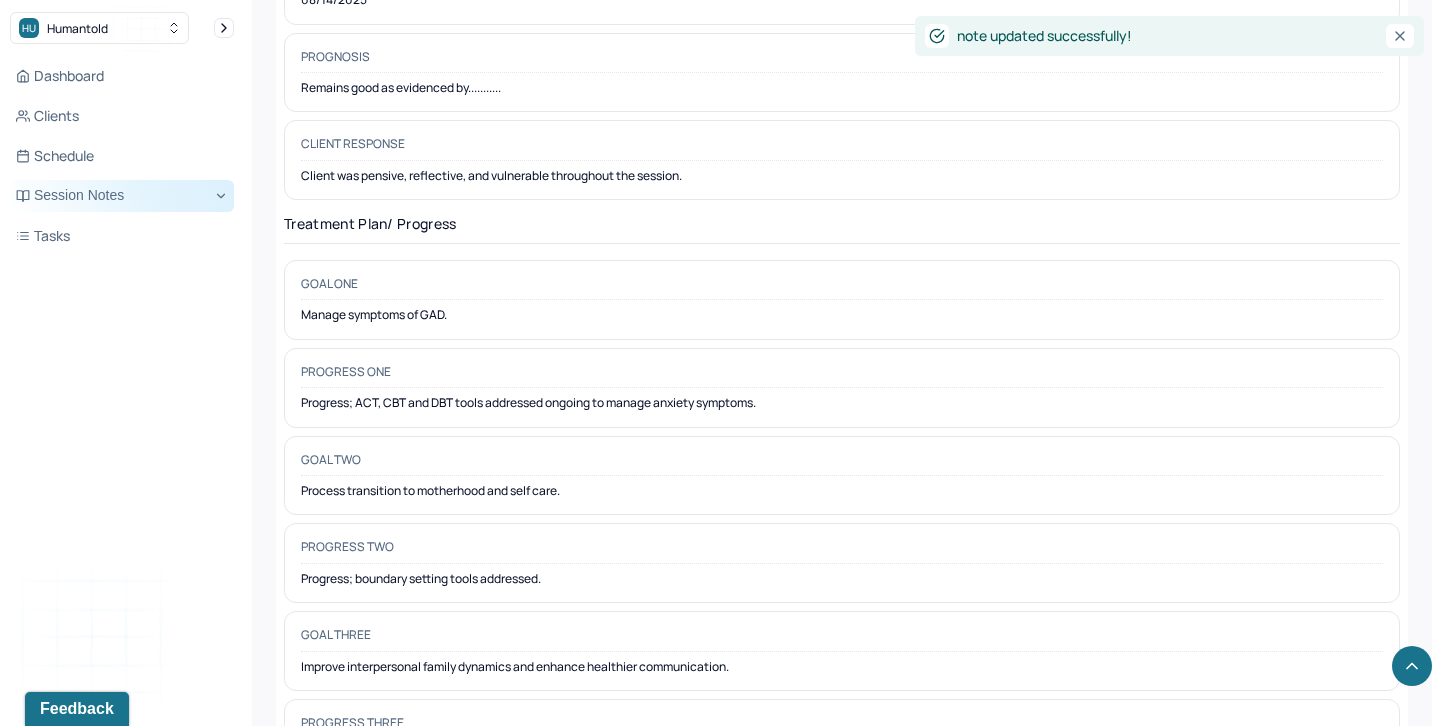 click on "Session Notes" at bounding box center (122, 196) 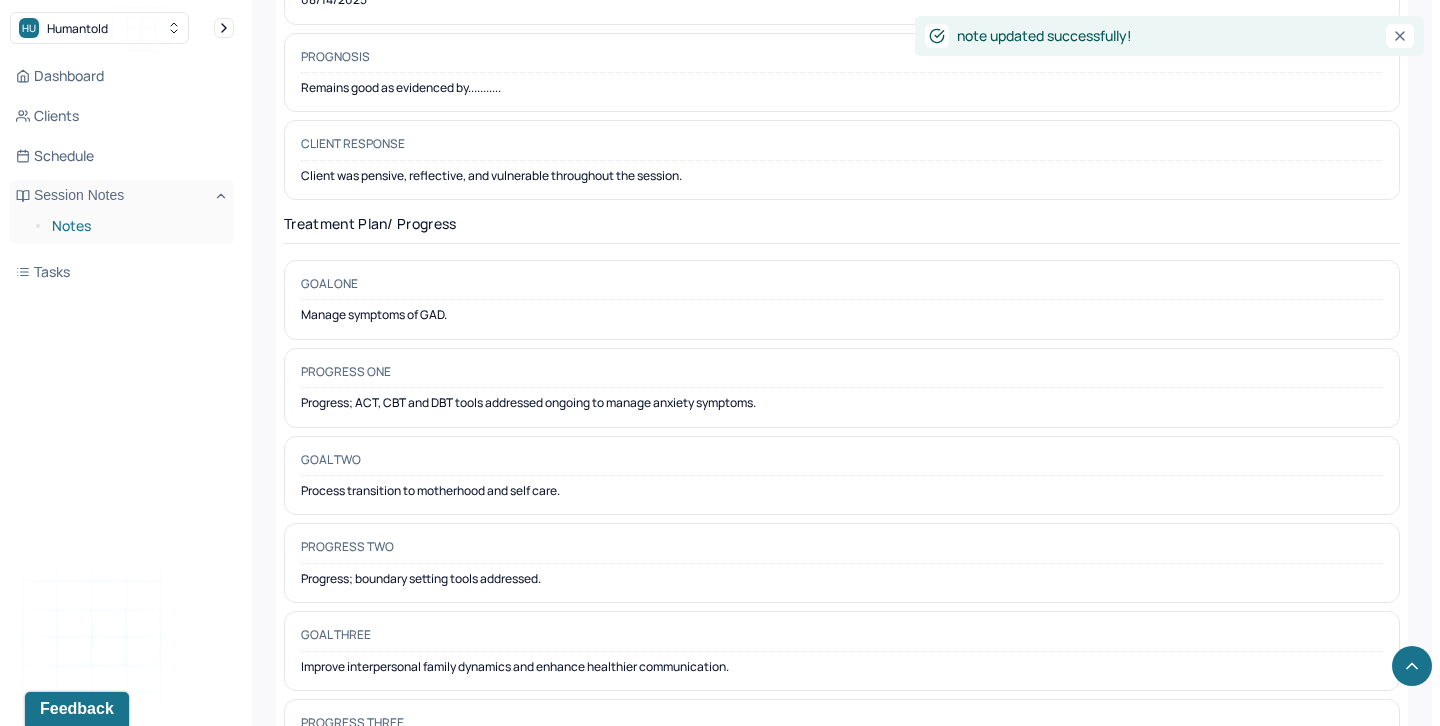 click on "Notes" at bounding box center [135, 226] 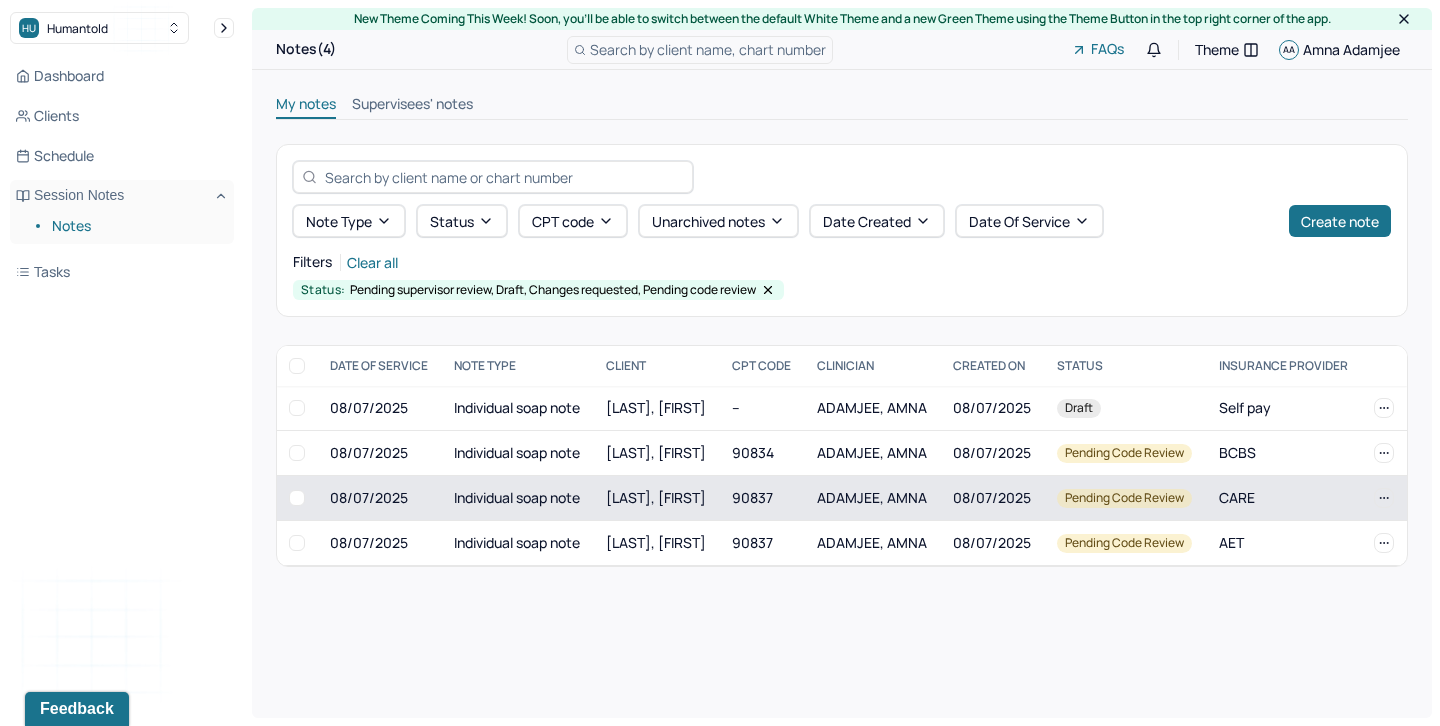 click on "[LAST], [FIRST]" at bounding box center [656, 497] 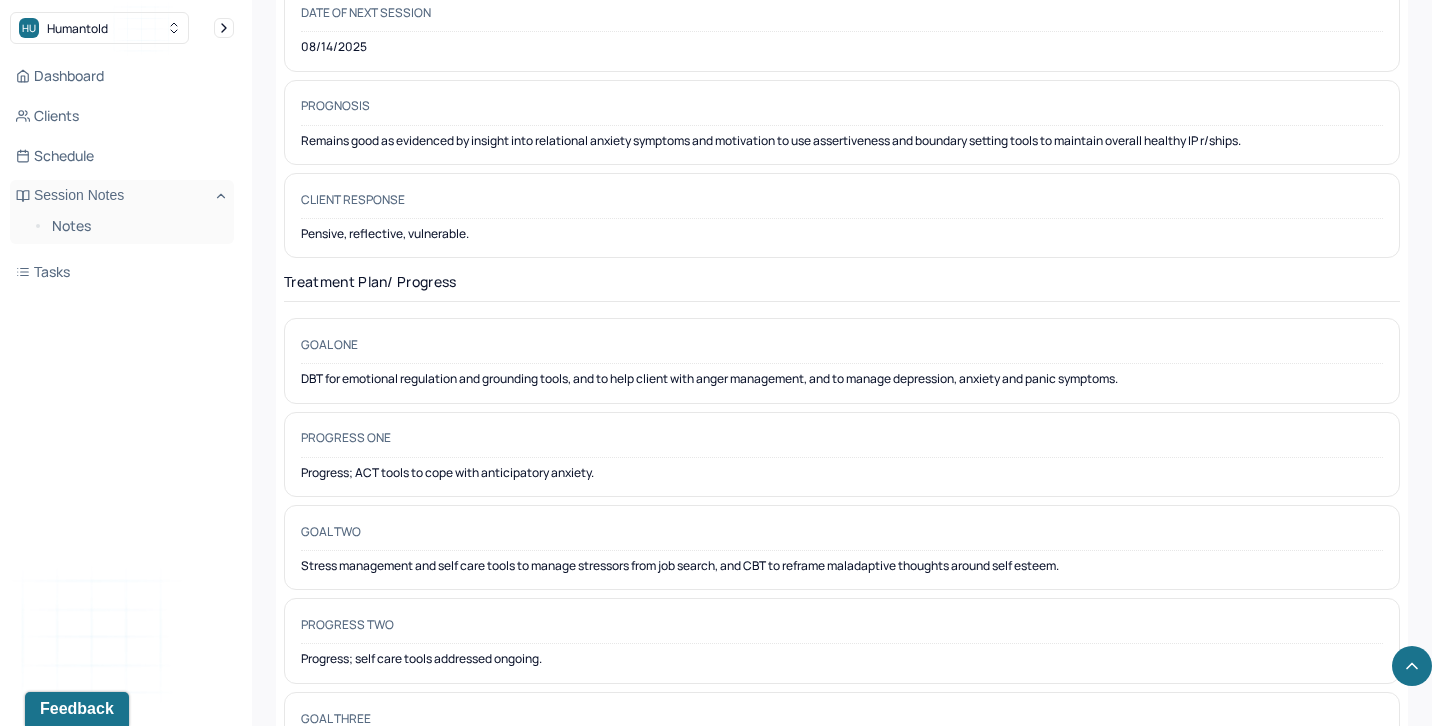 scroll, scrollTop: 2756, scrollLeft: 0, axis: vertical 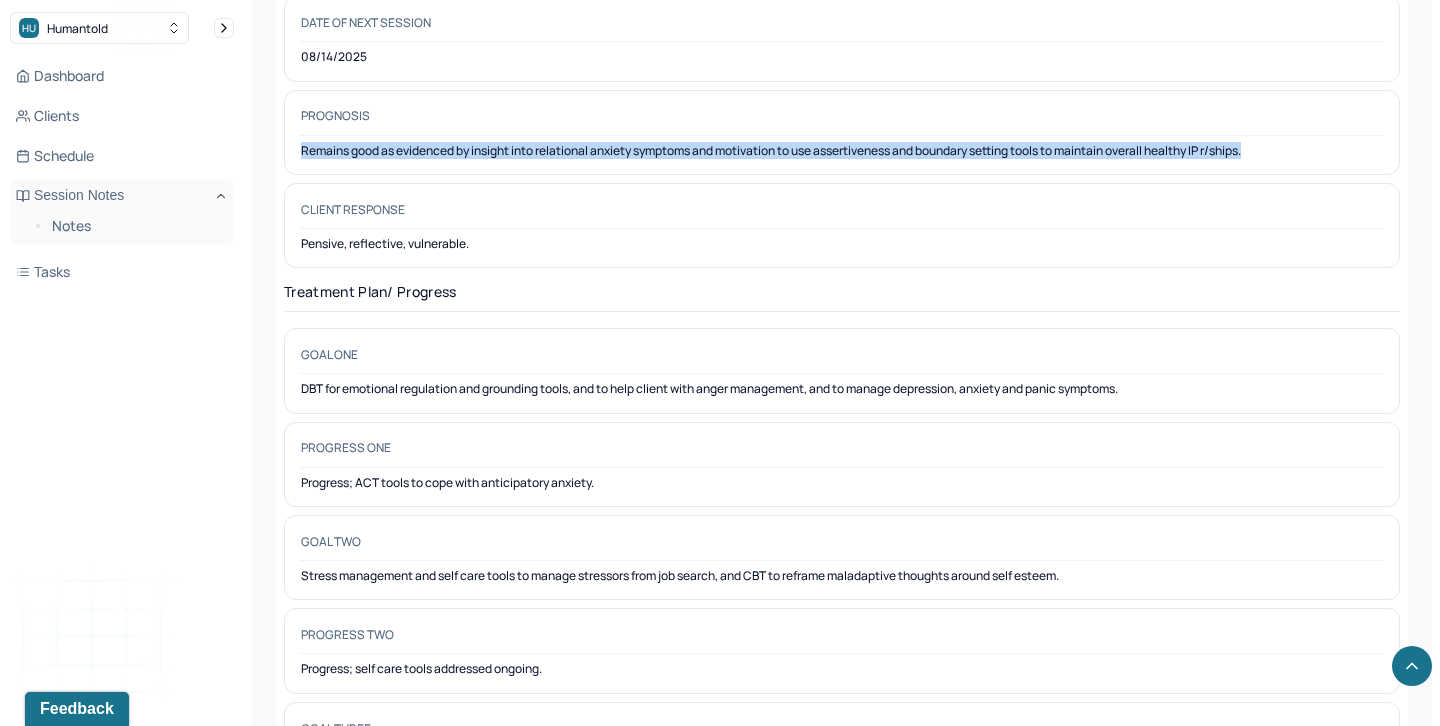 drag, startPoint x: 1275, startPoint y: 125, endPoint x: 302, endPoint y: 126, distance: 973.0005 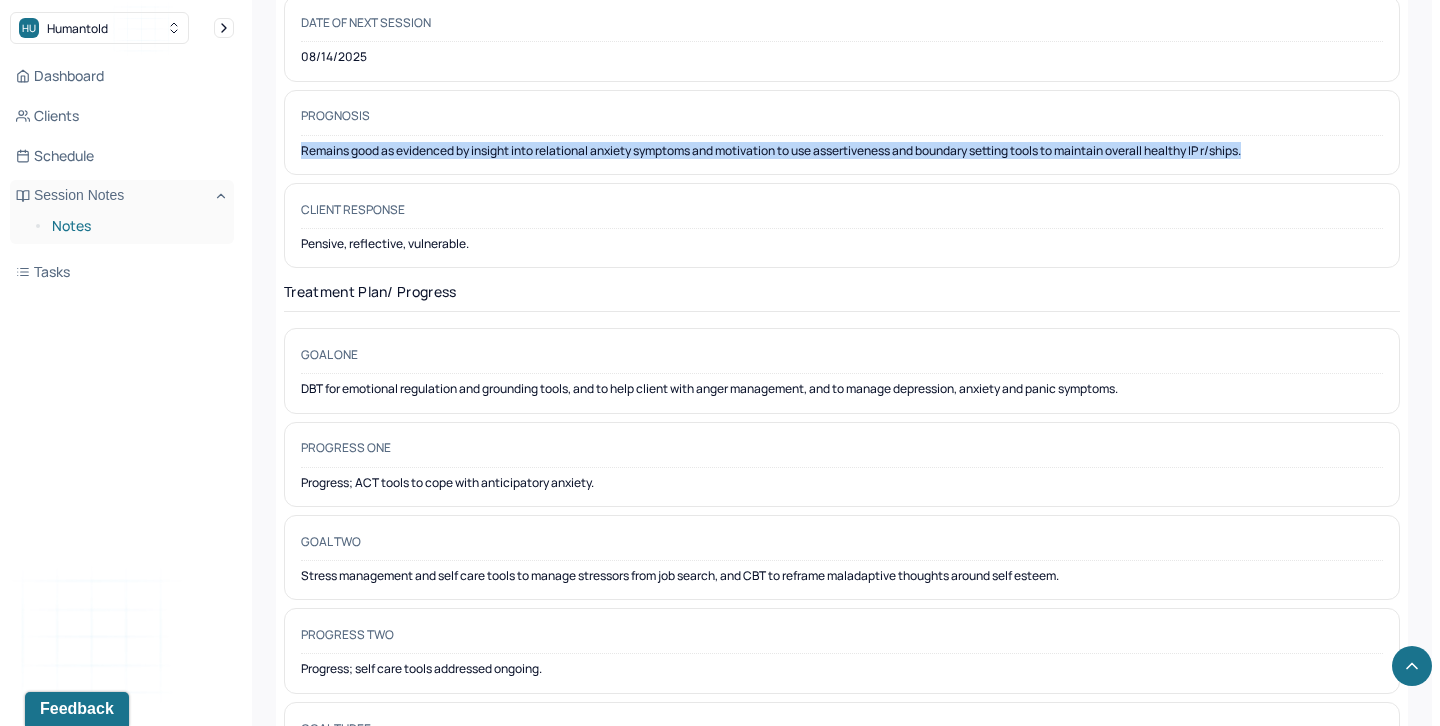 click on "Notes" at bounding box center [135, 226] 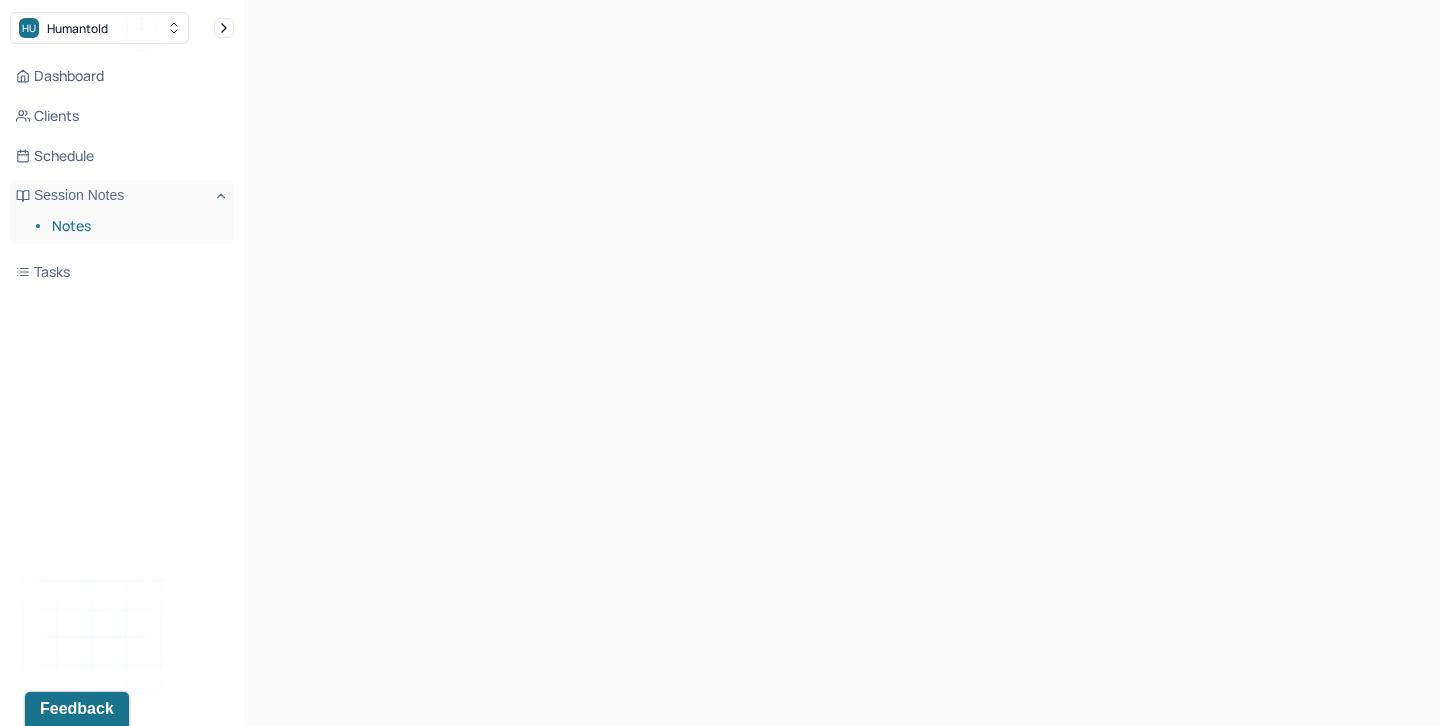 scroll, scrollTop: 0, scrollLeft: 0, axis: both 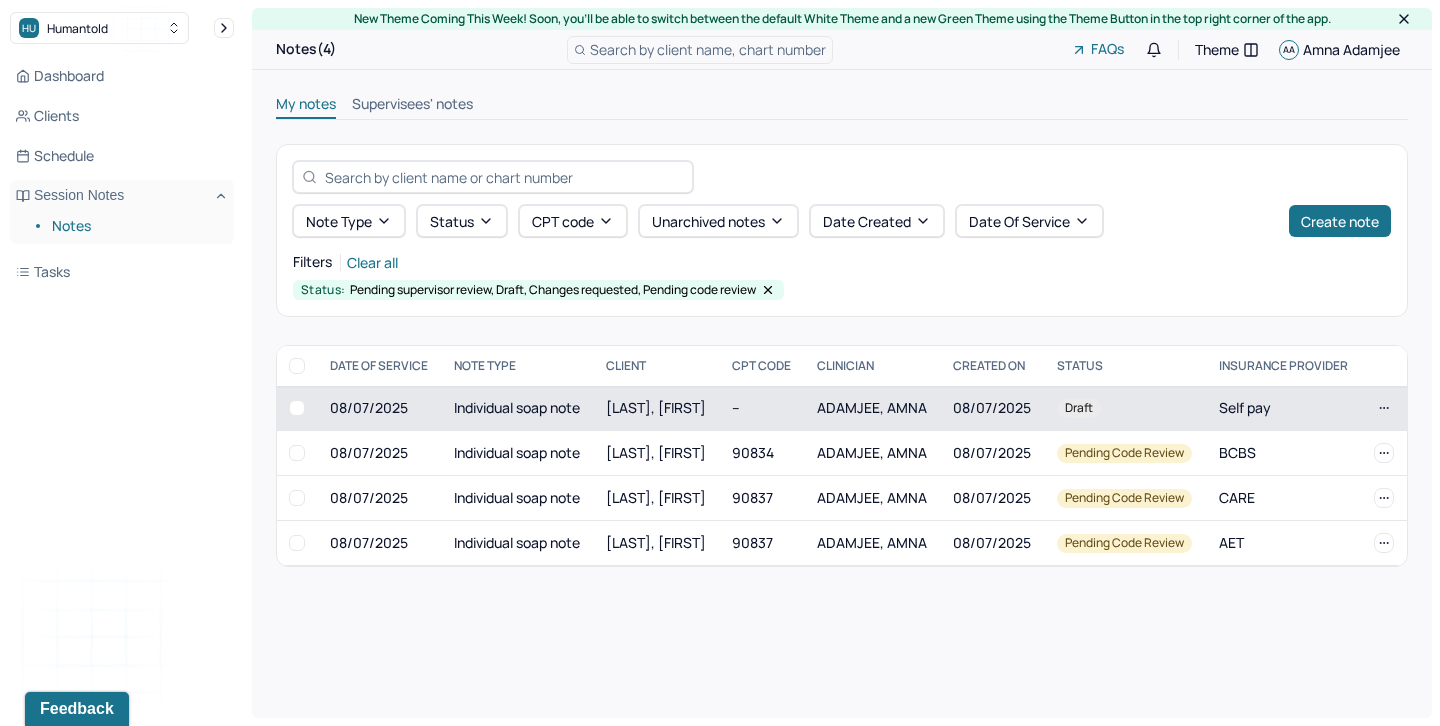 click on "[LAST], [FIRST]" at bounding box center (657, 408) 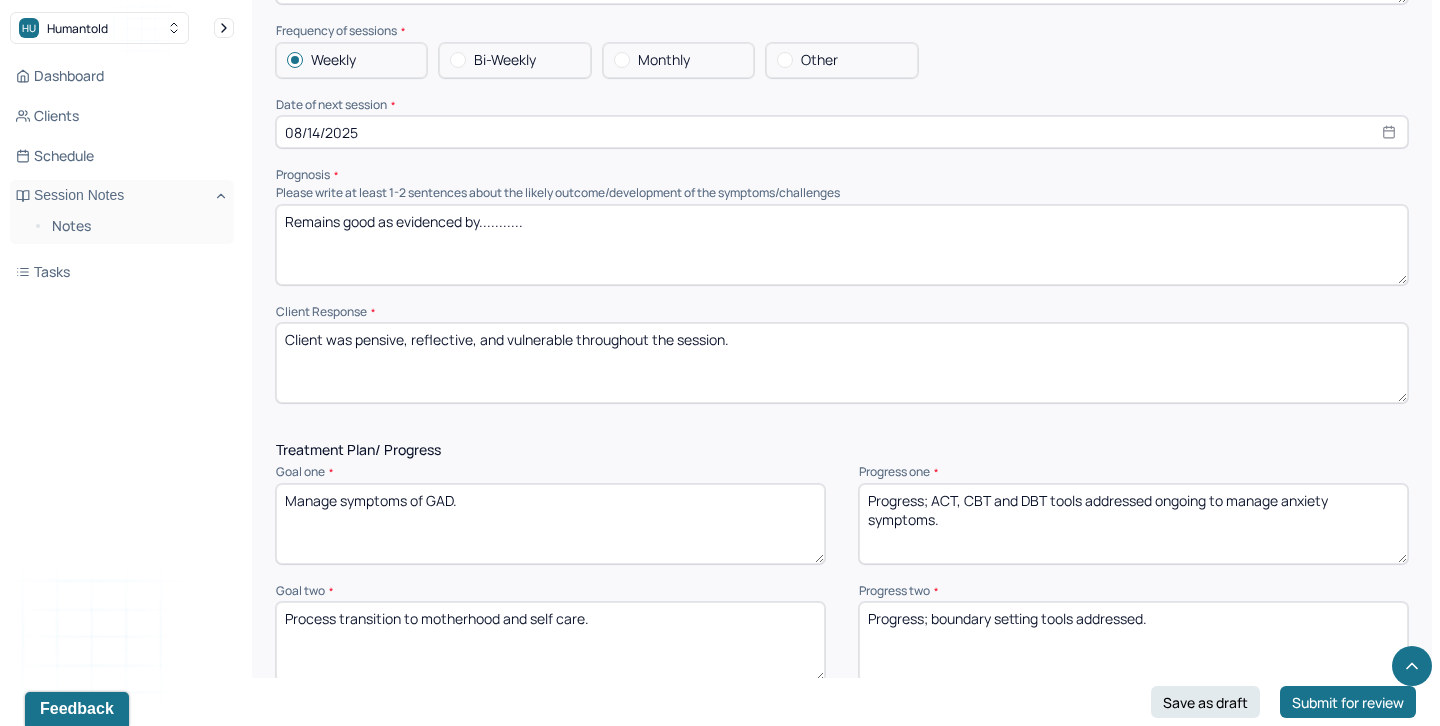 scroll, scrollTop: 2230, scrollLeft: 0, axis: vertical 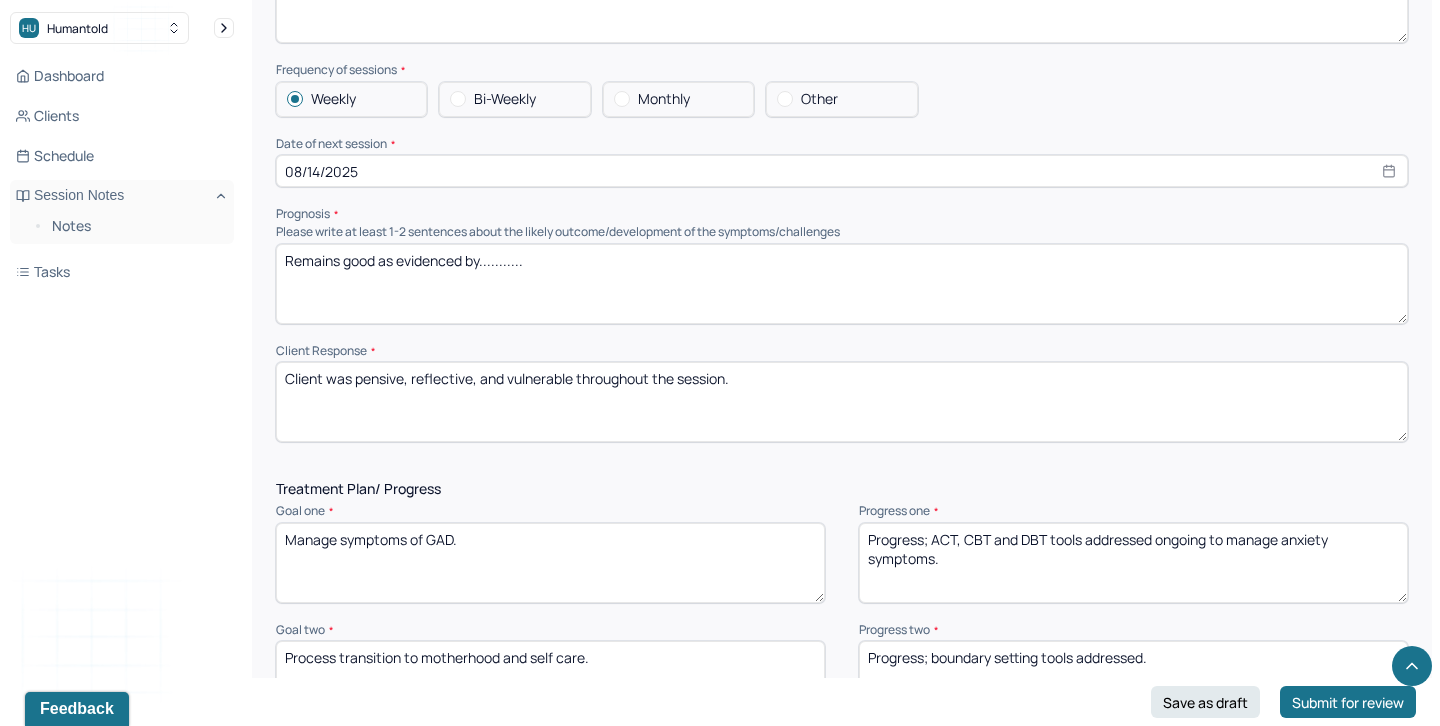 drag, startPoint x: 484, startPoint y: 253, endPoint x: 667, endPoint y: 256, distance: 183.02458 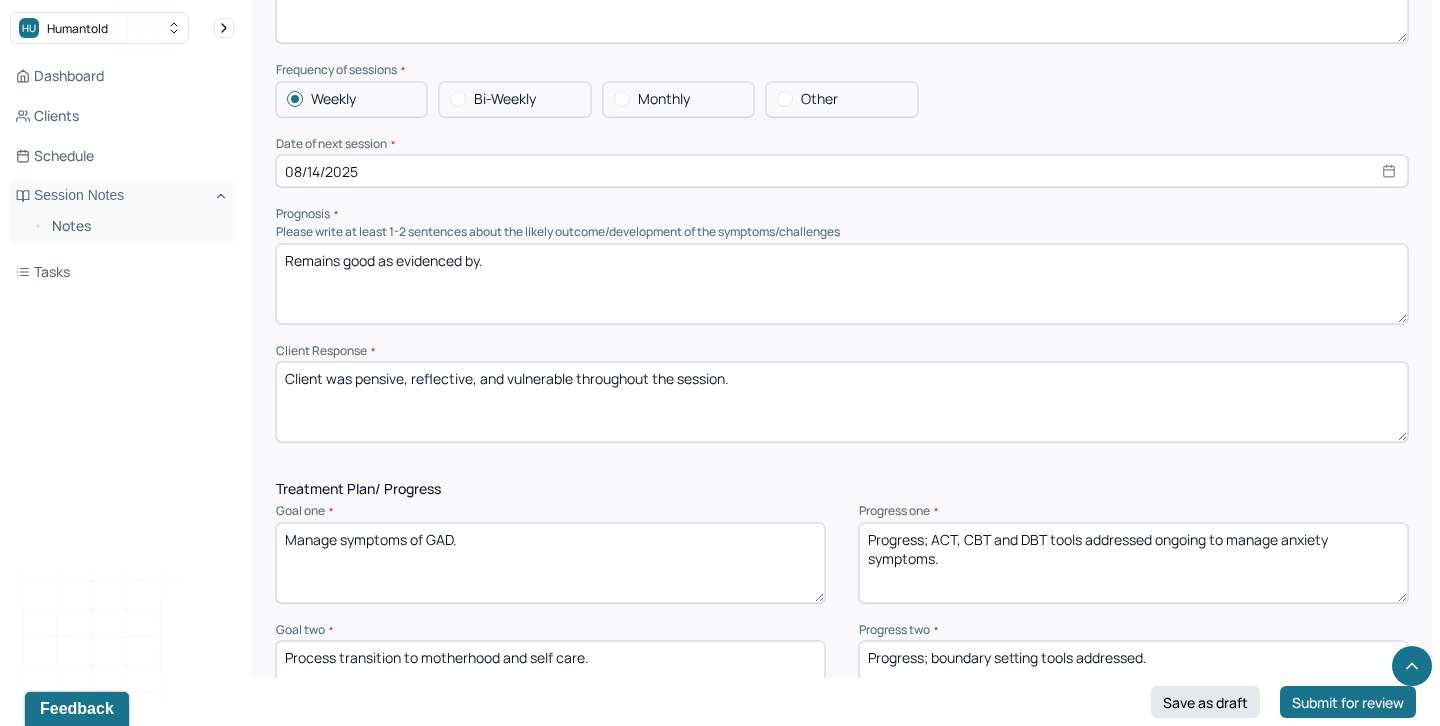 paste on "Remains good as evidenced by insight into relational anxiety symptoms and motivation to use assertiveness and boundary setting tools to maintain overall healthy IP r/ships." 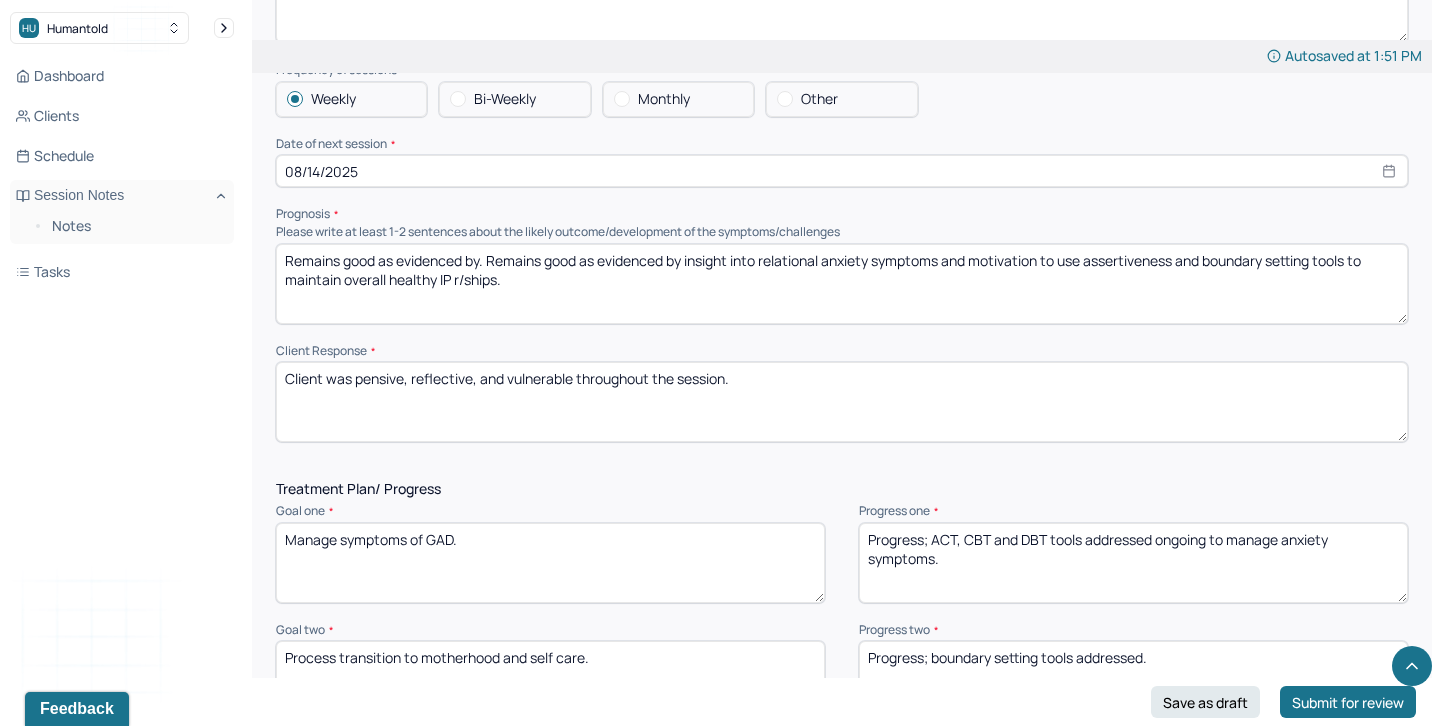 drag, startPoint x: 683, startPoint y: 254, endPoint x: 482, endPoint y: 253, distance: 201.00249 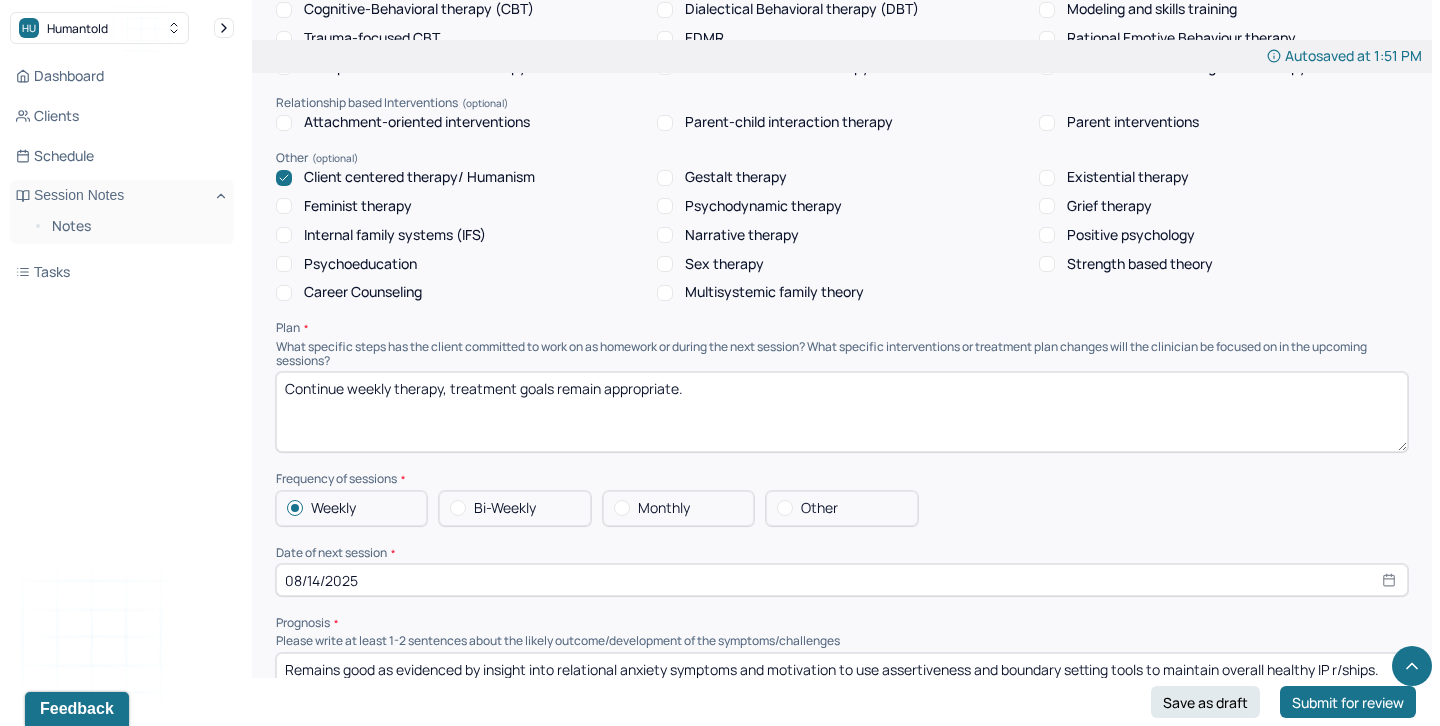 scroll, scrollTop: 1786, scrollLeft: 0, axis: vertical 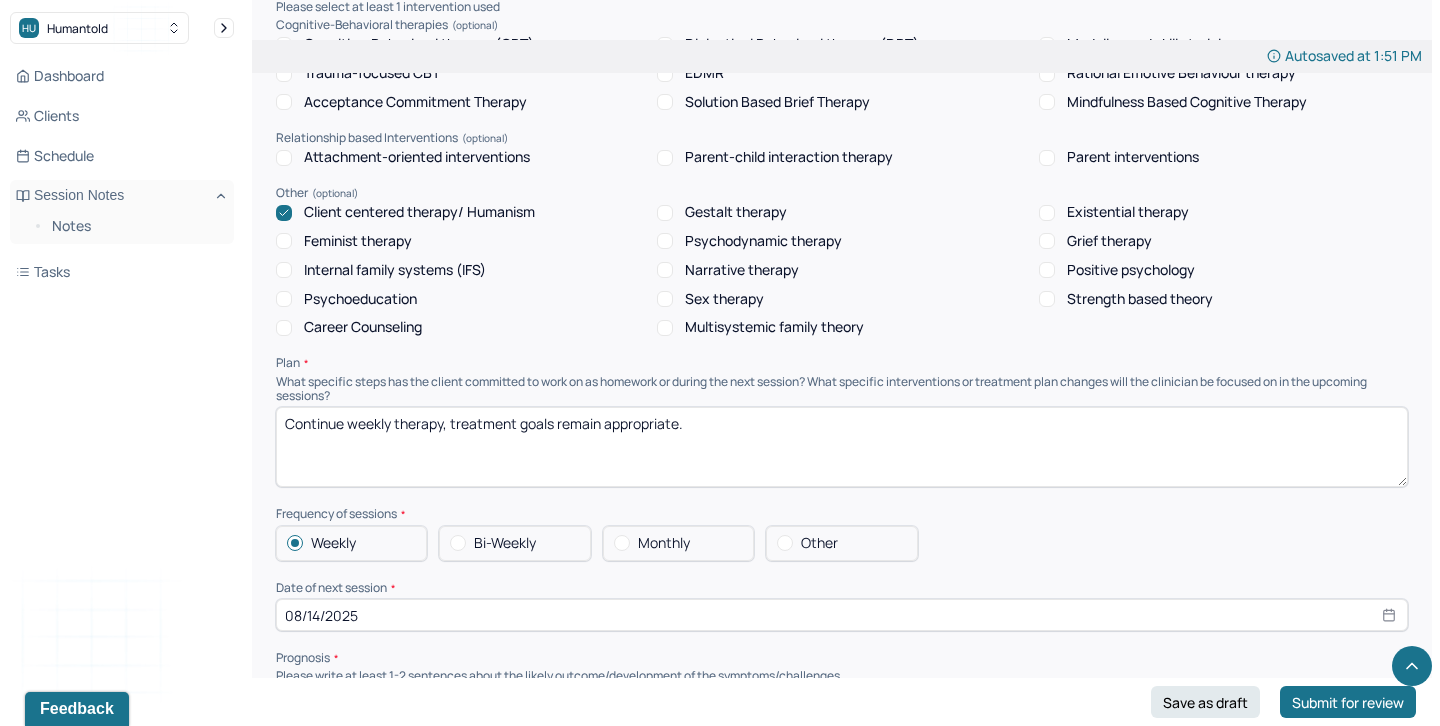 type on "Remains good as evidenced by insight into relational anxiety symptoms and motivation to use assertiveness and boundary setting tools to maintain overall healthy IP r/ships." 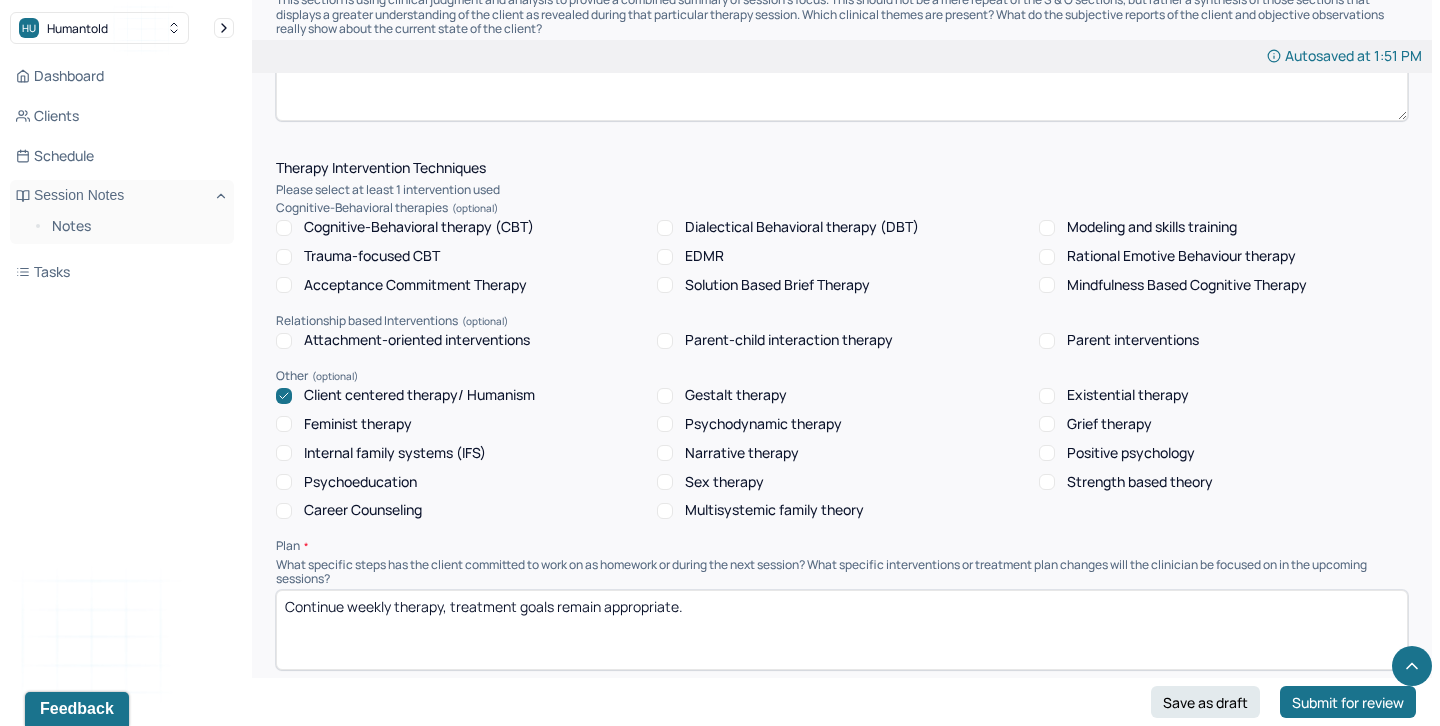 scroll, scrollTop: 1588, scrollLeft: 0, axis: vertical 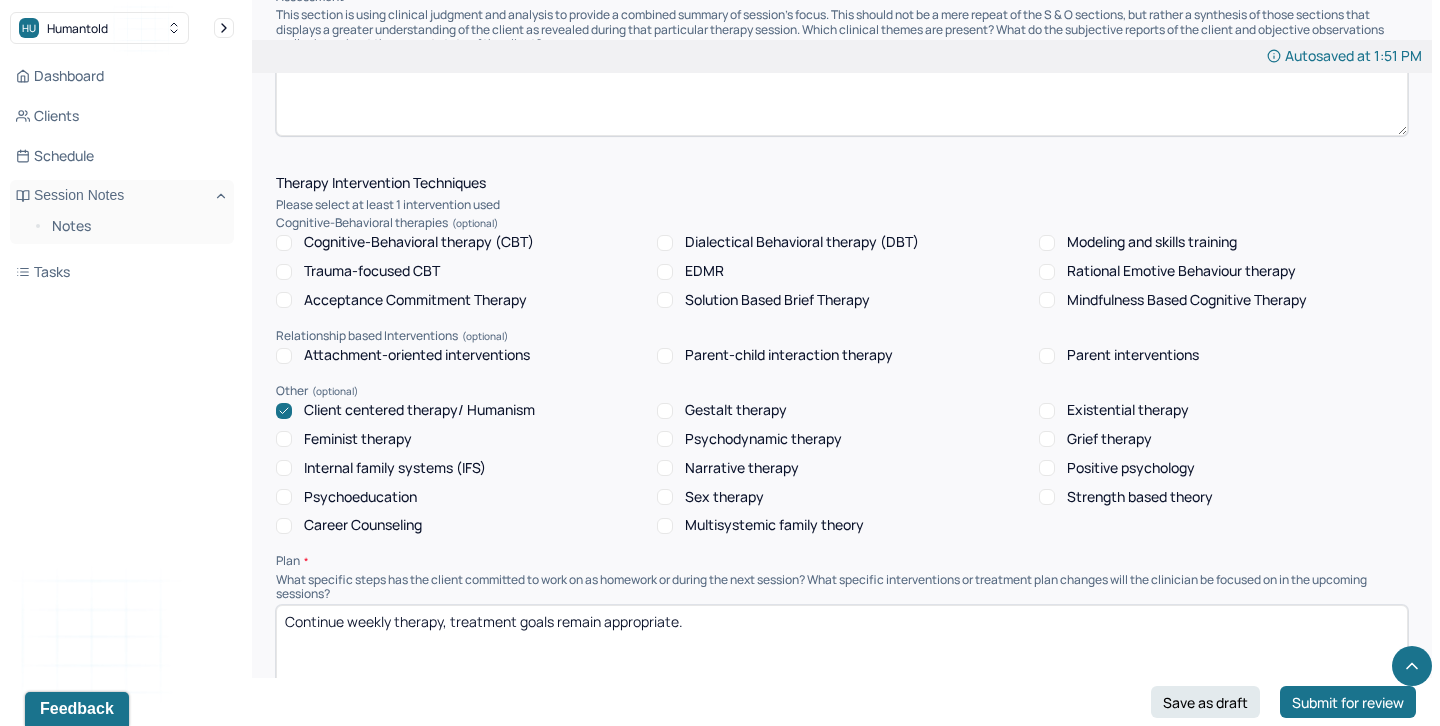 click on "Modeling and skills training" at bounding box center (1047, 243) 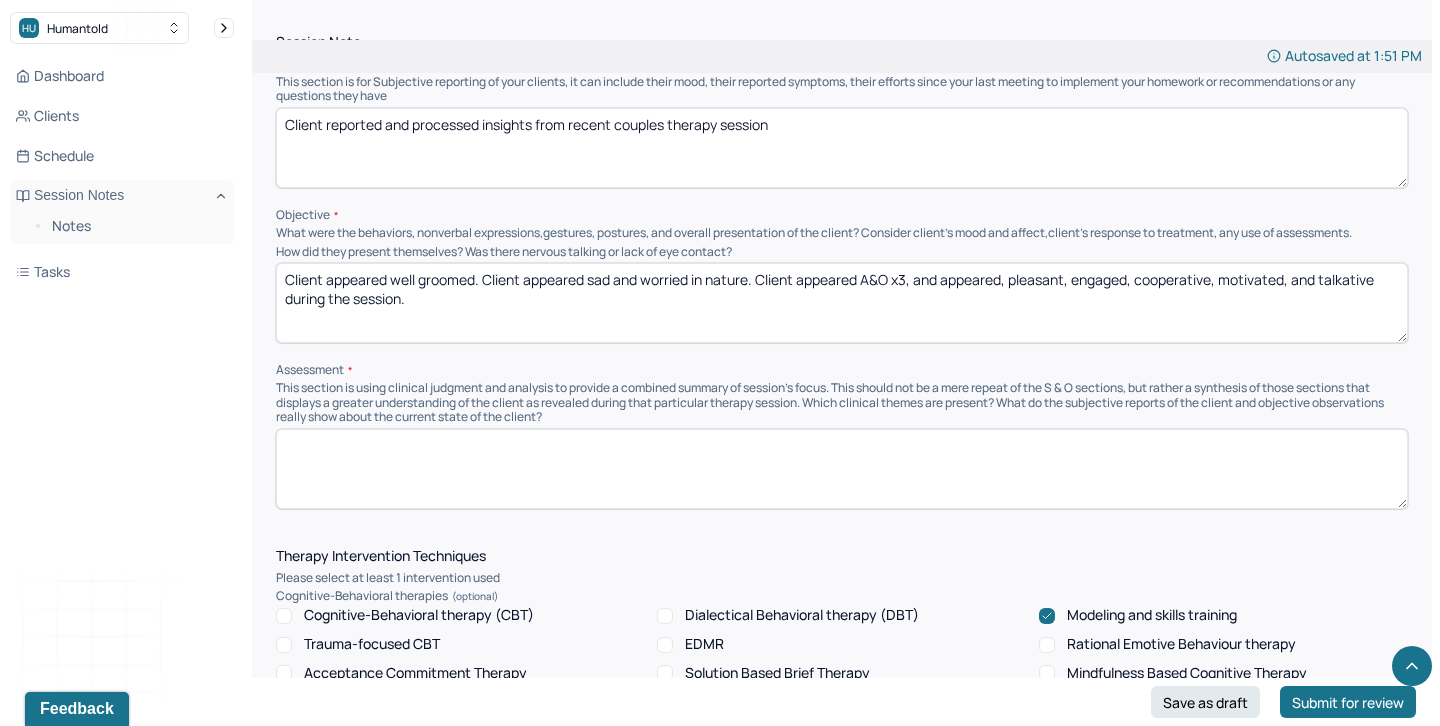 scroll, scrollTop: 1196, scrollLeft: 0, axis: vertical 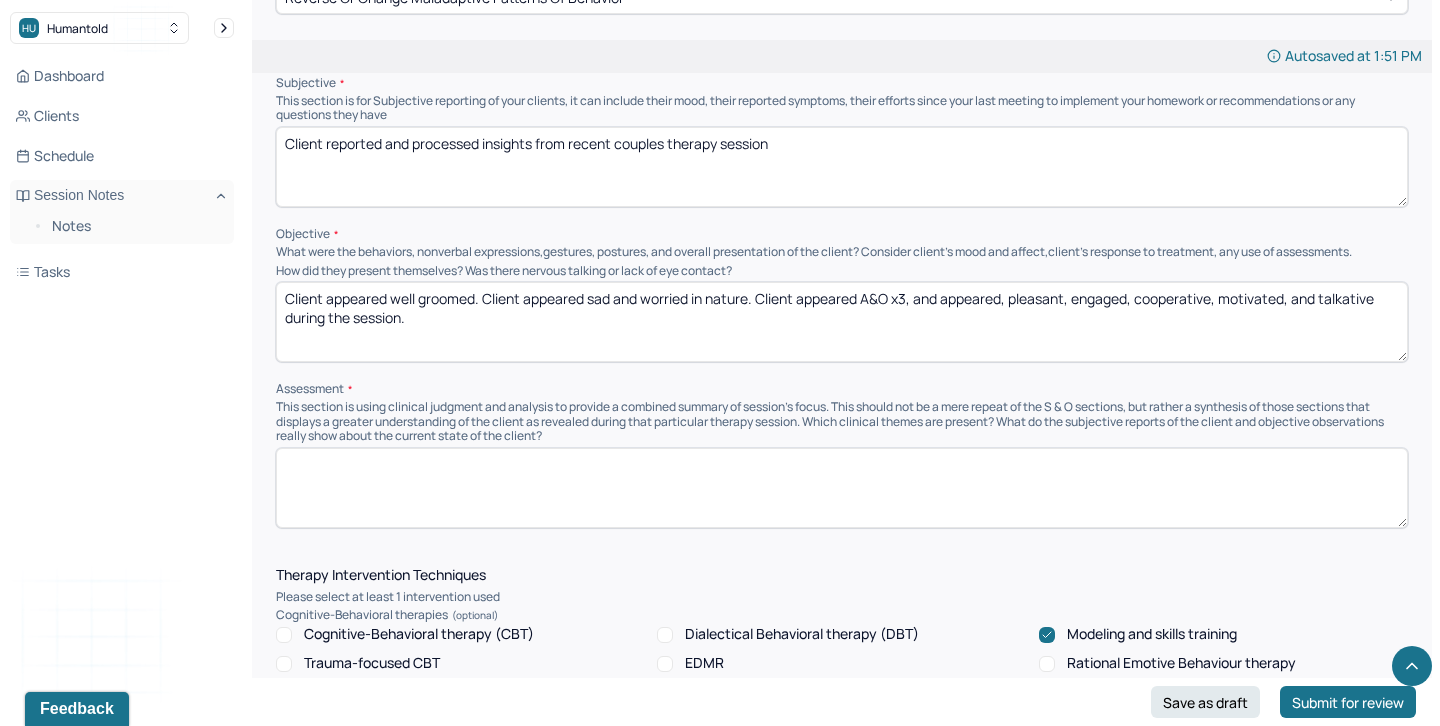 click at bounding box center (842, 488) 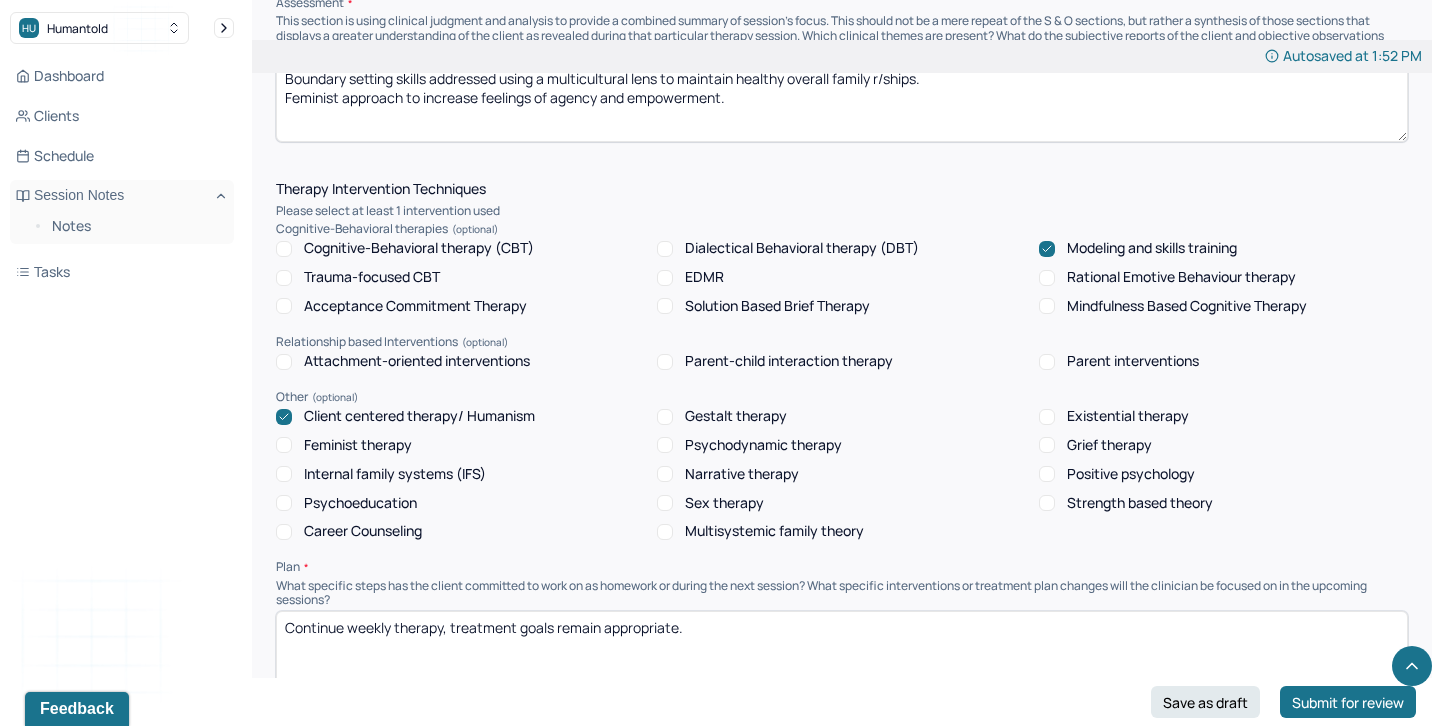 scroll, scrollTop: 1587, scrollLeft: 0, axis: vertical 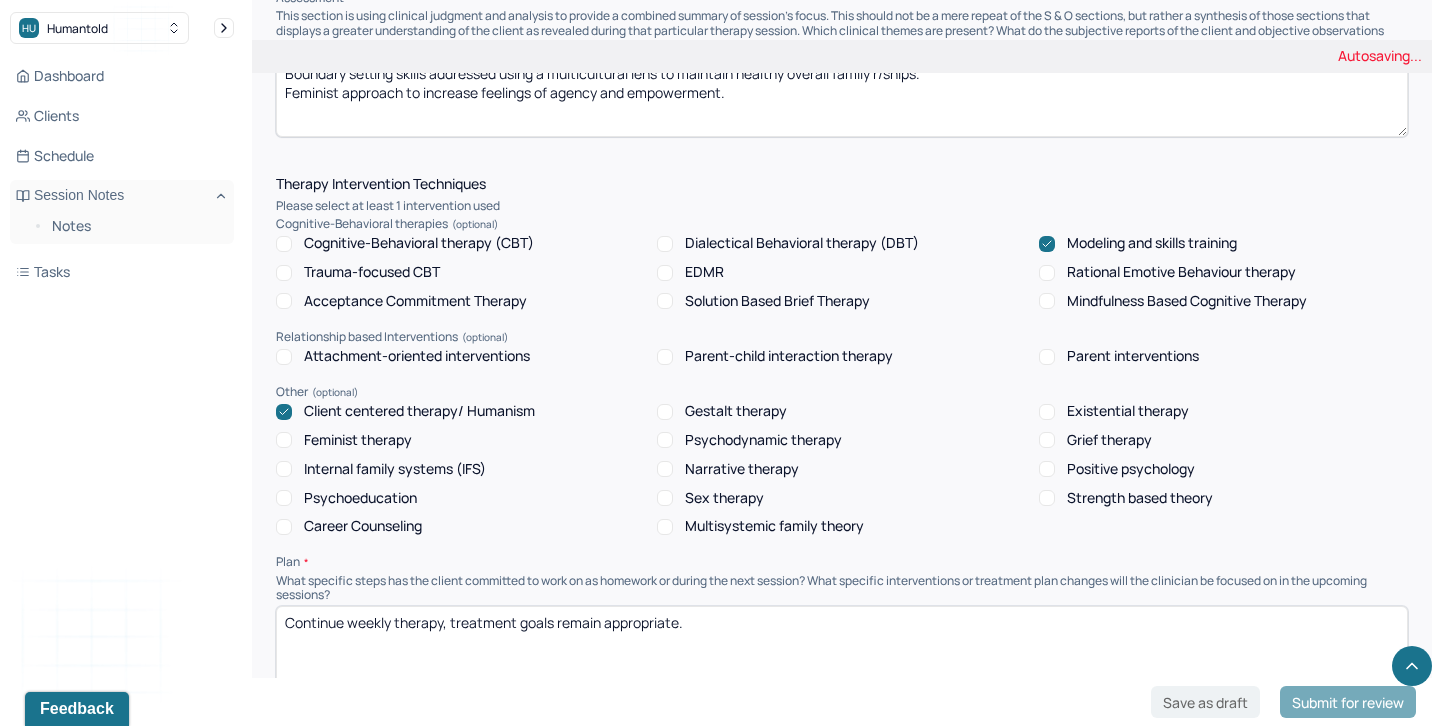 type on "Boundary setting skills addressed using a multicultural lens to maintain healthy overall family r/ships.
Feminist approach to increase feelings of agency and empowerment." 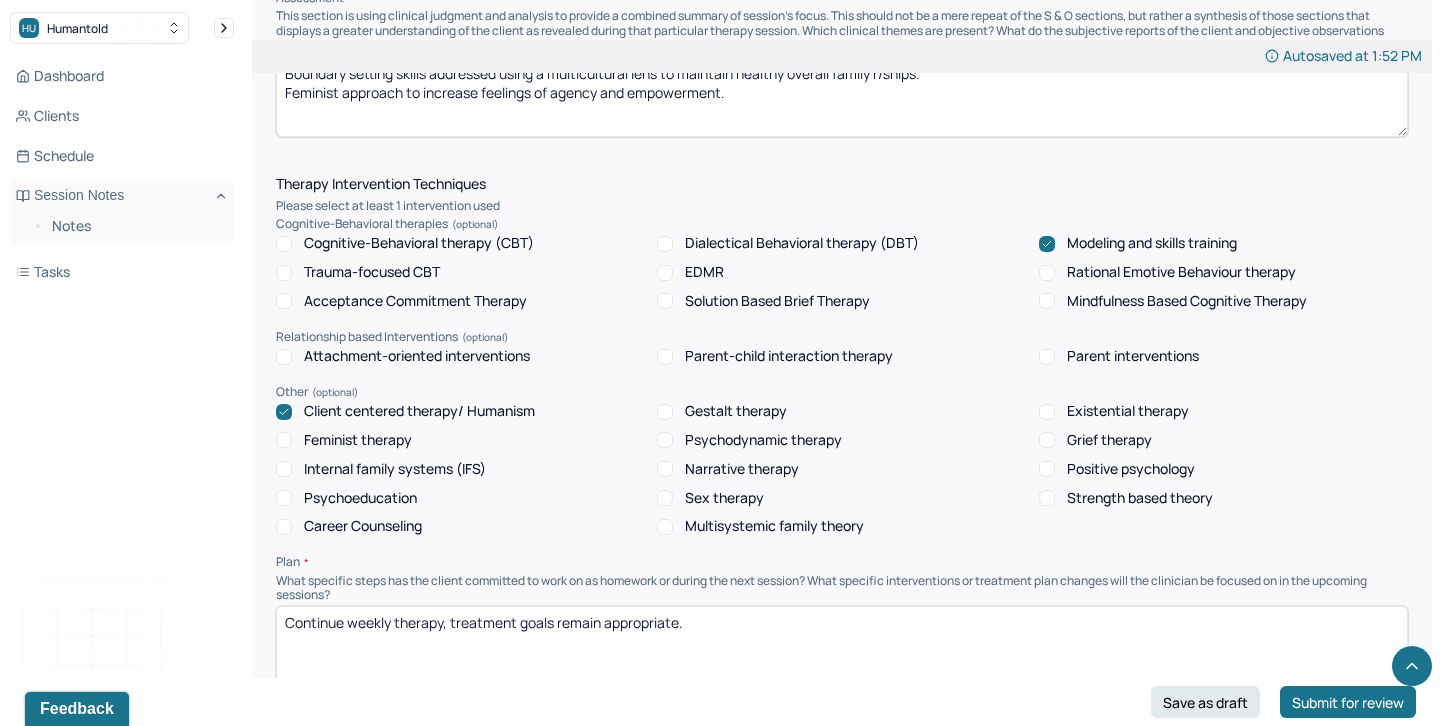 click on "Feminist therapy" at bounding box center [358, 440] 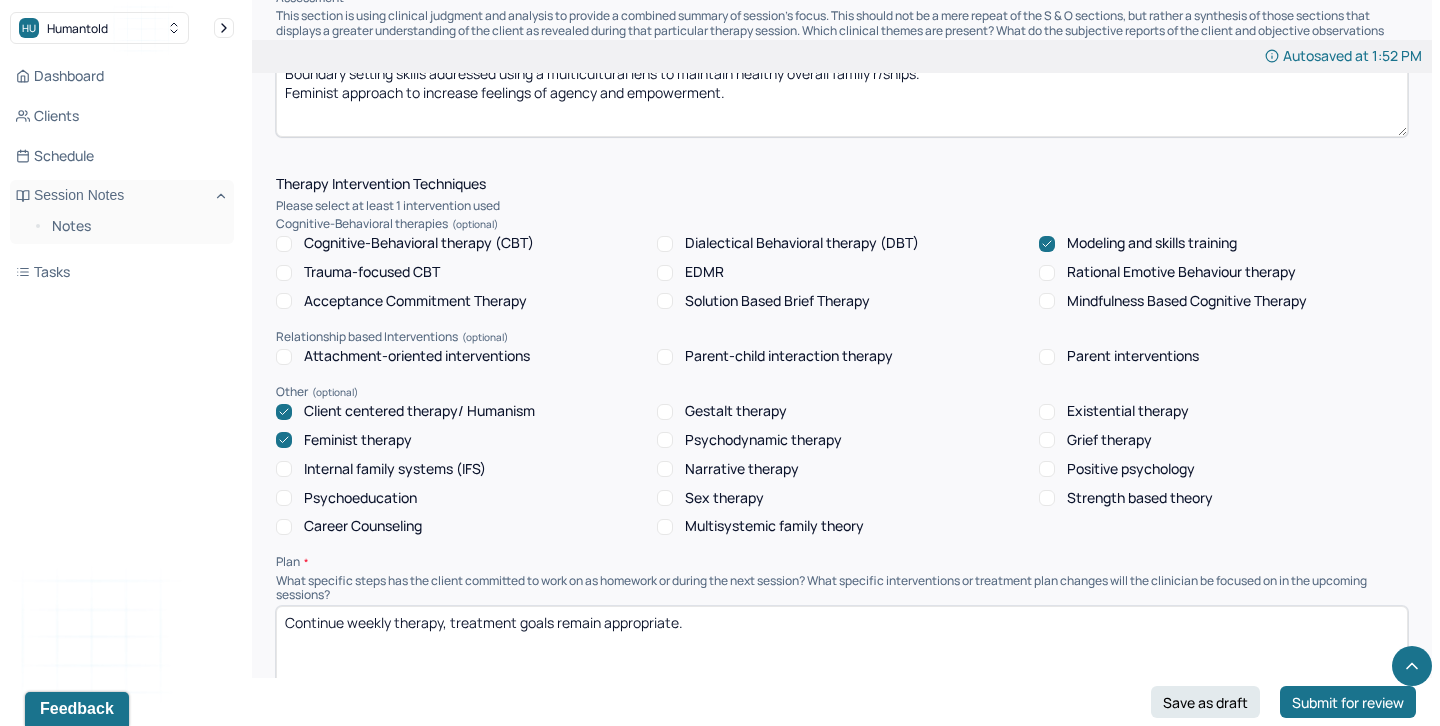 scroll, scrollTop: 1428, scrollLeft: 0, axis: vertical 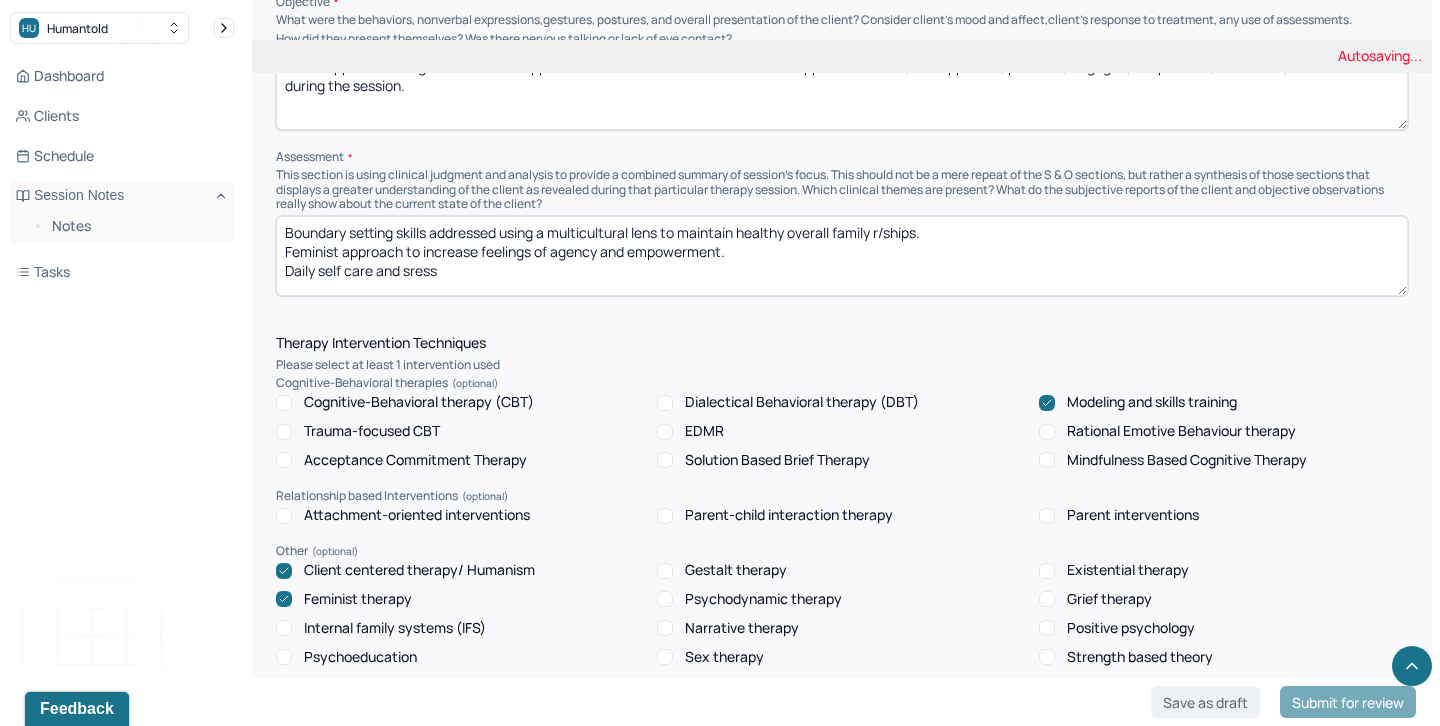 click on "Boundary setting skills addressed using a multicultural lens to maintain healthy overall family r/ships.
Feminist approach to increase feelings of agency and empowerment.
Daily self vare and sress" at bounding box center [842, 256] 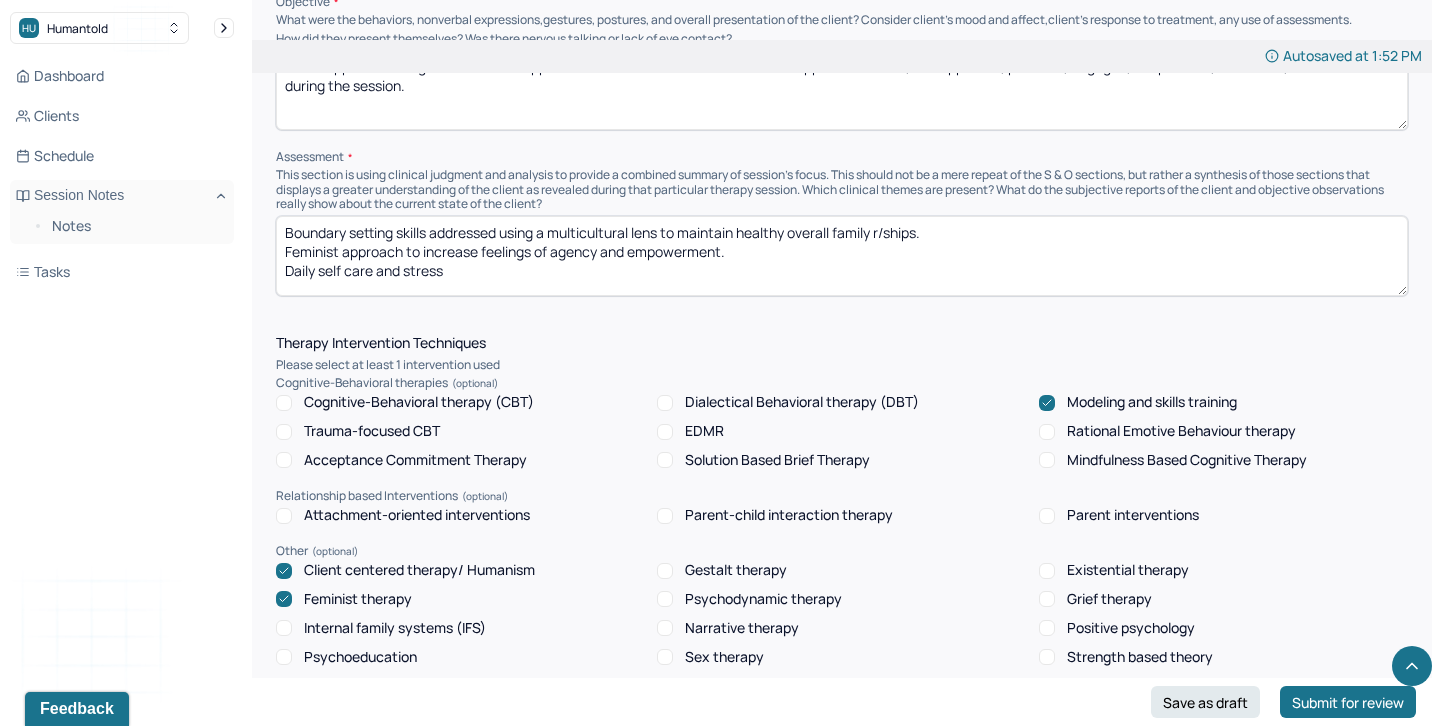 click on "Boundary setting skills addressed using a multicultural lens to maintain healthy overall family r/ships.
Feminist approach to increase feelings of agency and empowerment.
Daily self care and sress" at bounding box center (842, 256) 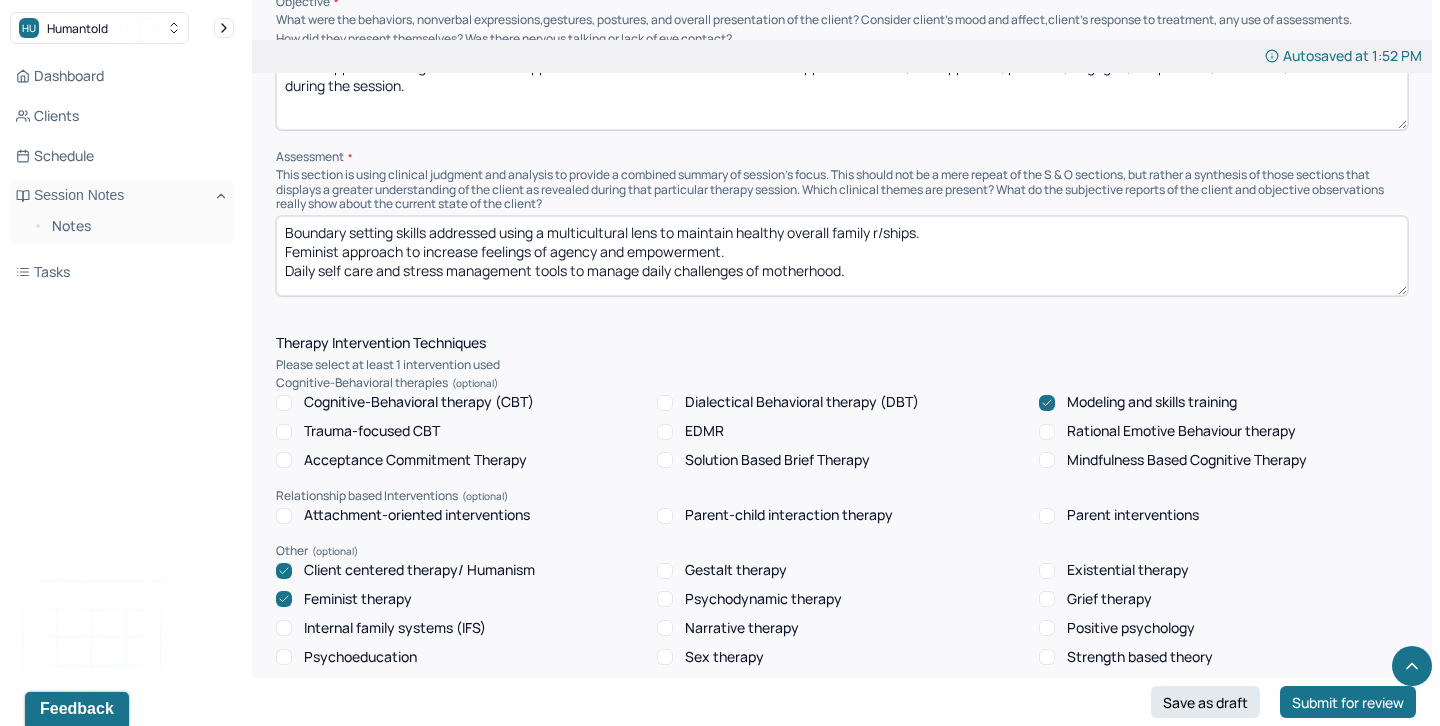click on "Boundary setting skills addressed using a multicultural lens to maintain healthy overall family r/ships.
Feminist approach to increase feelings of agency and empowerment.
Daily self care and stress management tools to manage daily challenges of motherhood." at bounding box center (842, 256) 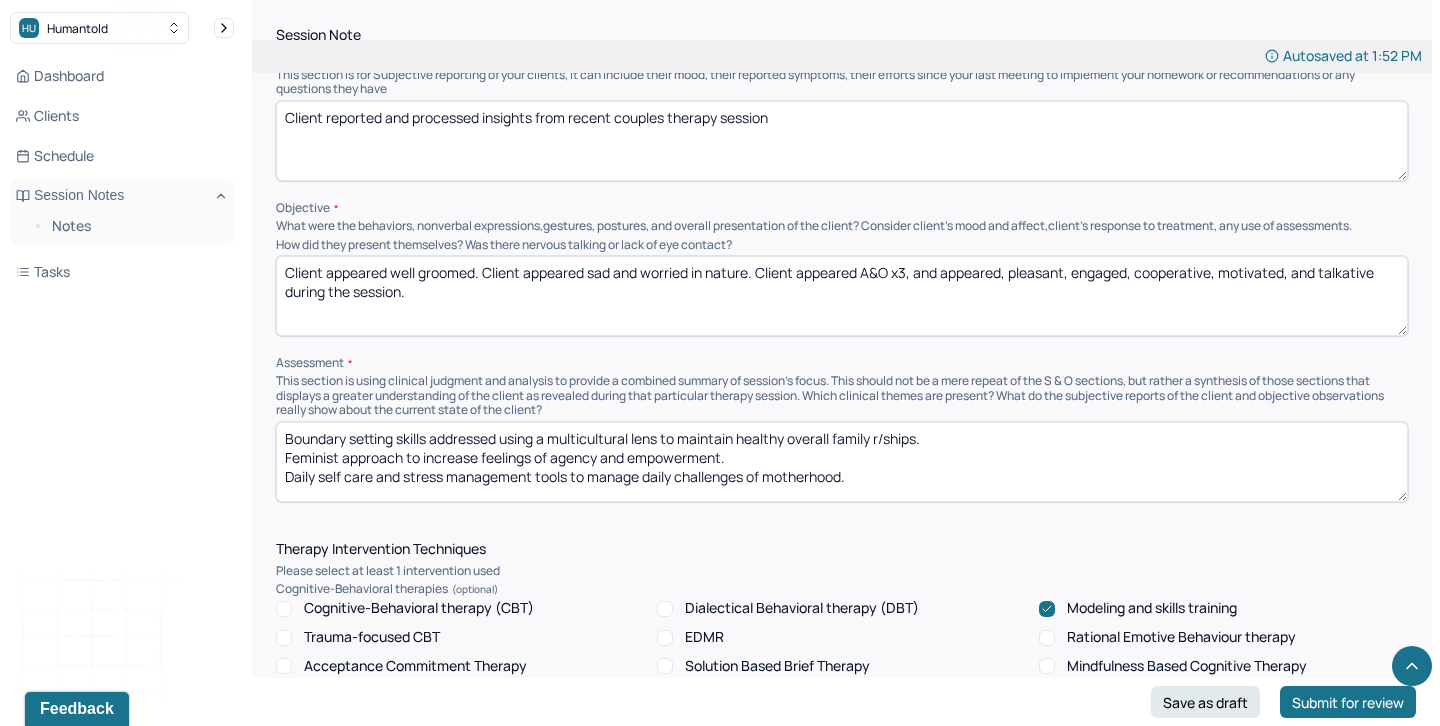 scroll, scrollTop: 1176, scrollLeft: 0, axis: vertical 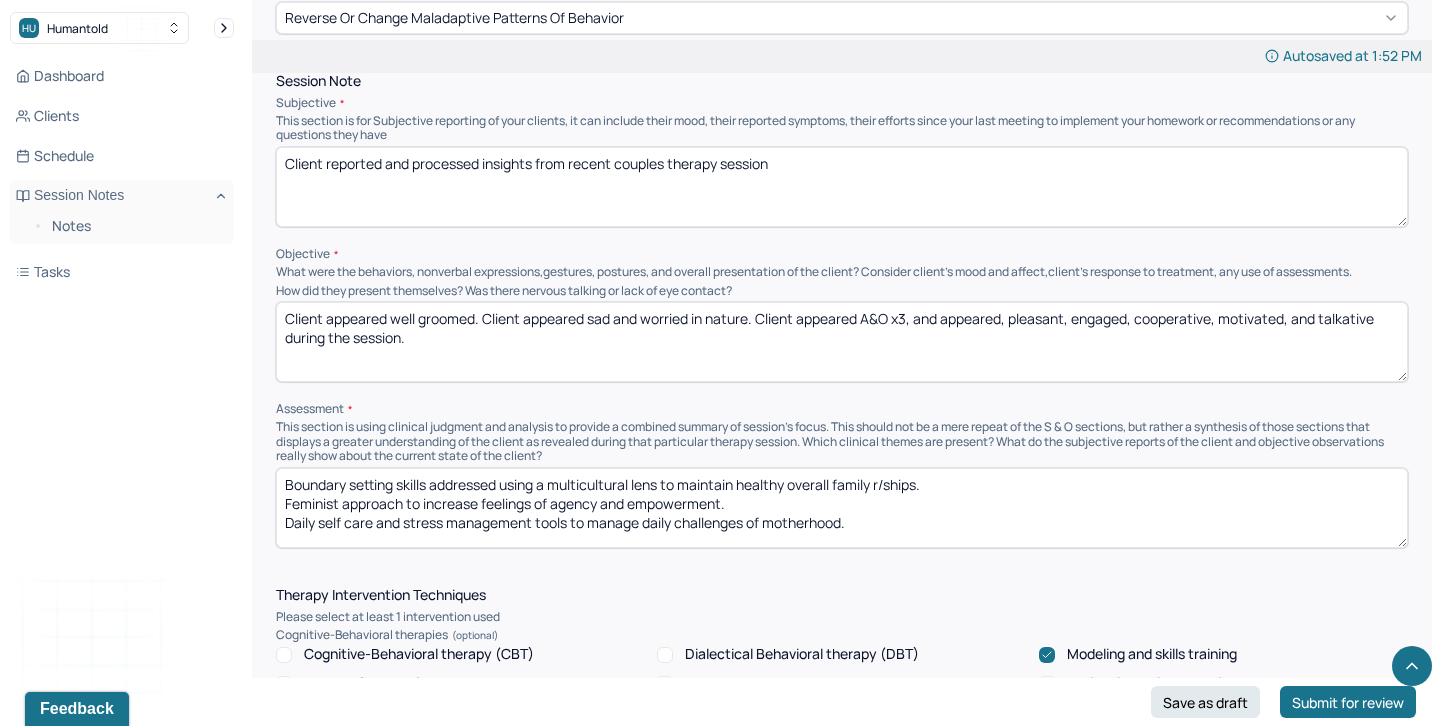 type on "Boundary setting skills addressed using a multicultural lens to maintain healthy overall family r/ships.
Feminist approach to increase feelings of agency and empowerment.
Daily self care and stress management tools to manage daily challenges of motherhood." 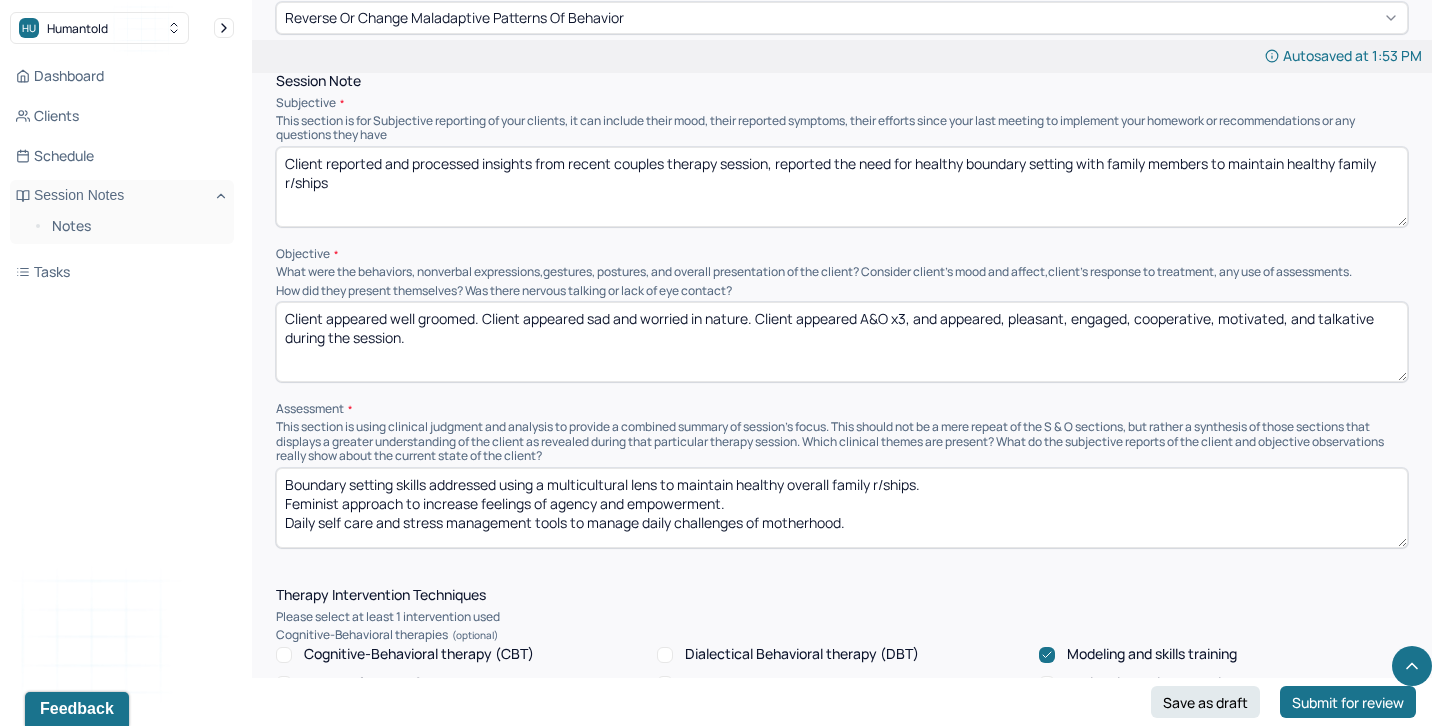 click on "Client reported and processed insights from recent couples therapy session, reported the need for healthy boundary setting with family members to maintain healthy family r/ships" at bounding box center [842, 187] 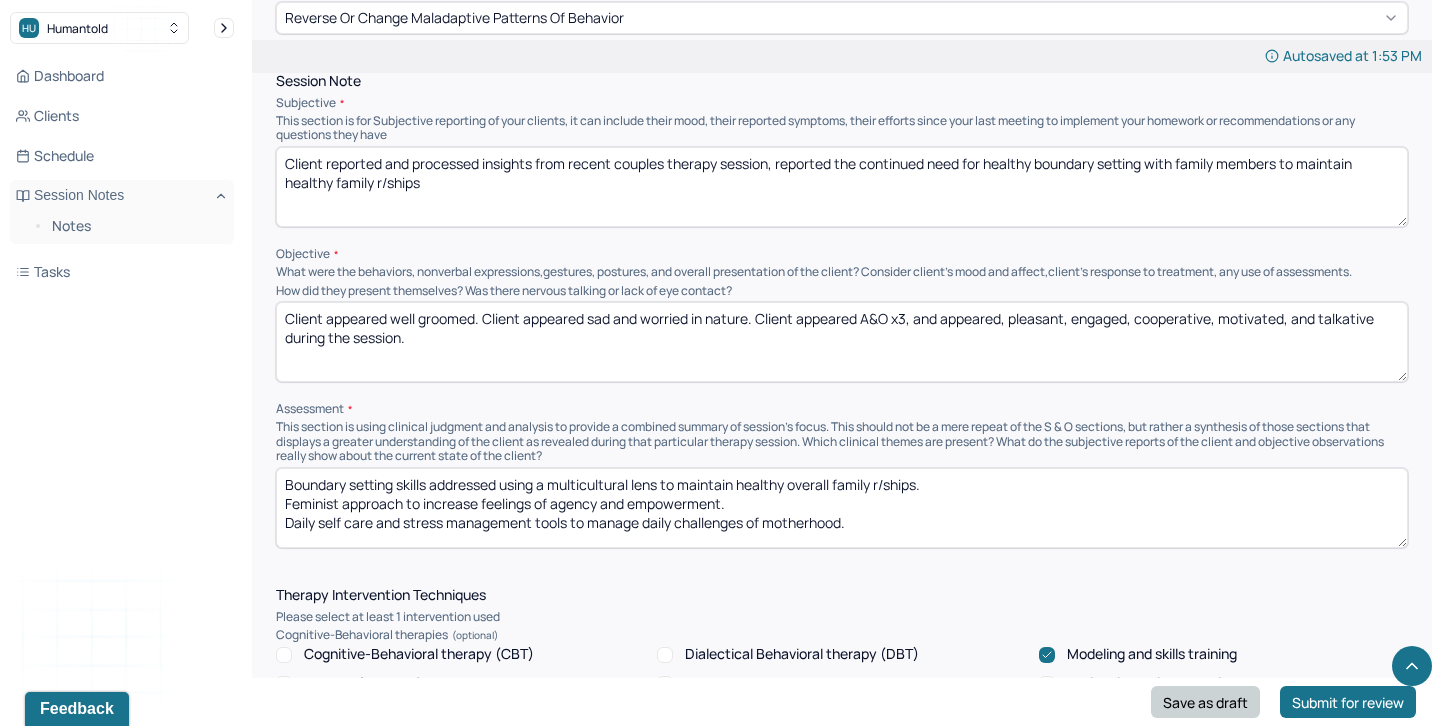type on "Client reported and processed insights from recent couples therapy session, reported the continued need for healthy boundary setting with family members to maintain healthy family r/ships" 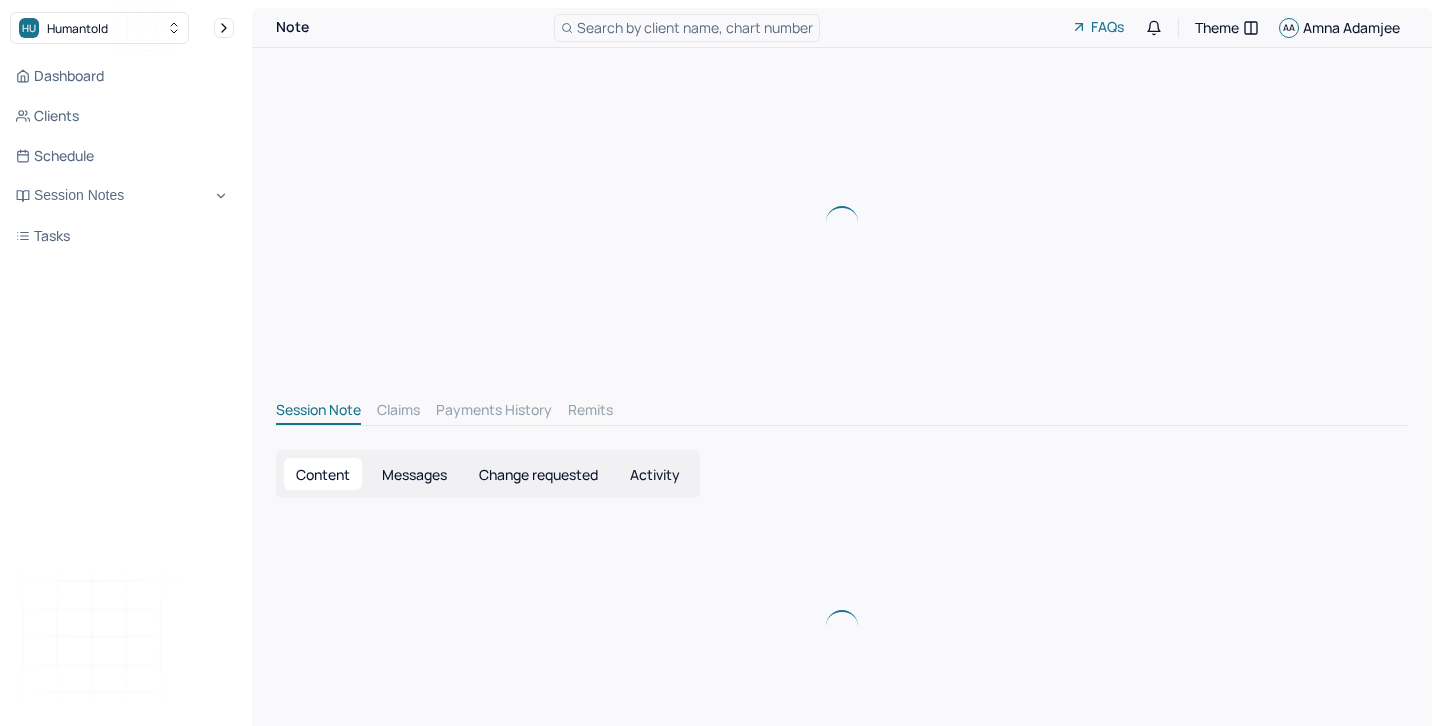 scroll, scrollTop: 0, scrollLeft: 0, axis: both 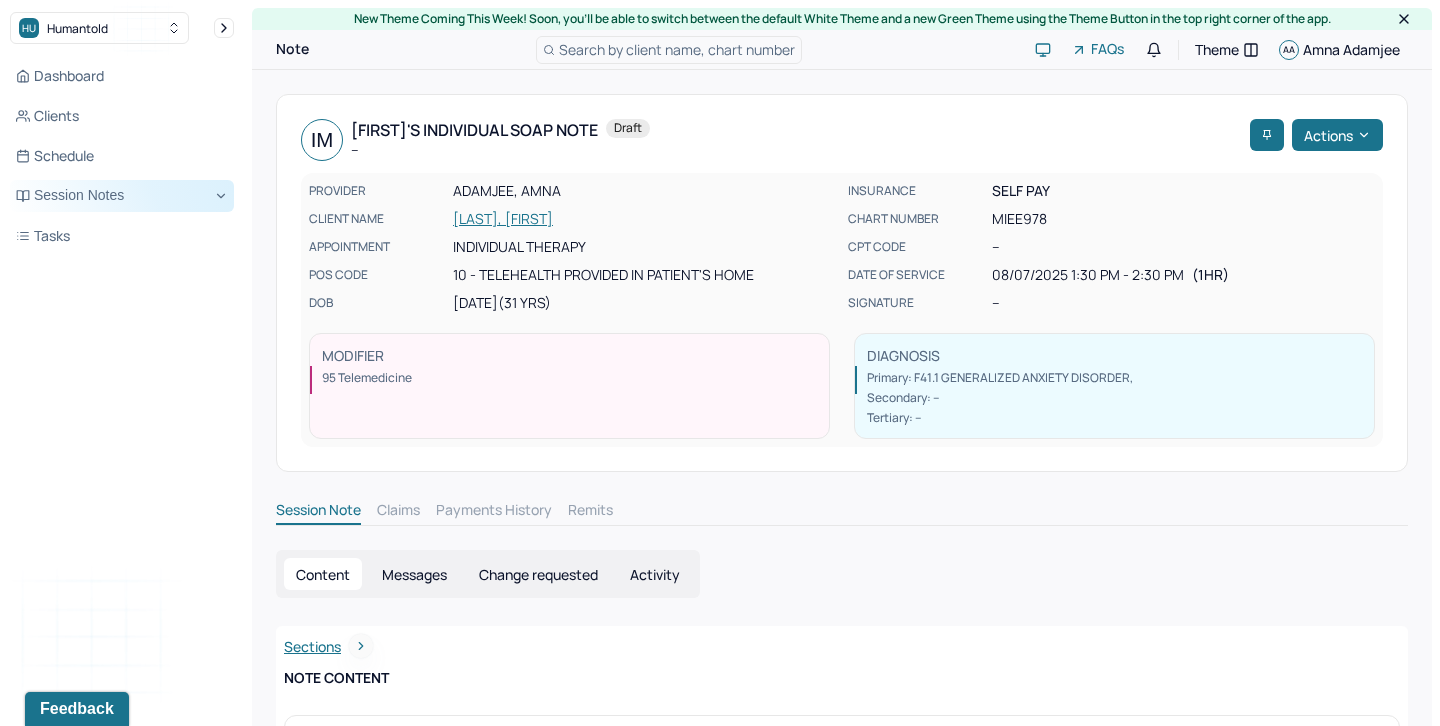 click on "Session Notes" at bounding box center [122, 196] 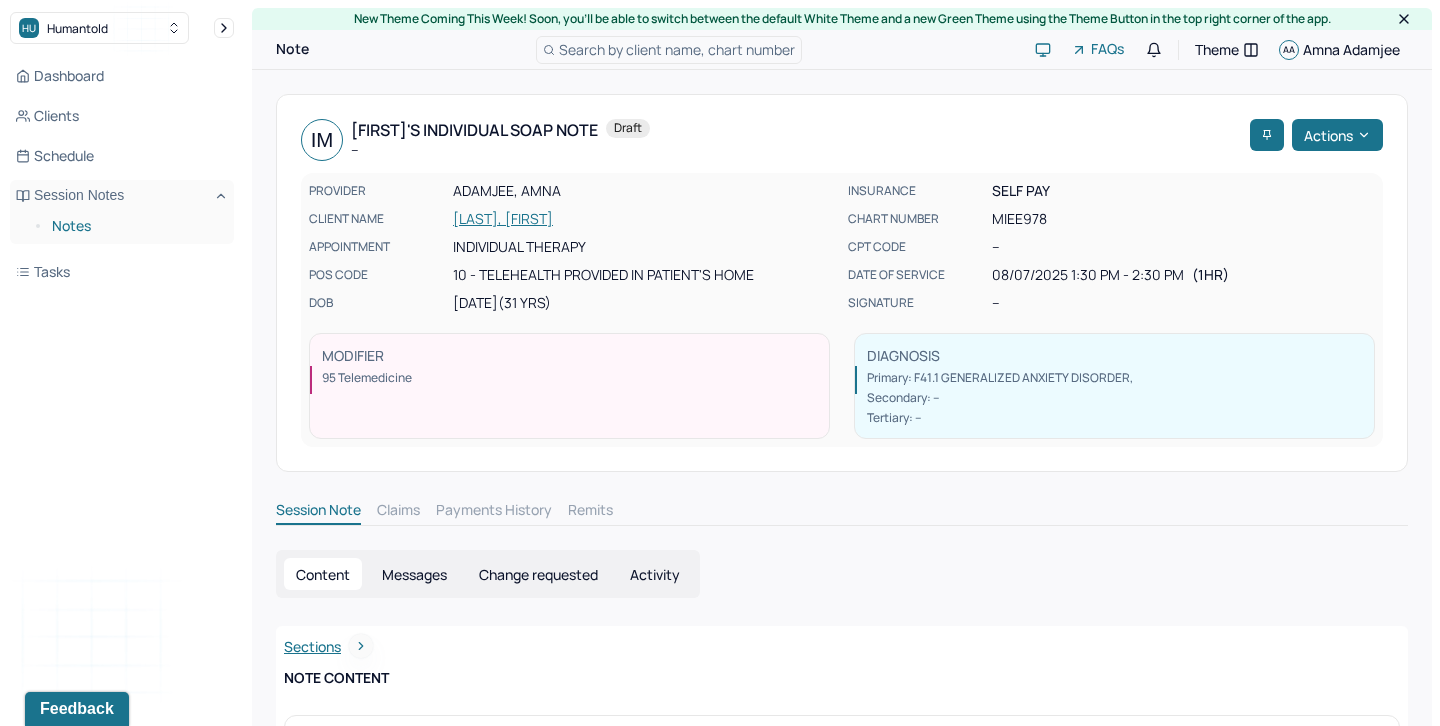 click on "Notes" at bounding box center (135, 226) 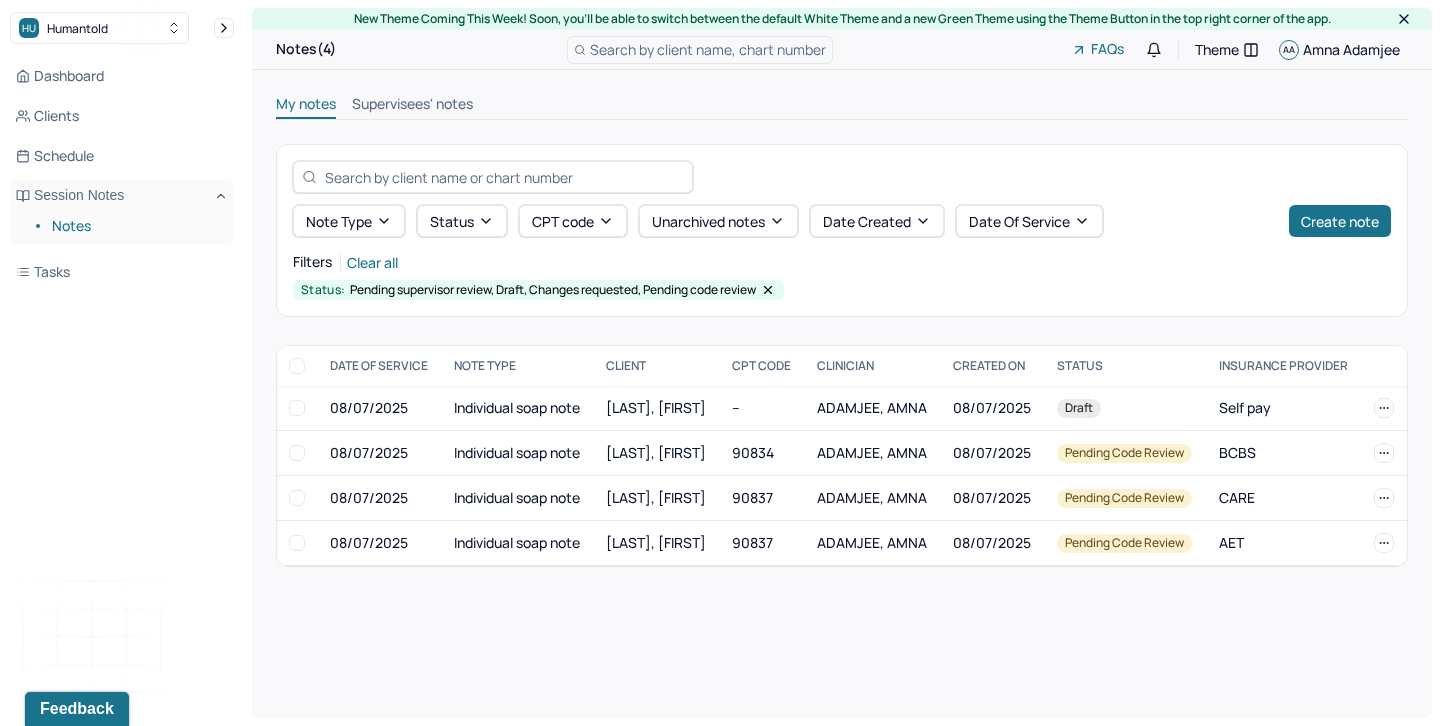 click on "Supervisees' notes" at bounding box center [412, 106] 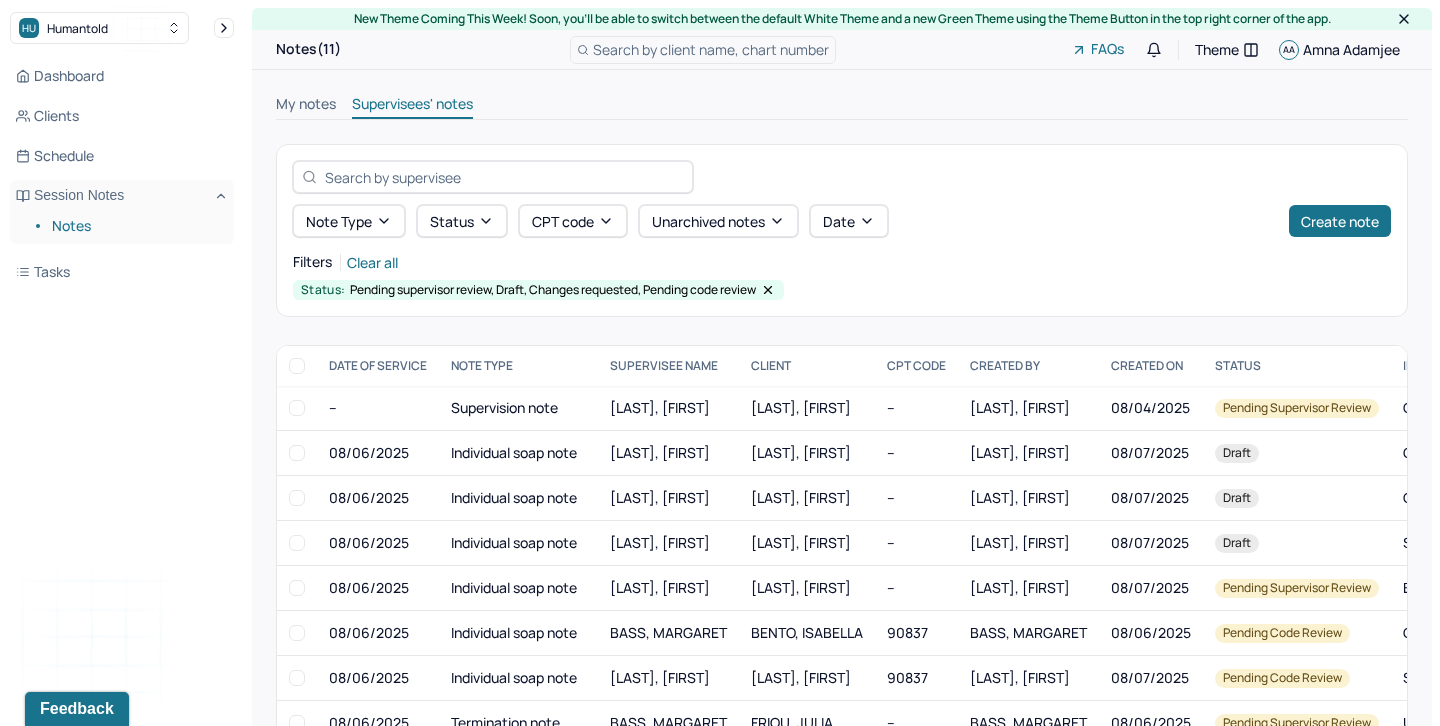 scroll, scrollTop: 186, scrollLeft: 0, axis: vertical 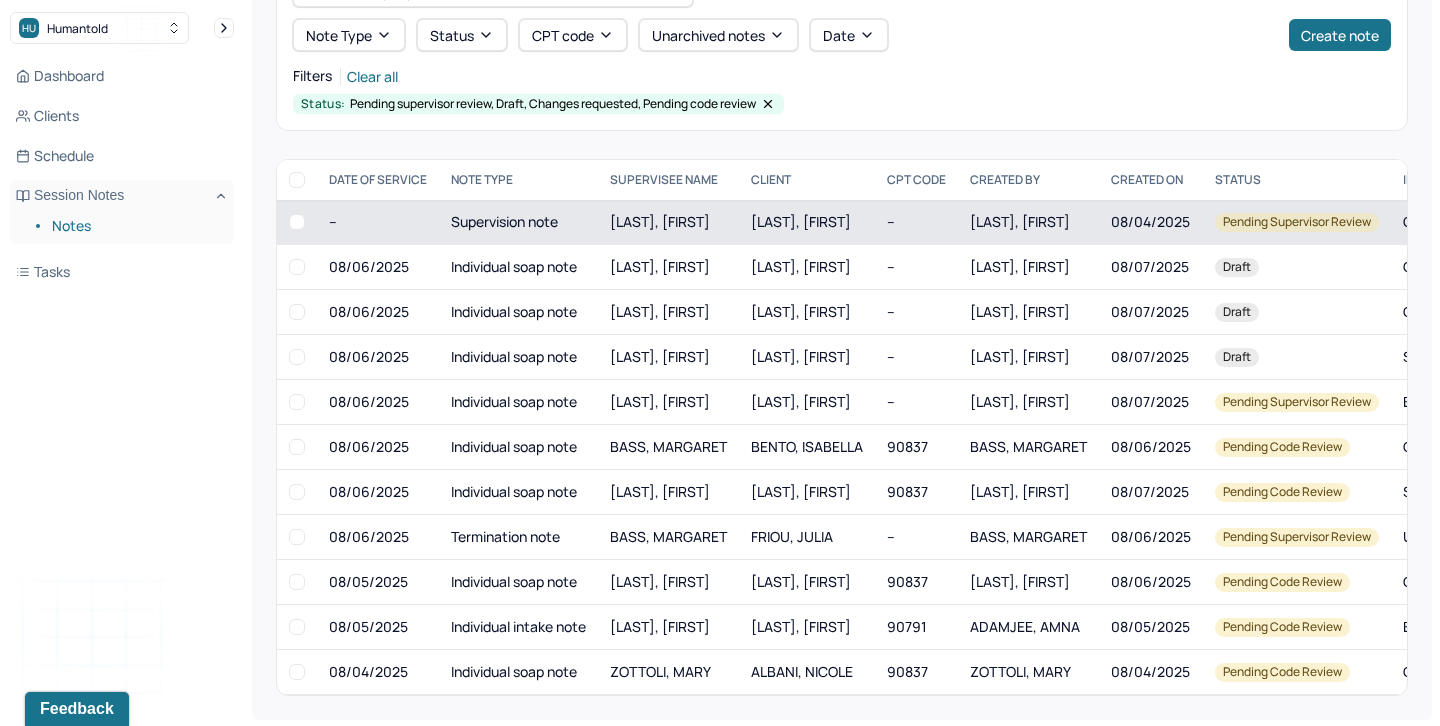 click at bounding box center (297, 222) 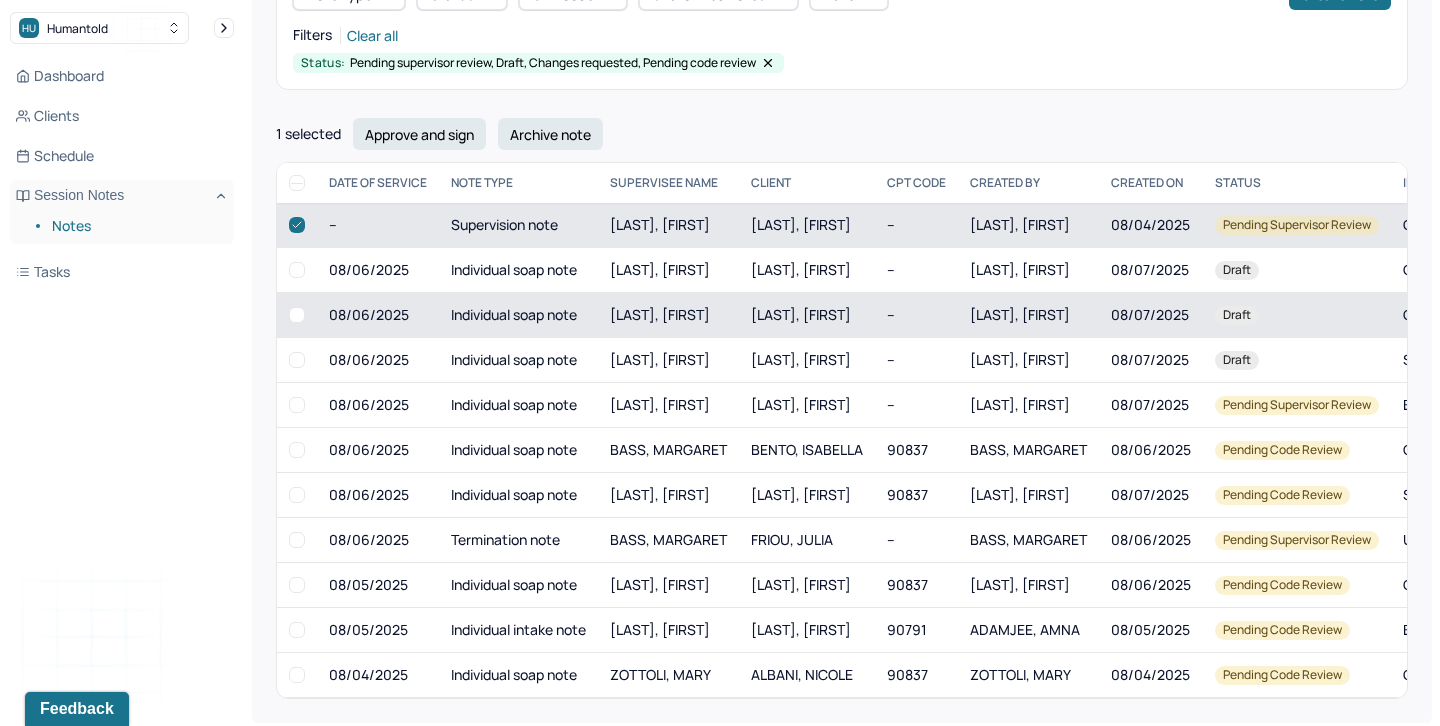 scroll, scrollTop: 230, scrollLeft: 0, axis: vertical 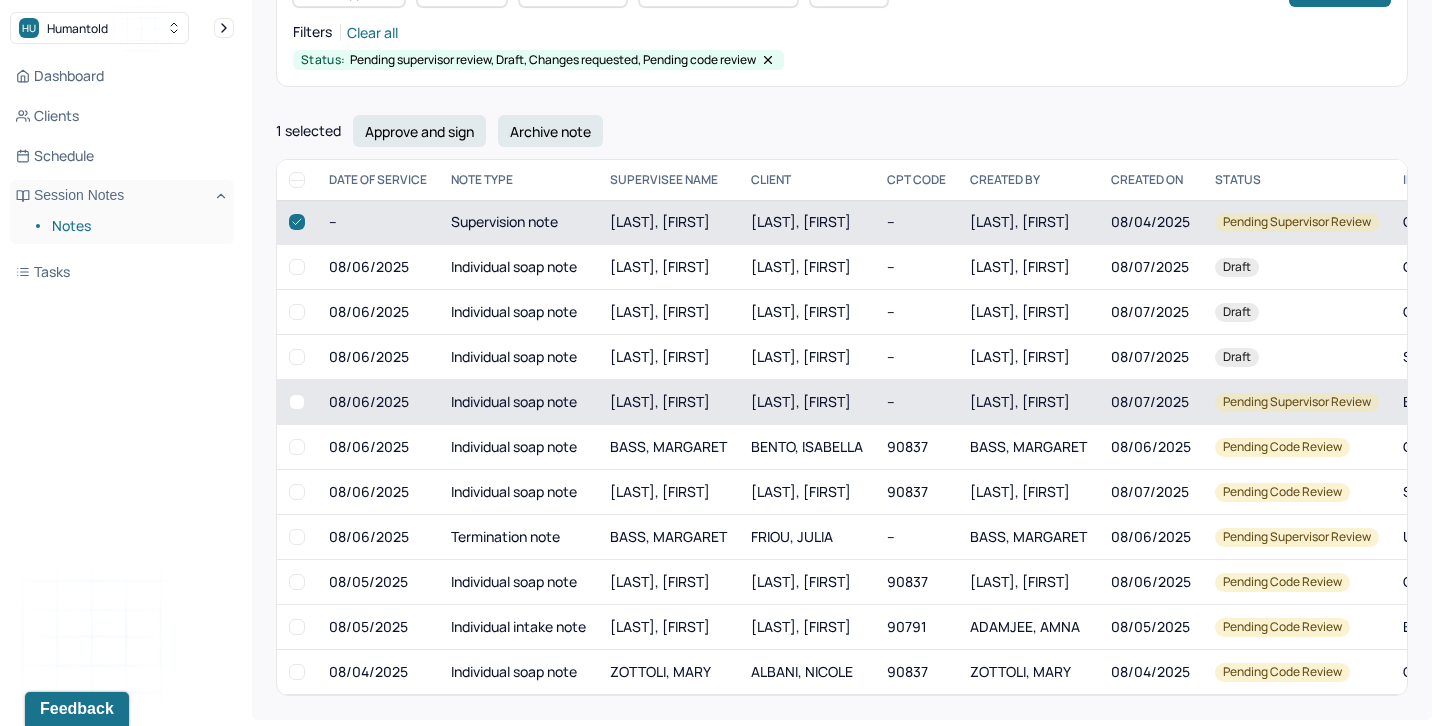 click at bounding box center (297, 402) 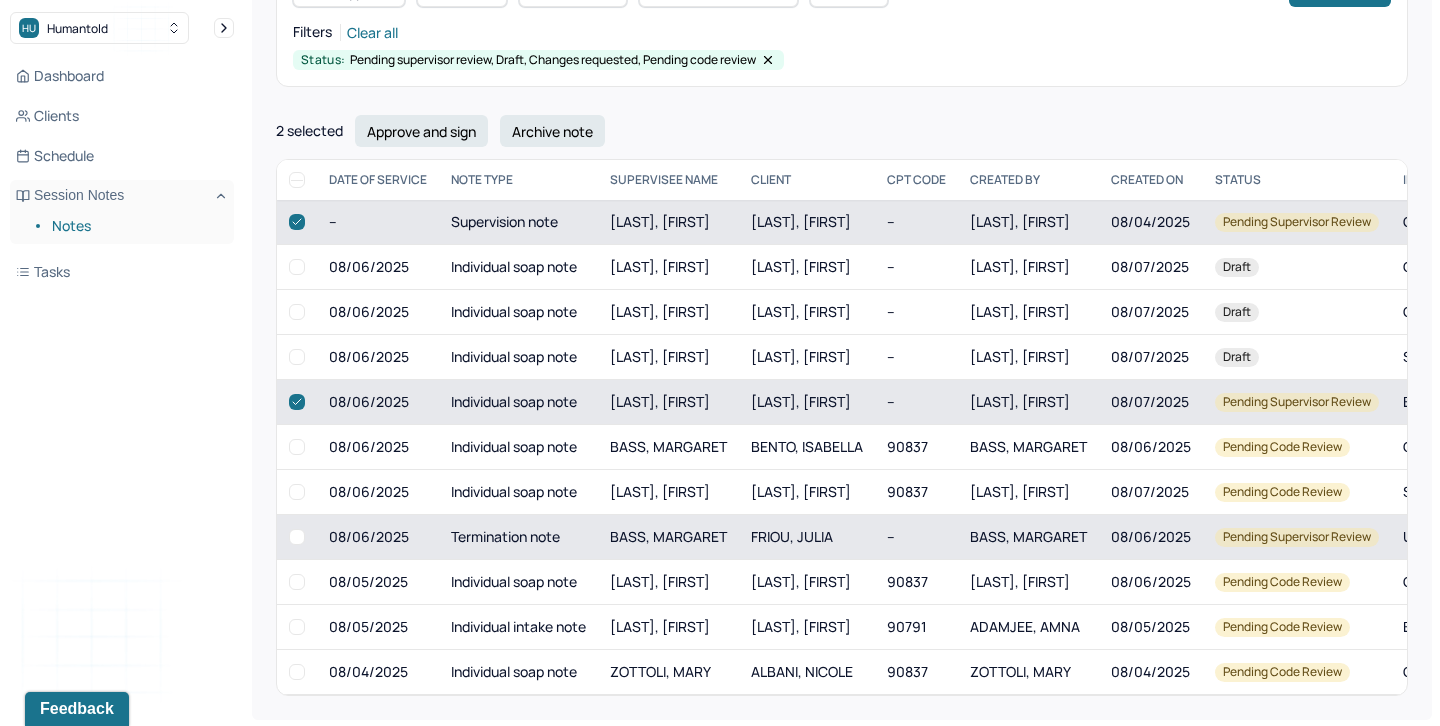 click at bounding box center (297, 537) 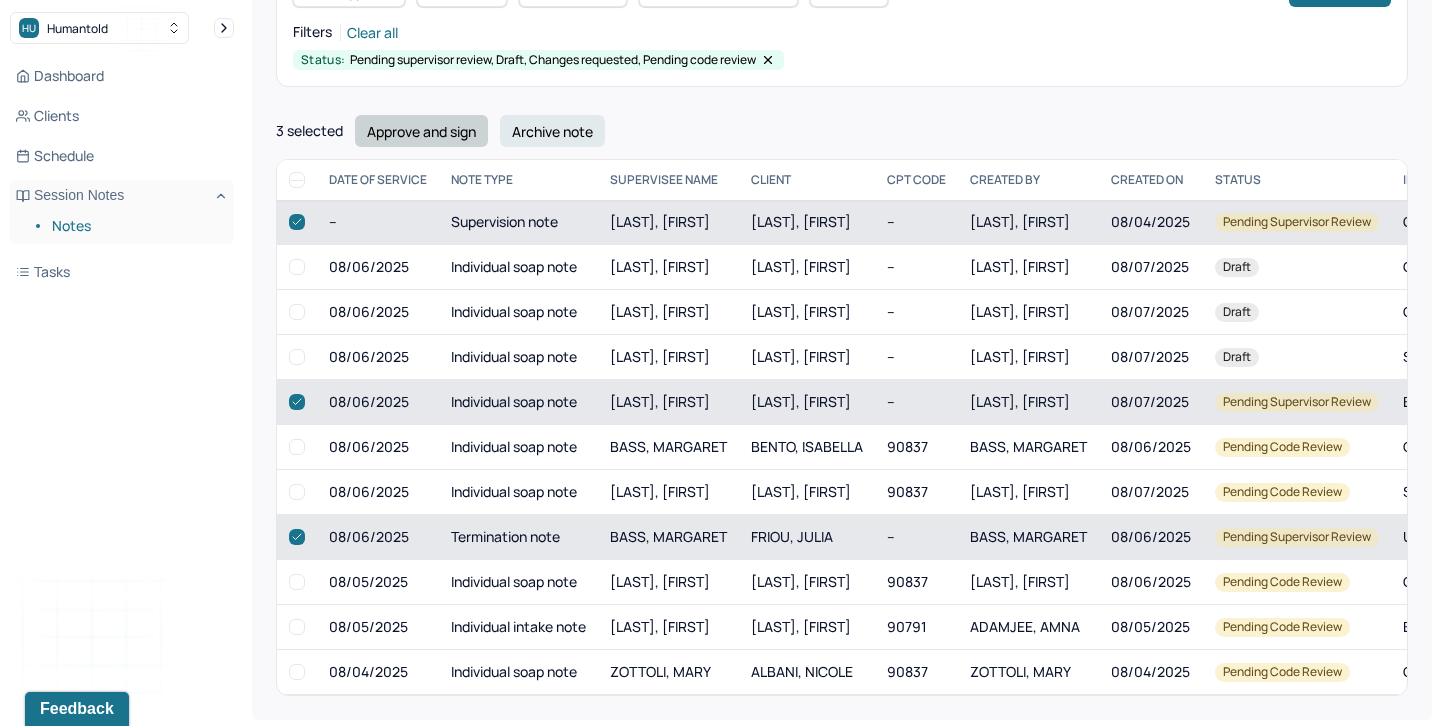 click on "Approve and sign" at bounding box center [421, 131] 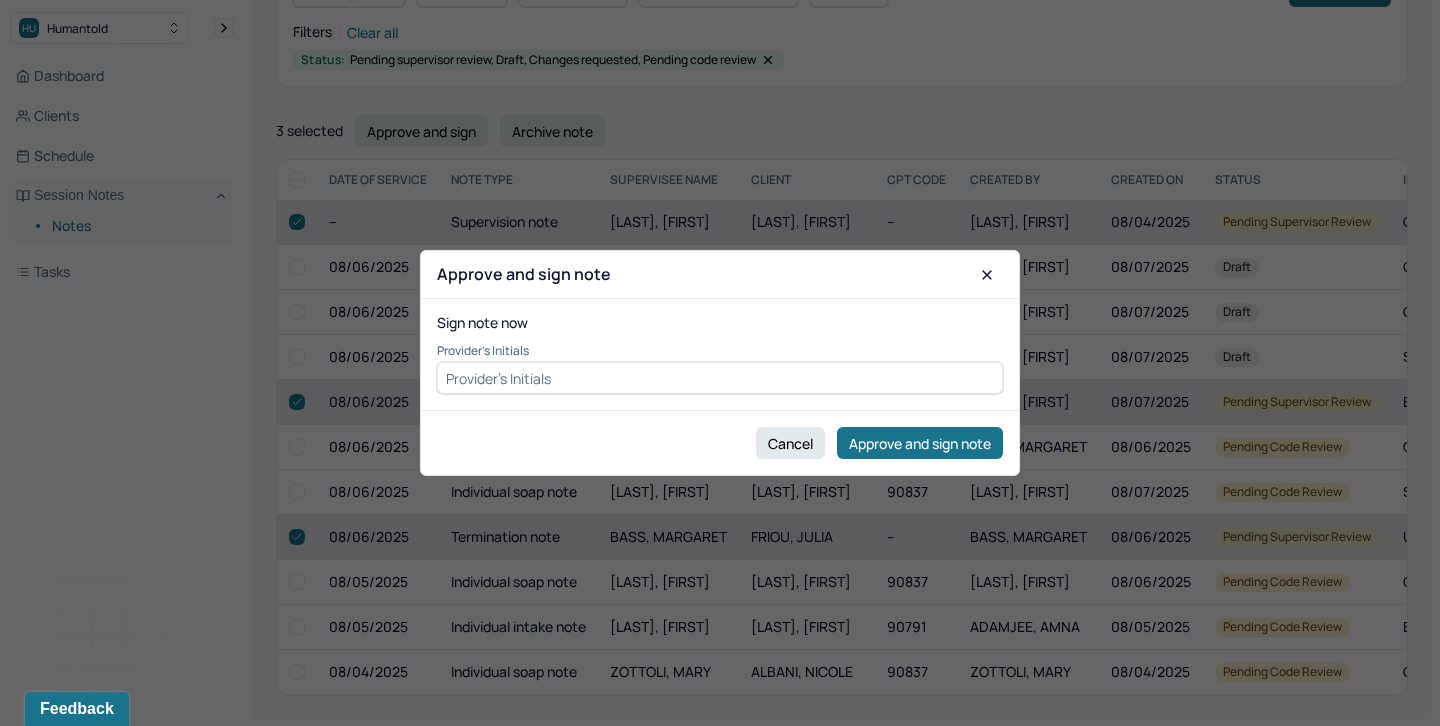 click at bounding box center [720, 378] 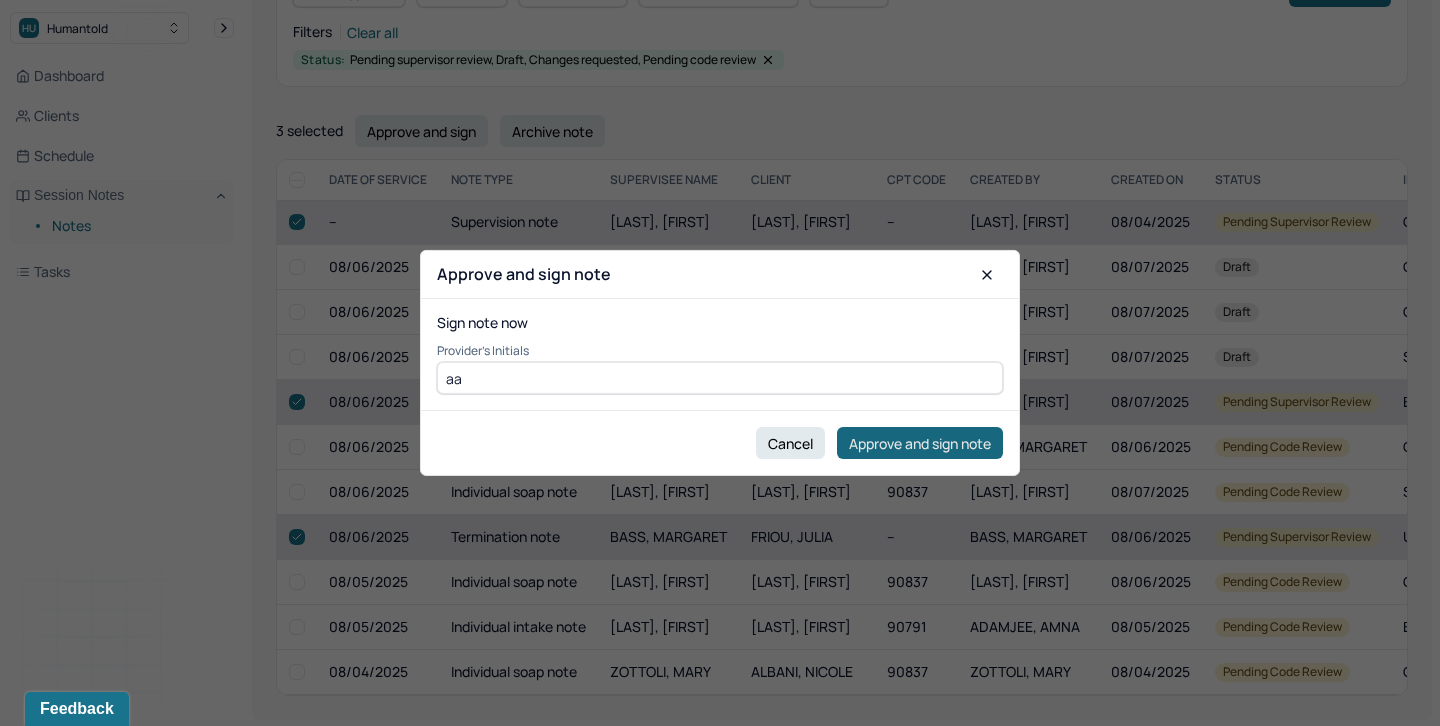 type on "aa" 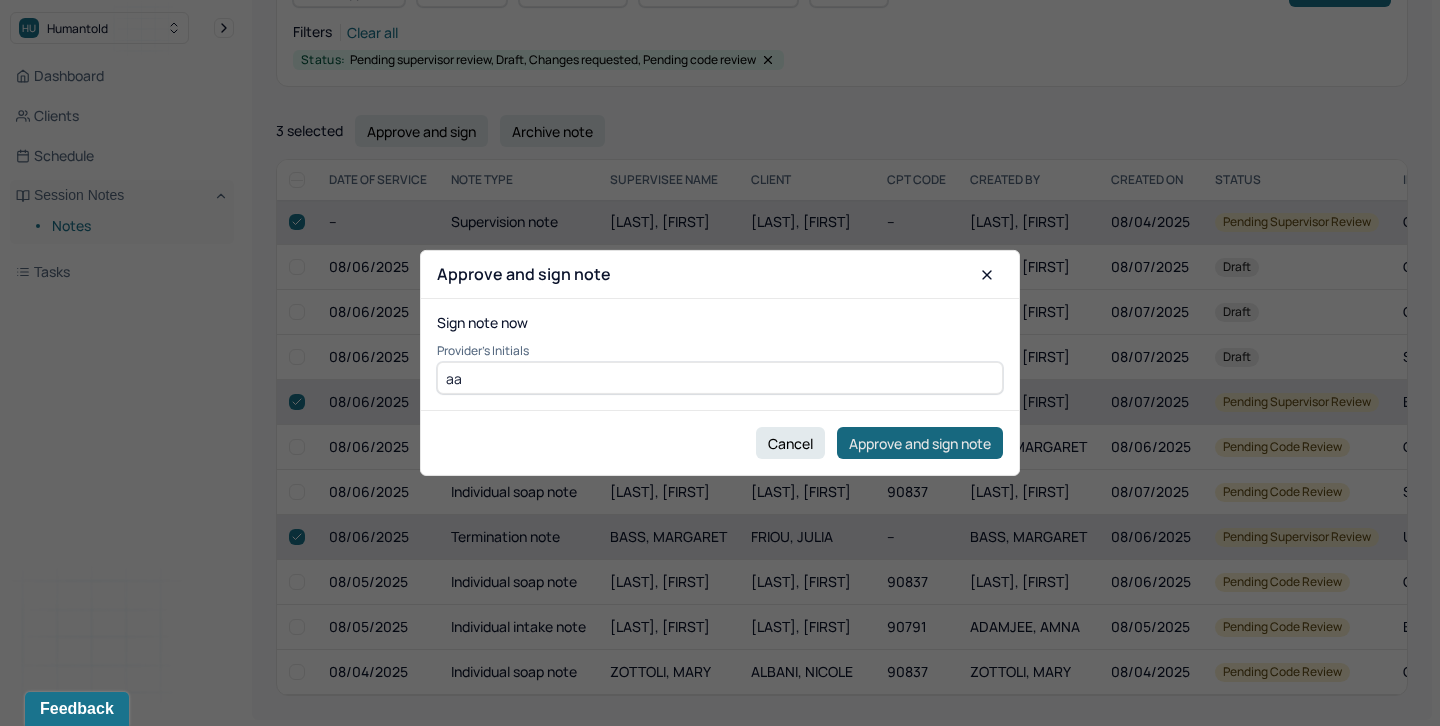 scroll, scrollTop: 141, scrollLeft: 0, axis: vertical 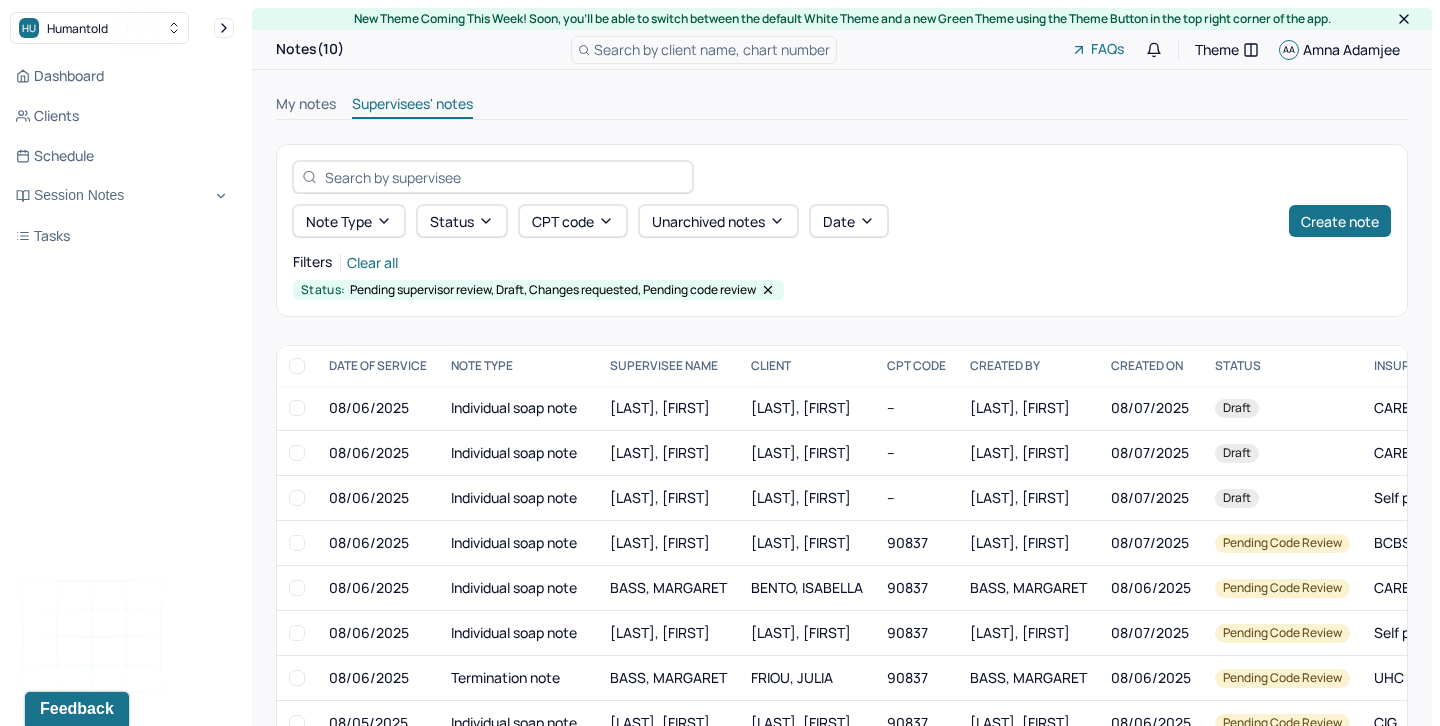 click on "My notes" at bounding box center [306, 106] 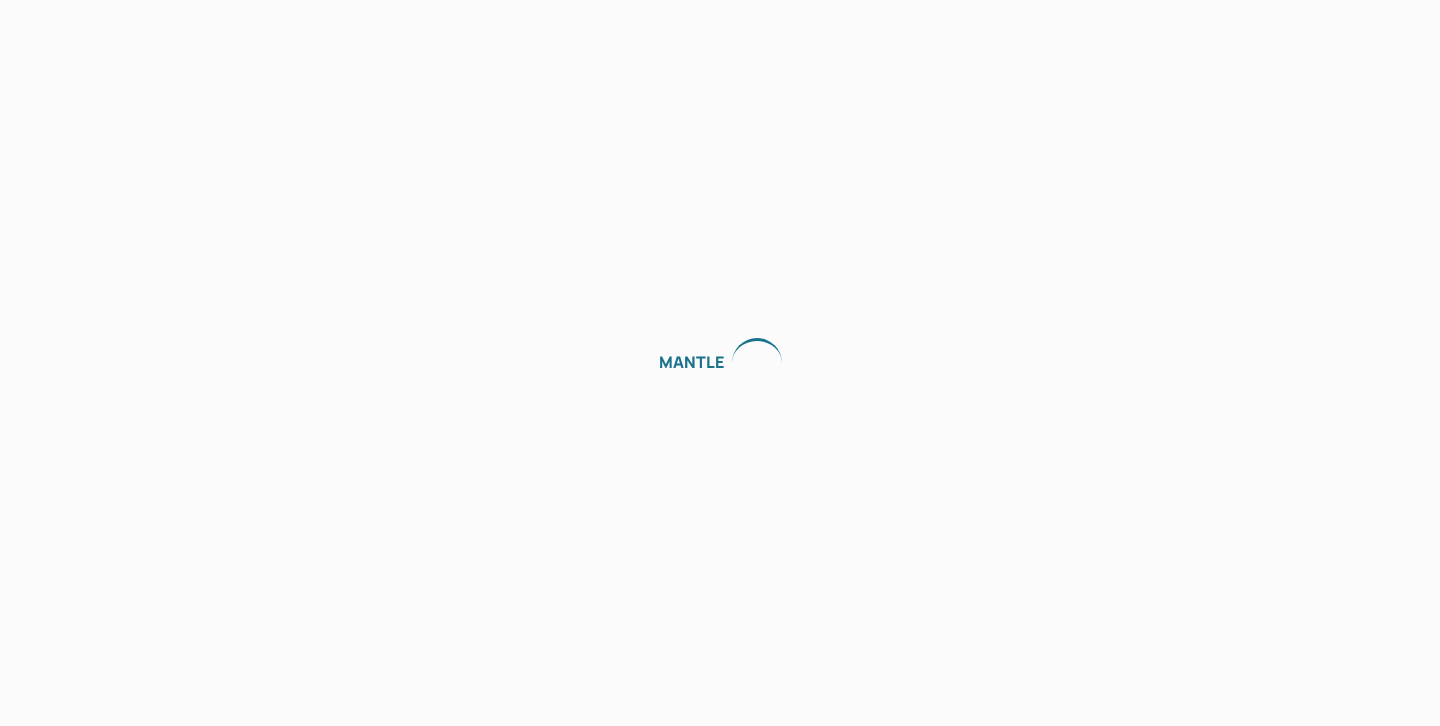 scroll, scrollTop: 0, scrollLeft: 0, axis: both 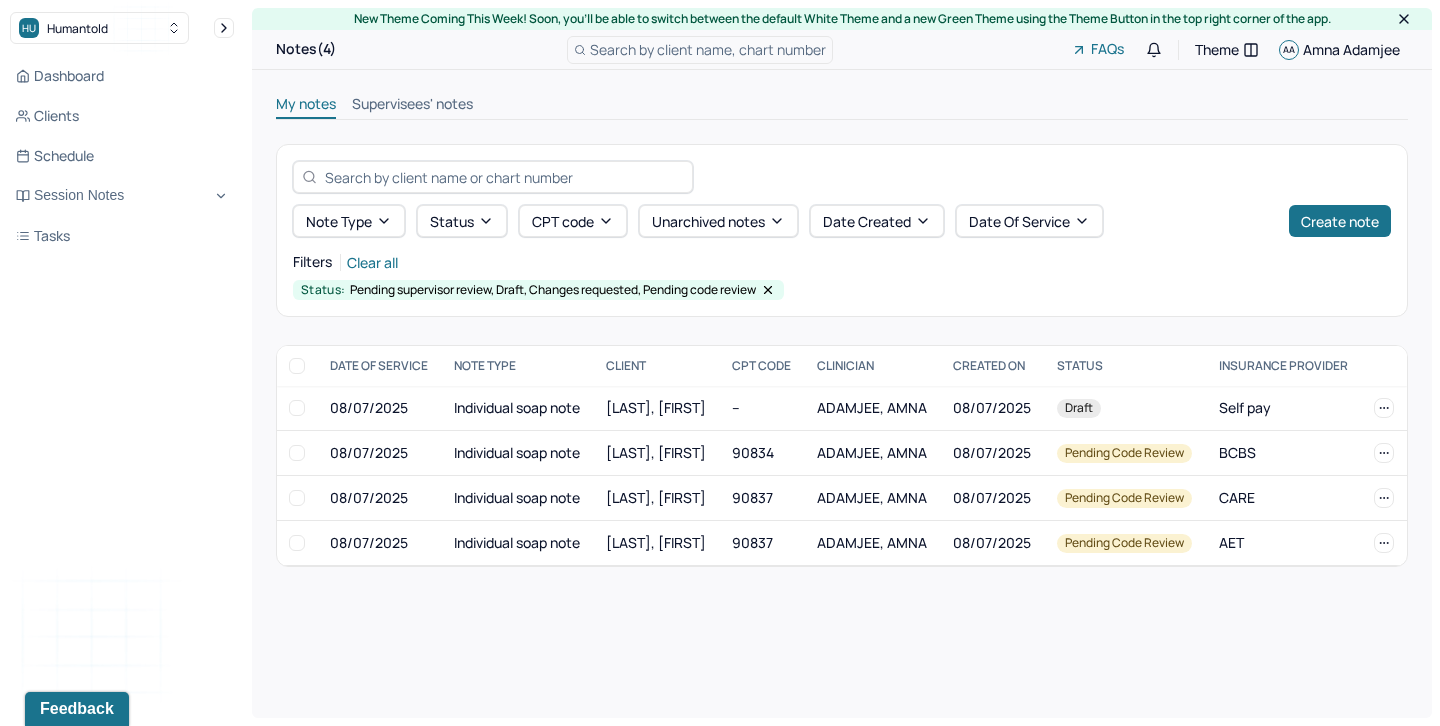 click on "Supervisees' notes" at bounding box center (412, 106) 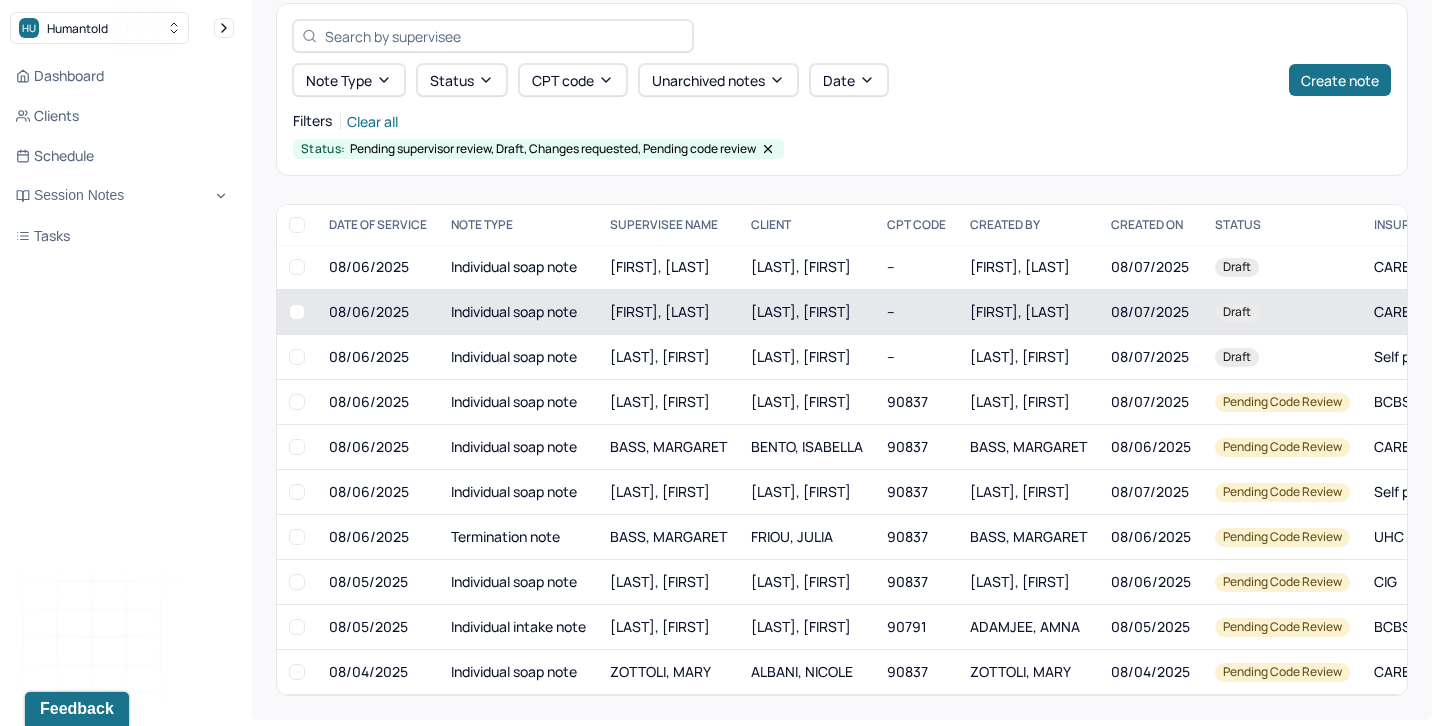 scroll, scrollTop: 0, scrollLeft: 0, axis: both 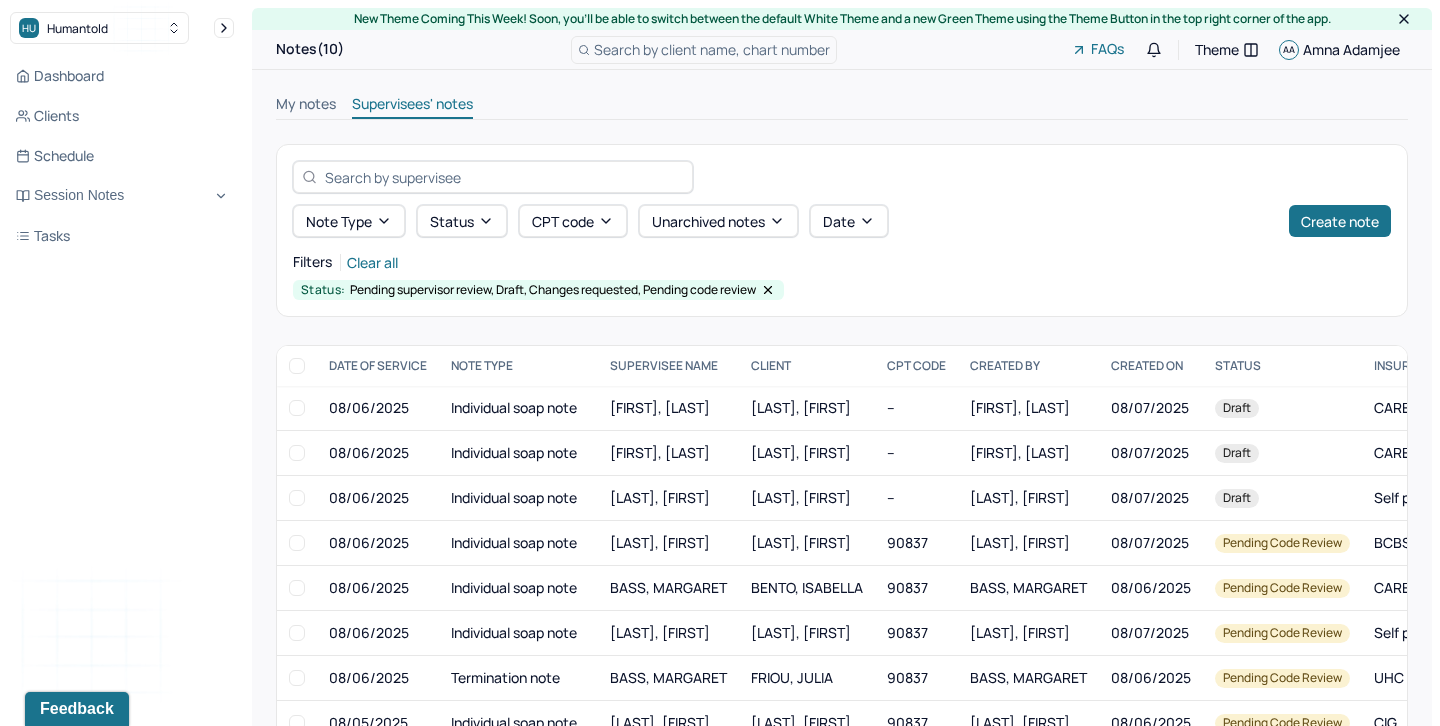 click on "My notes" at bounding box center (306, 106) 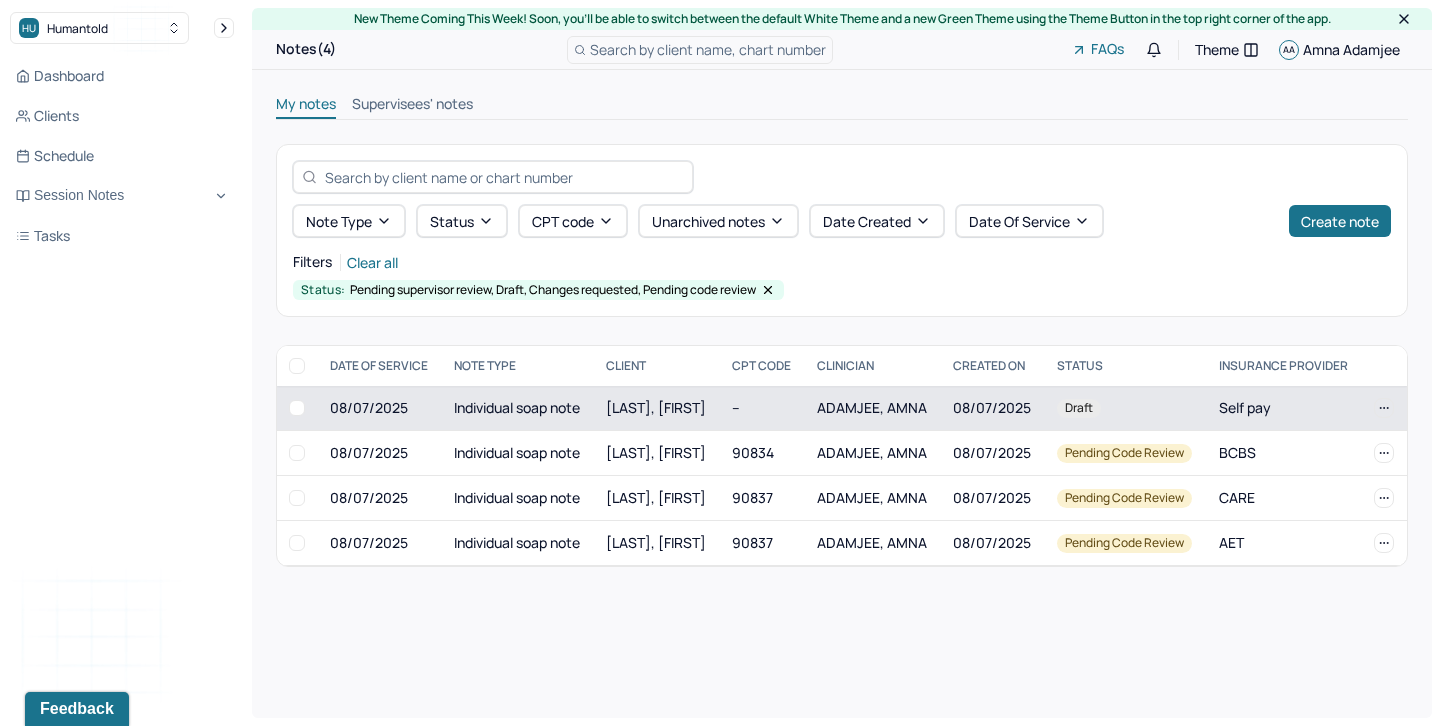 click on "Individual soap note" at bounding box center (518, 408) 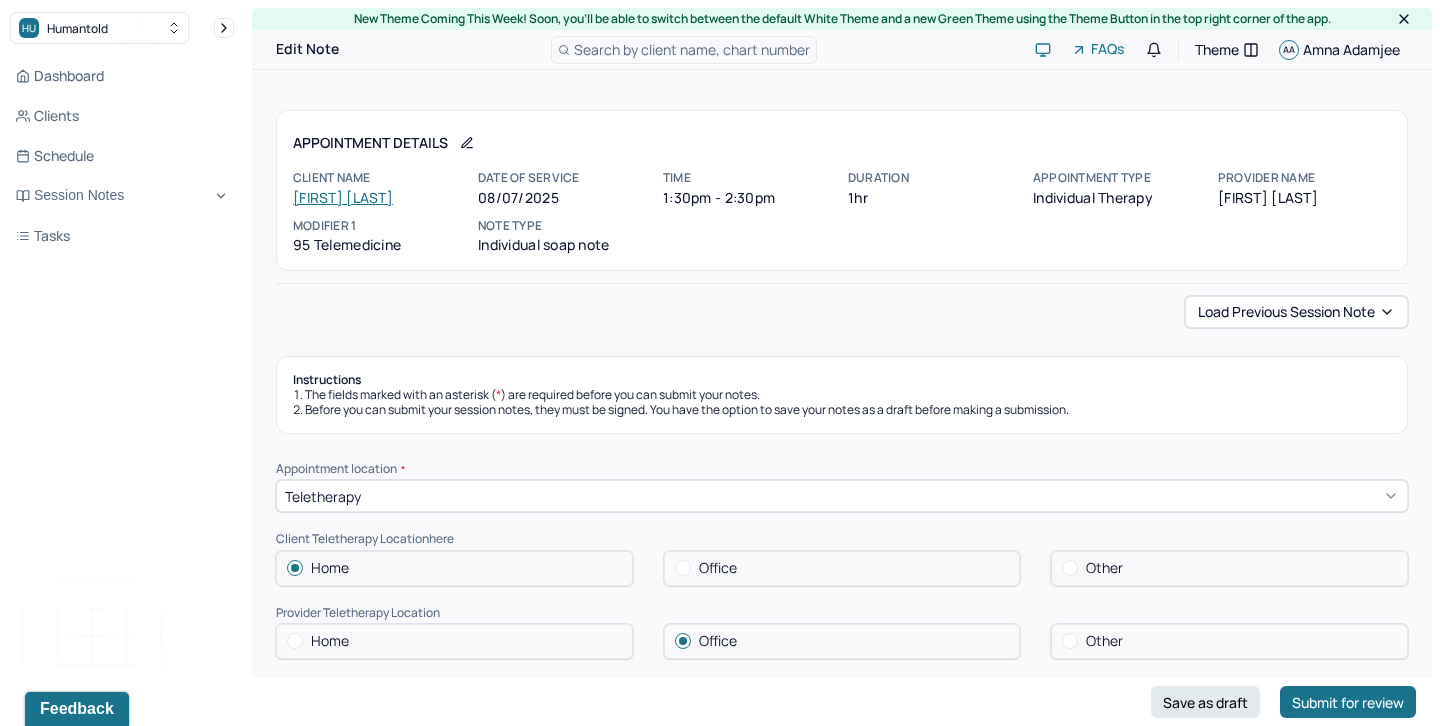 scroll, scrollTop: 88, scrollLeft: 0, axis: vertical 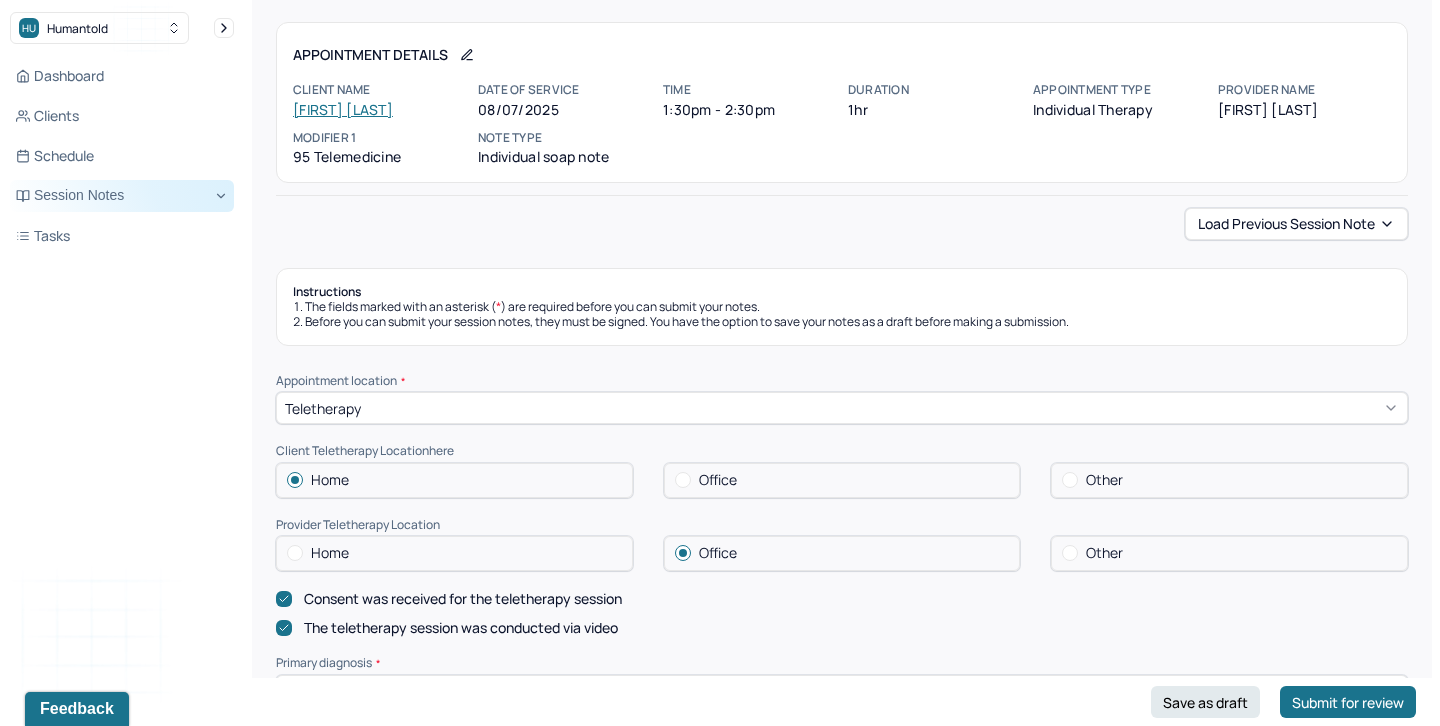 click on "Session Notes" at bounding box center [122, 196] 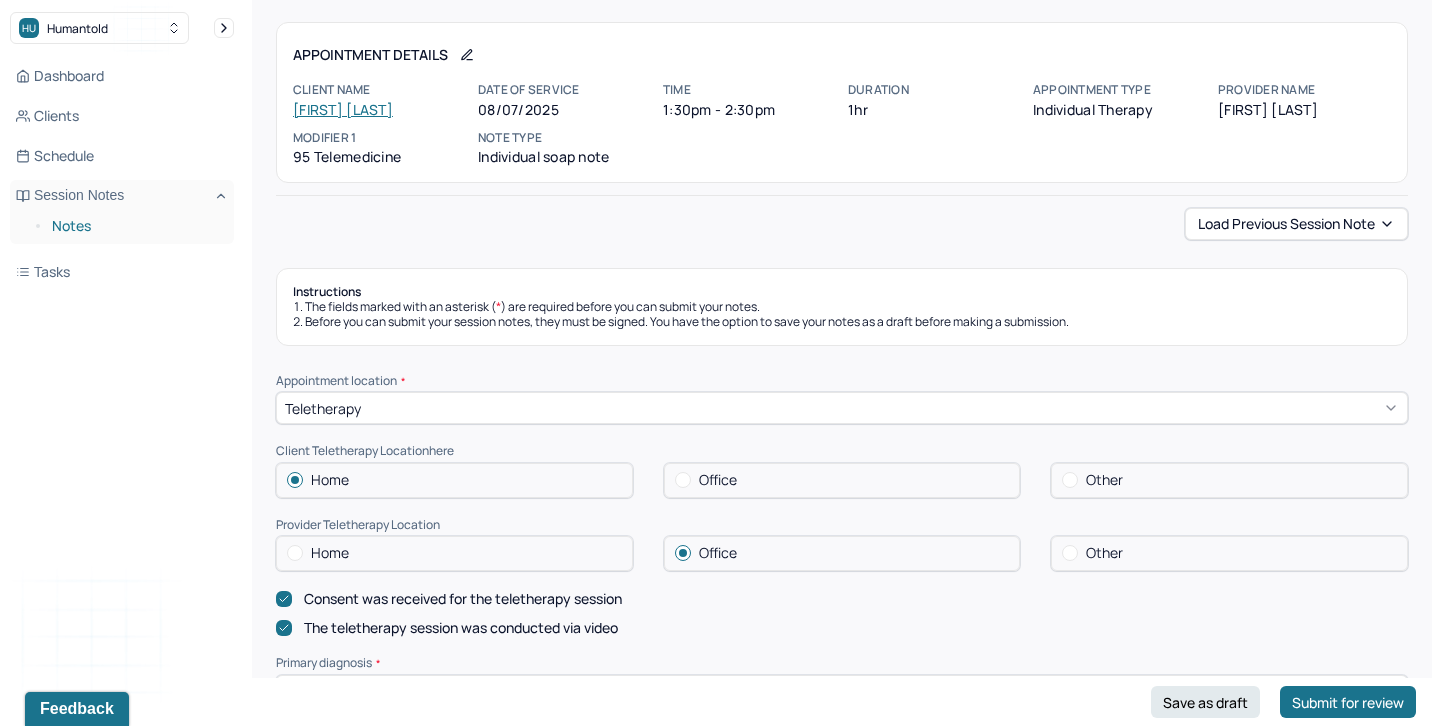 click on "Notes" at bounding box center [135, 226] 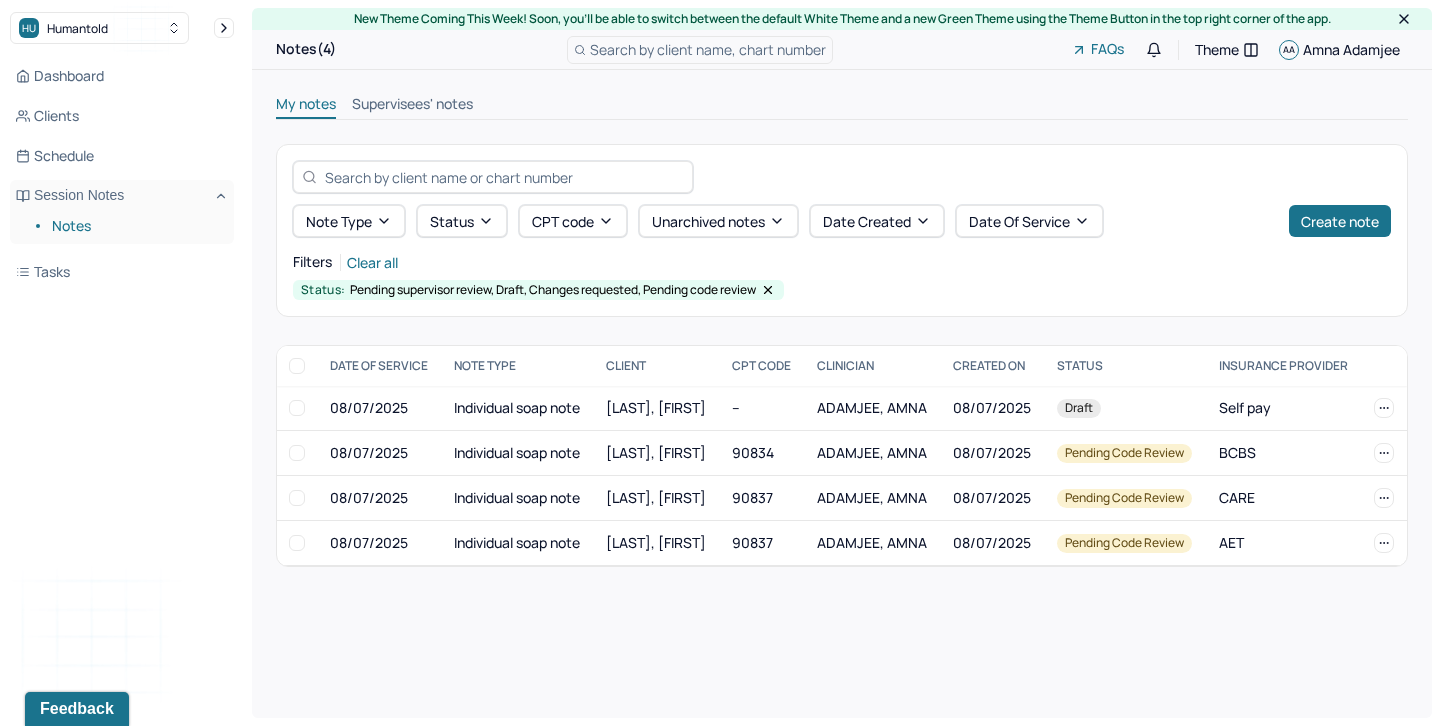 scroll, scrollTop: 0, scrollLeft: 0, axis: both 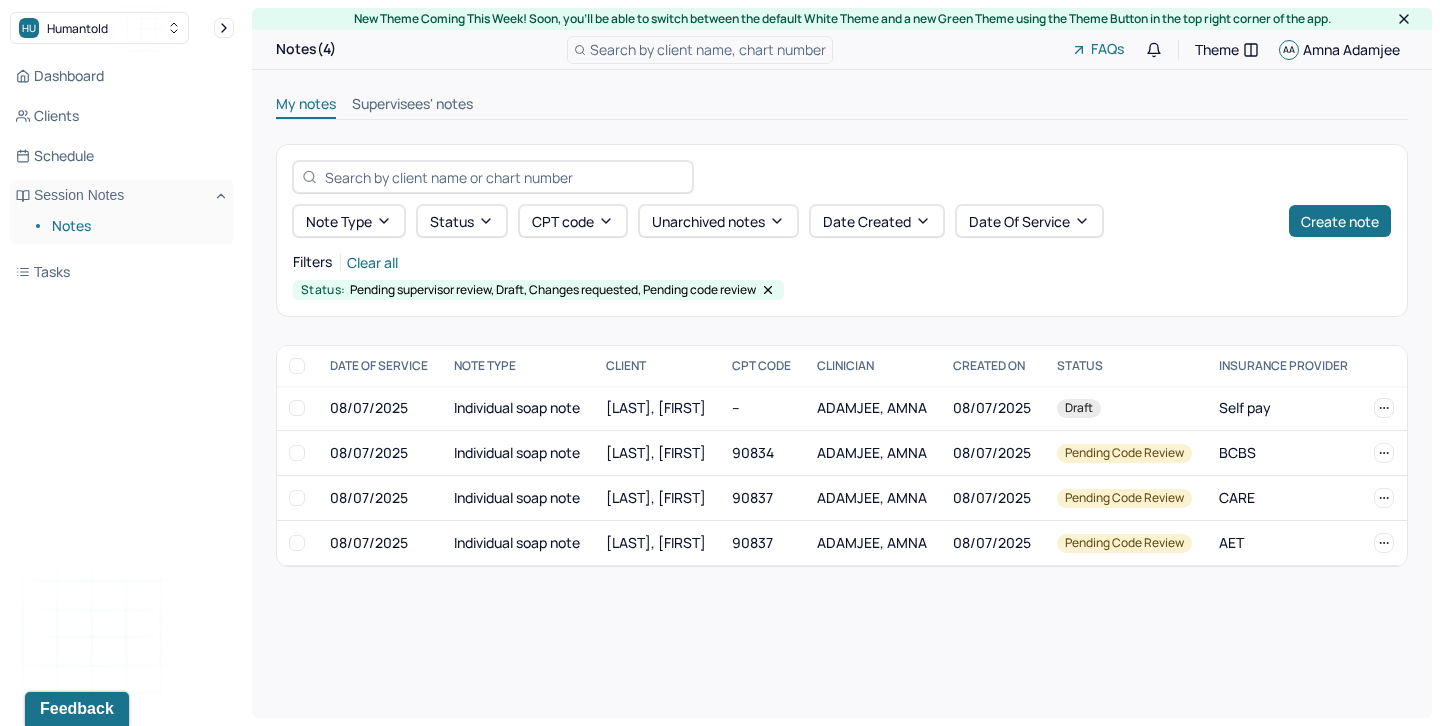 click on "Supervisees' notes" at bounding box center (412, 106) 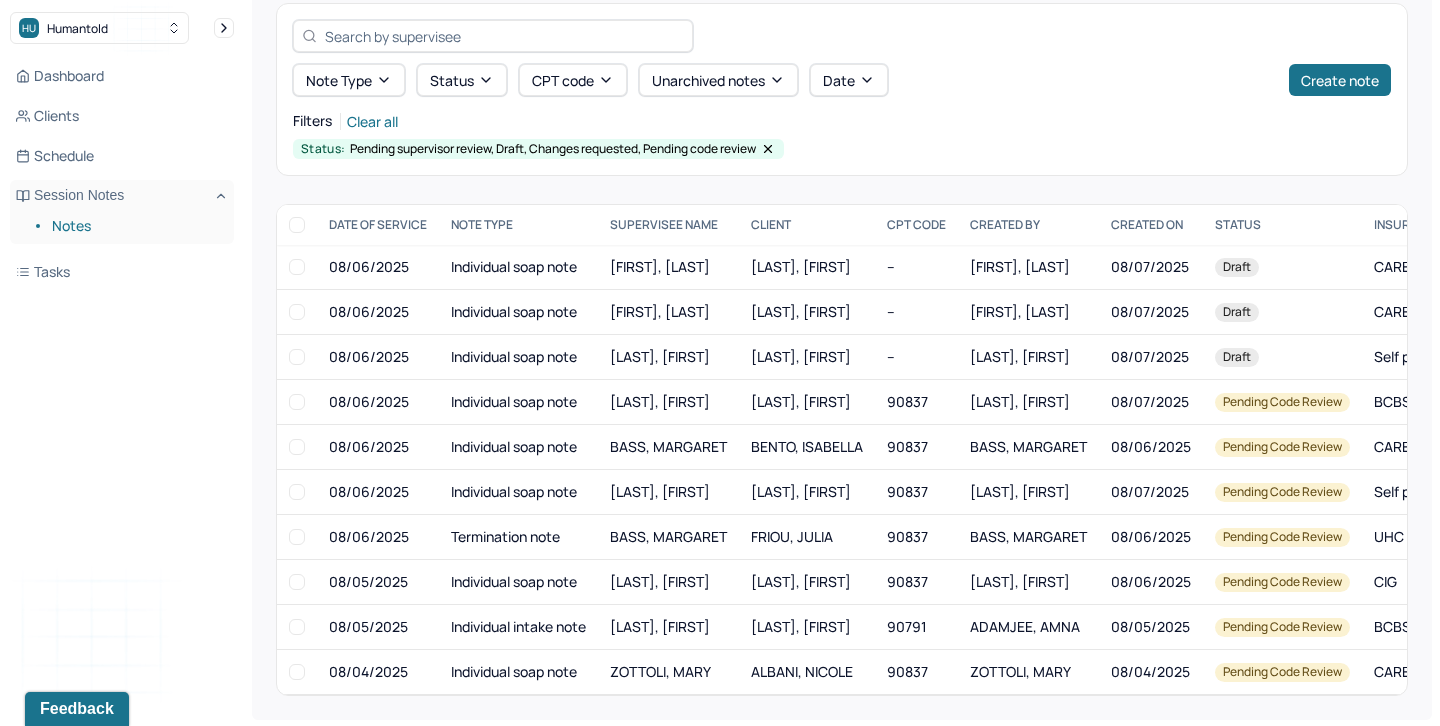 scroll, scrollTop: 0, scrollLeft: 0, axis: both 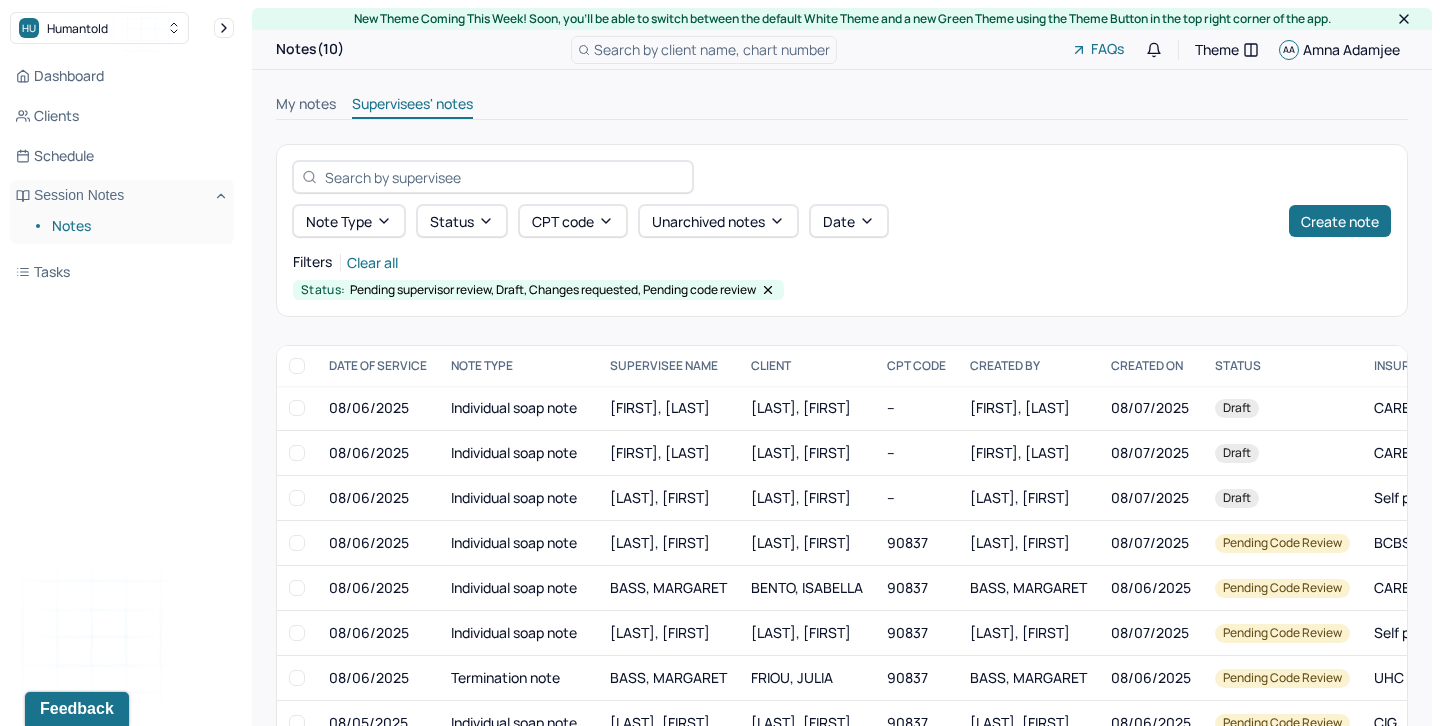 click on "My notes" at bounding box center (306, 106) 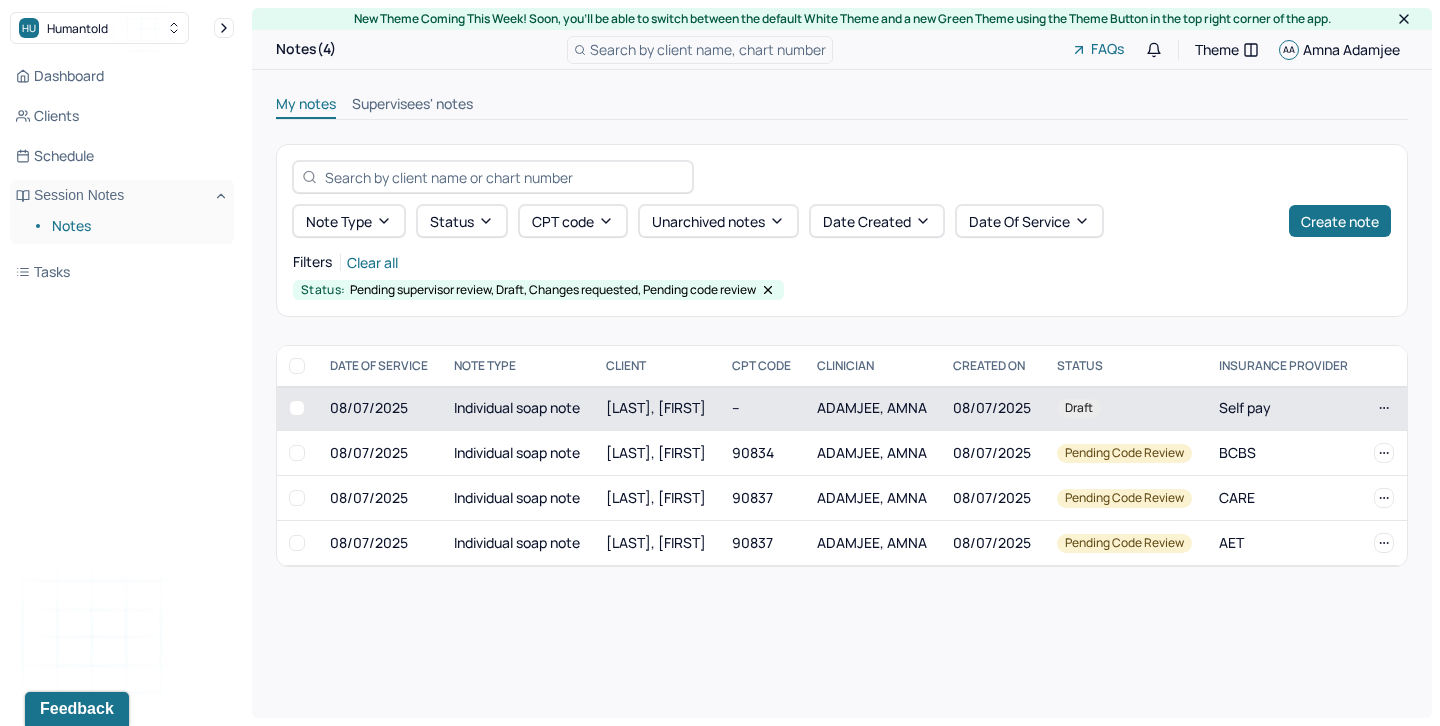 click on "[LAST], [FIRST]" at bounding box center [657, 408] 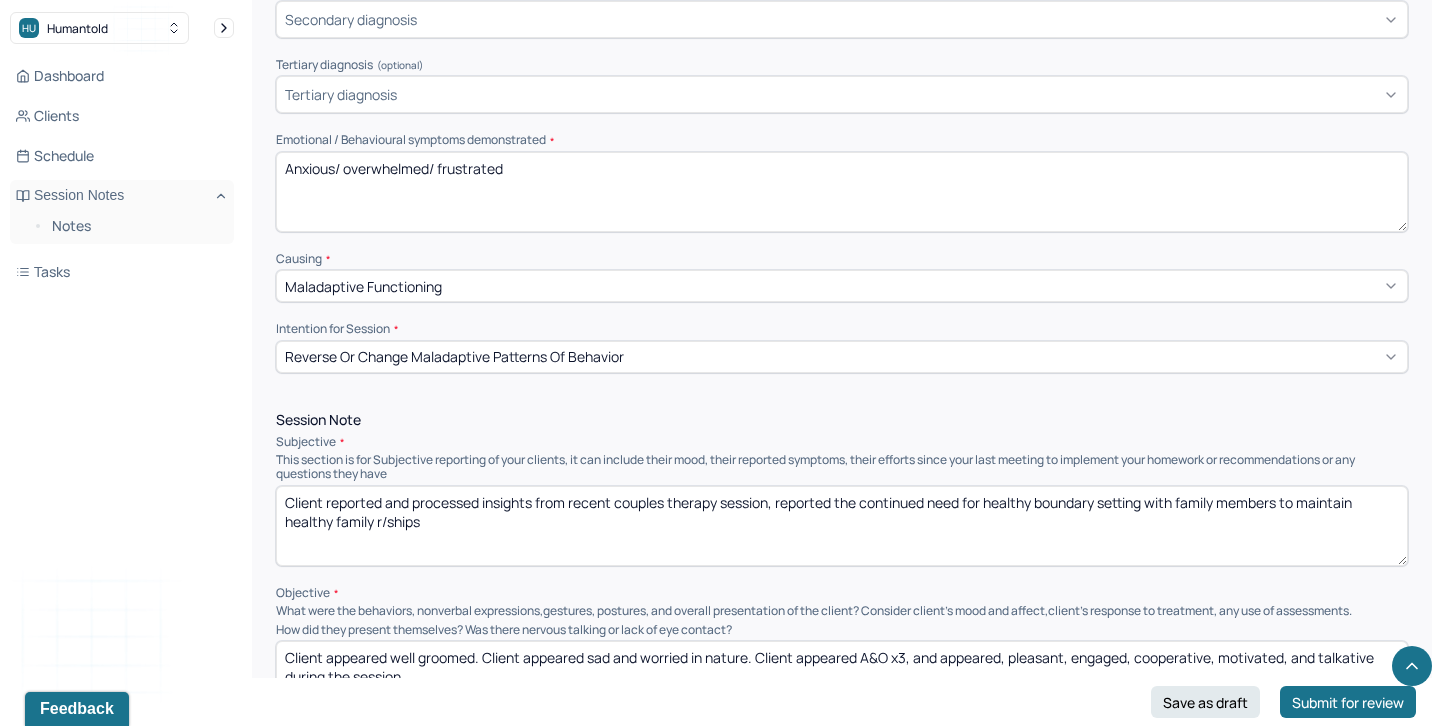 scroll, scrollTop: 907, scrollLeft: 0, axis: vertical 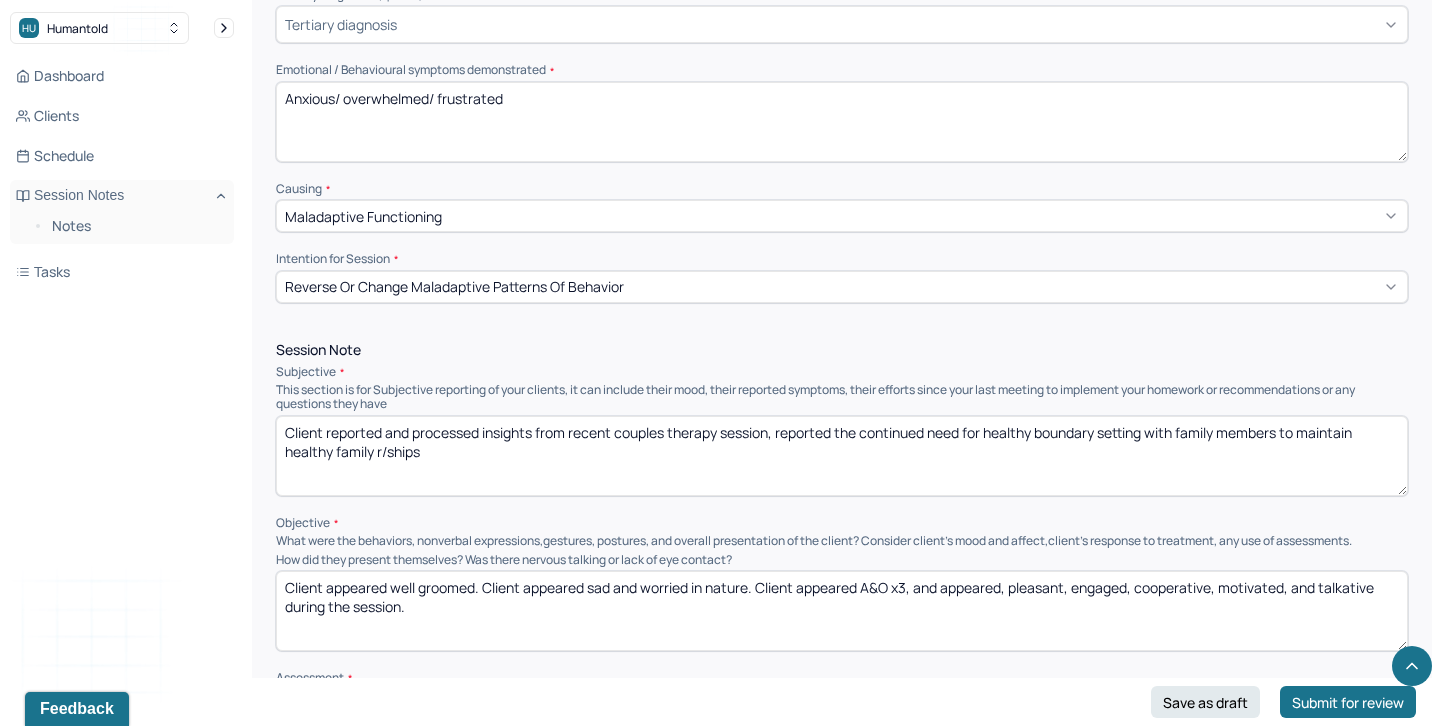 click on "Client reported and processed insights from recent couples therapy session, reported the continued need for healthy boundary setting with family members to maintain healthy family r/ships" at bounding box center [842, 456] 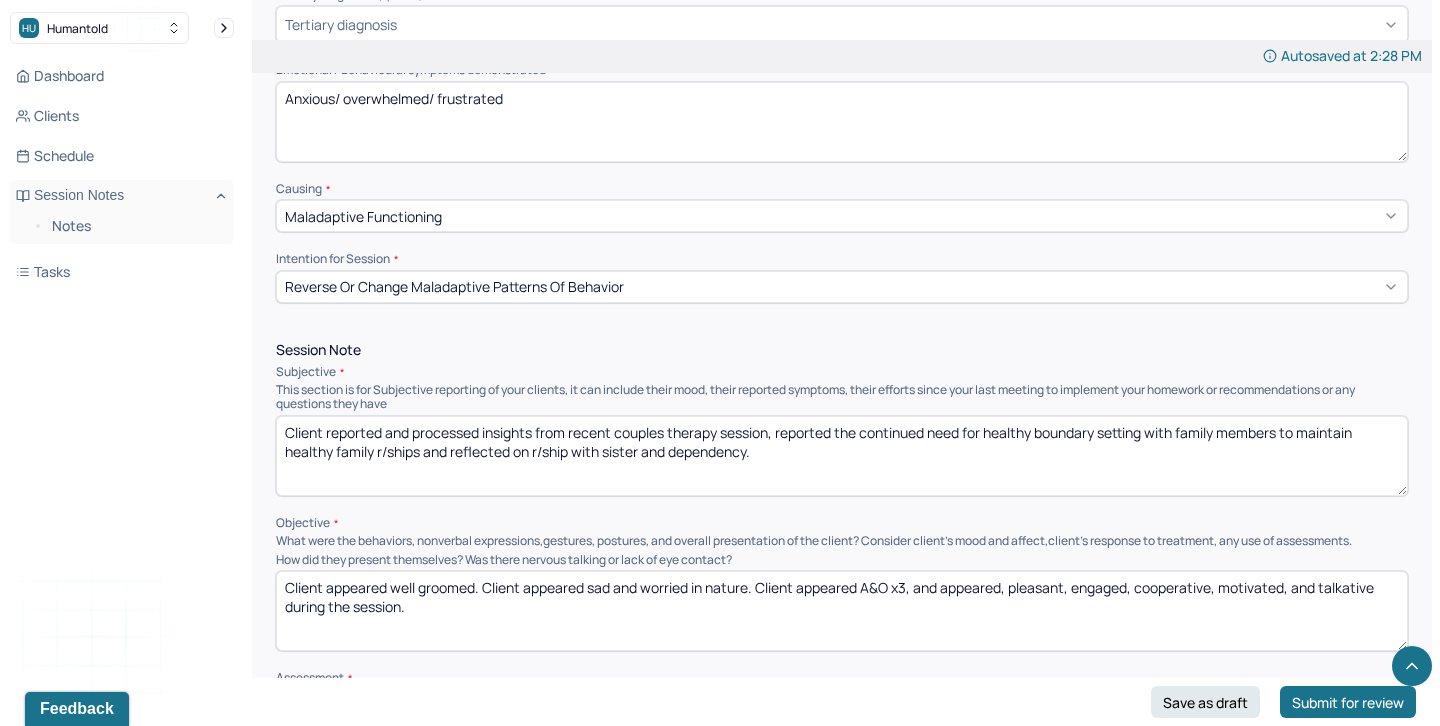 click on "Client reported and processed insights from recent couples therapy session, reported the continued need for healthy boundary setting with family members to maintain healthy family r/ships and reflected on r/ship with sister and co-dependecny." at bounding box center [842, 456] 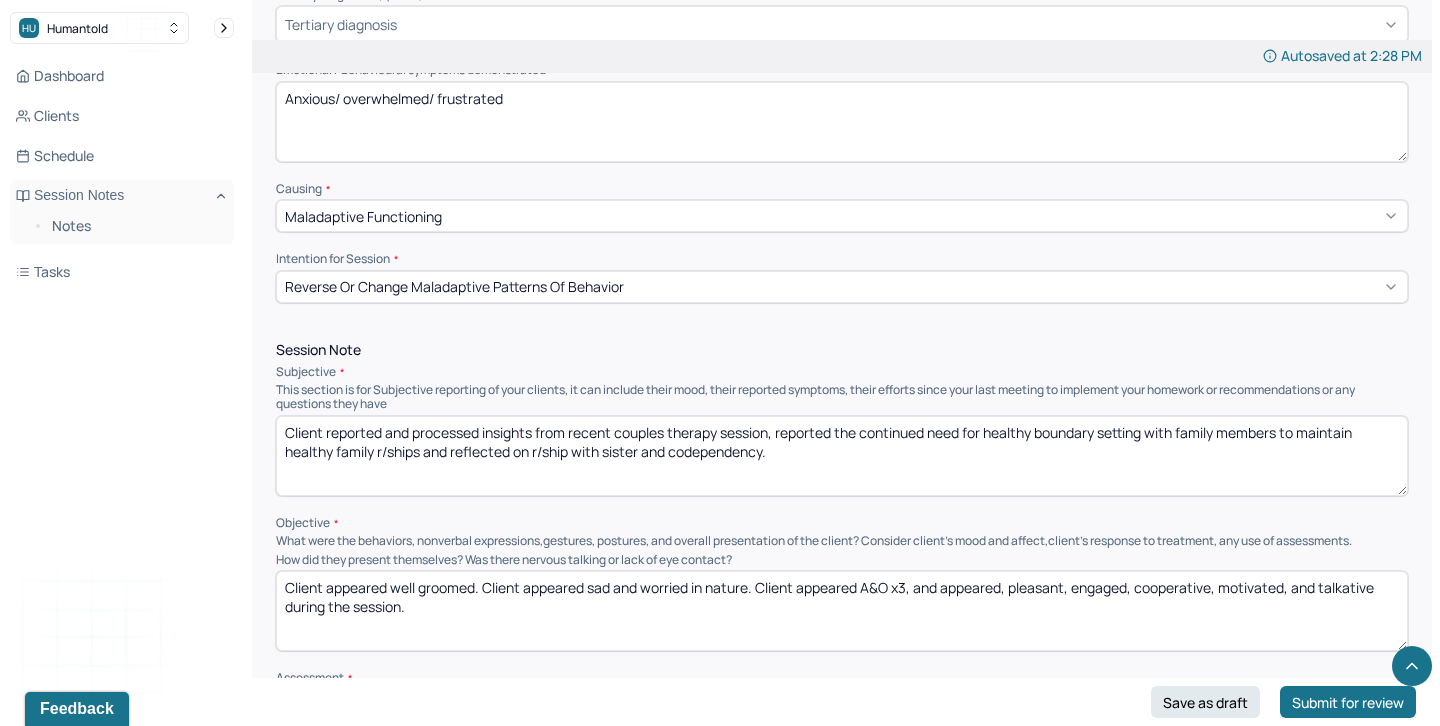 click on "Client reported and processed insights from recent couples therapy session, reported the continued need for healthy boundary setting with family members to maintain healthy family r/ships and reflected on r/ship with sister and co-dependecny." at bounding box center [842, 456] 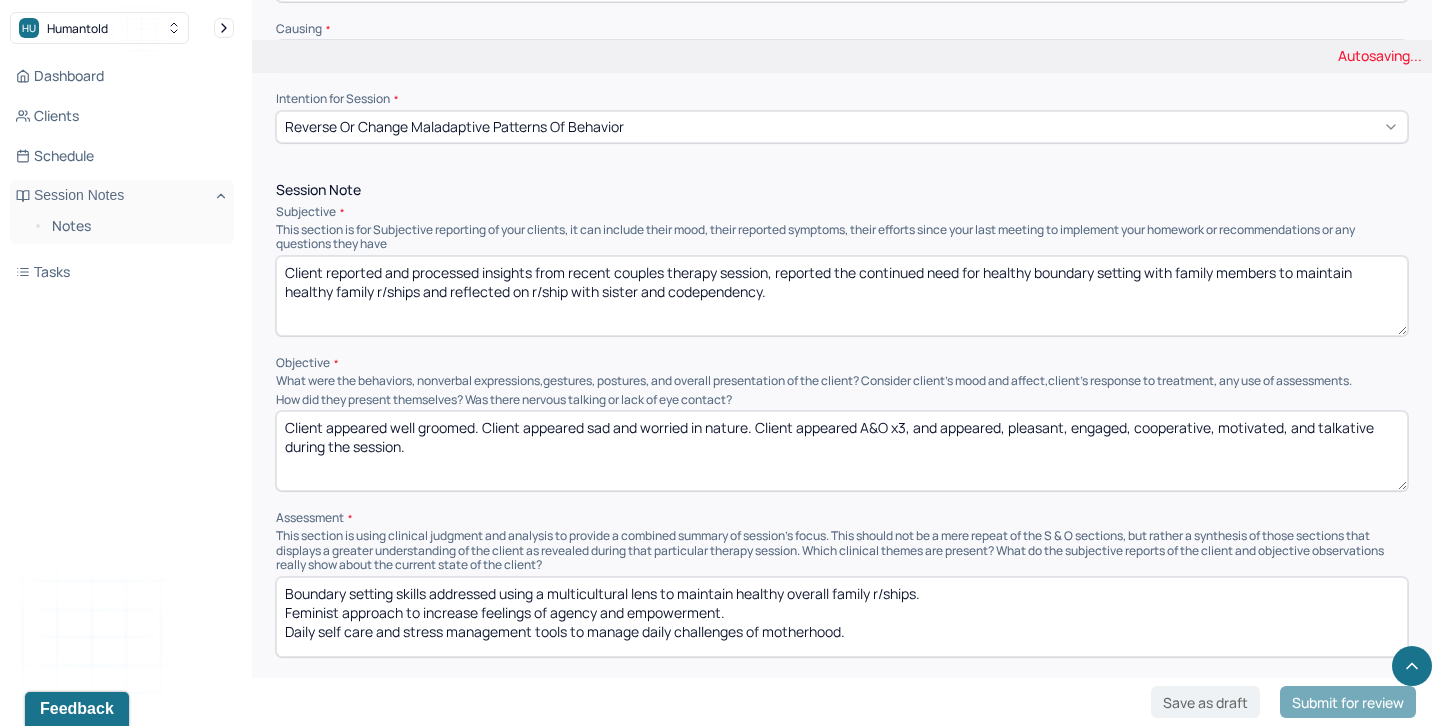 scroll, scrollTop: 1341, scrollLeft: 0, axis: vertical 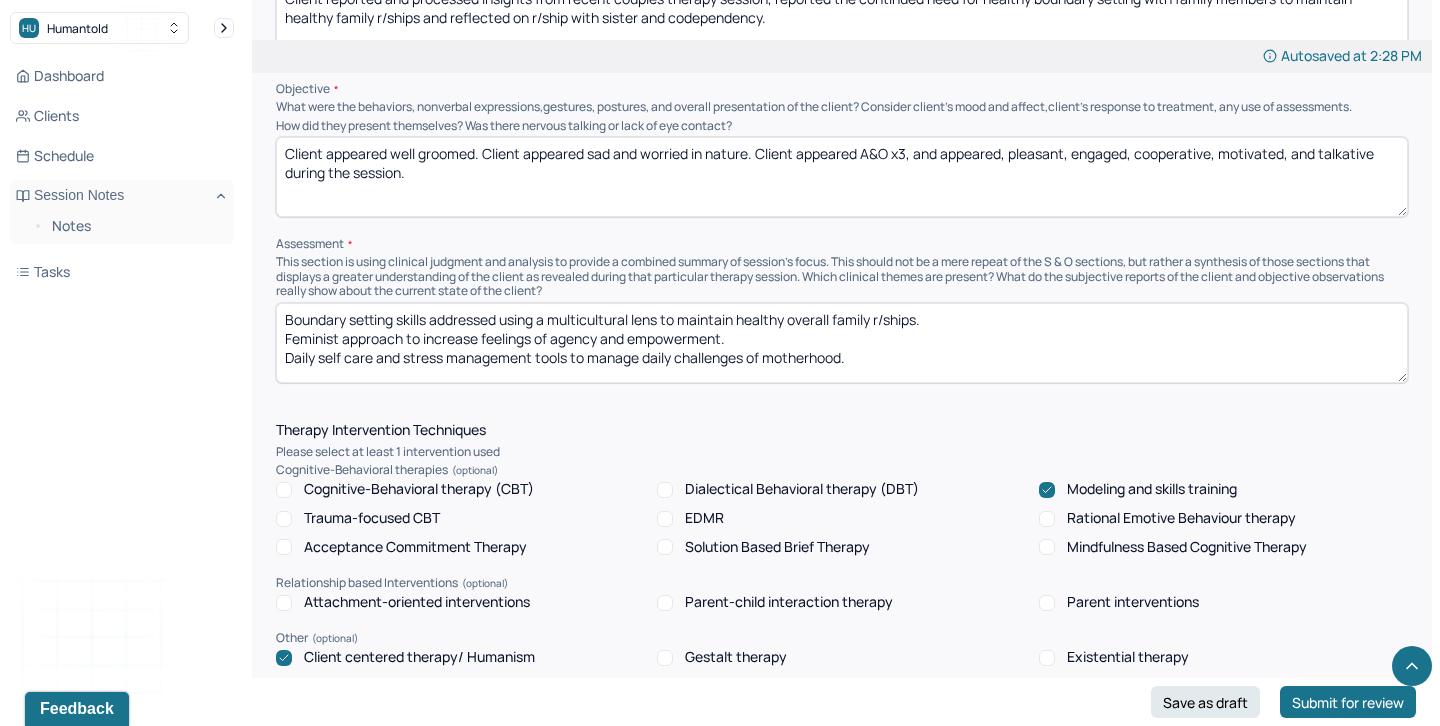 type on "Client reported and processed insights from recent couples therapy session, reported the continued need for healthy boundary setting with family members to maintain healthy family r/ships and reflected on r/ship with sister and codependency." 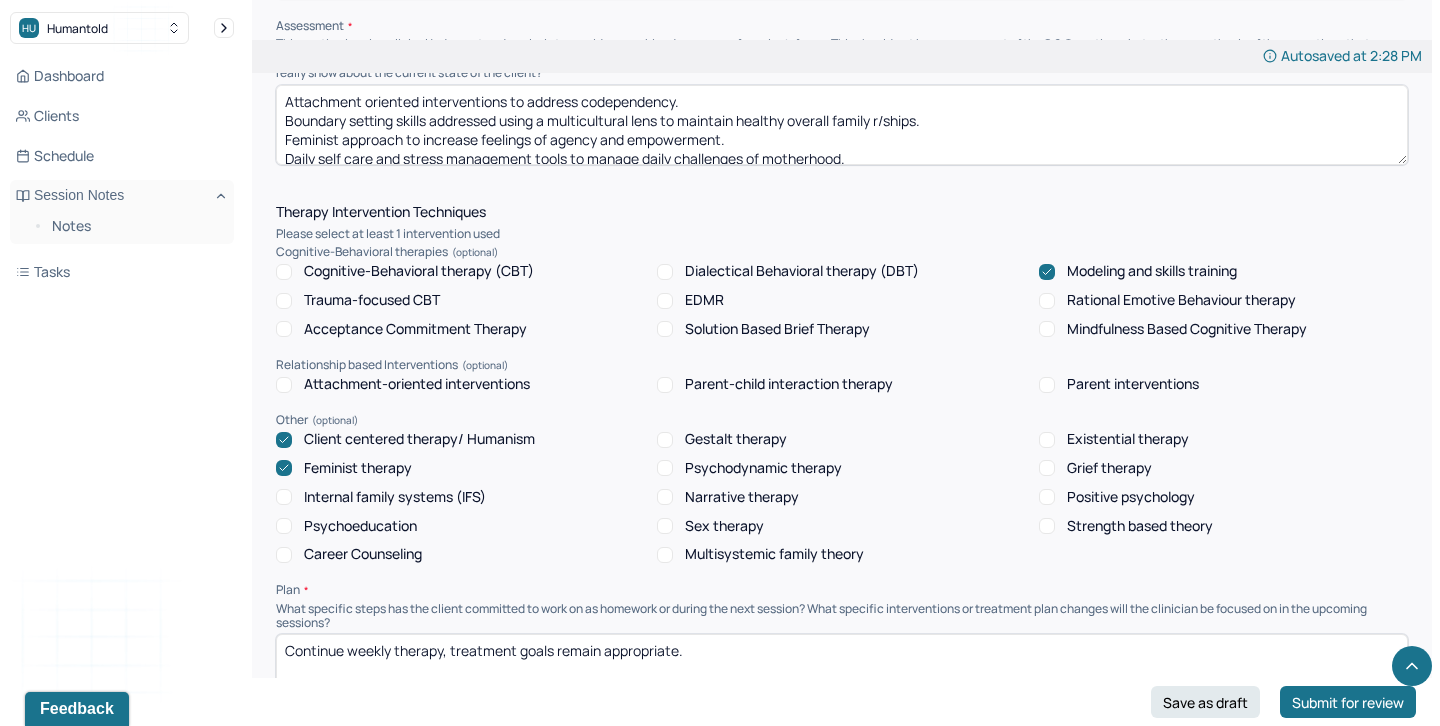 scroll, scrollTop: 1598, scrollLeft: 0, axis: vertical 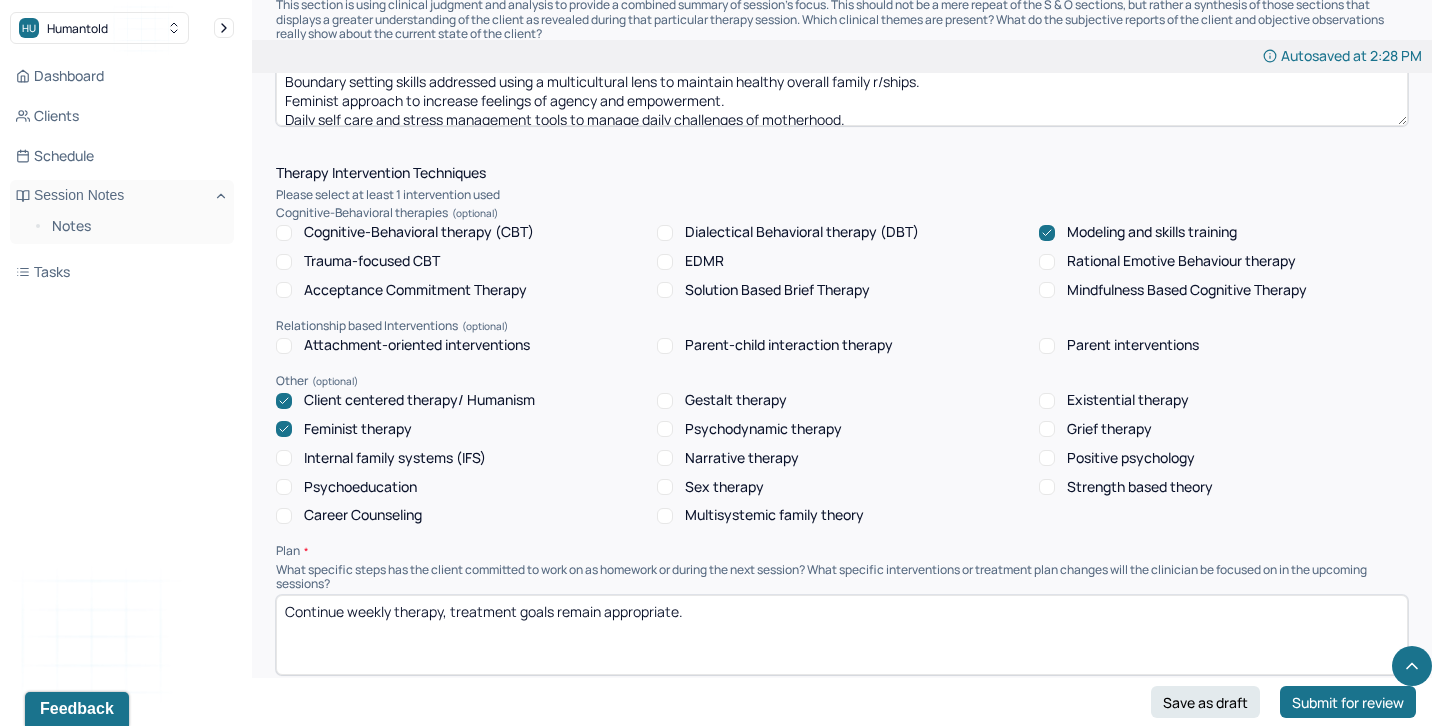 type on "Attachment oriented interventions to address codependency.
Boundary setting skills addressed using a multicultural lens to maintain healthy overall family r/ships.
Feminist approach to increase feelings of agency and empowerment.
Daily self care and stress management tools to manage daily challenges of motherhood." 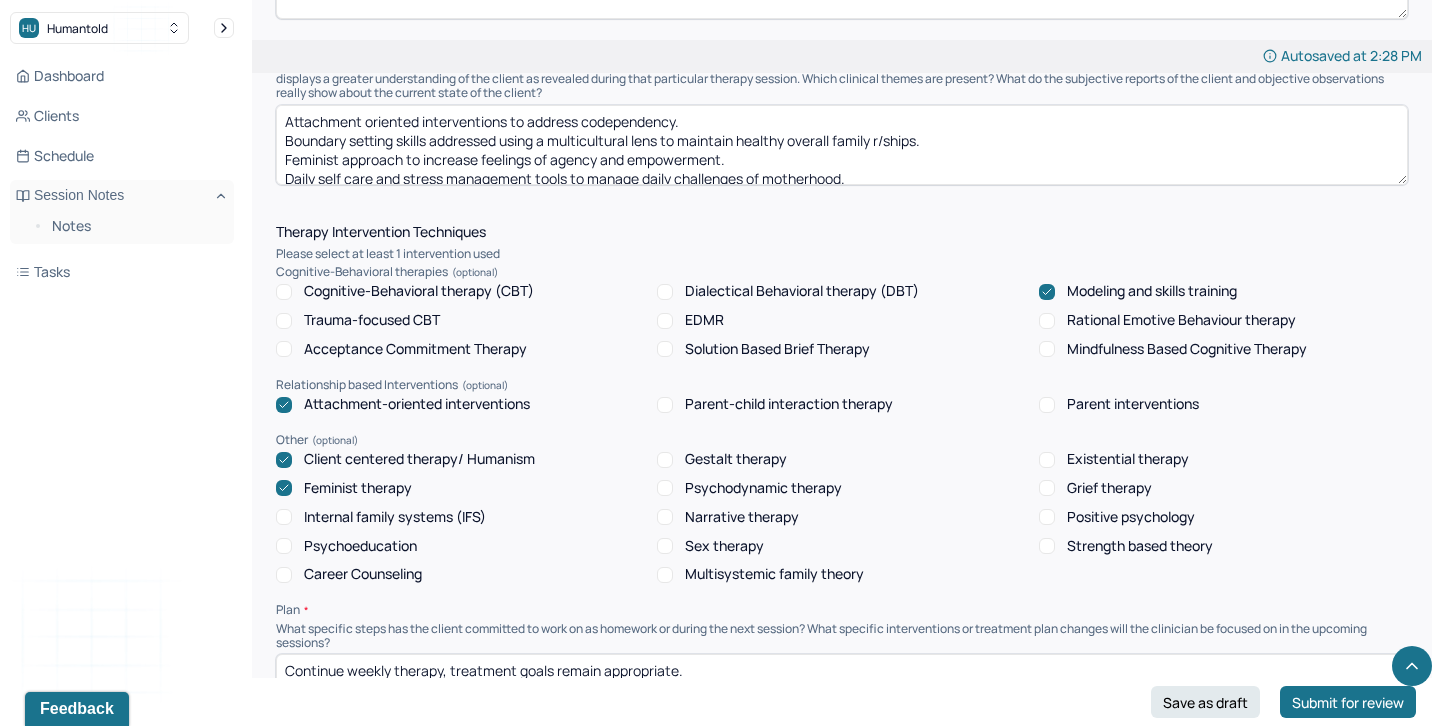 scroll, scrollTop: 1492, scrollLeft: 0, axis: vertical 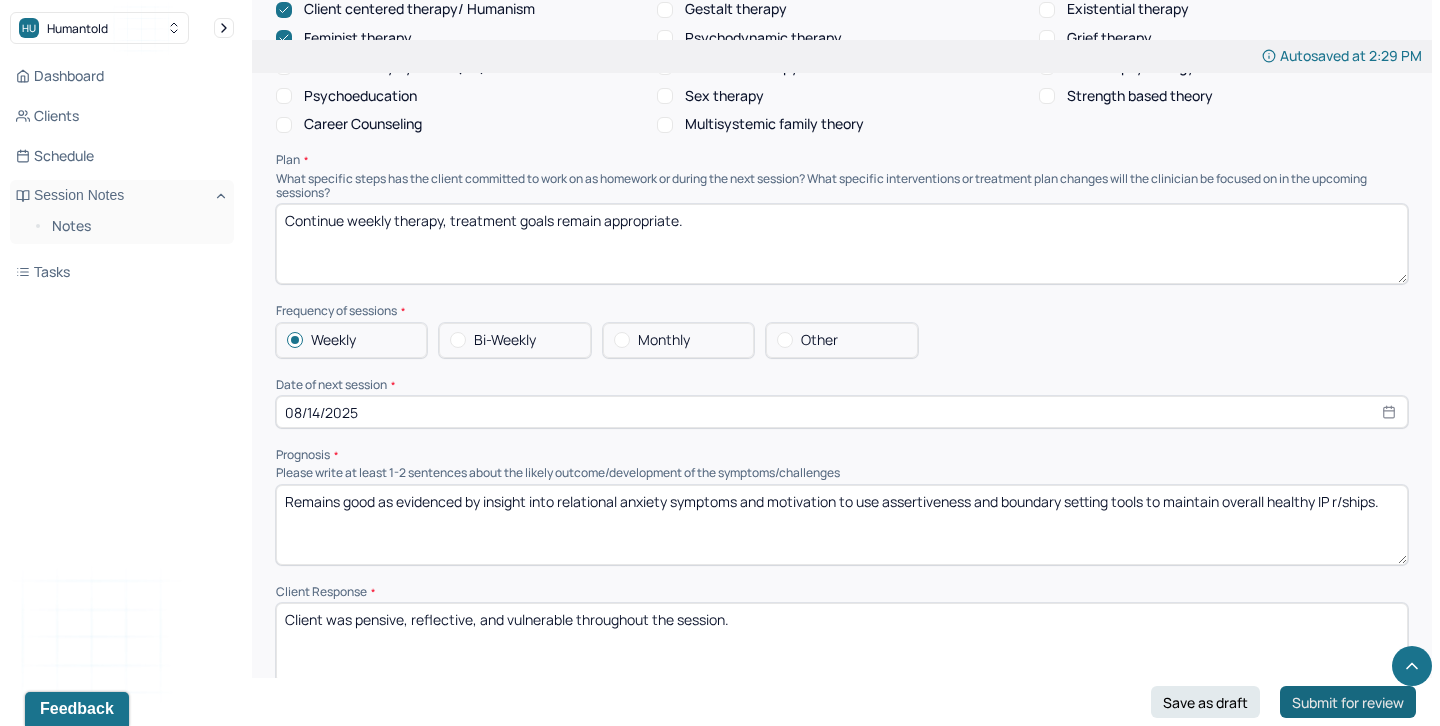 click on "Submit for review" at bounding box center (1348, 702) 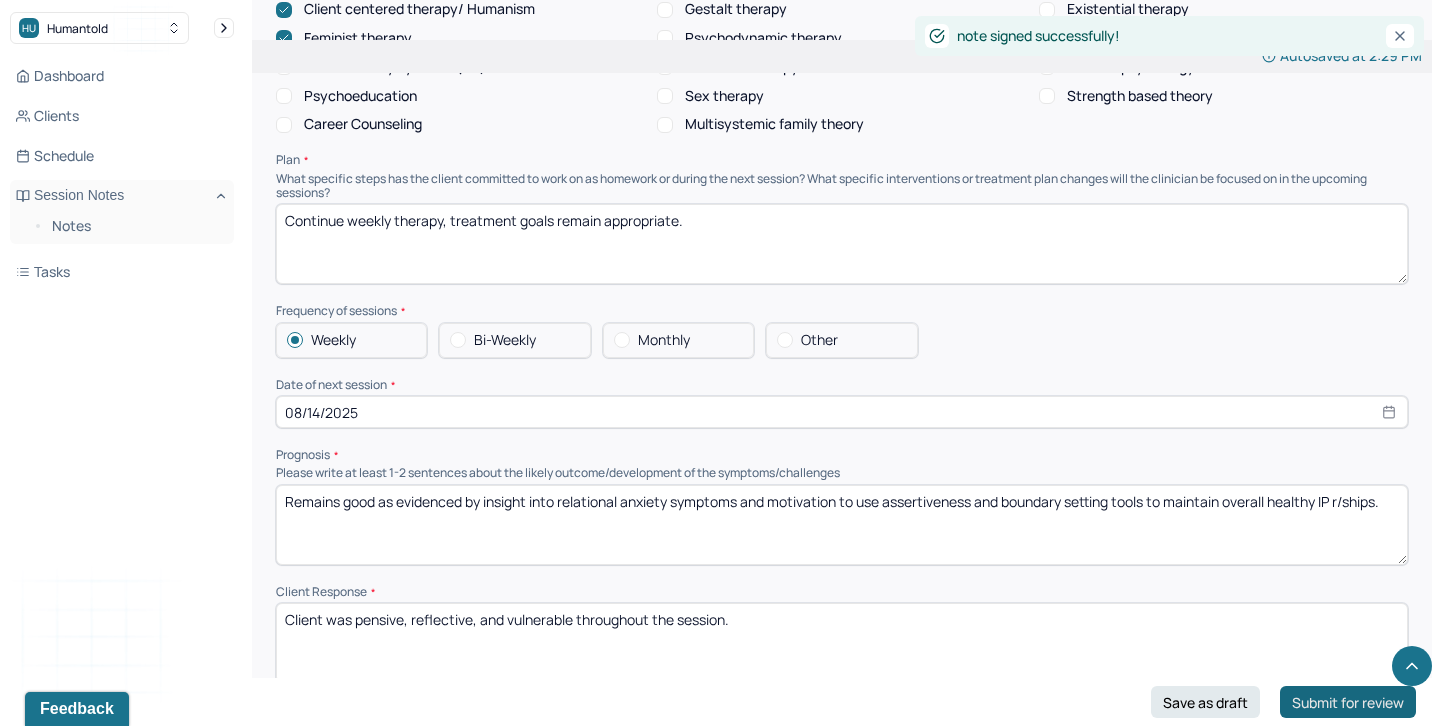 scroll, scrollTop: 0, scrollLeft: 0, axis: both 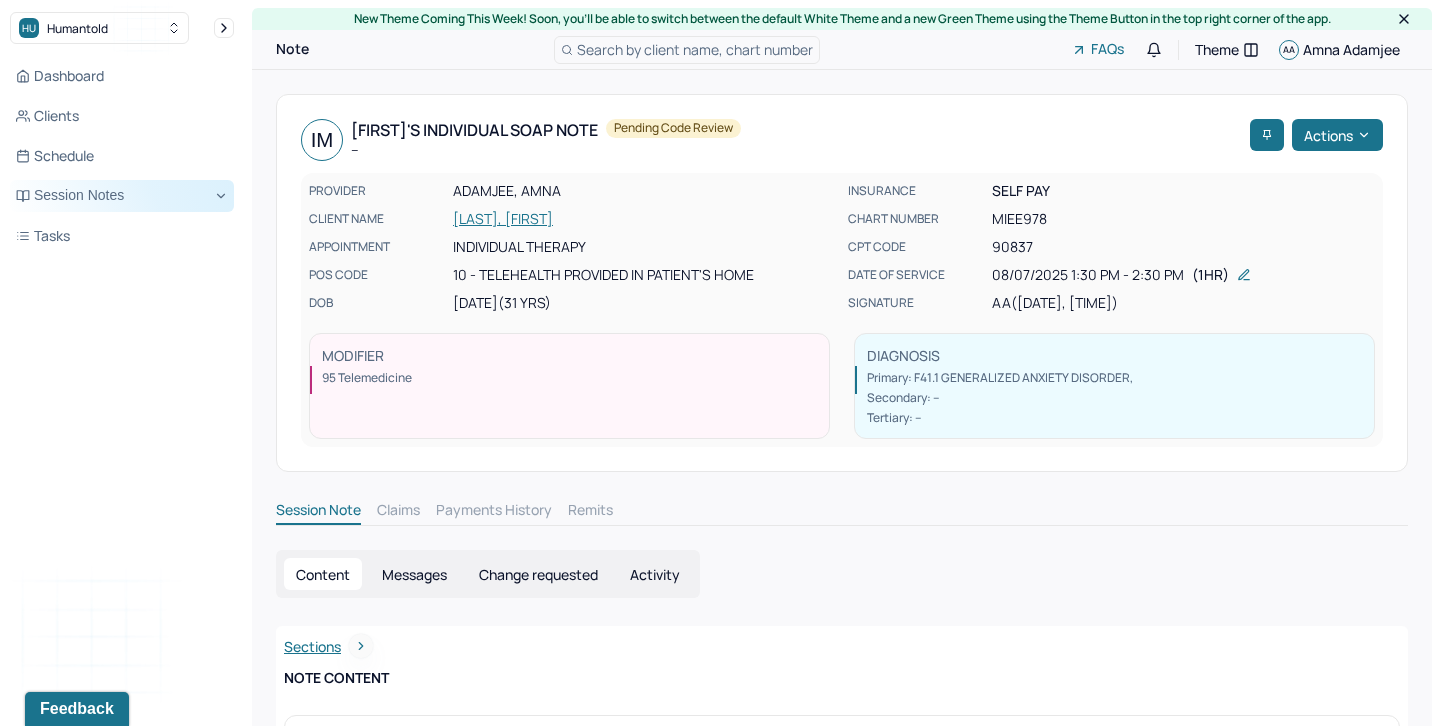 click on "Session Notes" at bounding box center (122, 196) 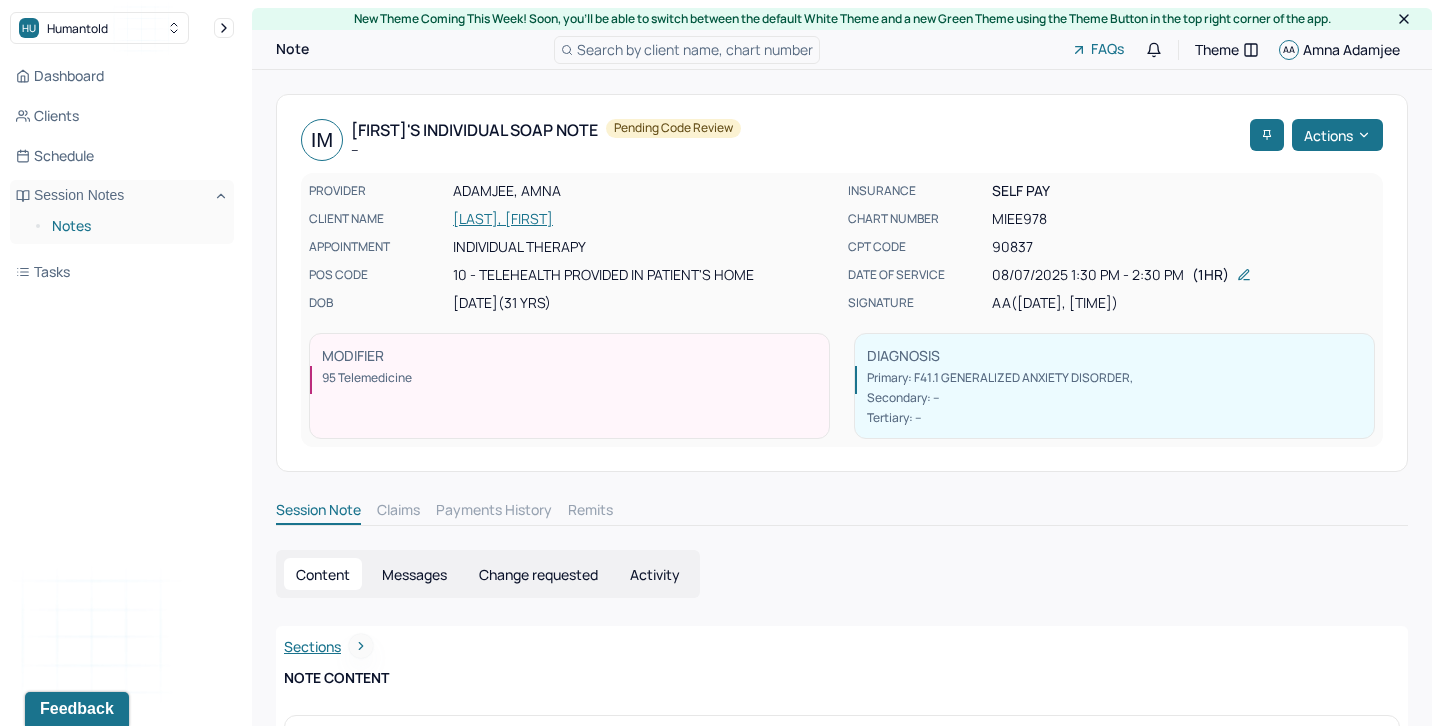 click on "Notes" at bounding box center (135, 226) 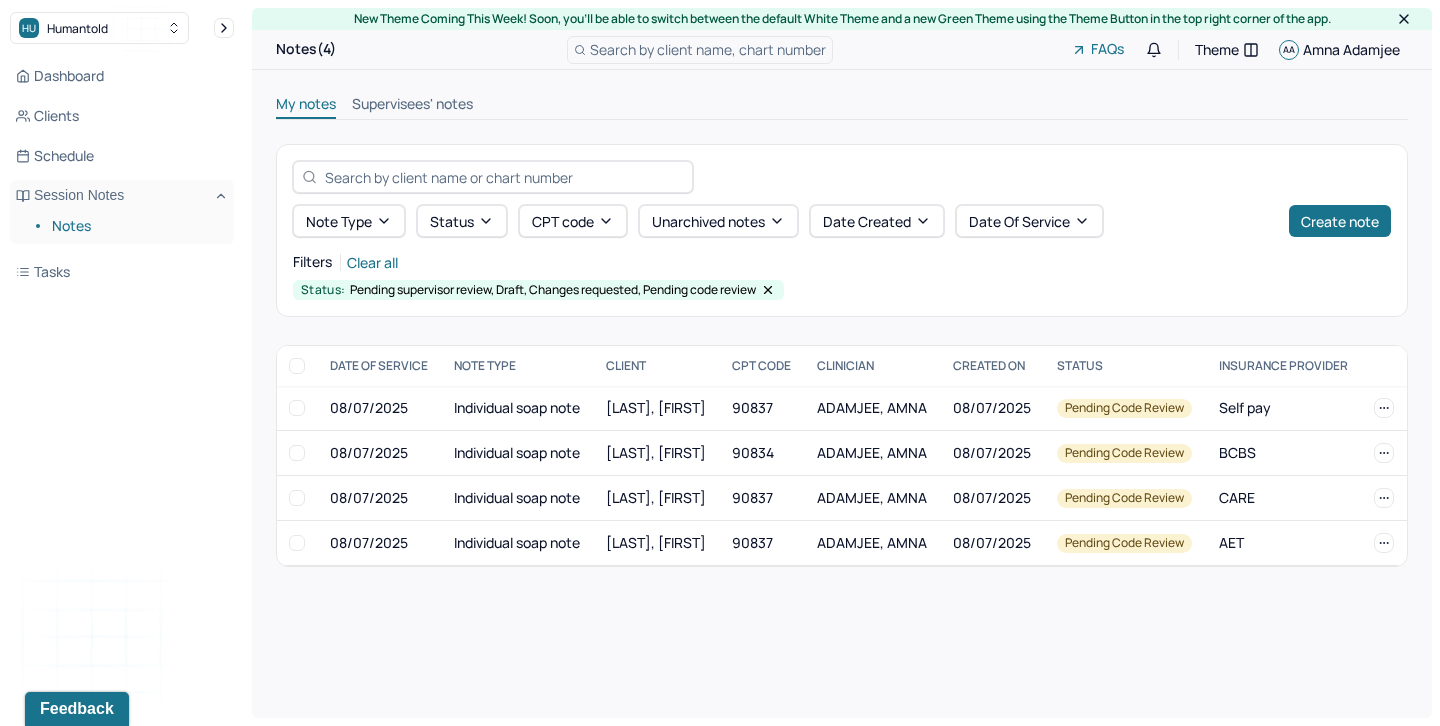 click on "My notes Supervisees' notes Note type Status CPT code Unarchived notes Date Created Date Of Service Create note Filters Clear all Status: Pending supervisor review, Draft, Changes requested, Pending code review DATE OF SERVICE NOTE TYPE CLIENT CPT CODE CLINICIAN CREATED ON STATUS INSURANCE PROVIDER 08/07/2025 Individual soap note MALIK, IRAM 90837 ADAMJEE, AMNA 08/07/2025 Pending code review Self pay 08/07/2025 Individual soap note MANGALICK, SACHIN 90834 ADAMJEE, AMNA 08/07/2025 Pending code review BCBS 08/07/2025 Individual soap note IQBAL, FATIMA 90837 ADAMJEE, AMNA 08/07/2025 Pending code review CARE 08/07/2025 Individual soap note ROGERS, KYLE 90837 ADAMJEE, AMNA 08/07/2025 Pending code review AET MALIK, IRAM Pending code review 08/07/2025 Individual soap note Provider: ADAMJEE, AMNA Created on: 08/07/2025 MANGALICK, SACHIN Pending code review 08/07/2025 Individual soap note Provider: ADAMJEE, AMNA Created on: 08/07/2025 IQBAL, FATIMA Pending code review 08/07/2025 Individual soap note Provider:" at bounding box center [842, 330] 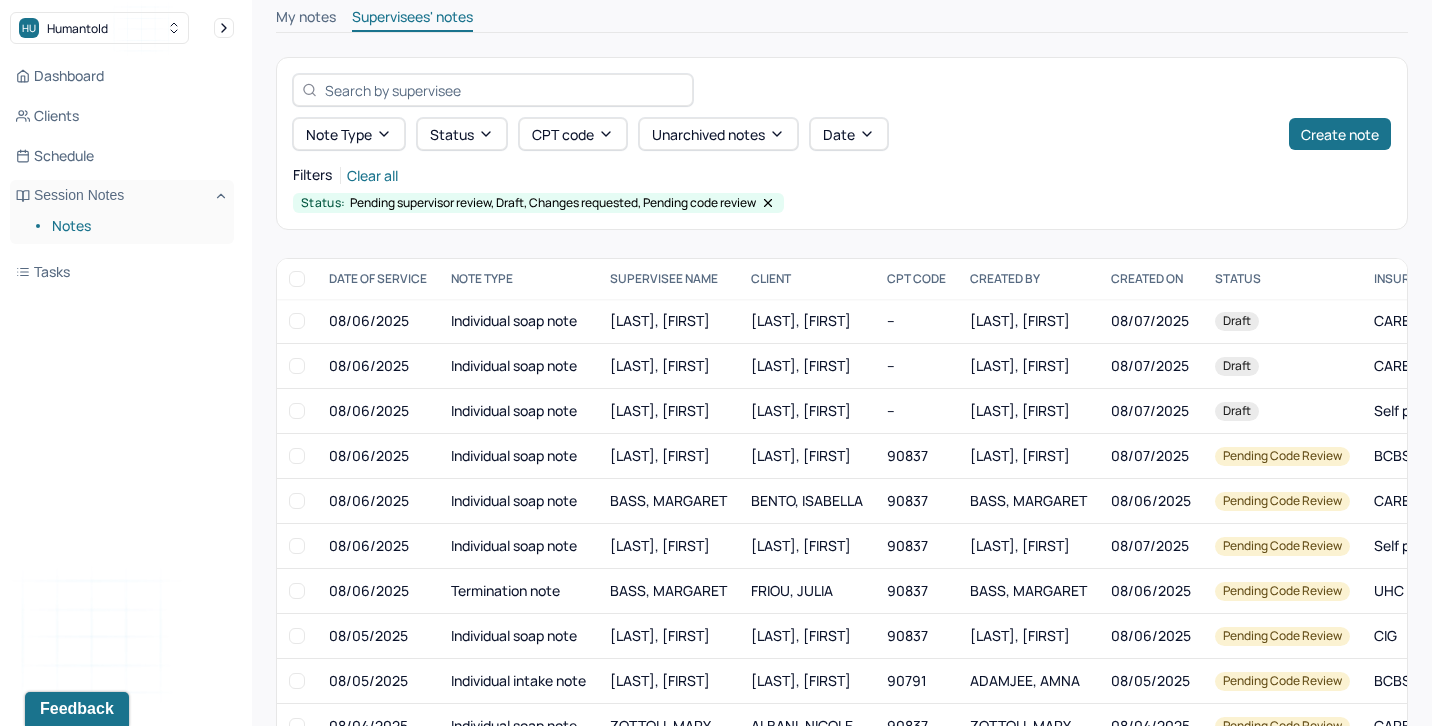 scroll, scrollTop: 0, scrollLeft: 0, axis: both 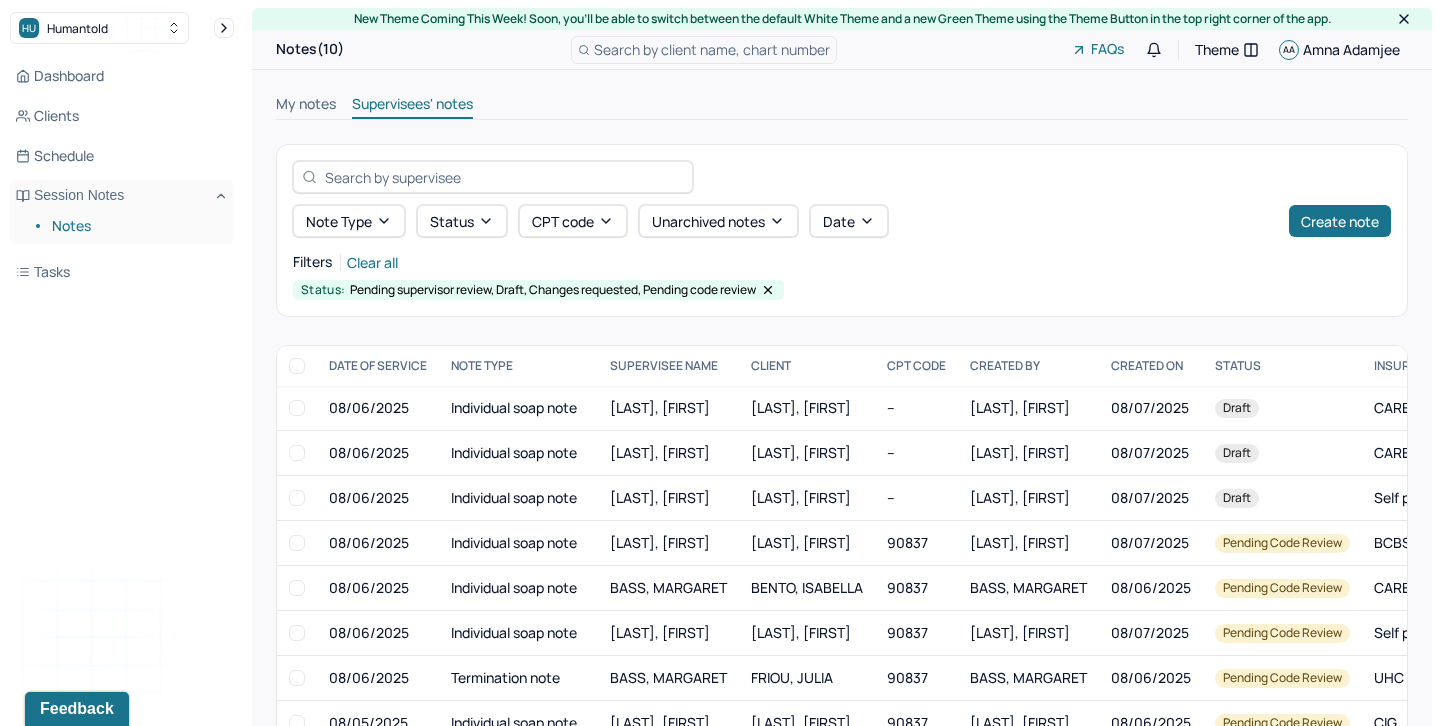click on "My notes" at bounding box center [306, 106] 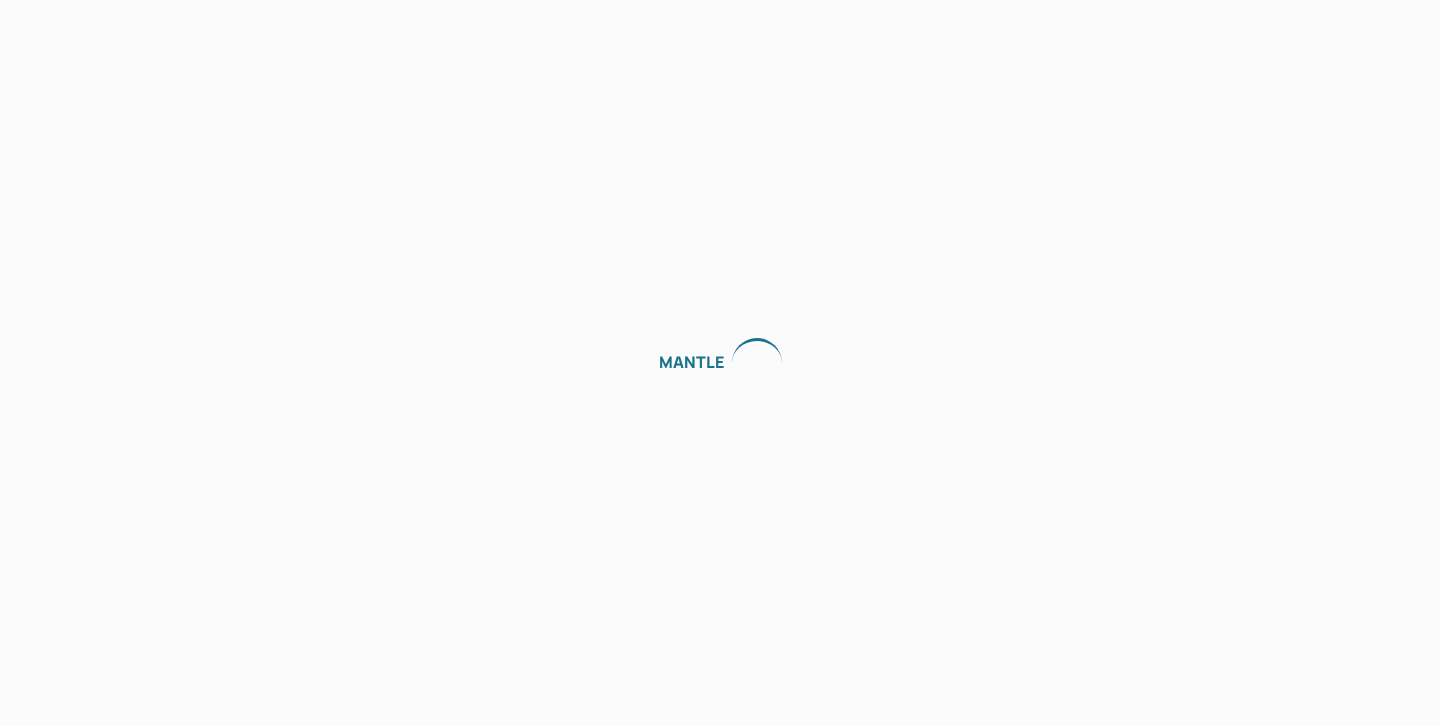 scroll, scrollTop: 0, scrollLeft: 0, axis: both 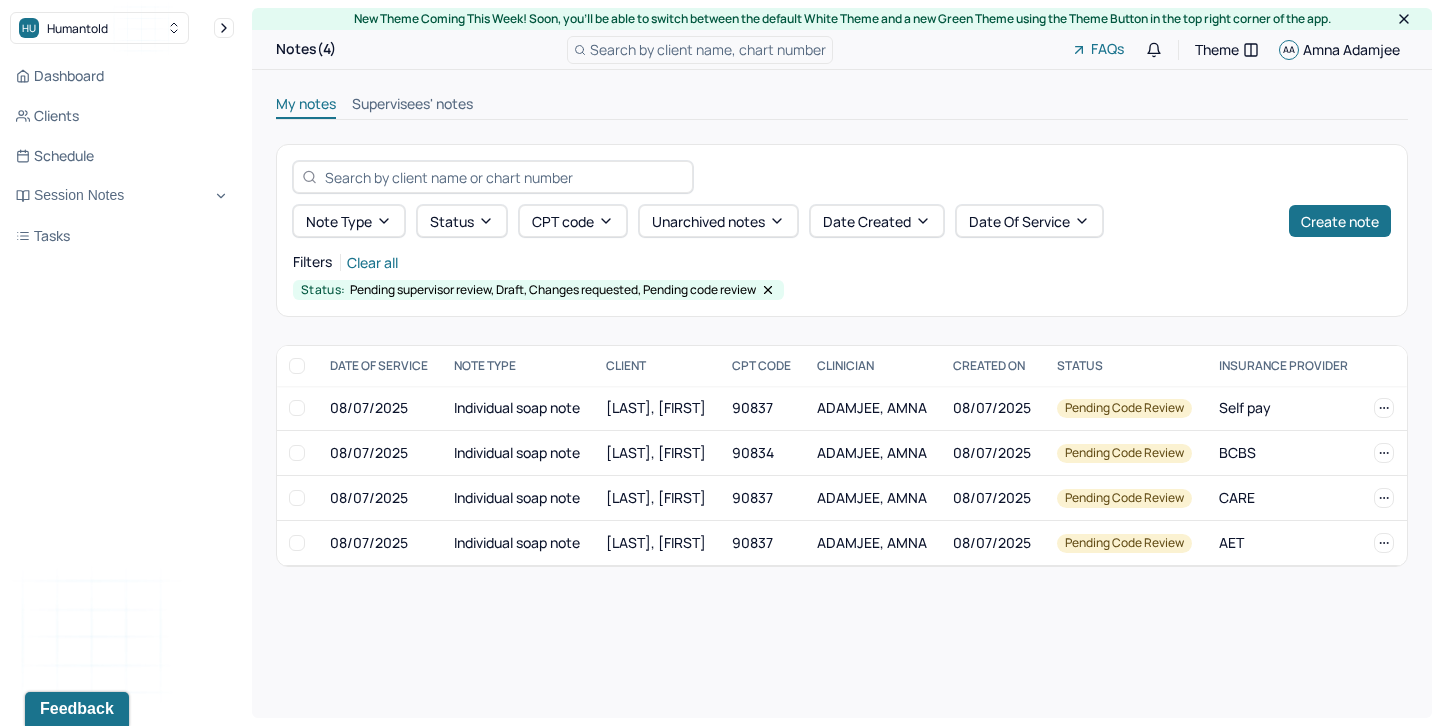 click on "Supervisees' notes" at bounding box center [412, 106] 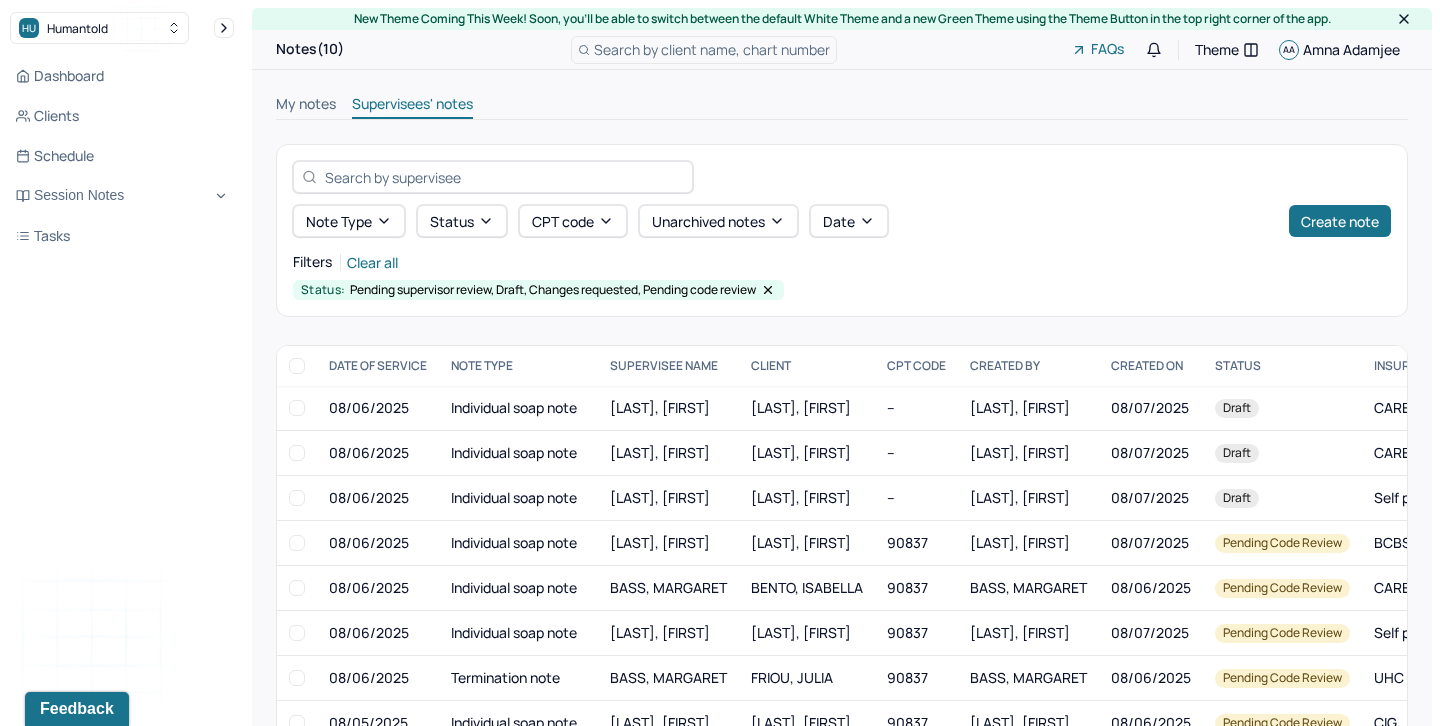click on "My notes" at bounding box center (306, 106) 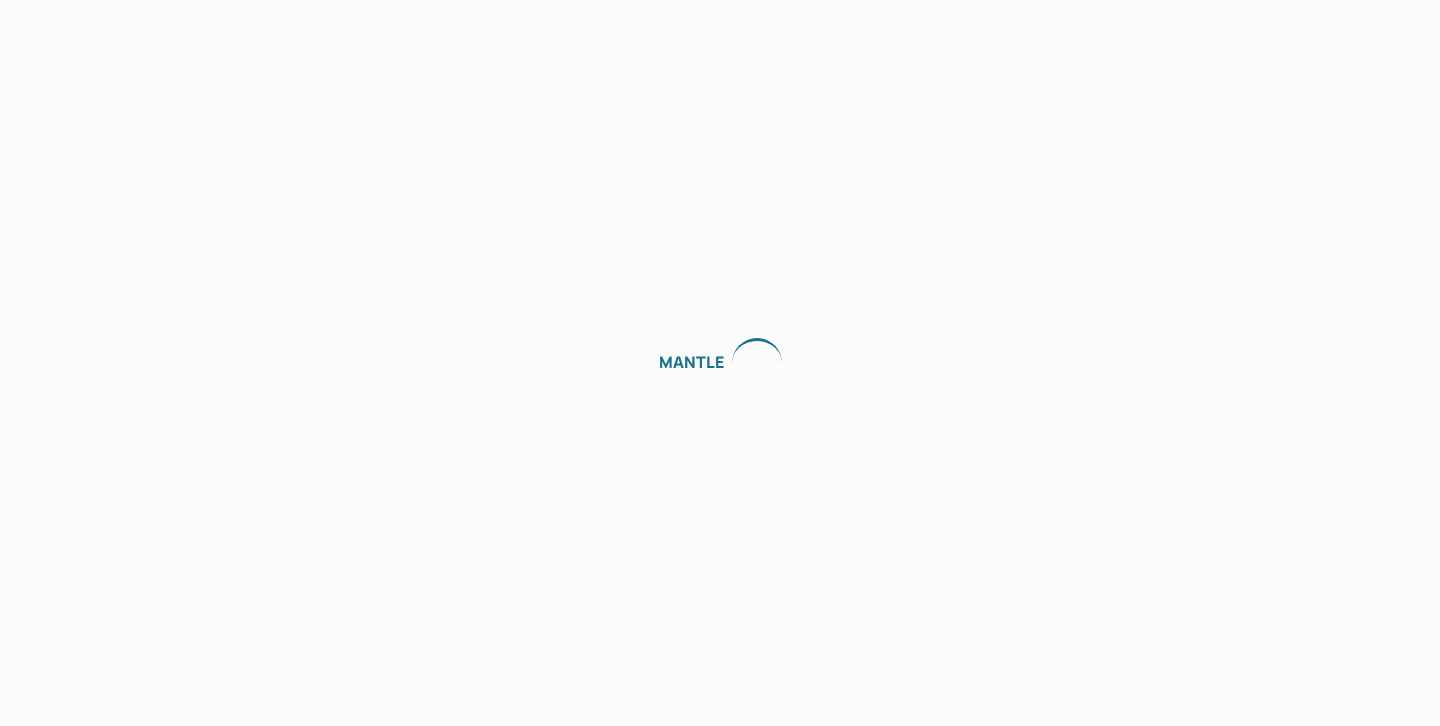 scroll, scrollTop: 0, scrollLeft: 0, axis: both 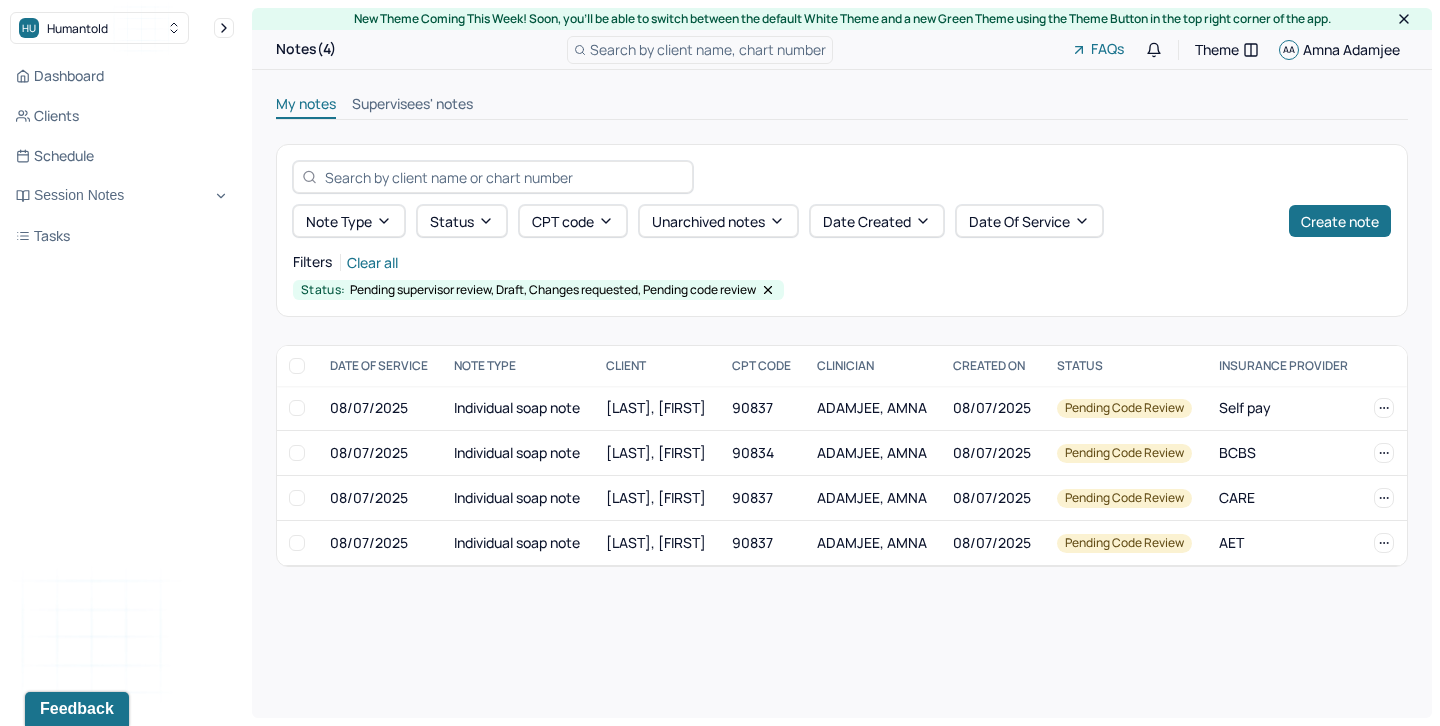 click on "Supervisees' notes" at bounding box center (412, 106) 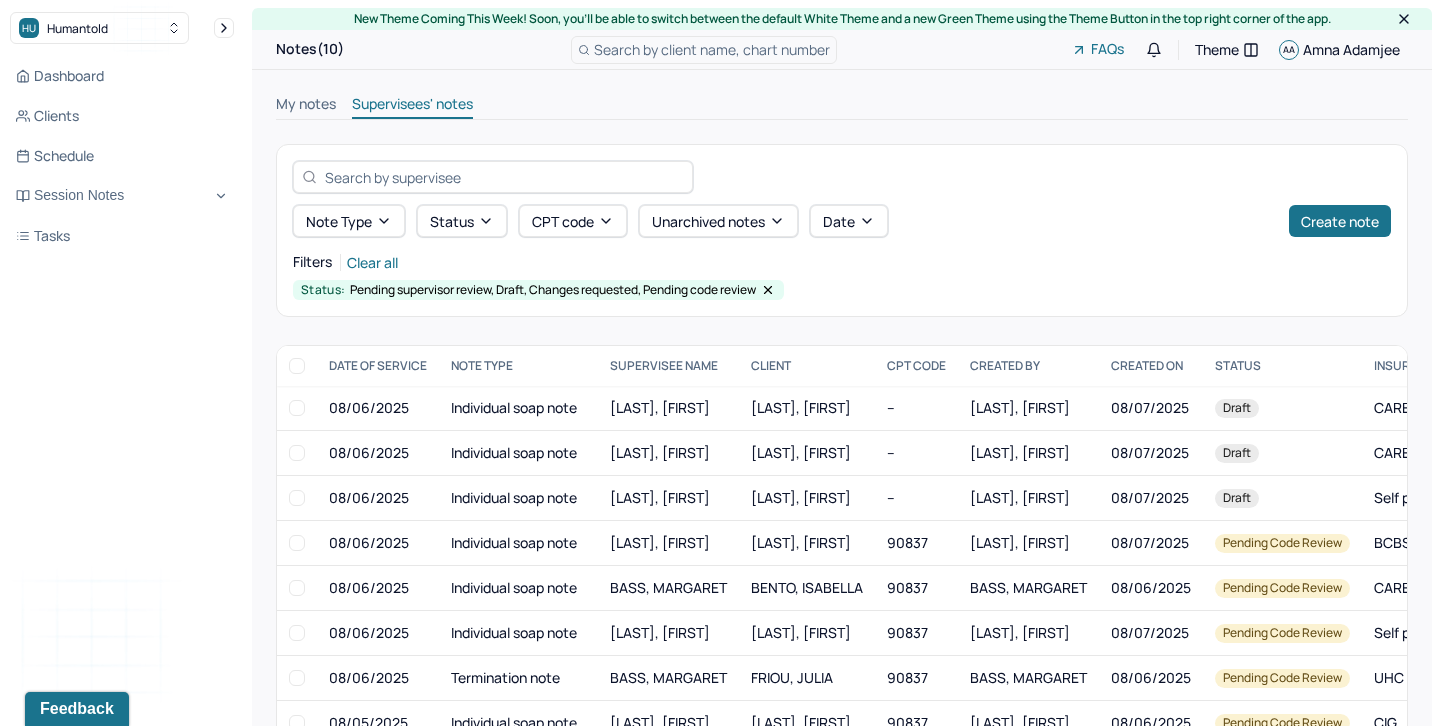 scroll, scrollTop: 141, scrollLeft: 0, axis: vertical 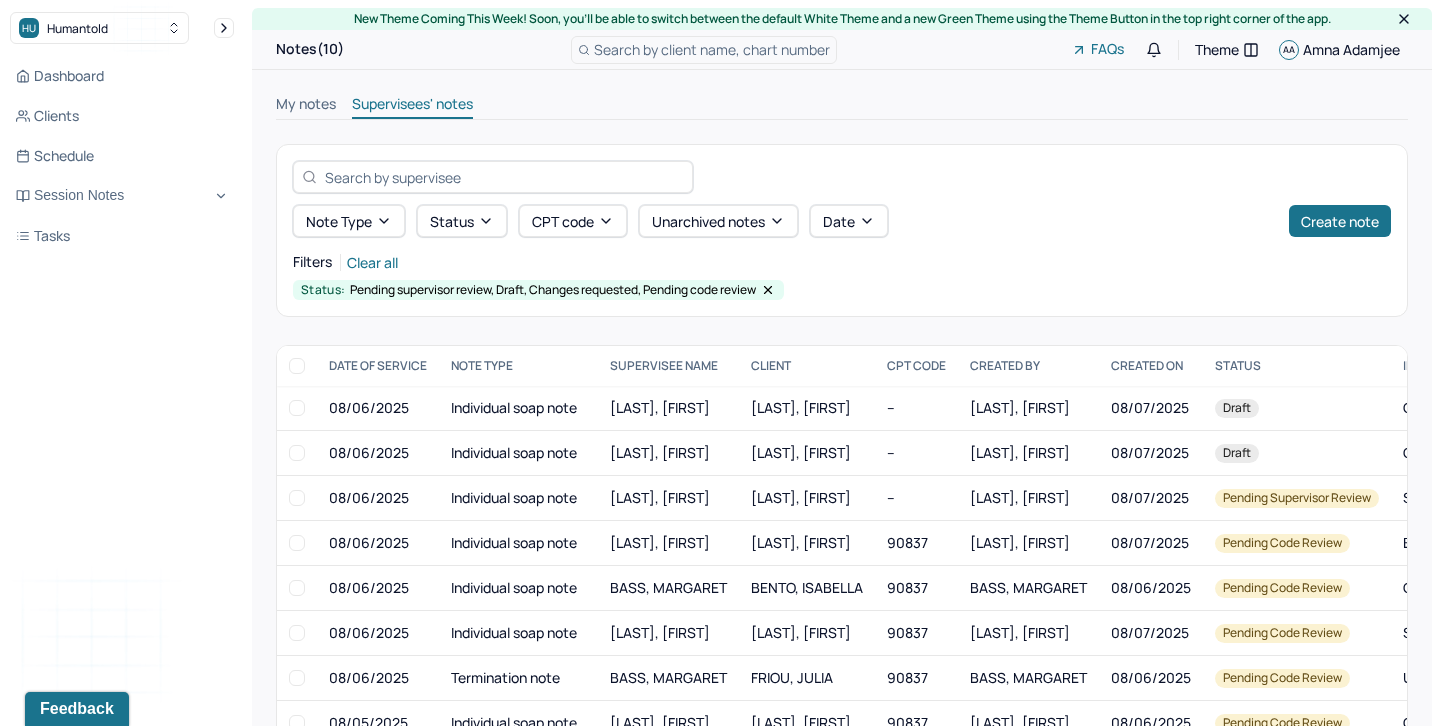 click on "My notes" at bounding box center (306, 106) 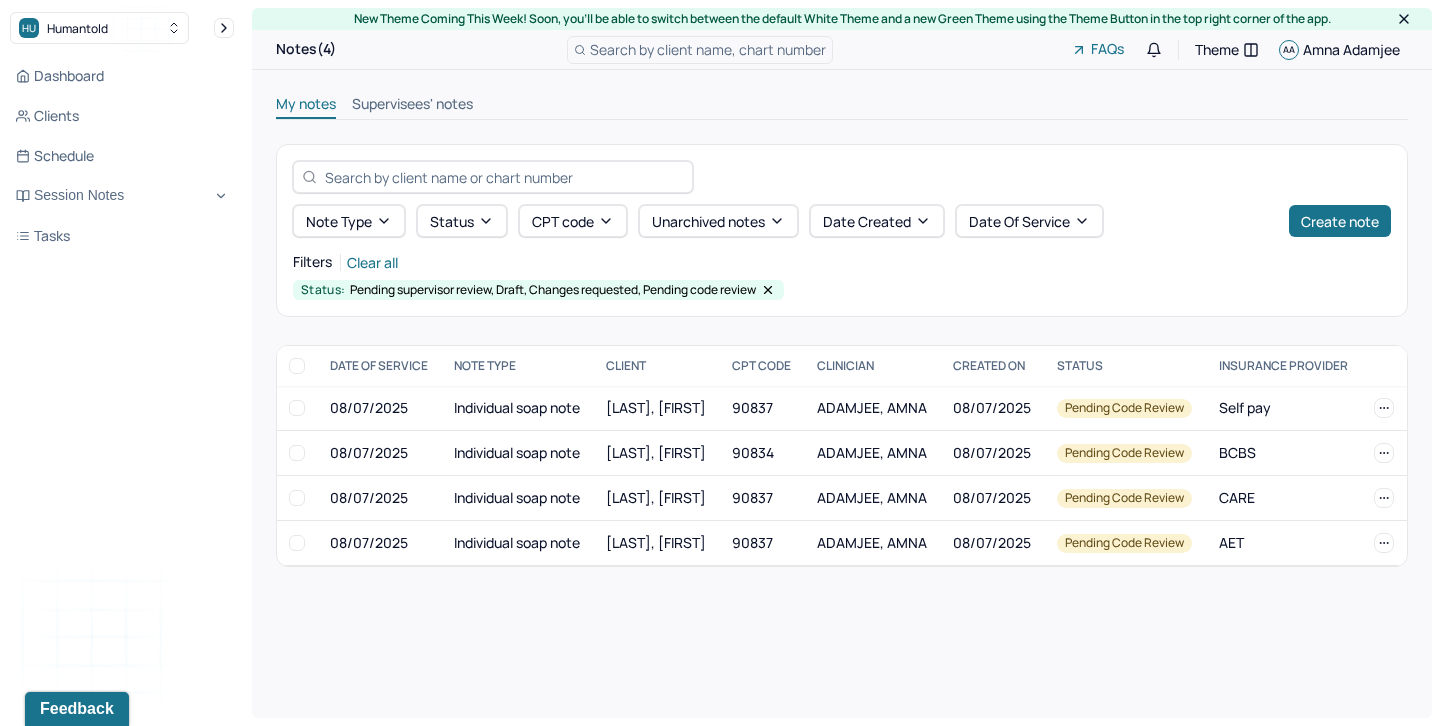 click on "Supervisees' notes" at bounding box center [412, 106] 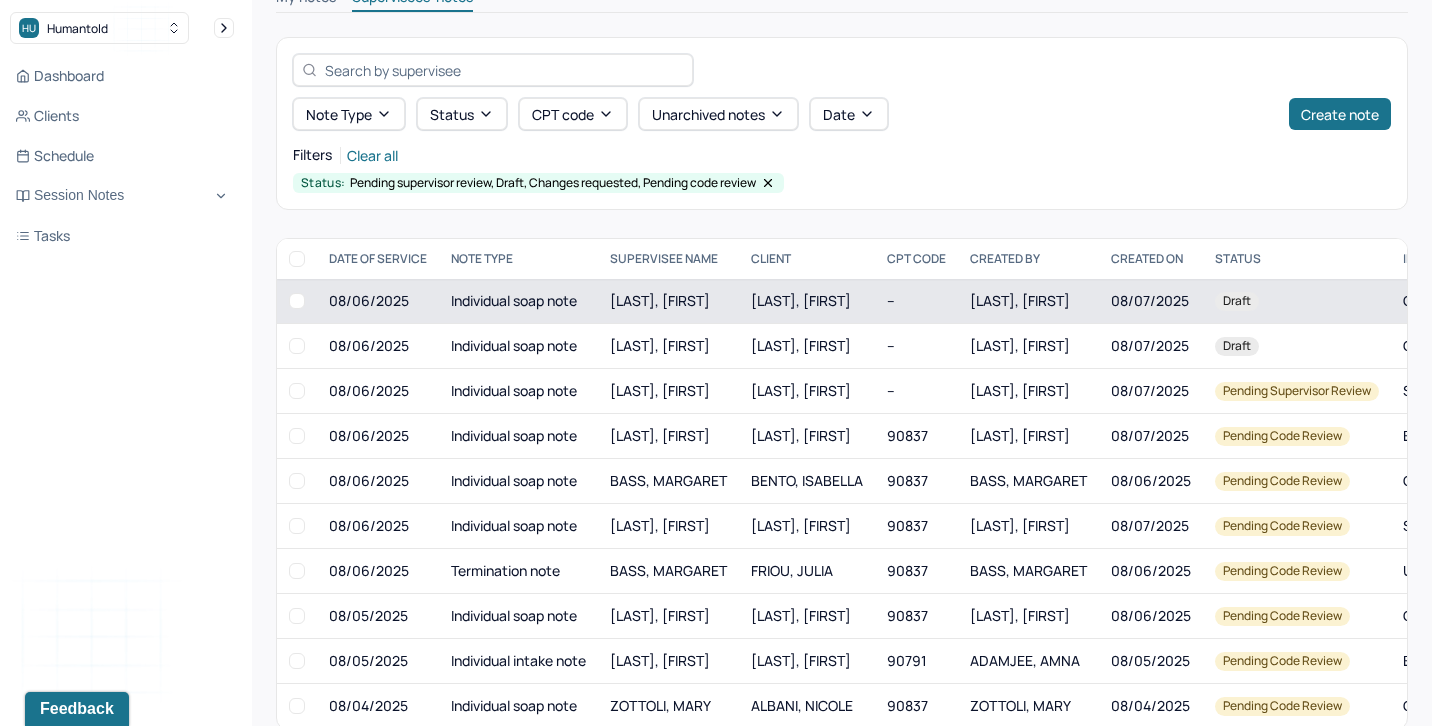 scroll, scrollTop: 141, scrollLeft: 0, axis: vertical 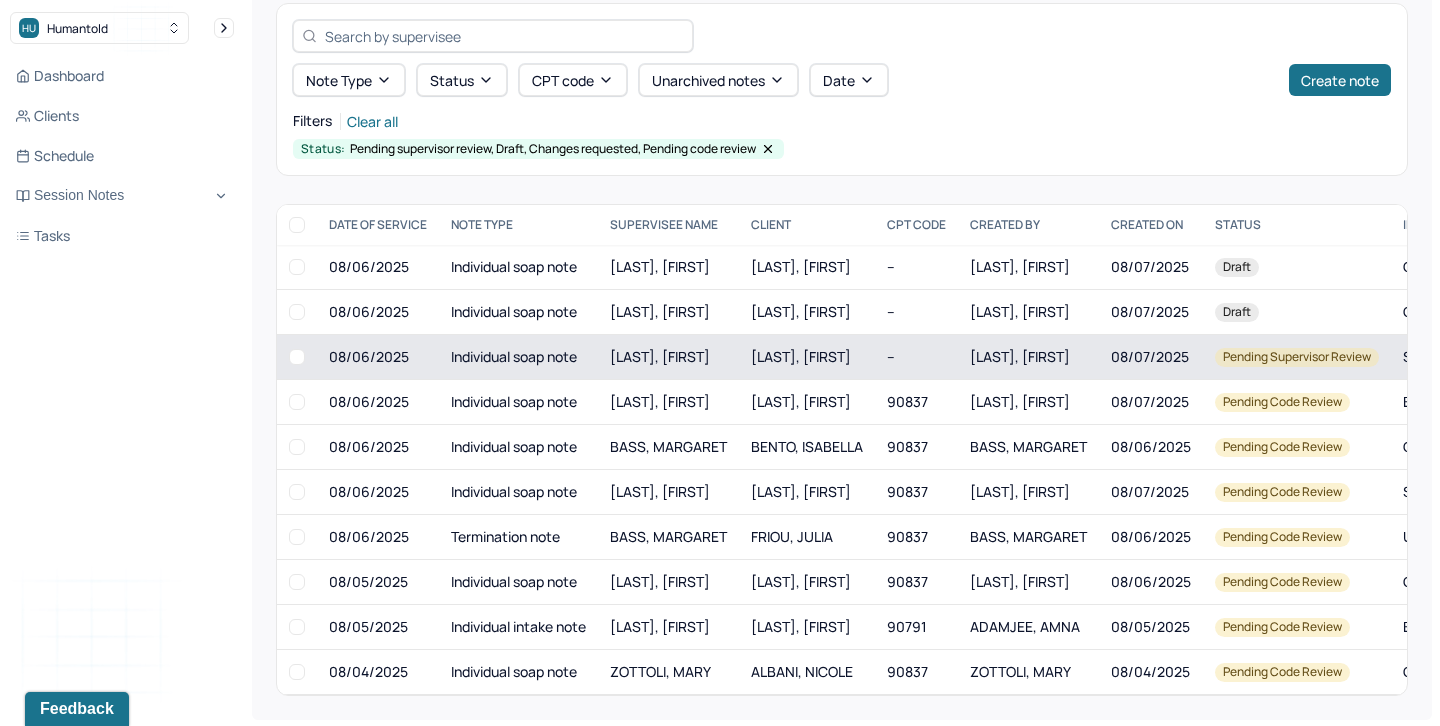 click at bounding box center [297, 357] 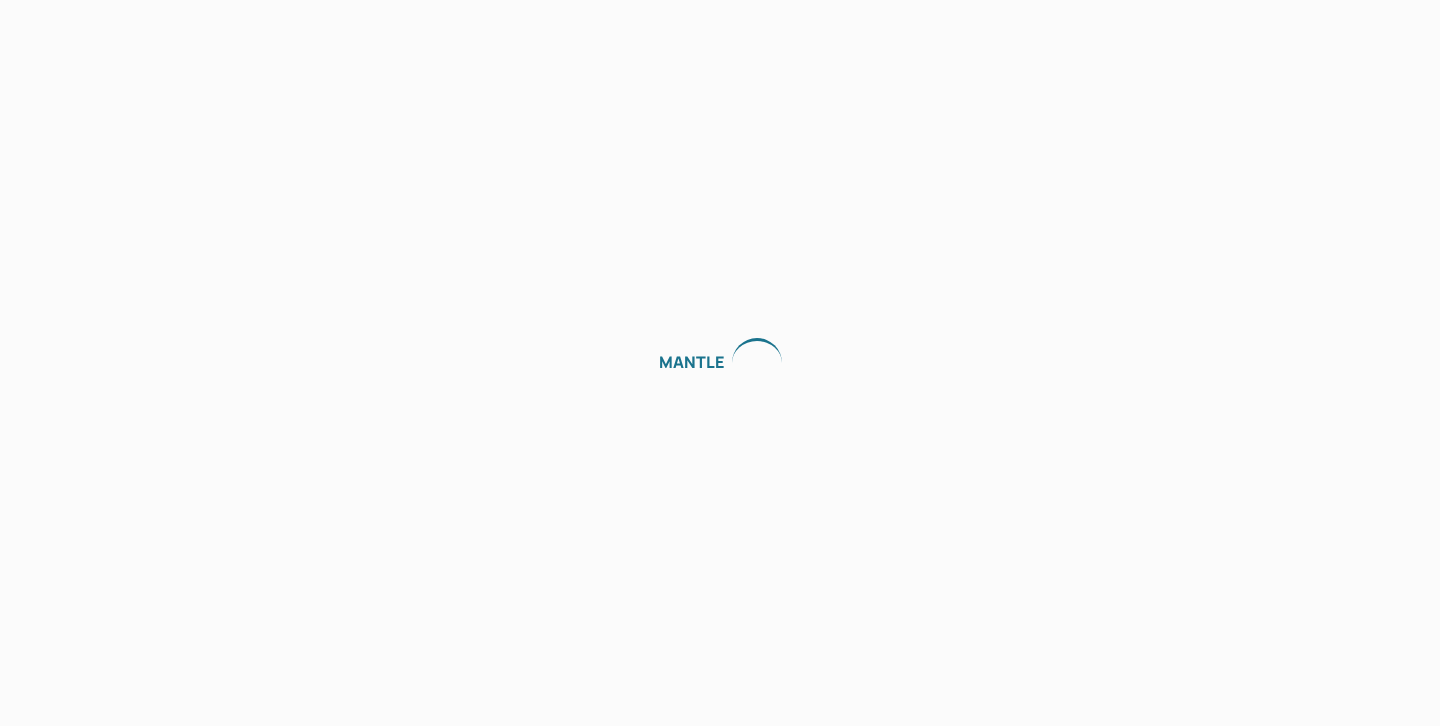 scroll, scrollTop: 0, scrollLeft: 0, axis: both 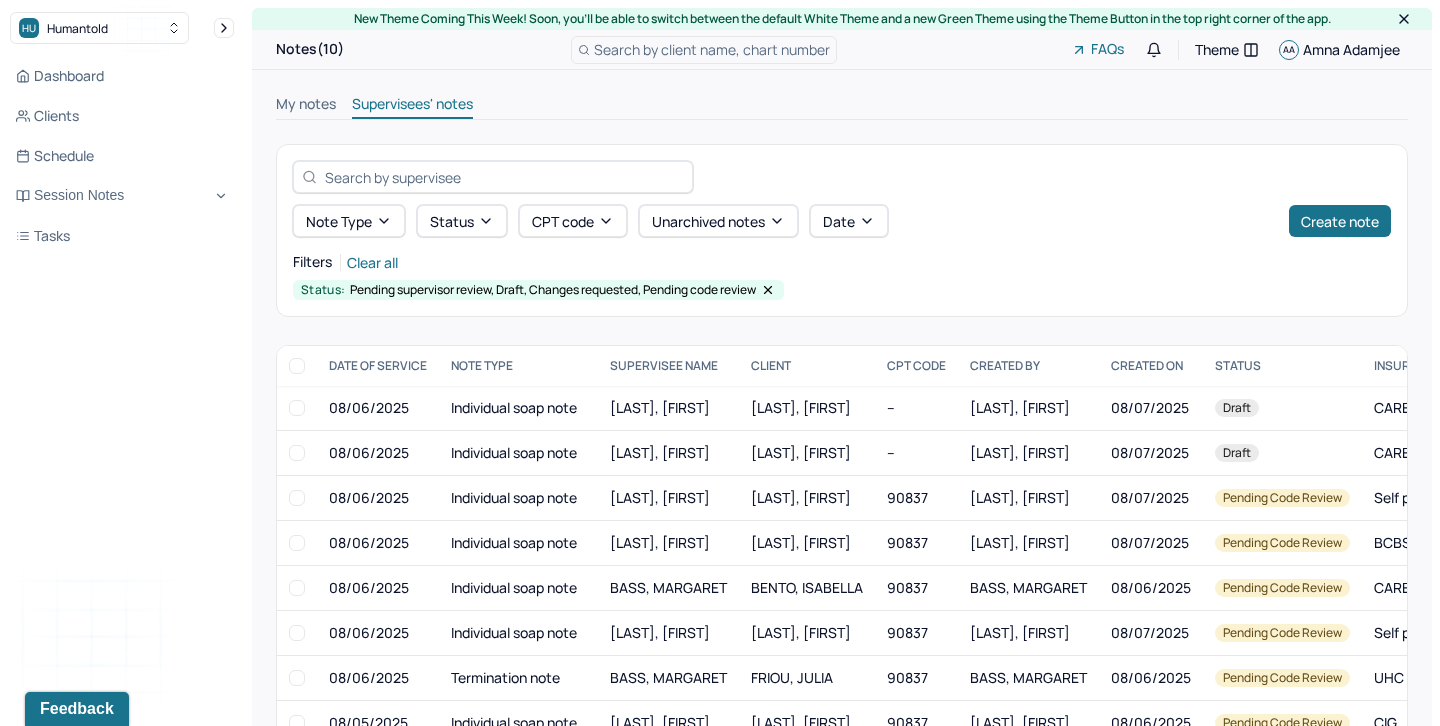 click on "My notes" at bounding box center (306, 106) 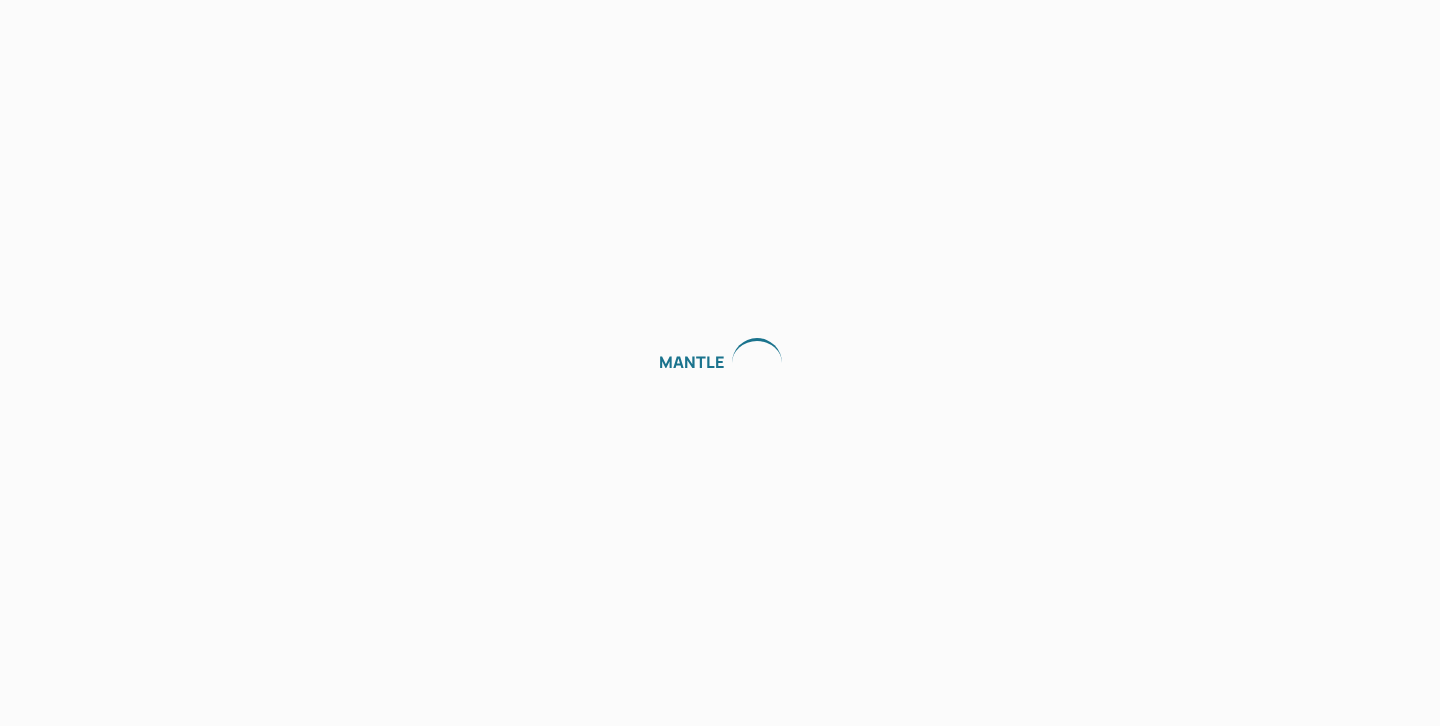 scroll, scrollTop: 0, scrollLeft: 0, axis: both 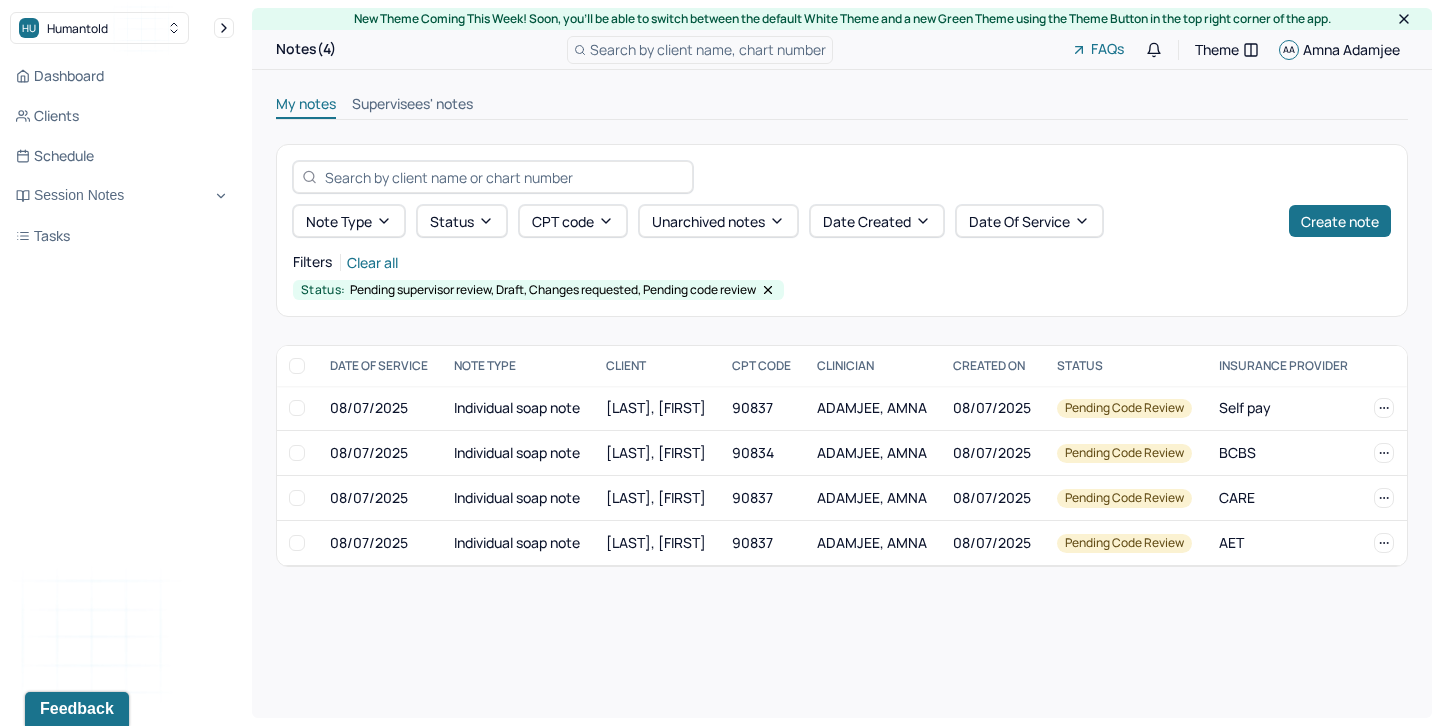 click on "Supervisees' notes" at bounding box center [412, 106] 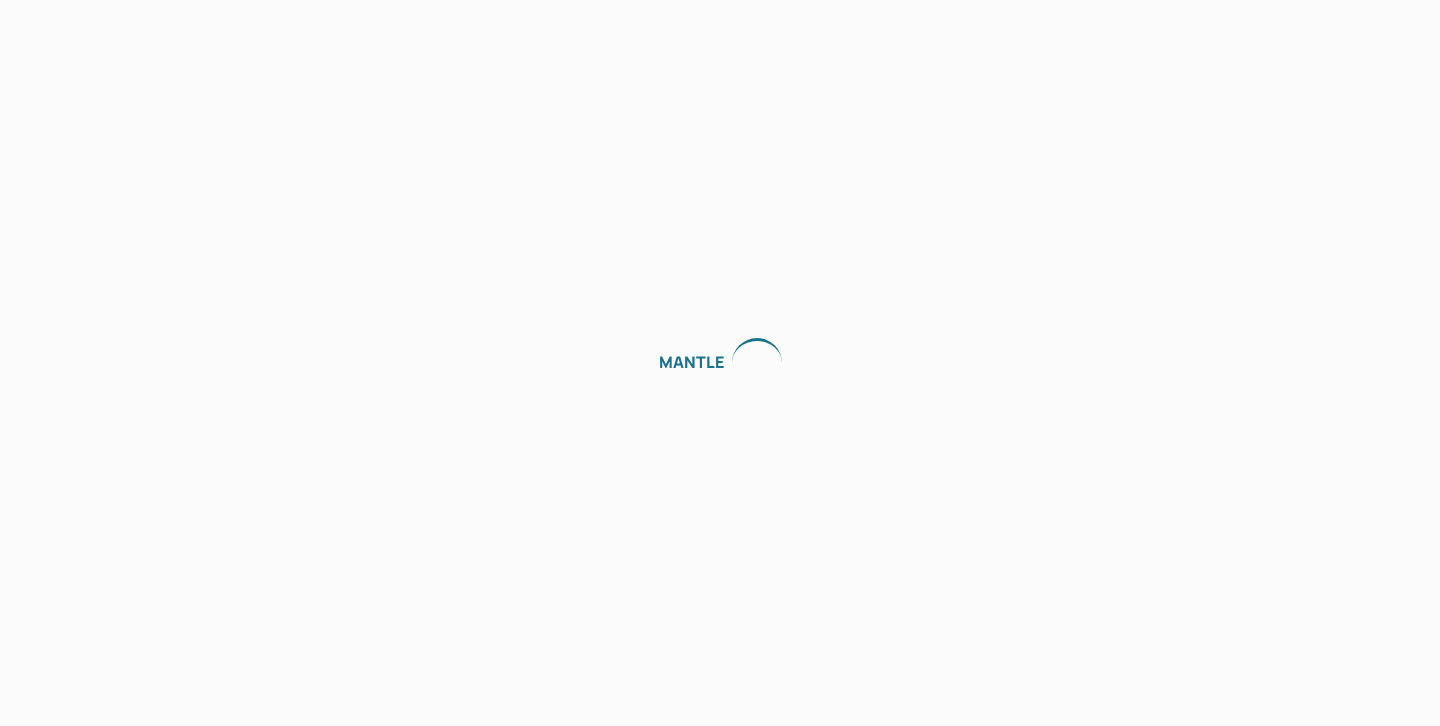 scroll, scrollTop: 0, scrollLeft: 0, axis: both 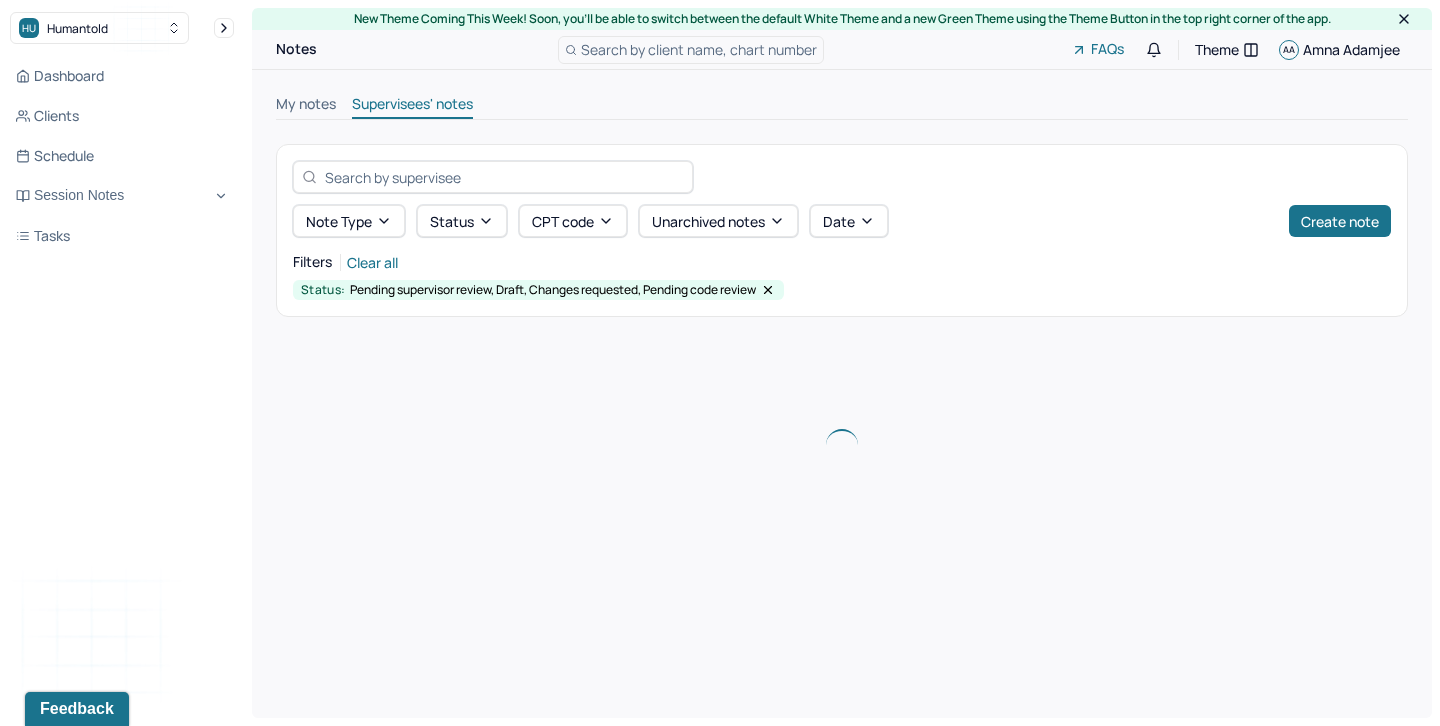 click on "My notes" at bounding box center (306, 106) 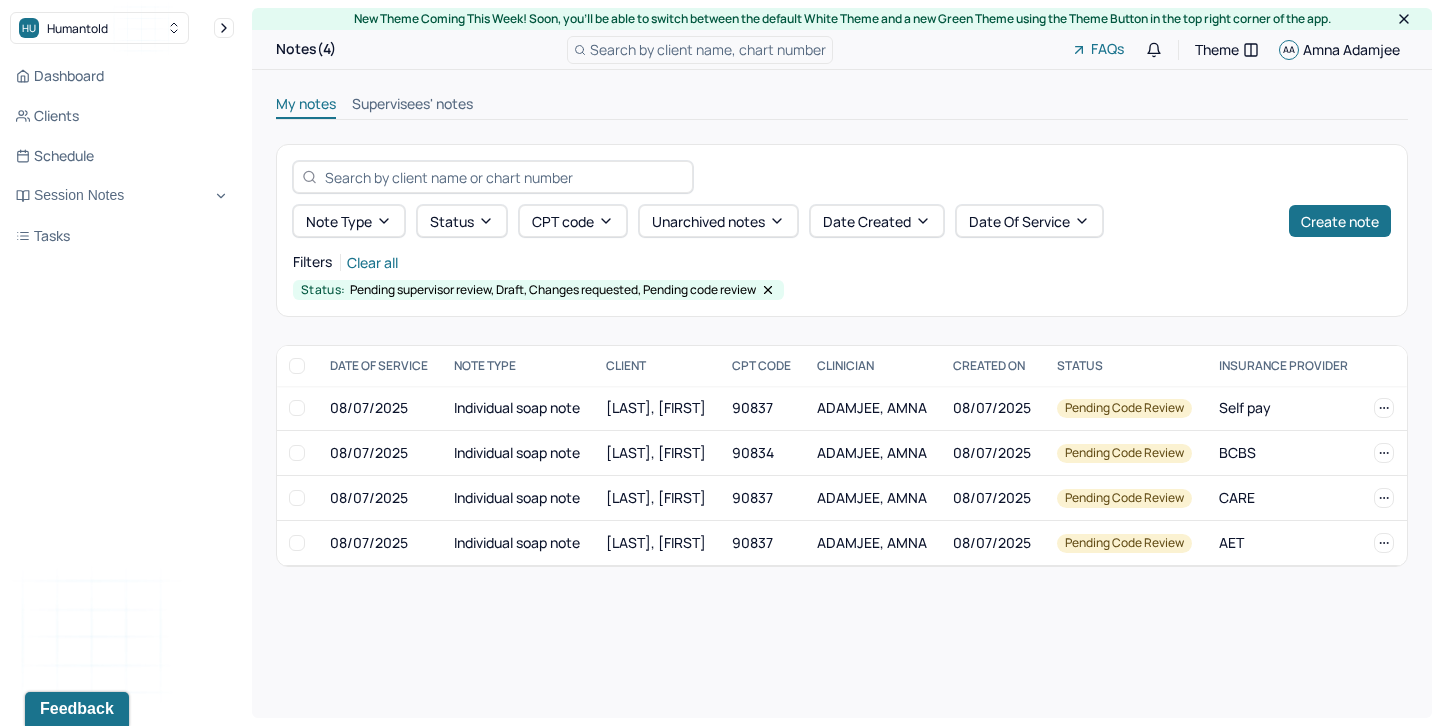 click on "Supervisees' notes" at bounding box center [412, 106] 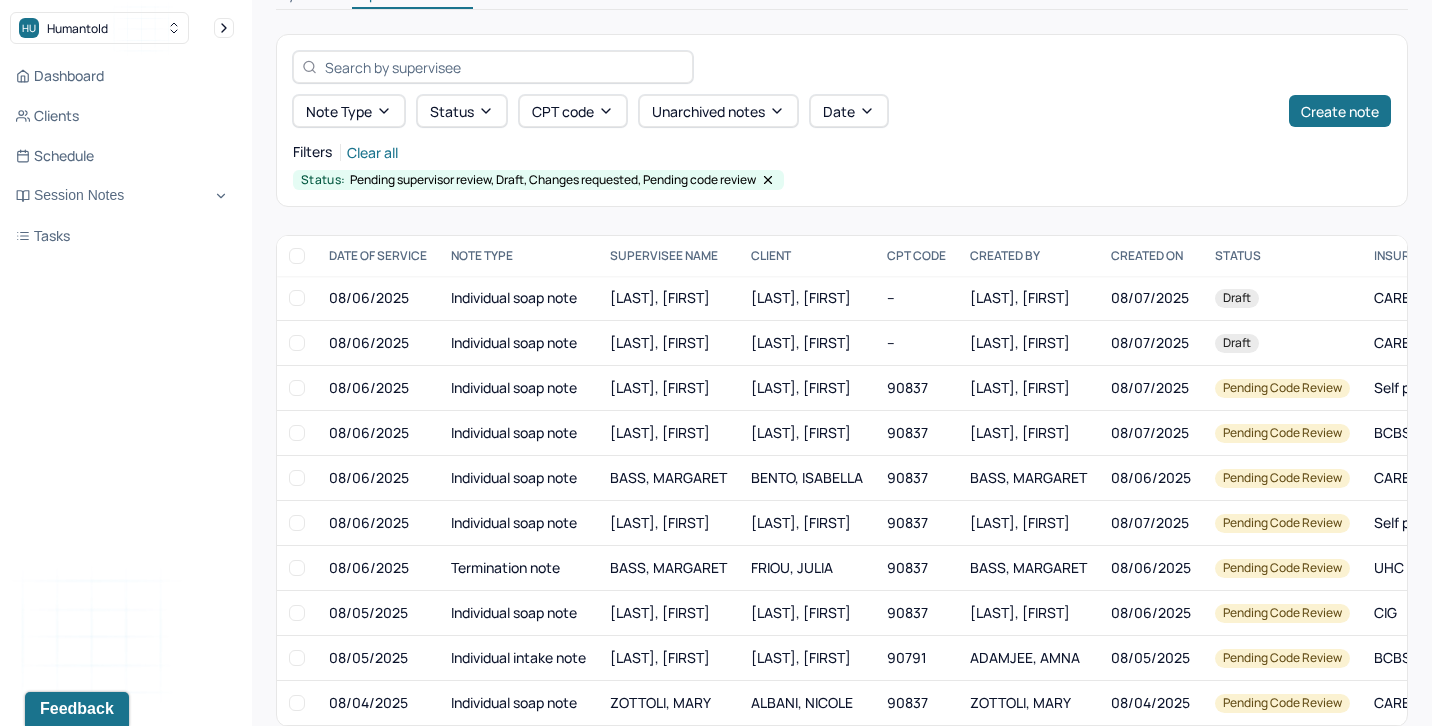 scroll, scrollTop: 141, scrollLeft: 0, axis: vertical 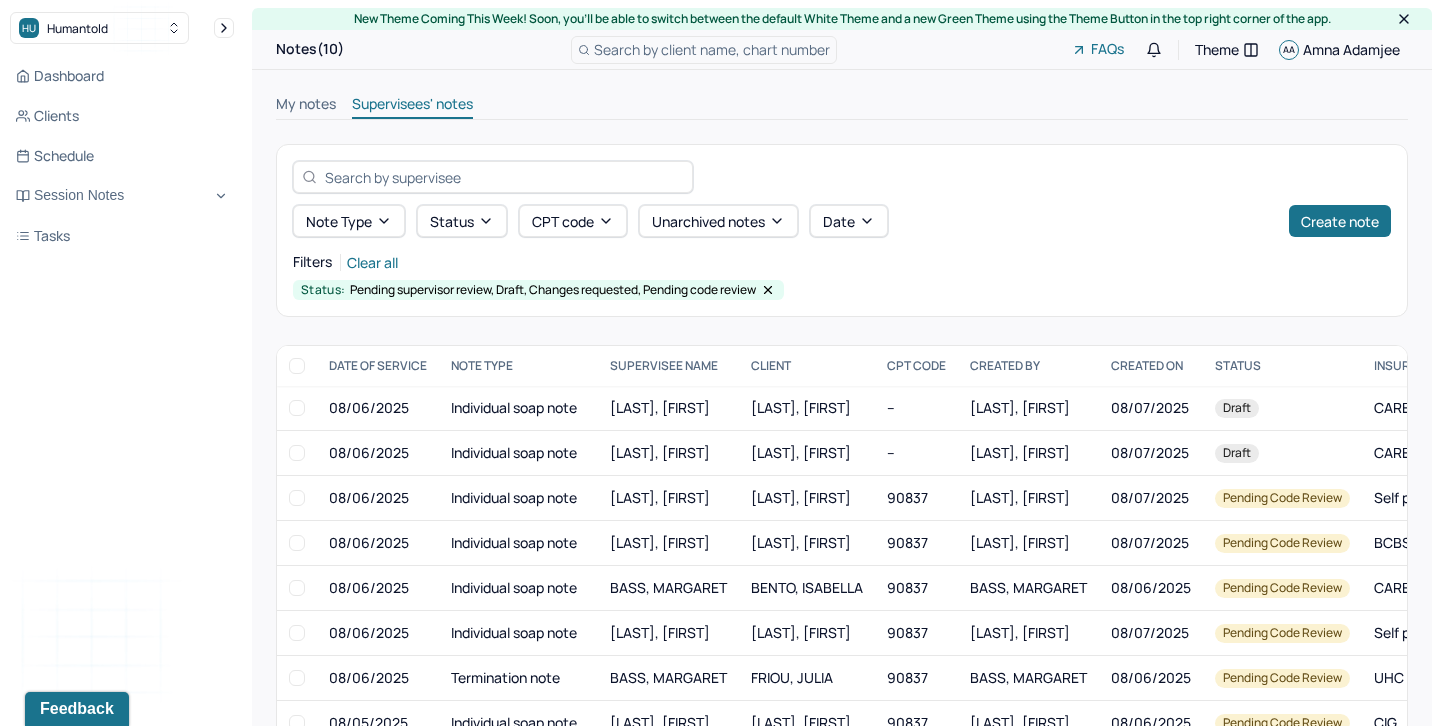 click on "My notes" at bounding box center [306, 106] 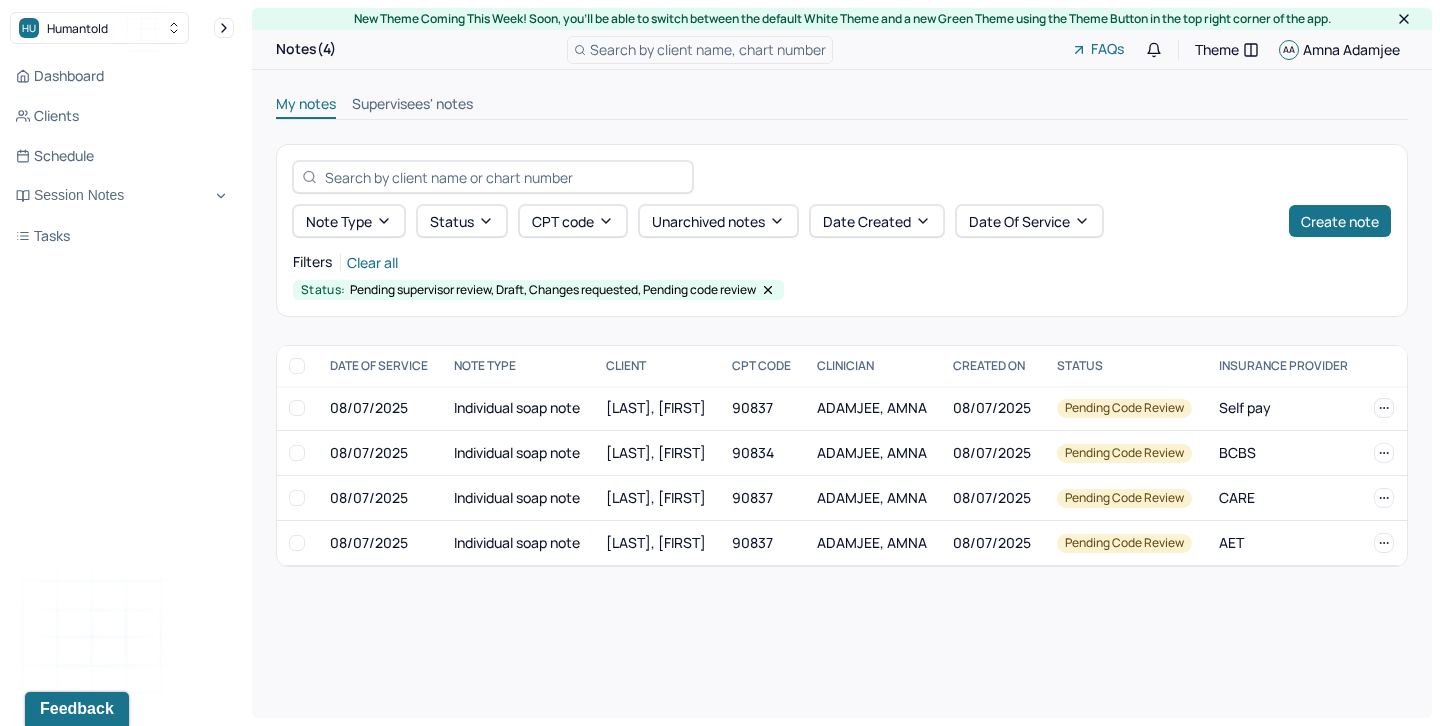 click on "Supervisees' notes" at bounding box center [412, 106] 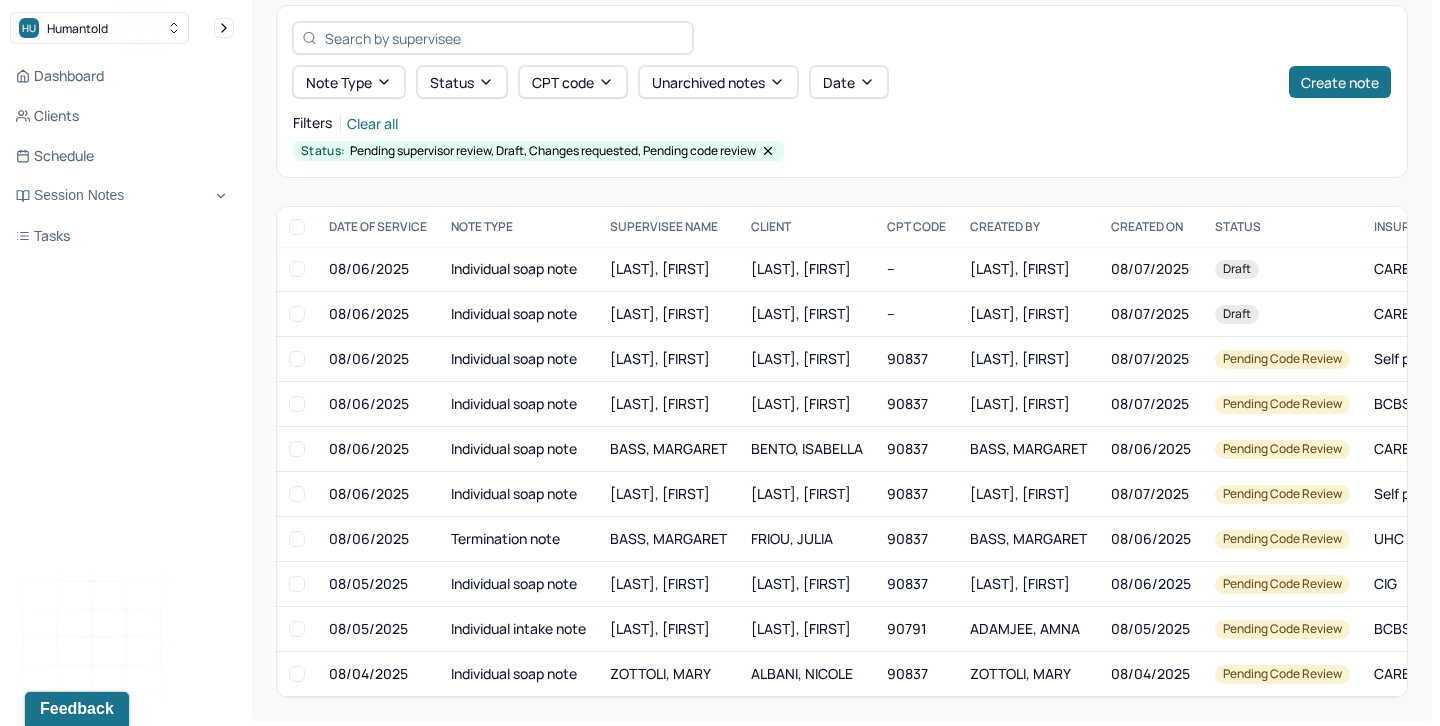 scroll, scrollTop: 141, scrollLeft: 0, axis: vertical 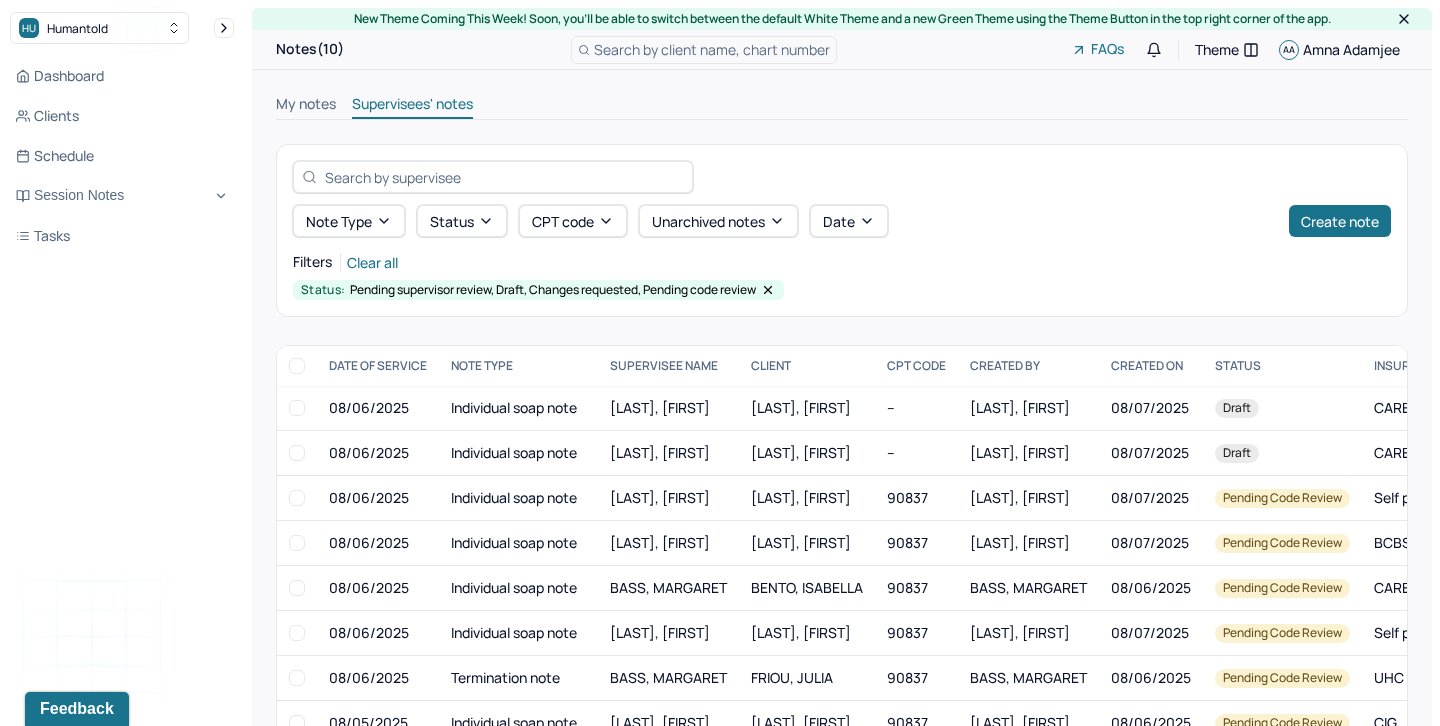click on "My notes" at bounding box center (306, 106) 